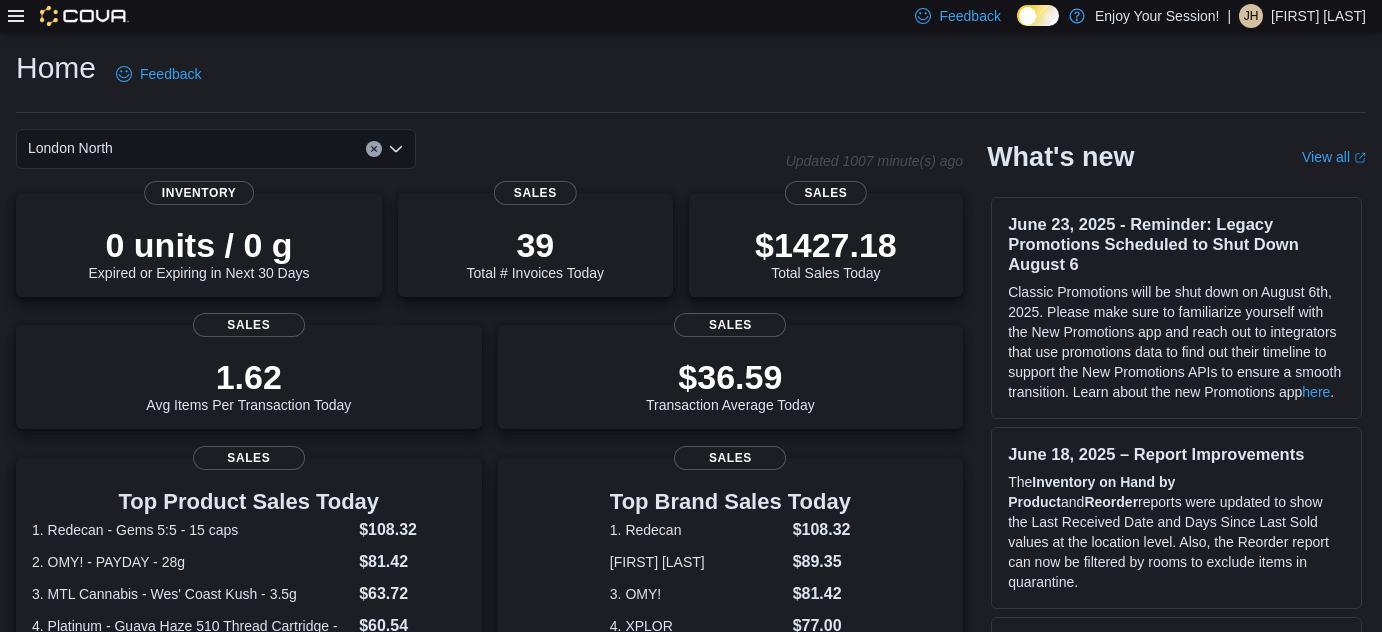 scroll, scrollTop: 0, scrollLeft: 0, axis: both 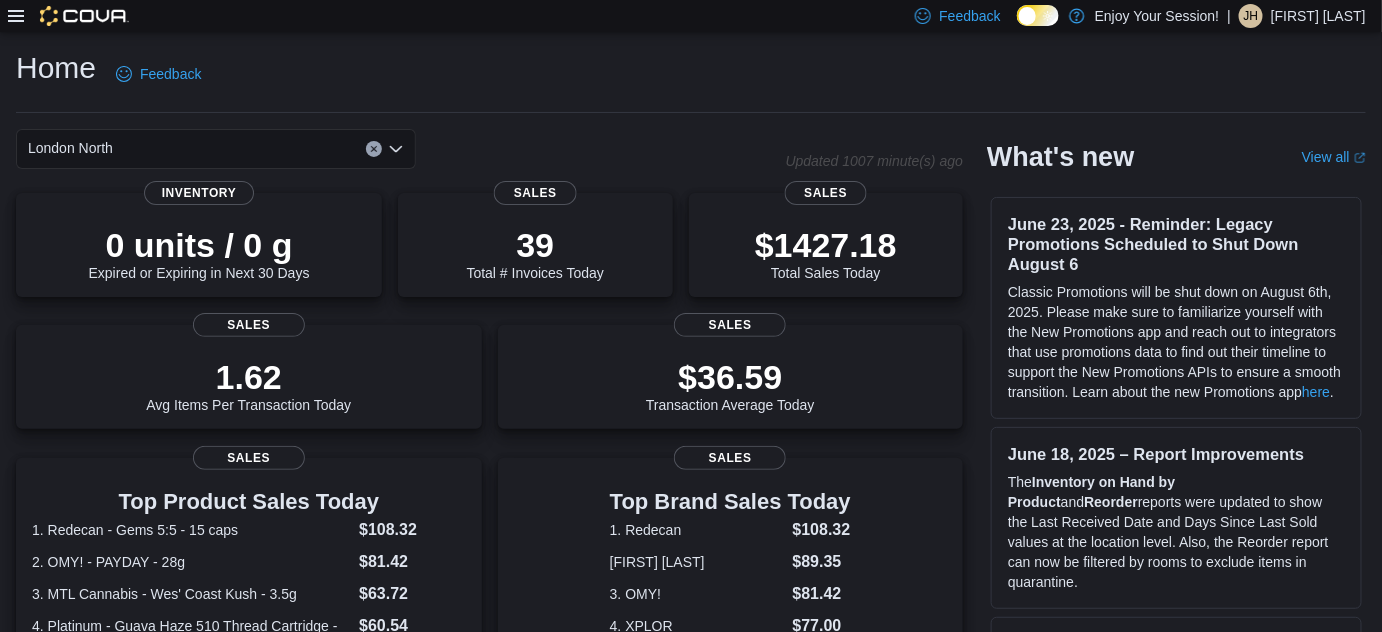click 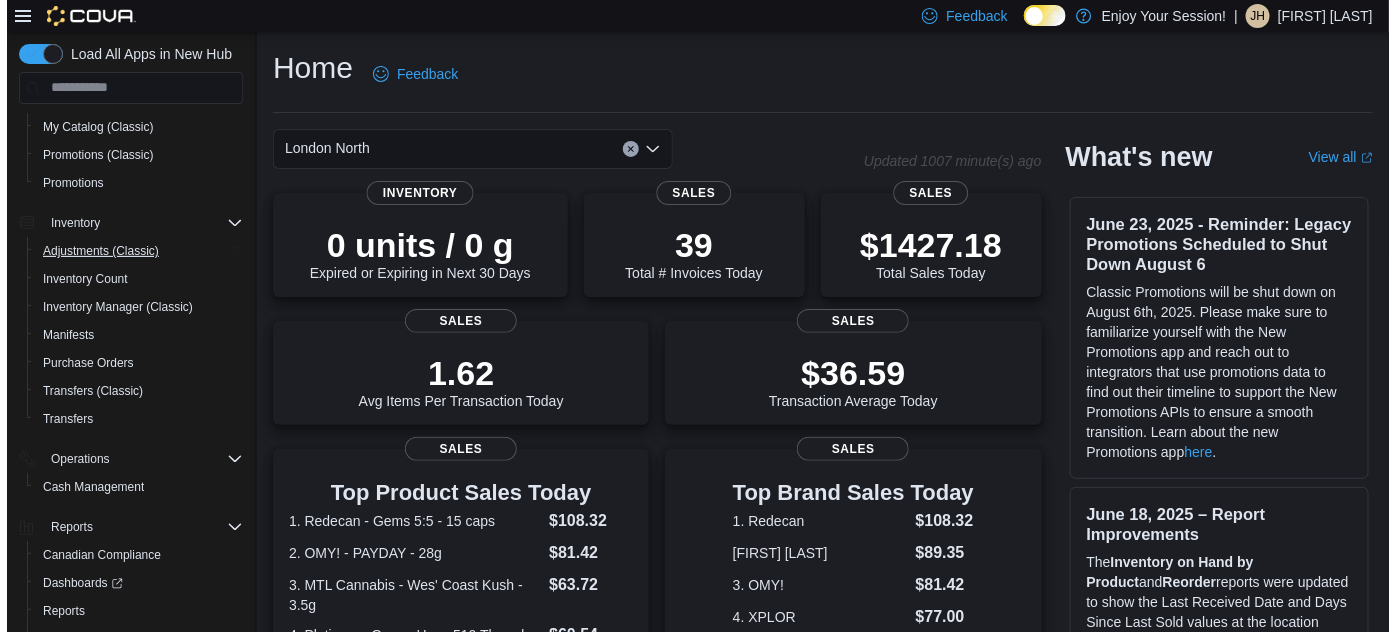 scroll, scrollTop: 256, scrollLeft: 0, axis: vertical 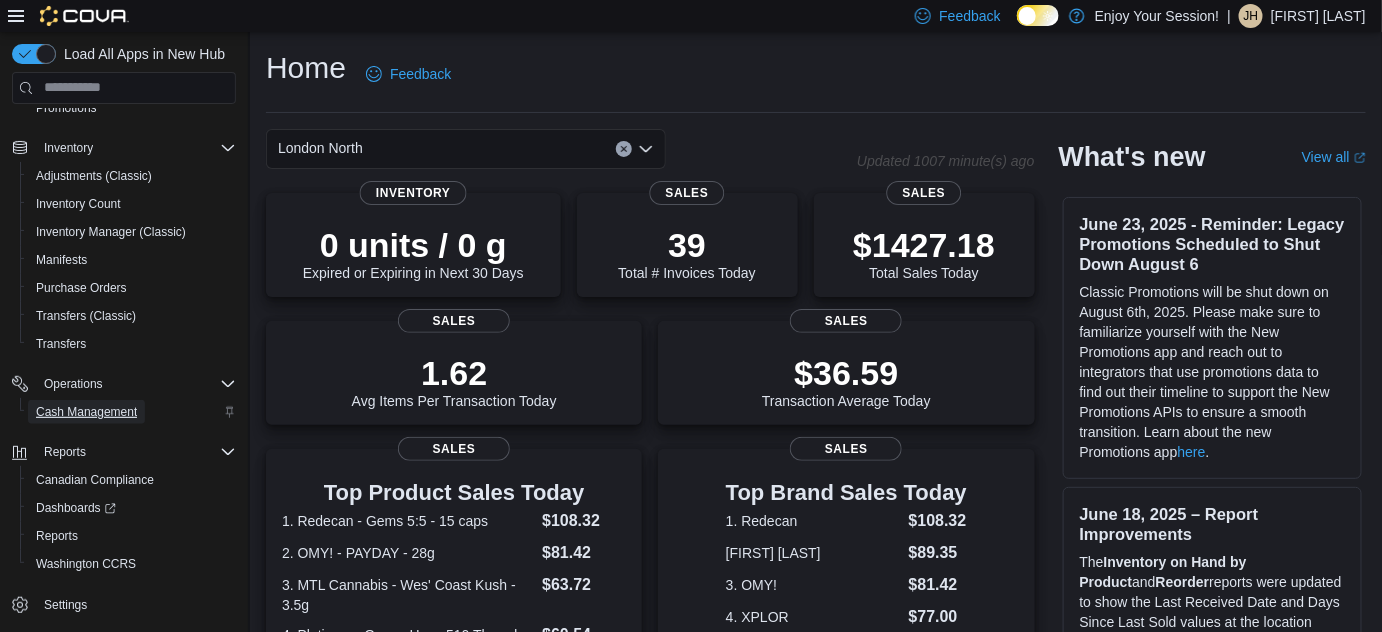 click on "Cash Management" at bounding box center [86, 412] 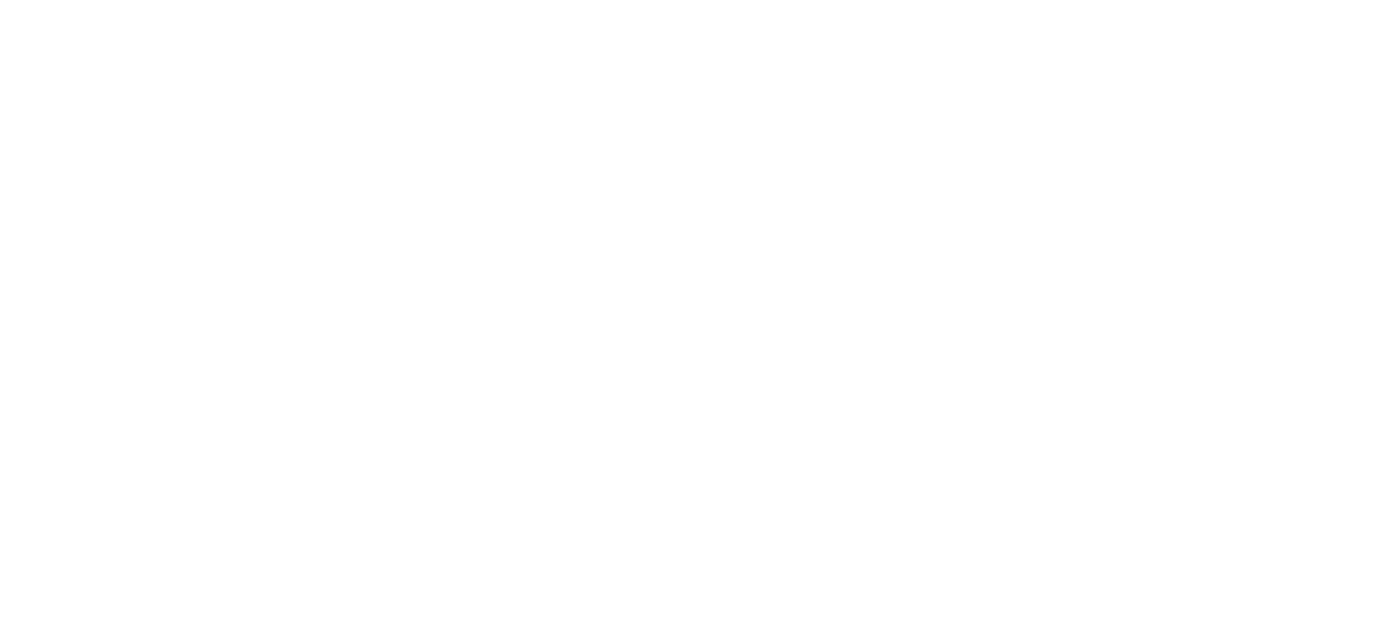 scroll, scrollTop: 0, scrollLeft: 0, axis: both 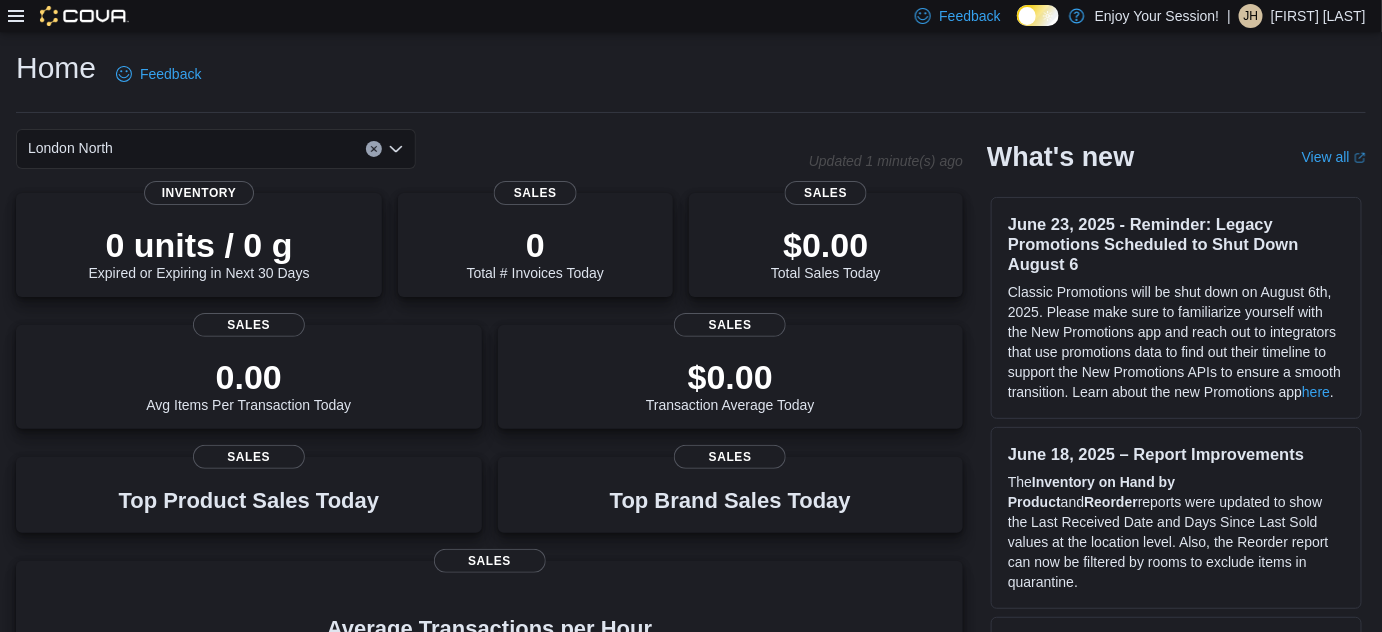 click 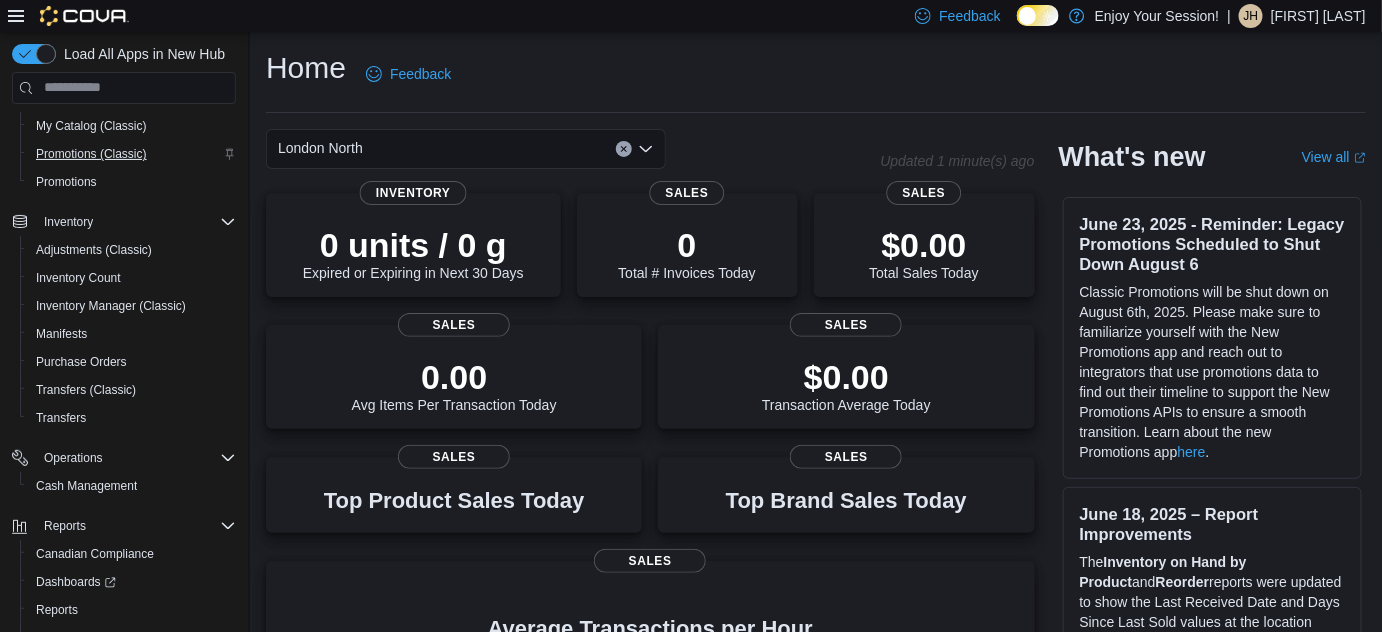 scroll, scrollTop: 256, scrollLeft: 0, axis: vertical 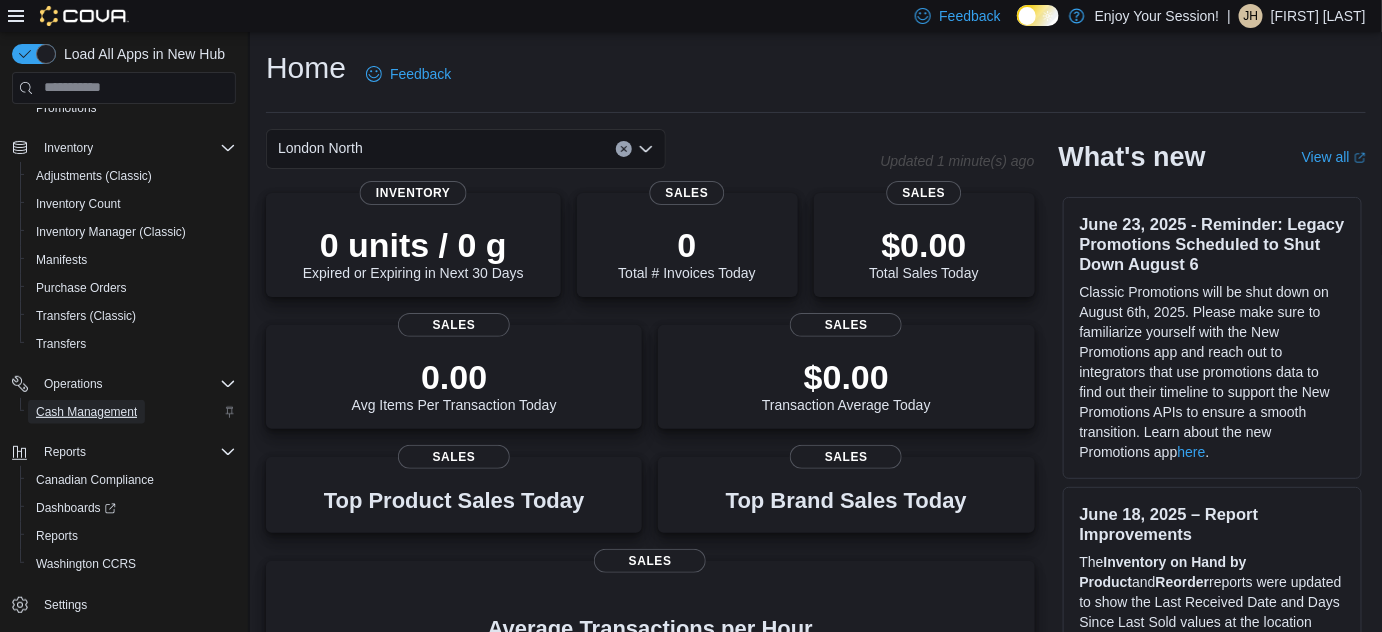 click on "Cash Management" at bounding box center (86, 412) 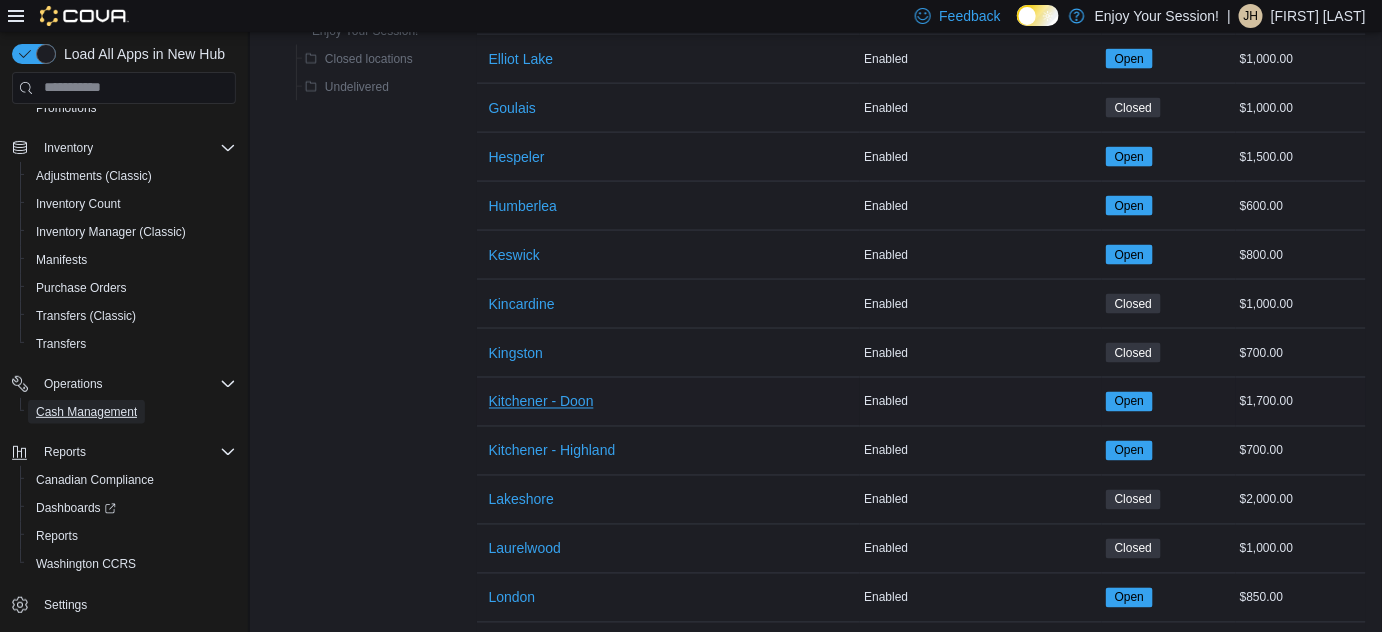 scroll, scrollTop: 1090, scrollLeft: 0, axis: vertical 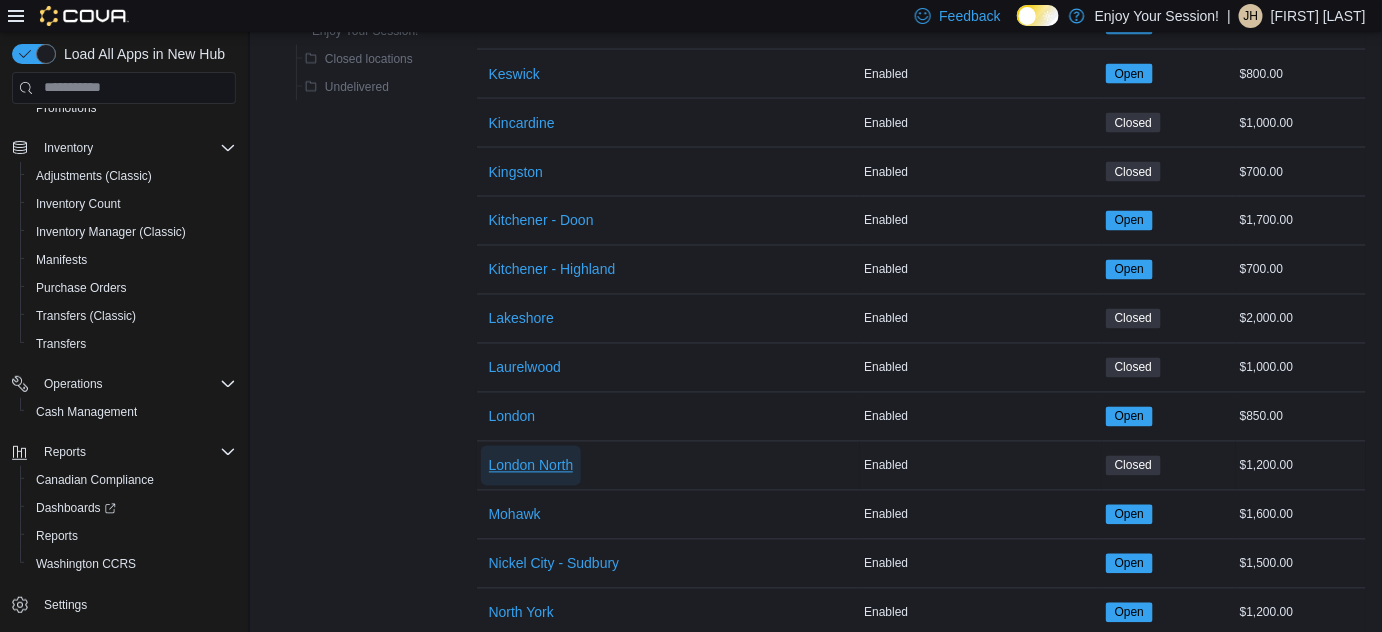 click on "London North" at bounding box center (531, 466) 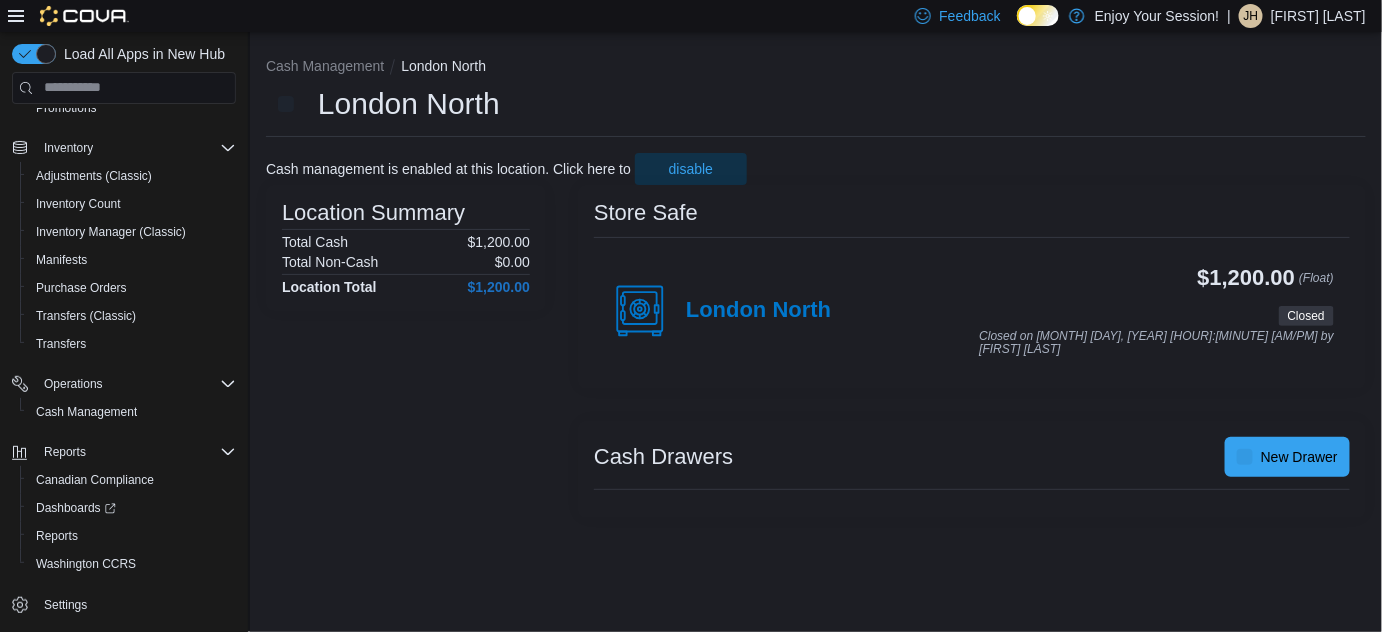 scroll, scrollTop: 0, scrollLeft: 0, axis: both 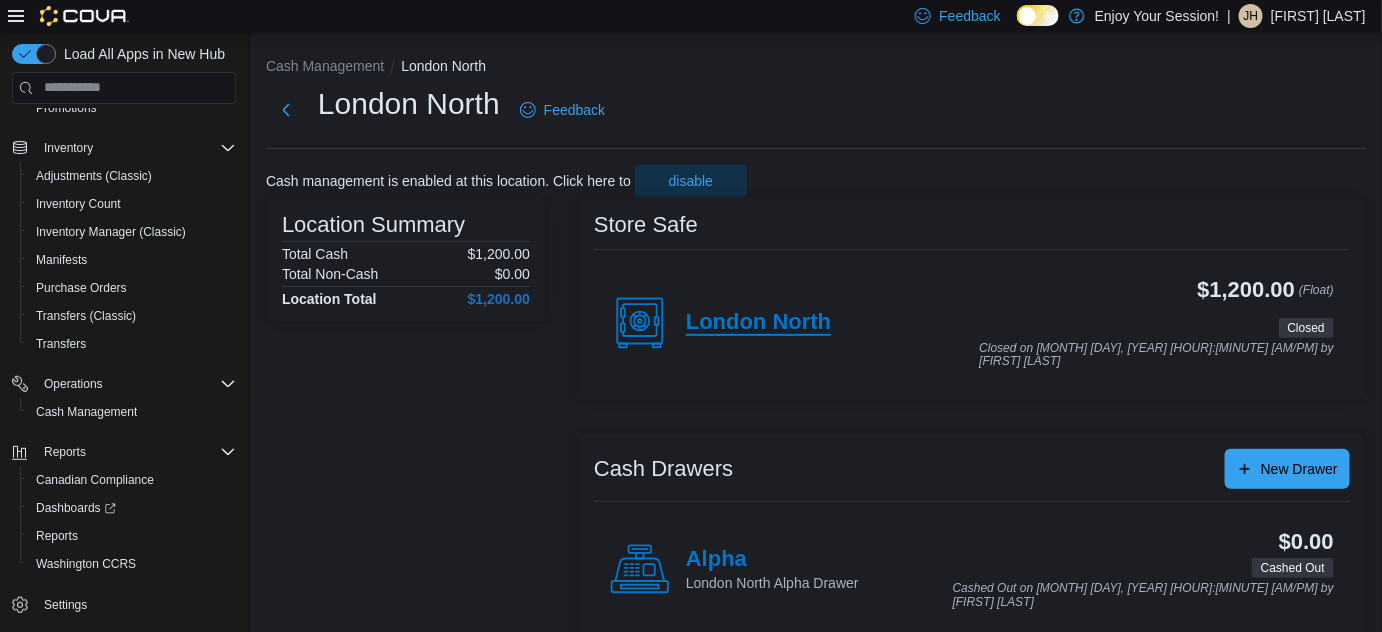 click on "London North" at bounding box center (758, 323) 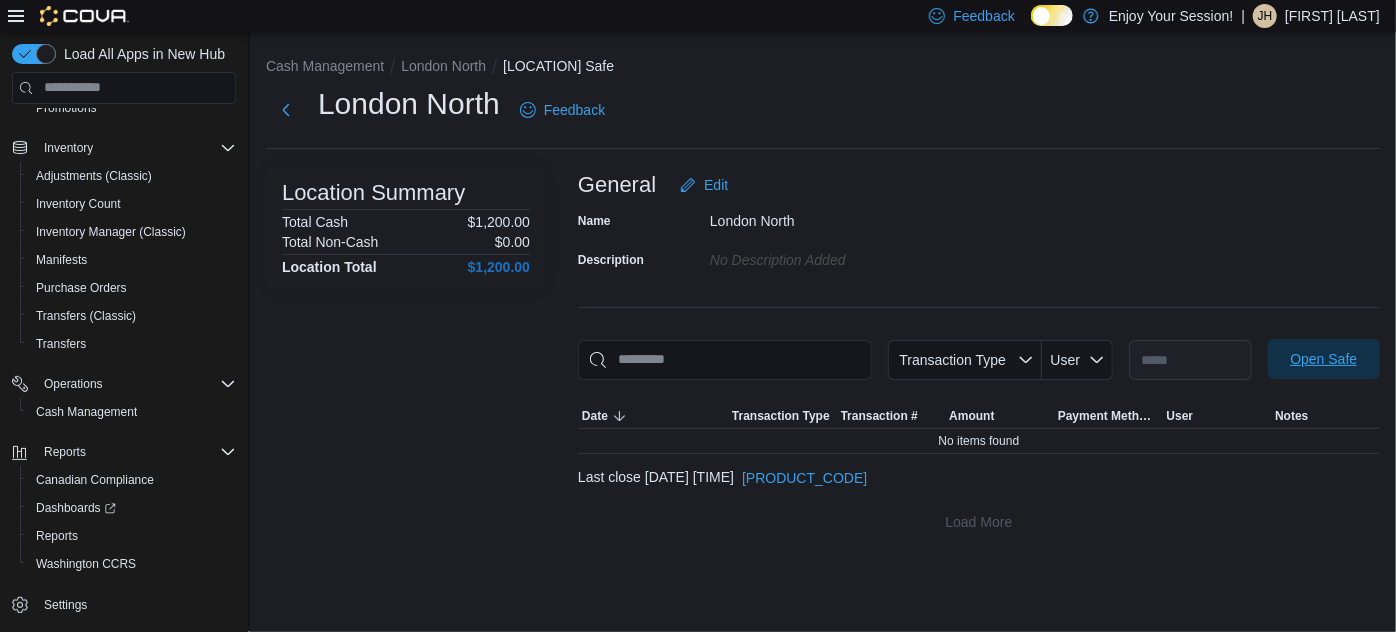 click on "Open Safe" at bounding box center (1323, 359) 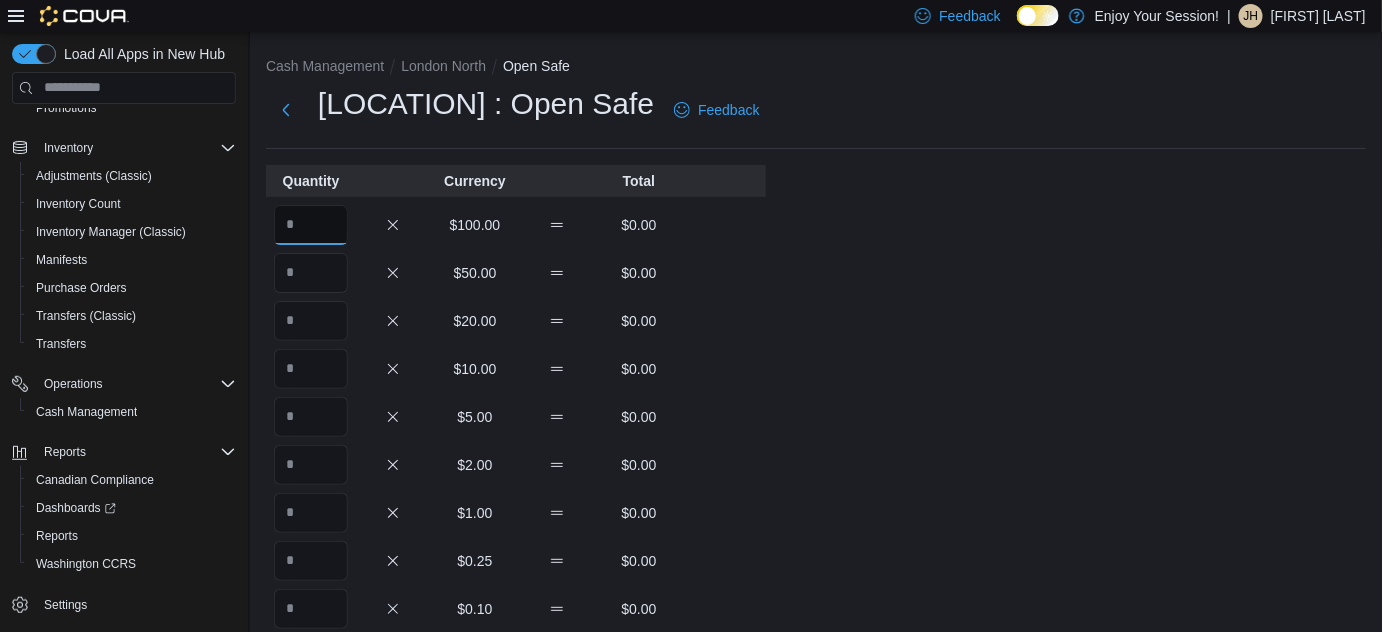 click at bounding box center [311, 225] 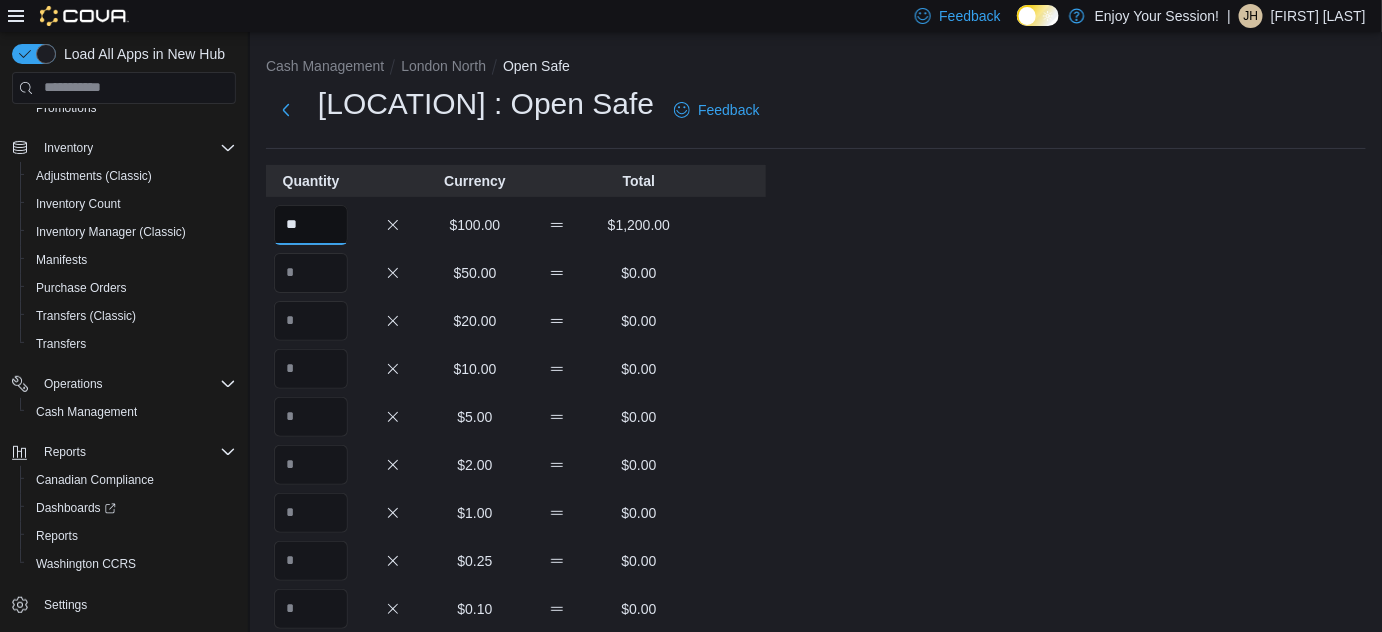 type on "**" 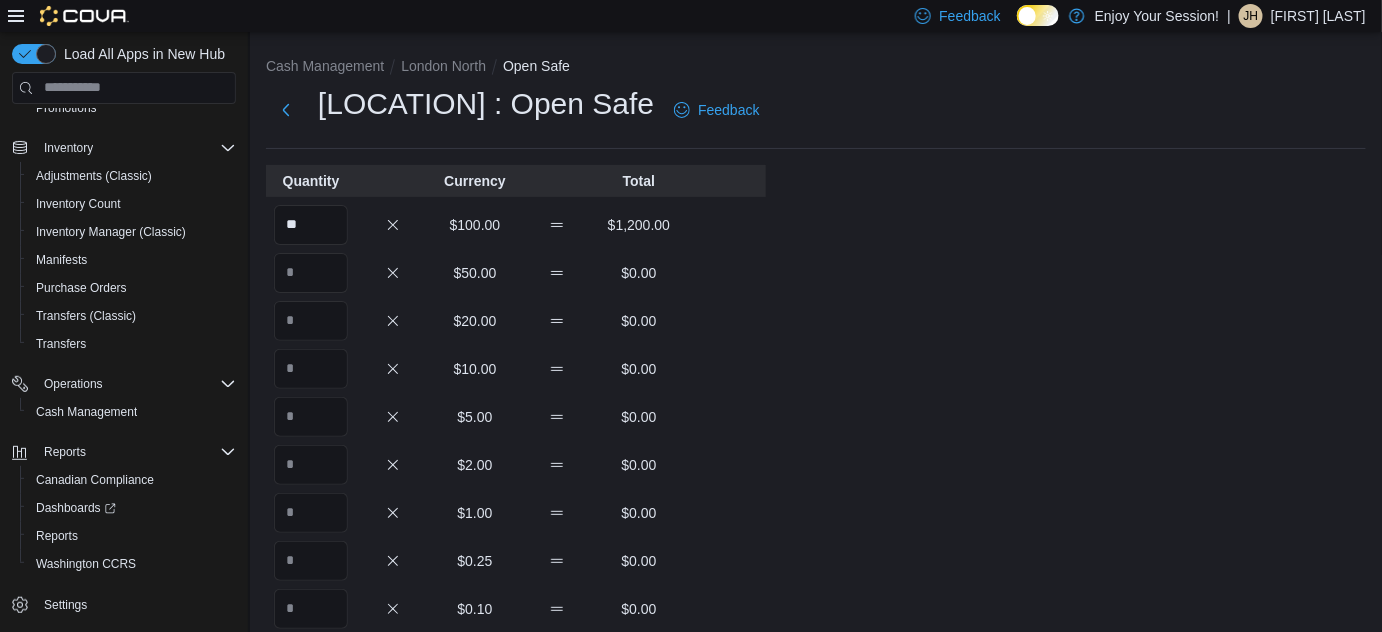 click on "Cash Management London North Open Safe London North : Open Safe Feedback   Quantity Currency Total ** $100.00 $1,200.00 $50.00 $0.00 $20.00 $0.00 $10.00 $0.00 $5.00 $0.00 $2.00 $0.00 $1.00 $0.00 $0.25 $0.00 $0.10 $0.00 $0.05 $0.00 $0.01 $0.00 Your Total $1,200.00 Expected Total $1,200.00 Difference $0.00 Notes Cancel Save" at bounding box center [816, 553] 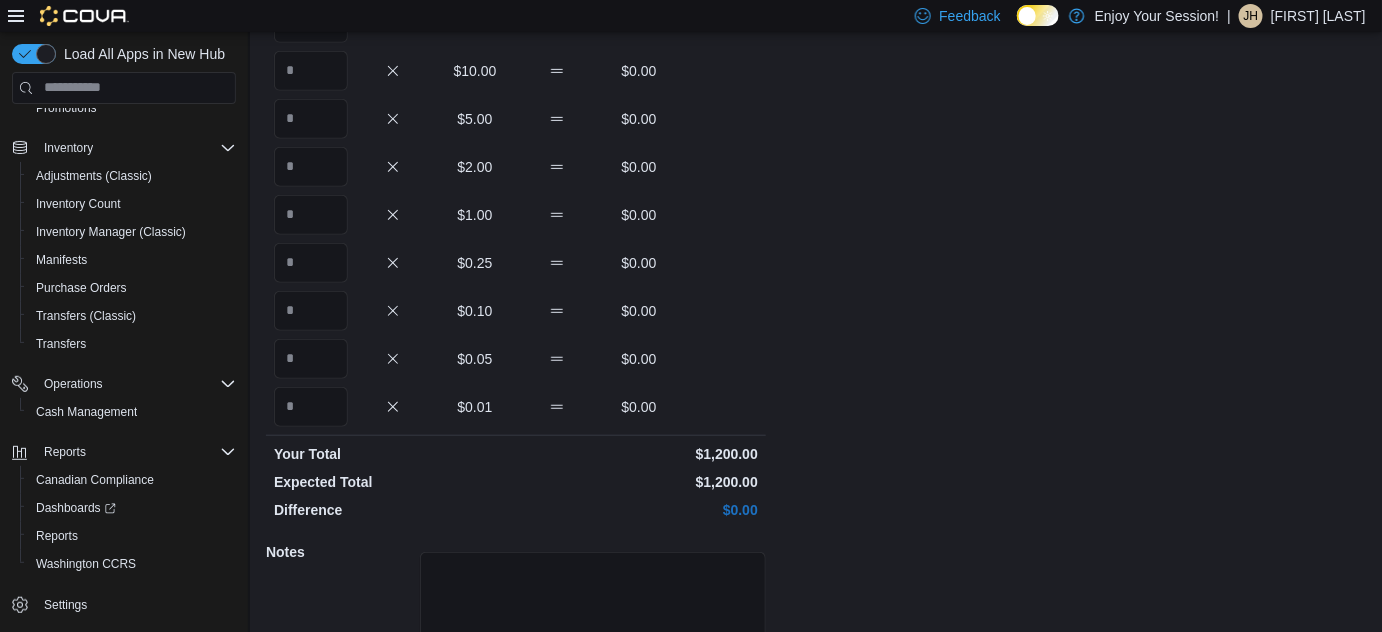 scroll, scrollTop: 442, scrollLeft: 0, axis: vertical 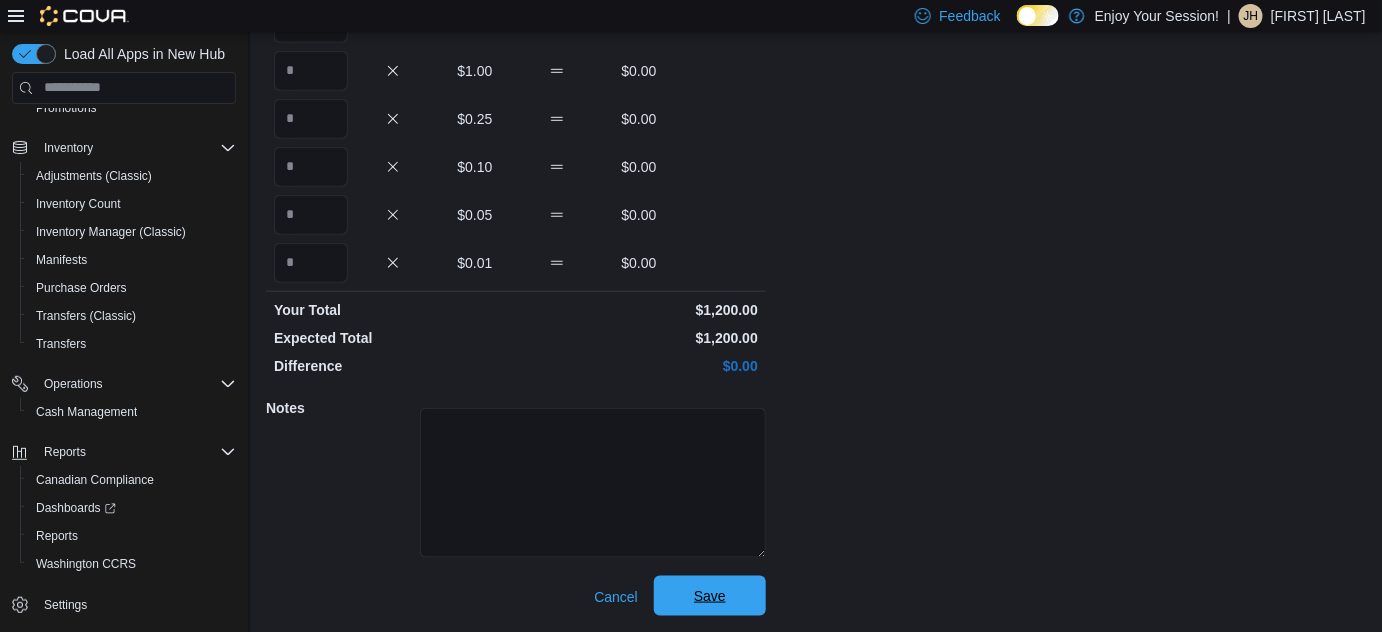 click on "Save" at bounding box center (710, 596) 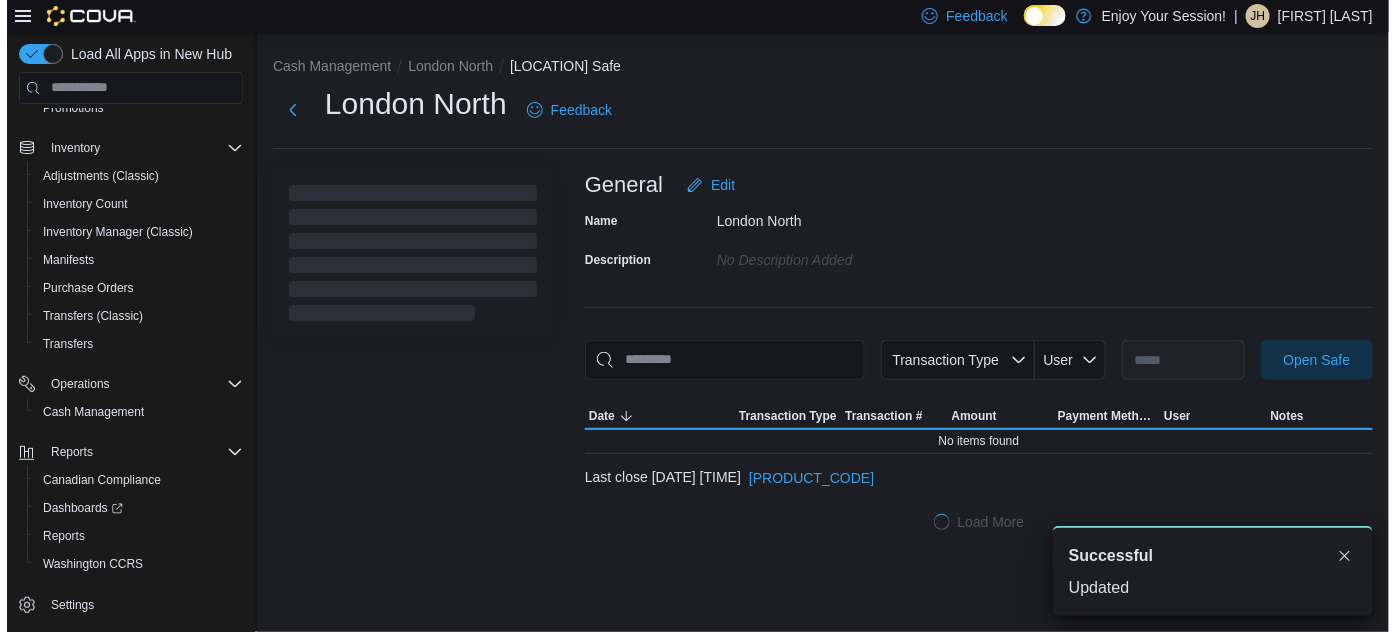 scroll, scrollTop: 0, scrollLeft: 0, axis: both 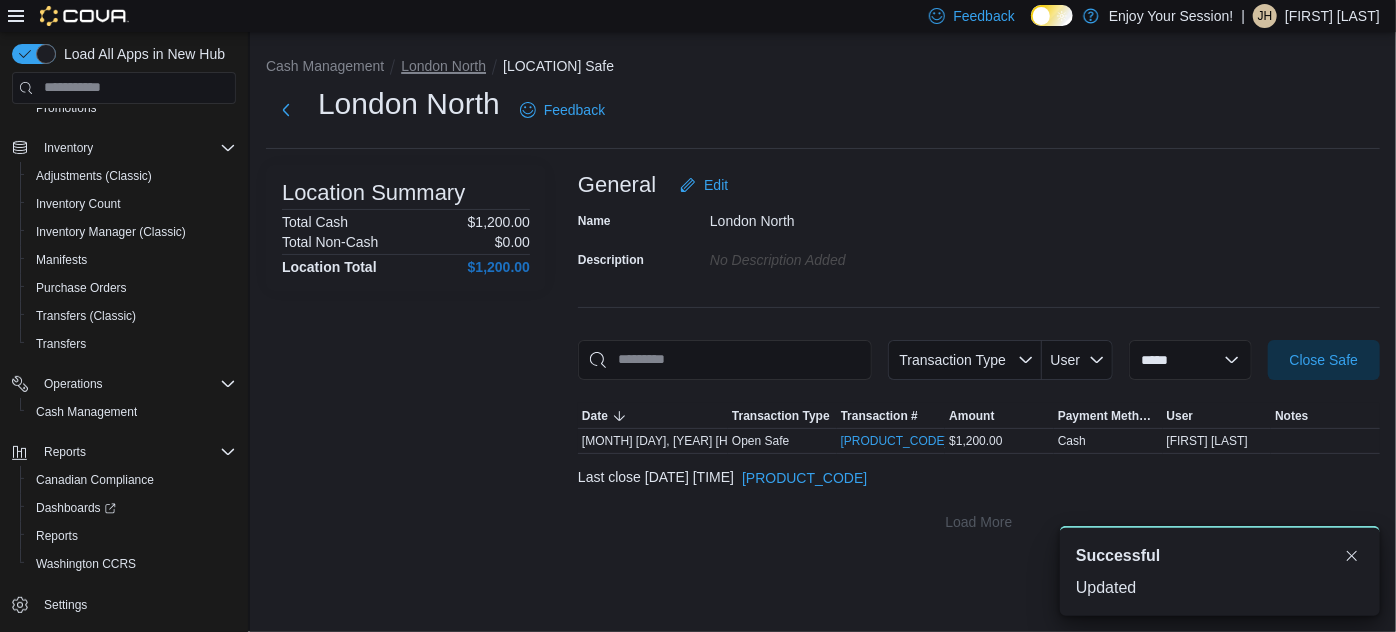 click on "London North" at bounding box center (443, 66) 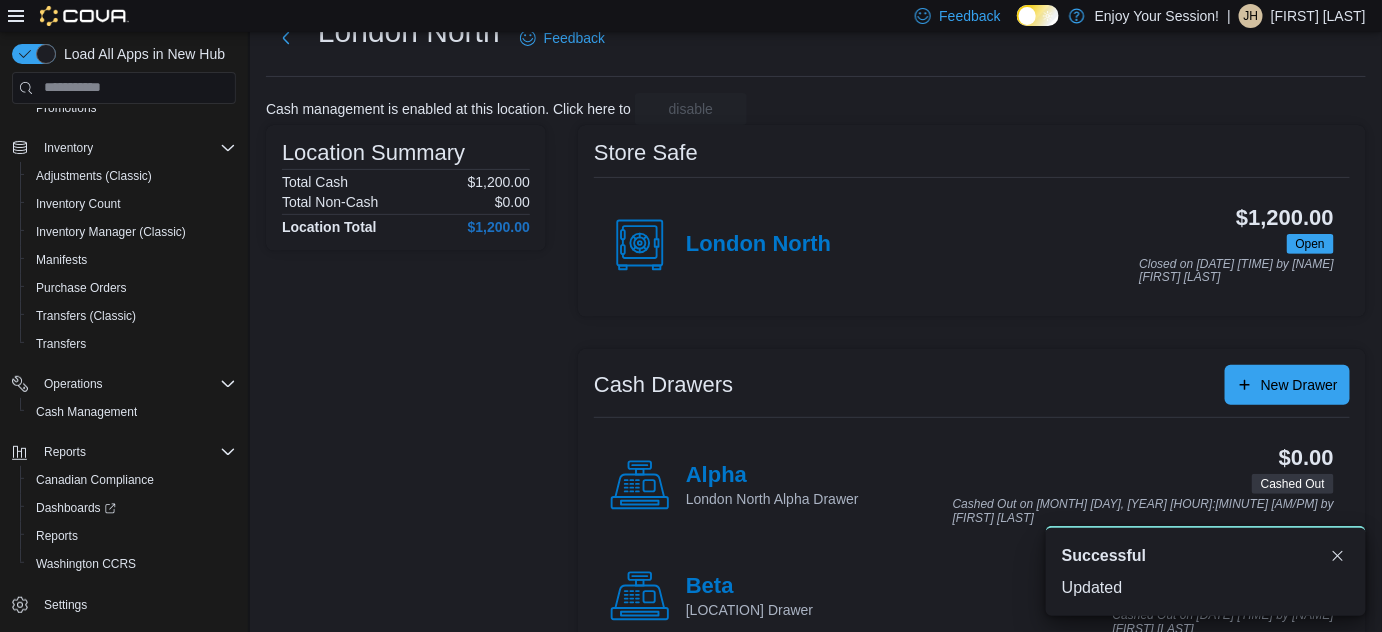 scroll, scrollTop: 122, scrollLeft: 0, axis: vertical 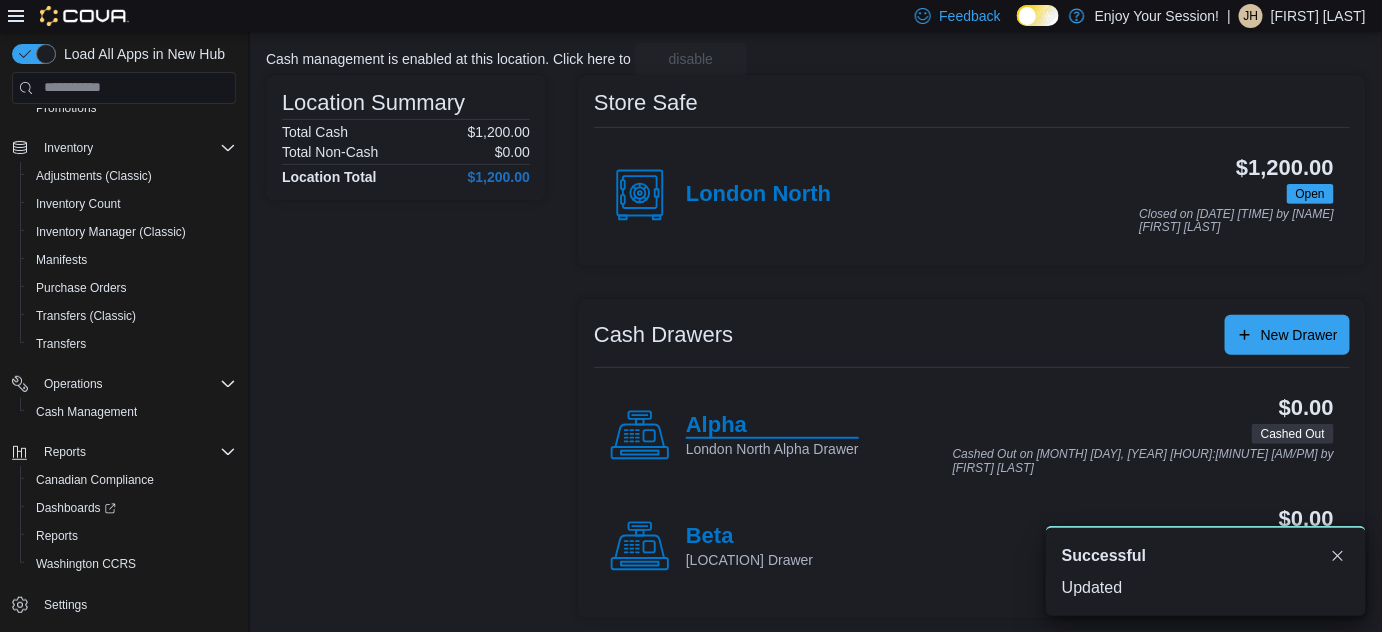 click on "Alpha" at bounding box center [772, 426] 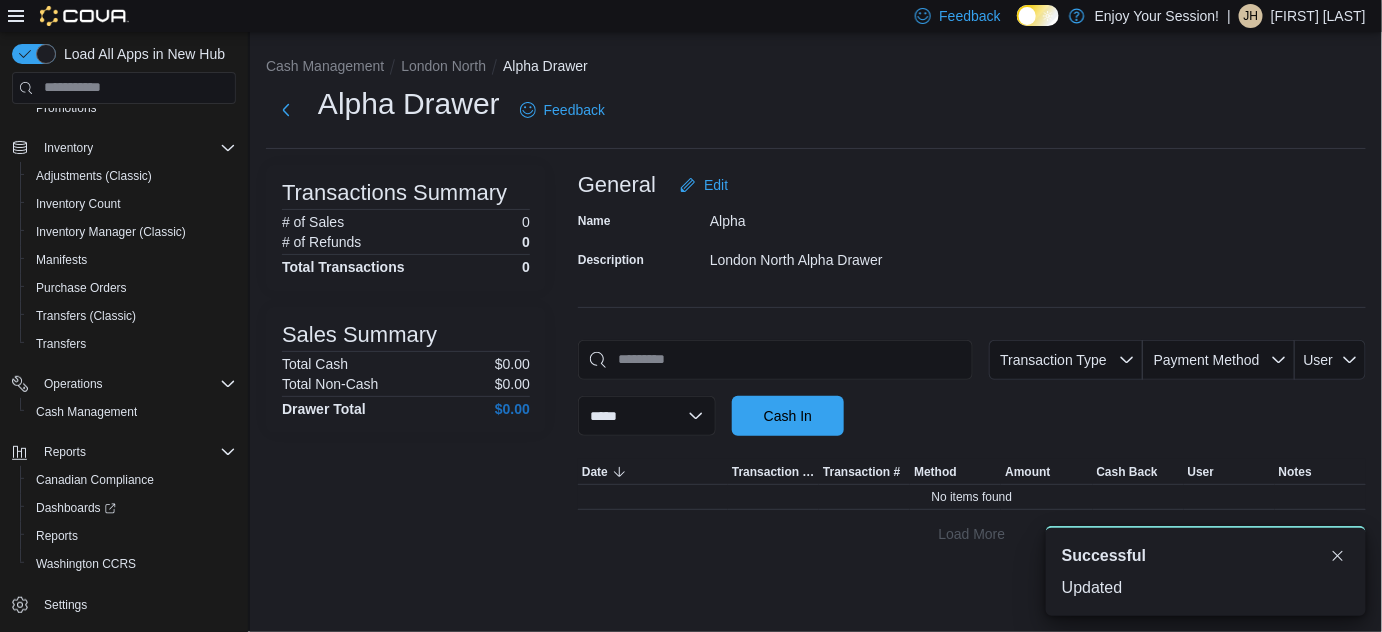 scroll, scrollTop: 0, scrollLeft: 0, axis: both 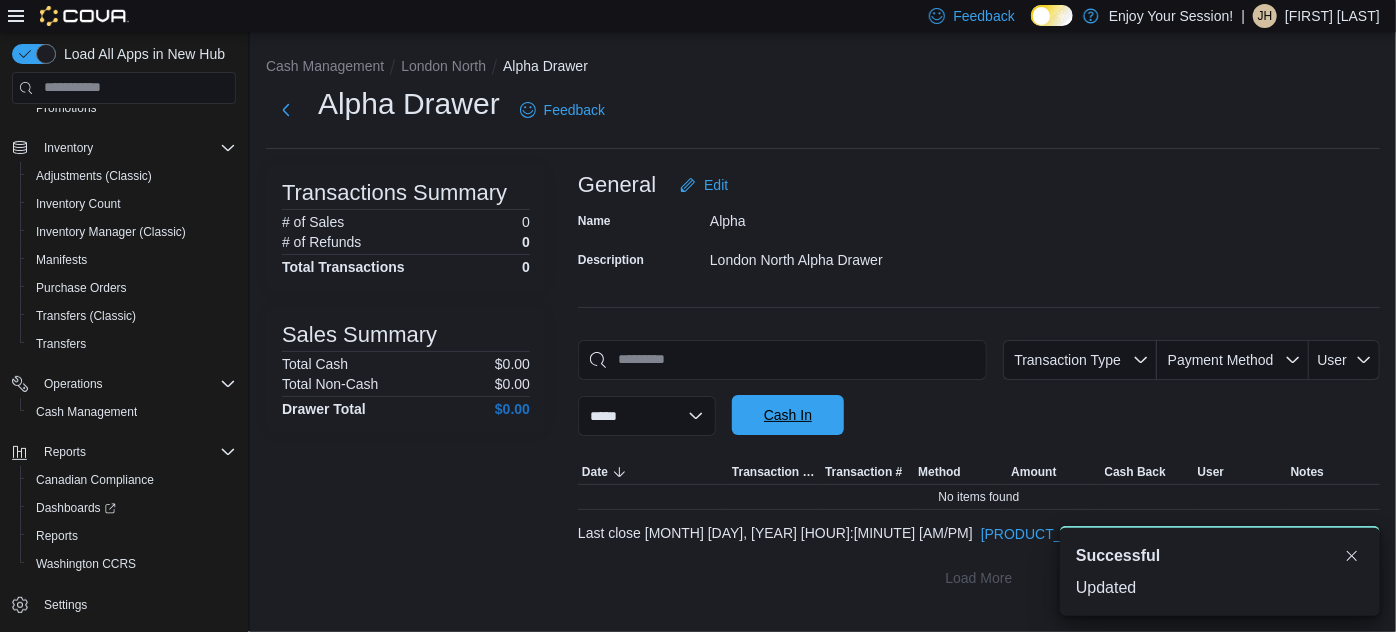 click on "Cash In" at bounding box center (788, 415) 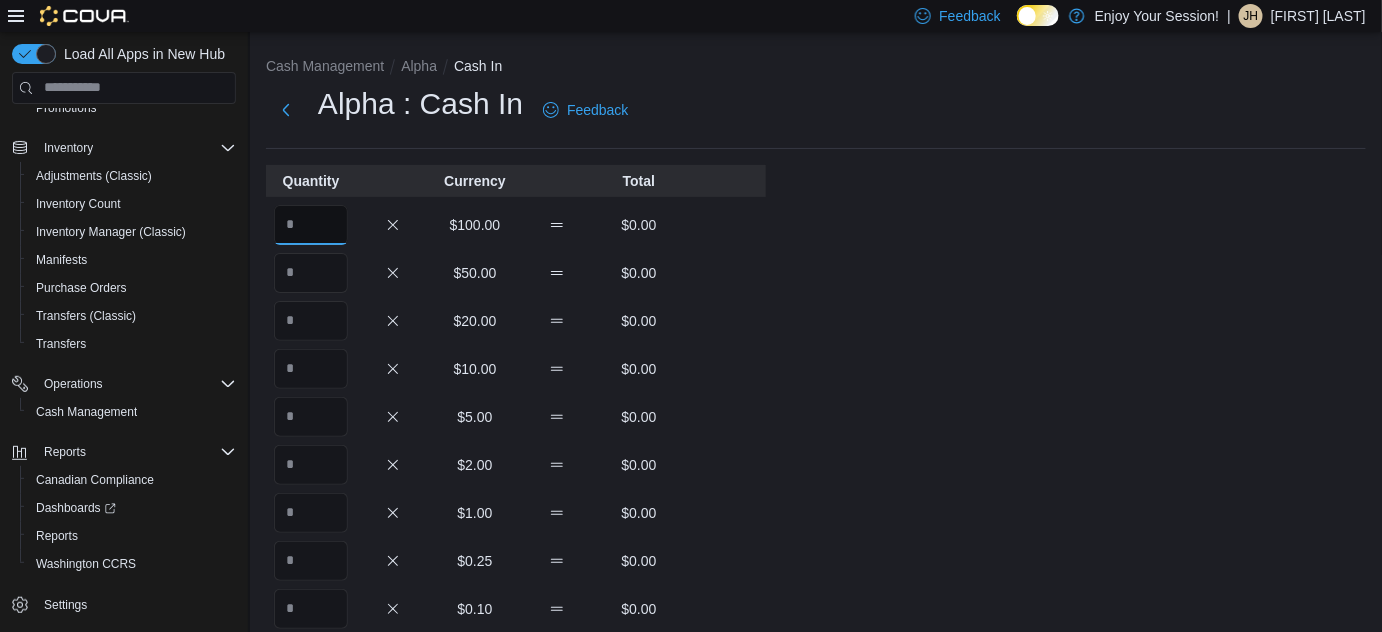 click at bounding box center [311, 225] 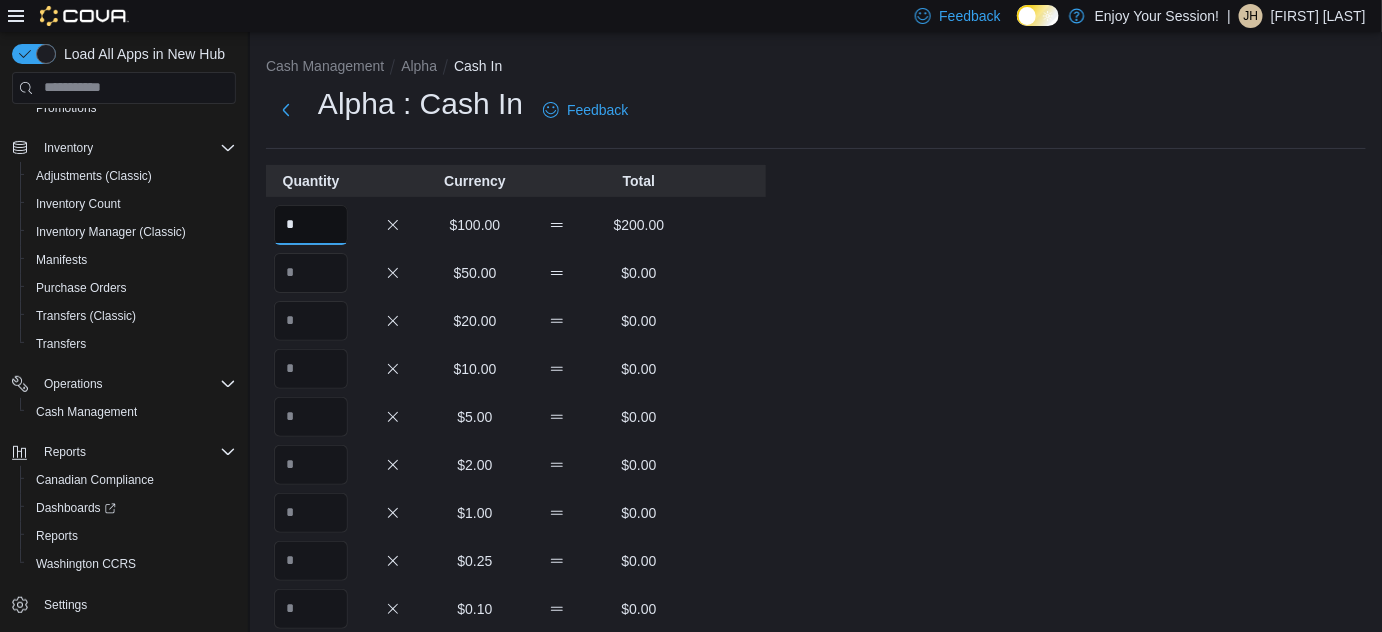 type on "*" 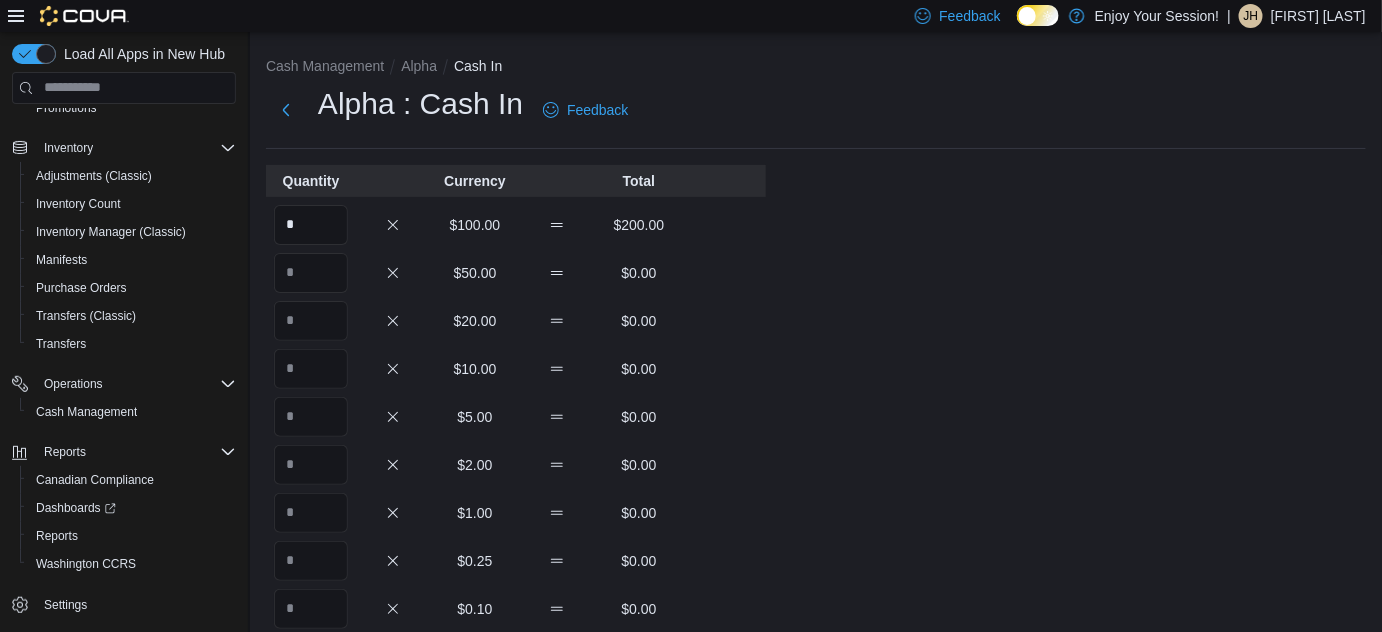 click on "Cash Management Alpha Cash In Alpha : Cash In Feedback   Quantity Currency Total * $100.00 $200.00 $50.00 $0.00 $20.00 $0.00 $10.00 $0.00 $5.00 $0.00 $2.00 $0.00 $1.00 $0.00 $0.25 $0.00 $0.10 $0.00 $0.05 $0.00 $0.01 $0.00 Your Total $200.00 Expected Total $0.00 Difference $200.00 Notes Cancel Save" at bounding box center (816, 553) 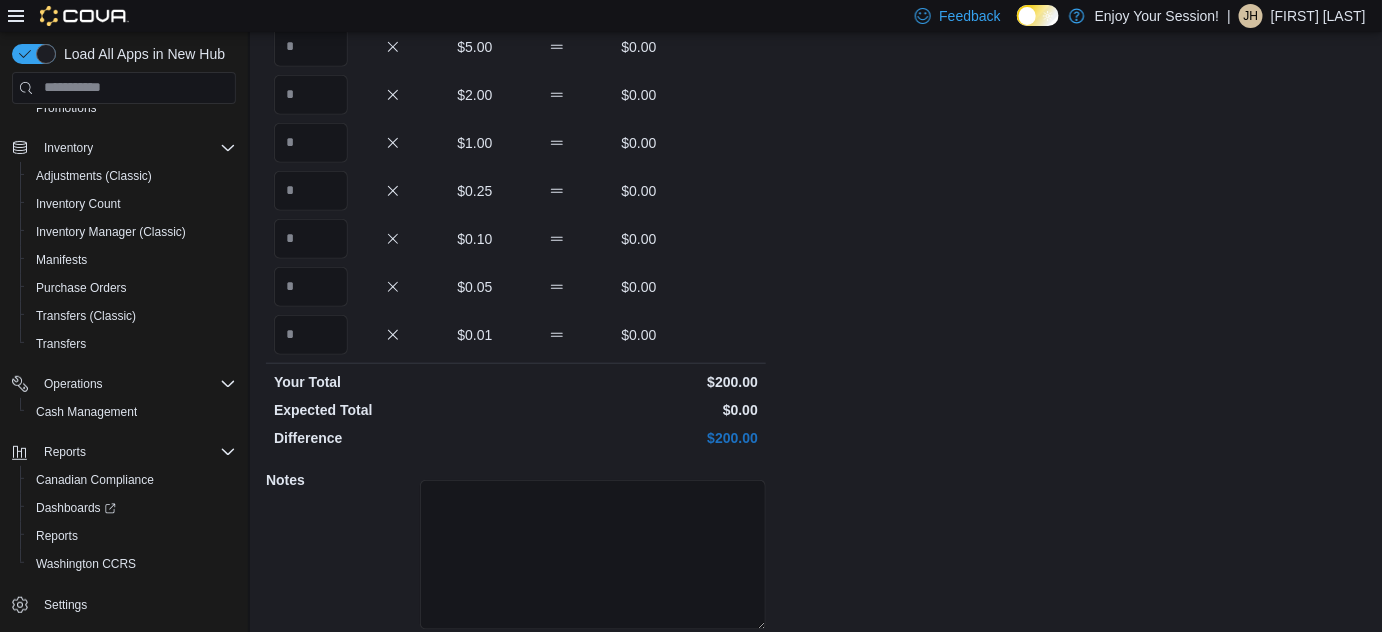 scroll, scrollTop: 442, scrollLeft: 0, axis: vertical 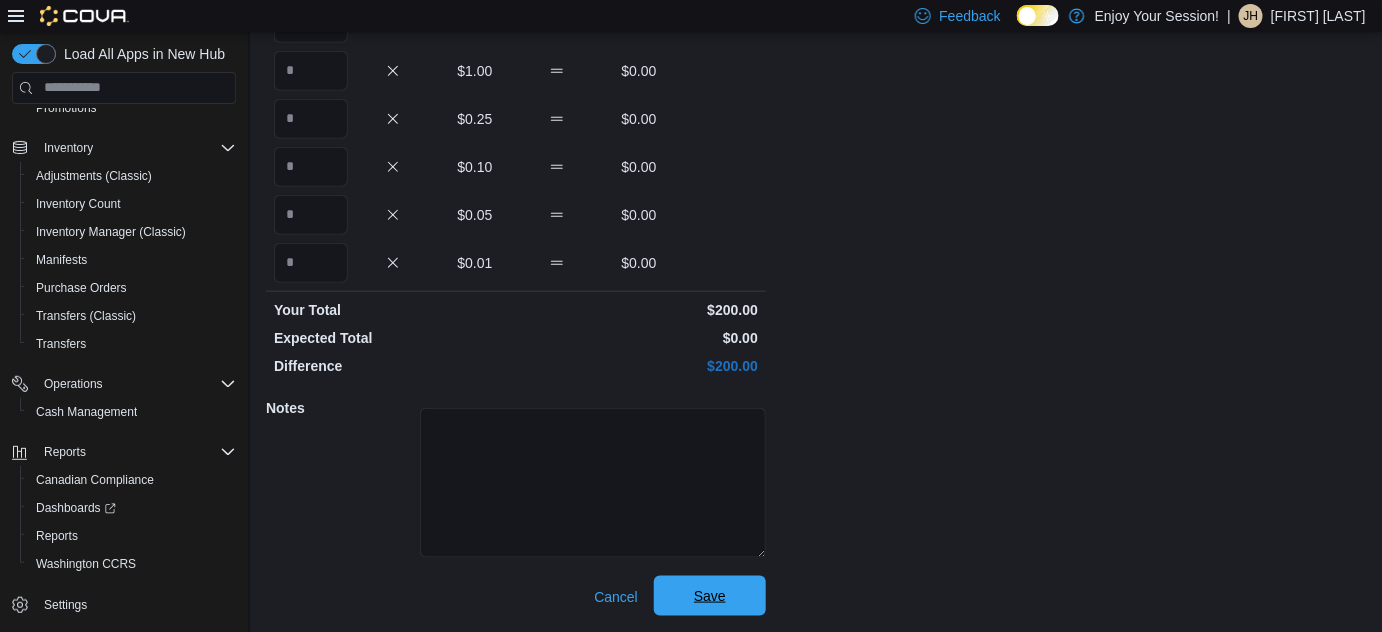 click on "Save" at bounding box center (710, 596) 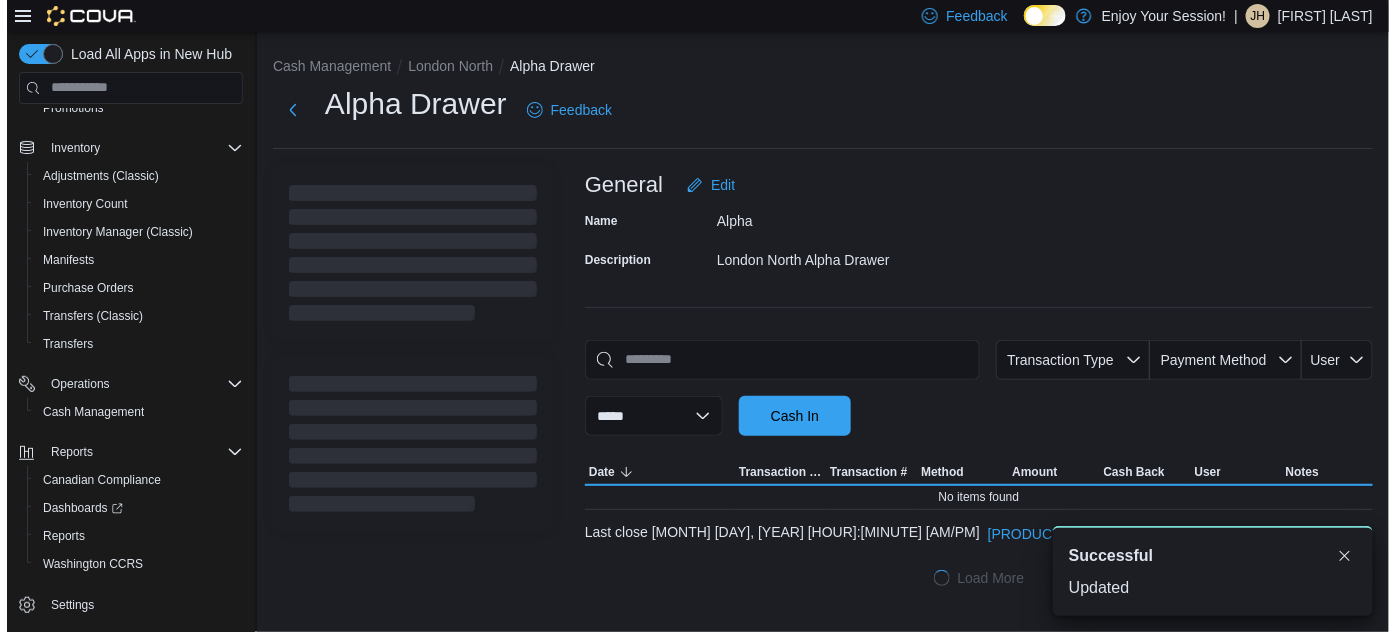scroll, scrollTop: 0, scrollLeft: 0, axis: both 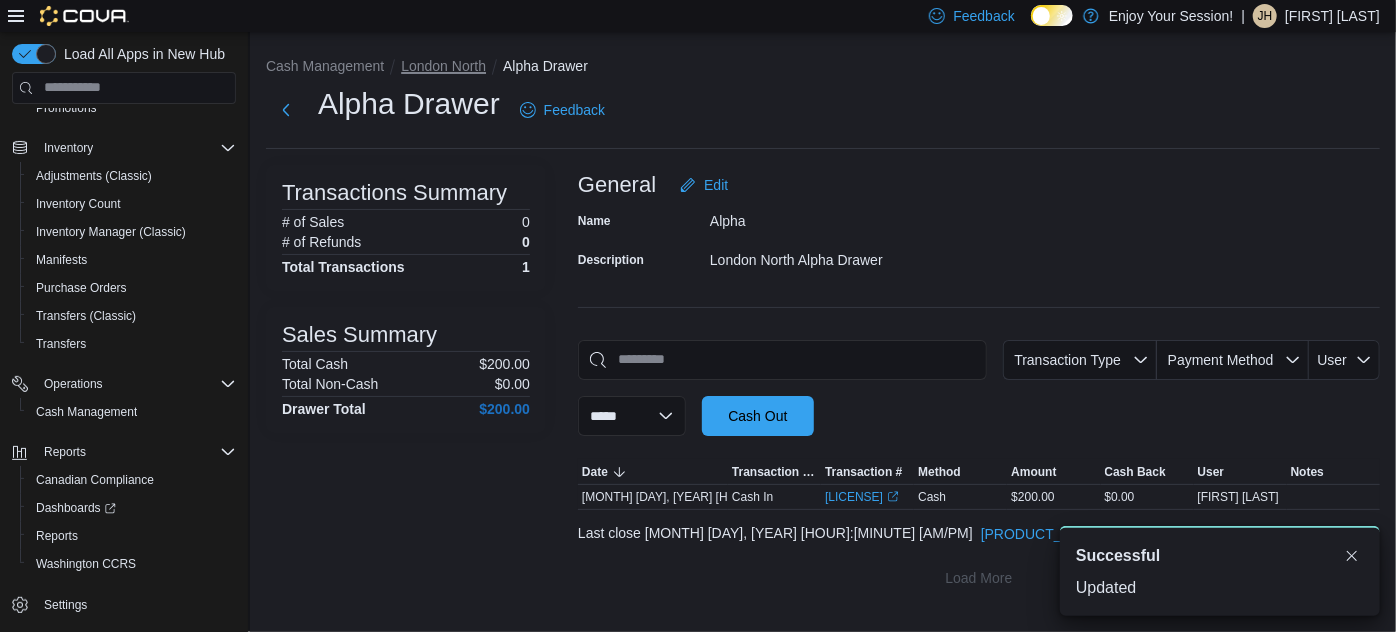 click on "London North" at bounding box center (443, 66) 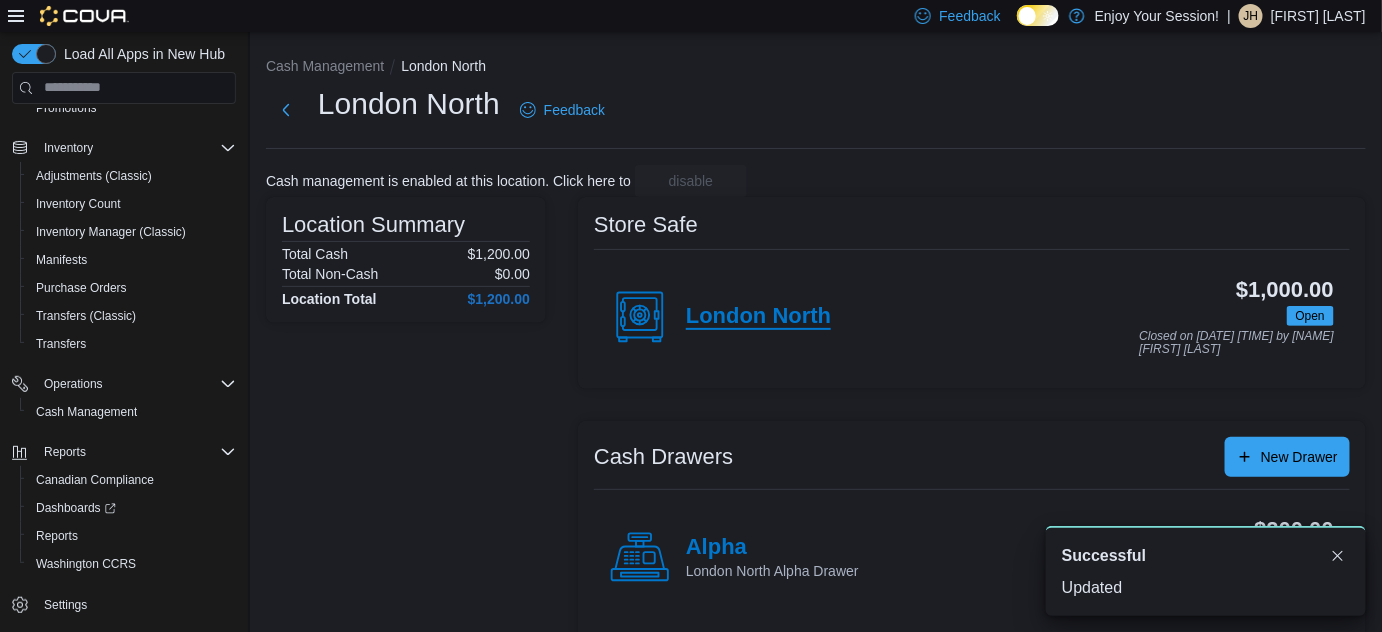 scroll, scrollTop: 122, scrollLeft: 0, axis: vertical 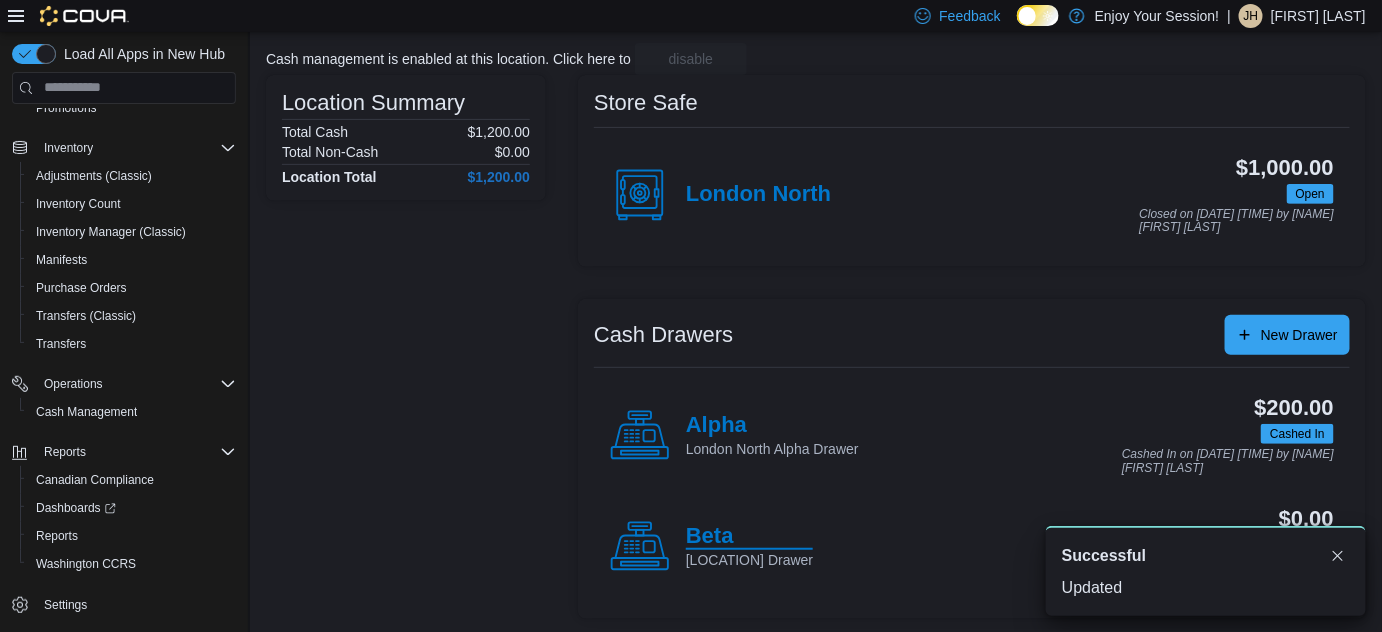 click on "Beta" at bounding box center (749, 537) 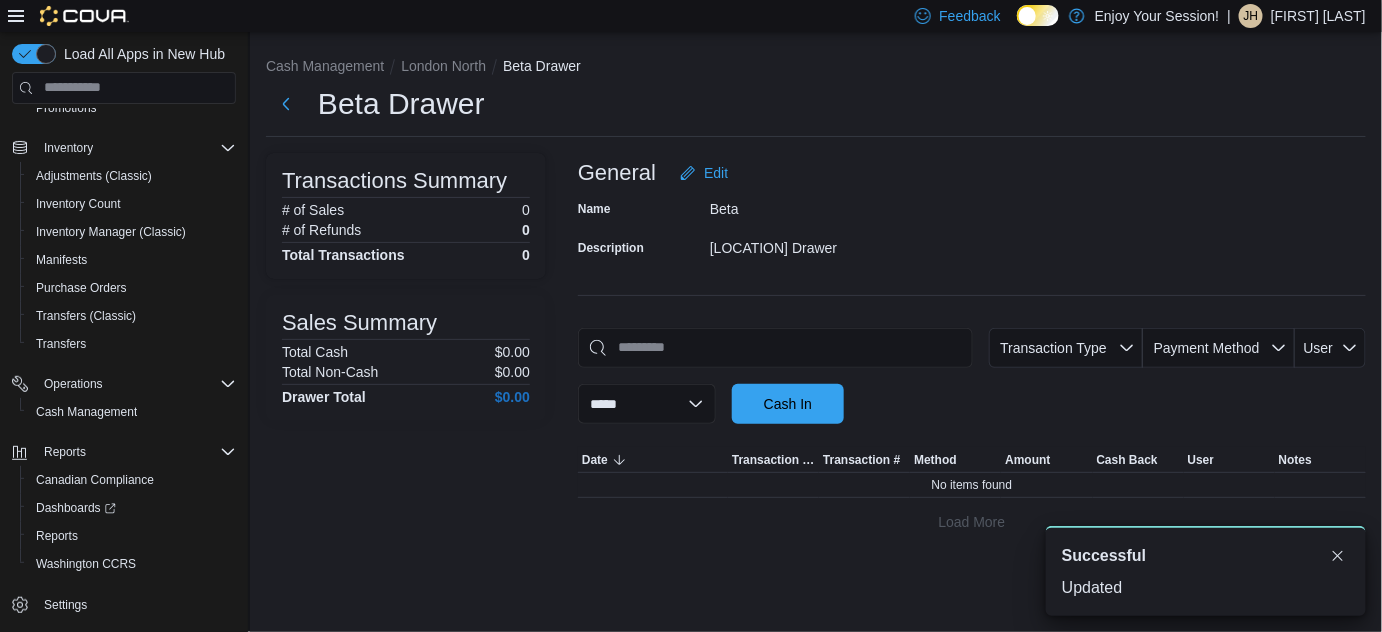 scroll, scrollTop: 0, scrollLeft: 0, axis: both 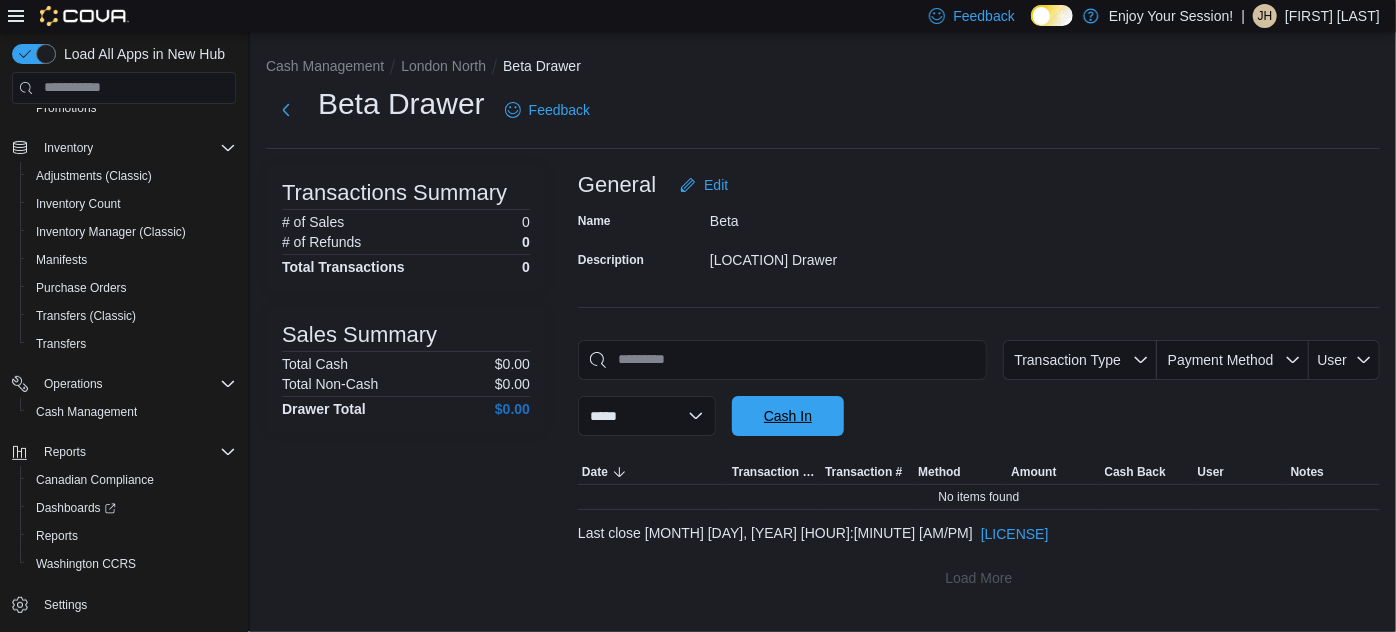 click on "Cash In" at bounding box center [788, 416] 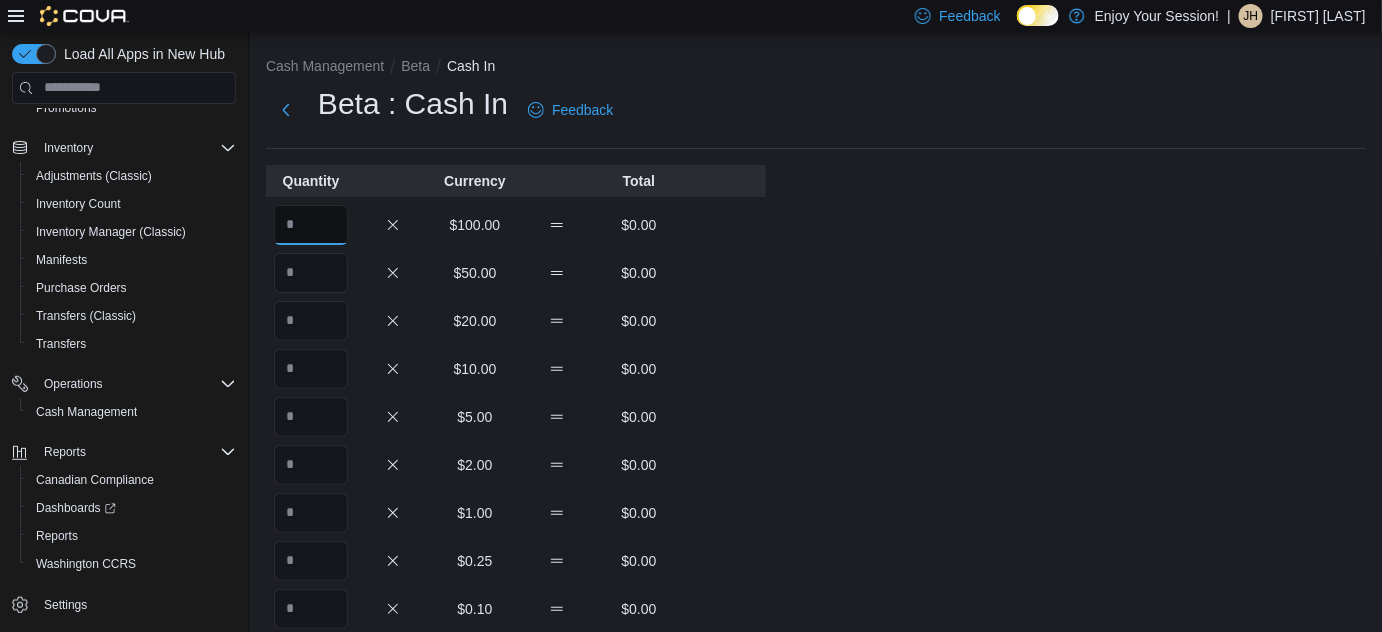 click at bounding box center (311, 225) 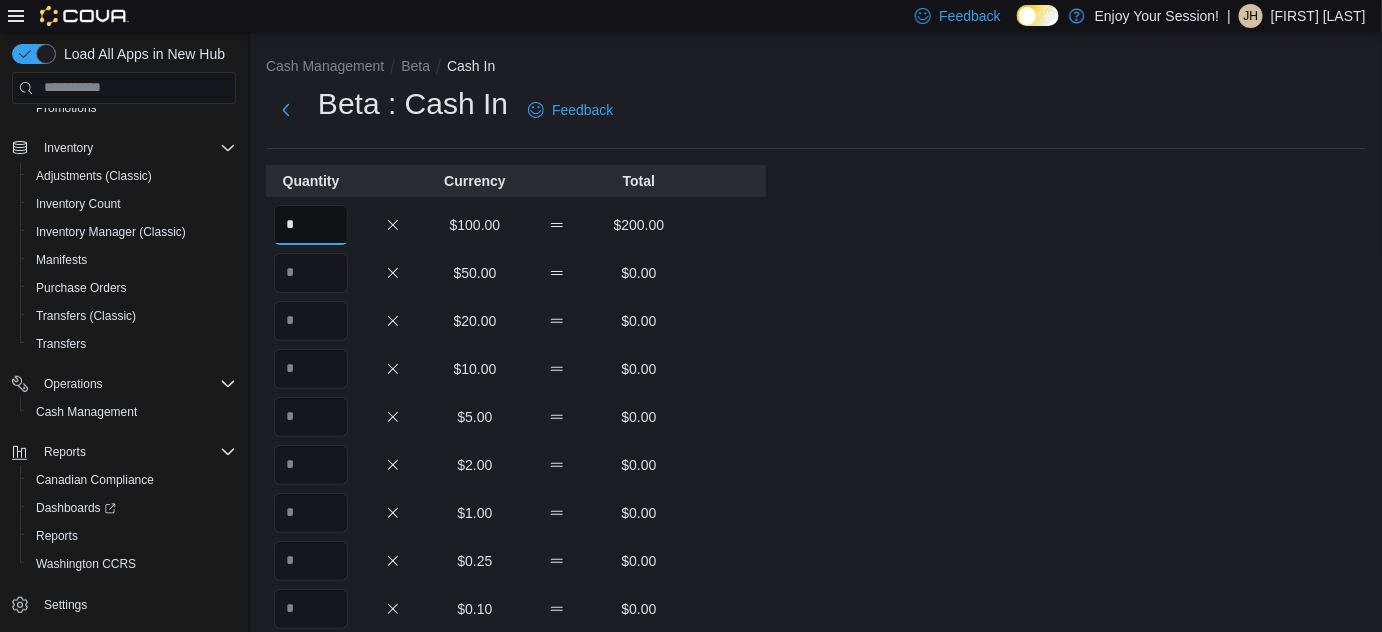 type on "*" 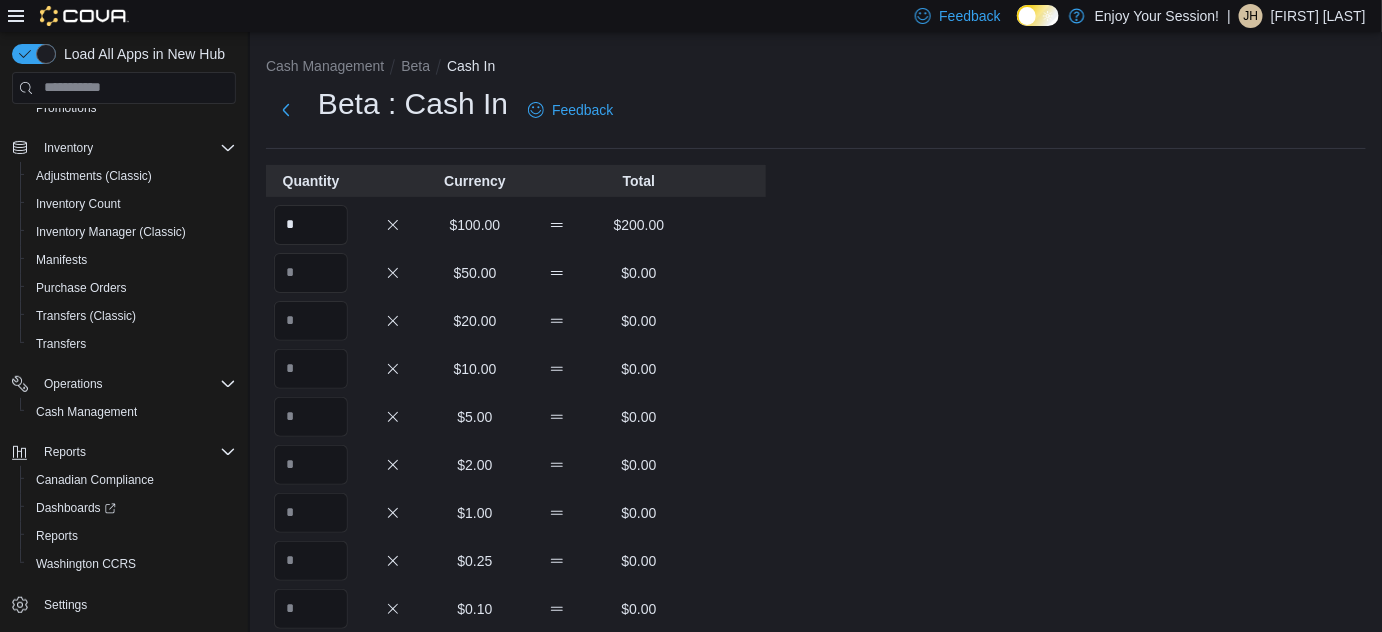 click on "$20.00 $0.00" at bounding box center (516, 321) 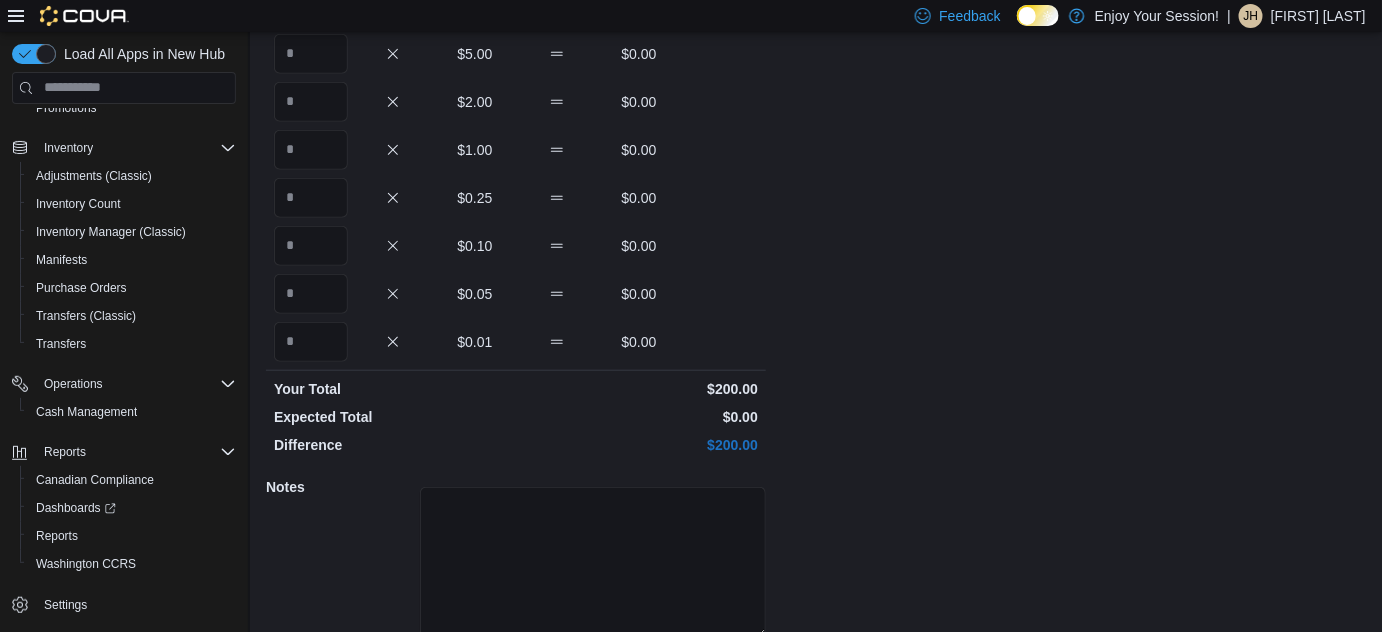 scroll, scrollTop: 442, scrollLeft: 0, axis: vertical 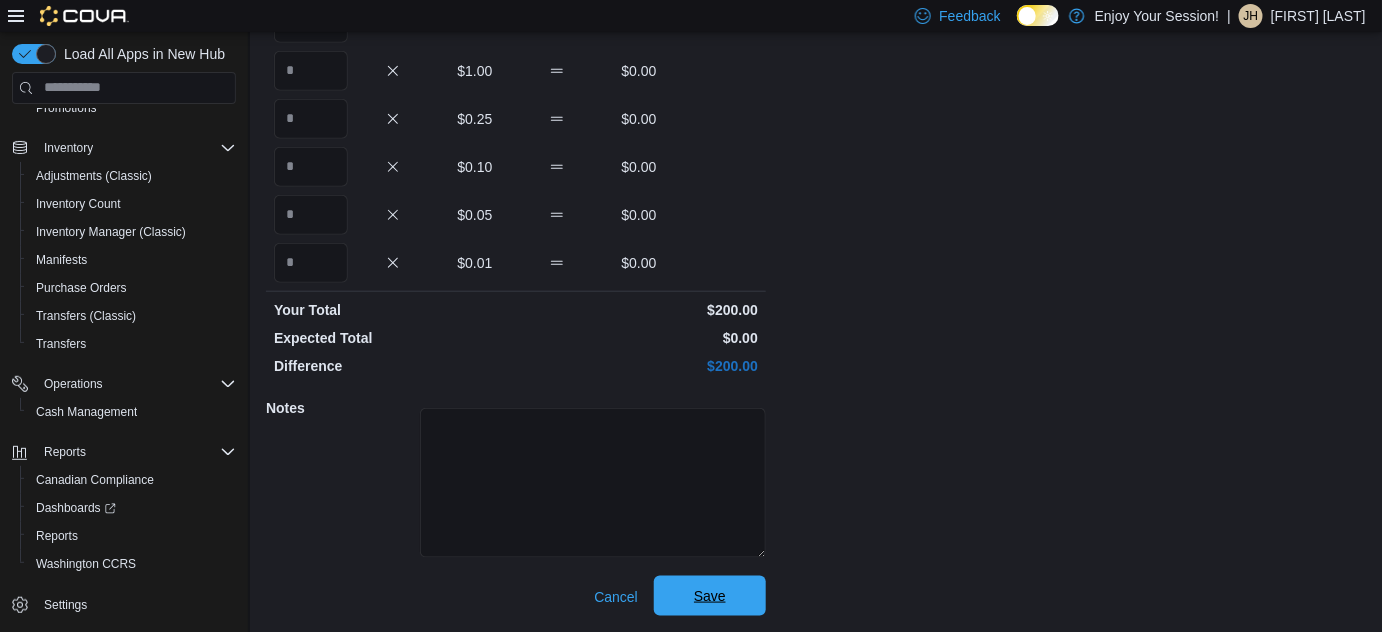 click on "Save" at bounding box center (710, 596) 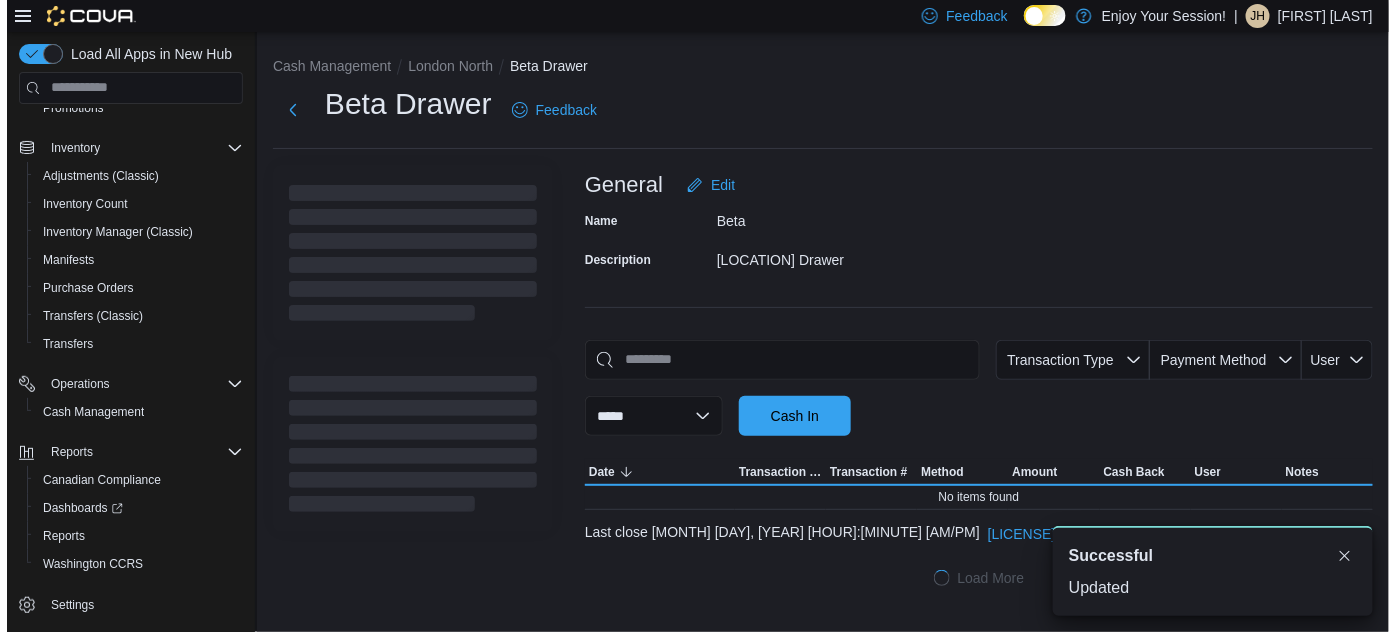 scroll, scrollTop: 0, scrollLeft: 0, axis: both 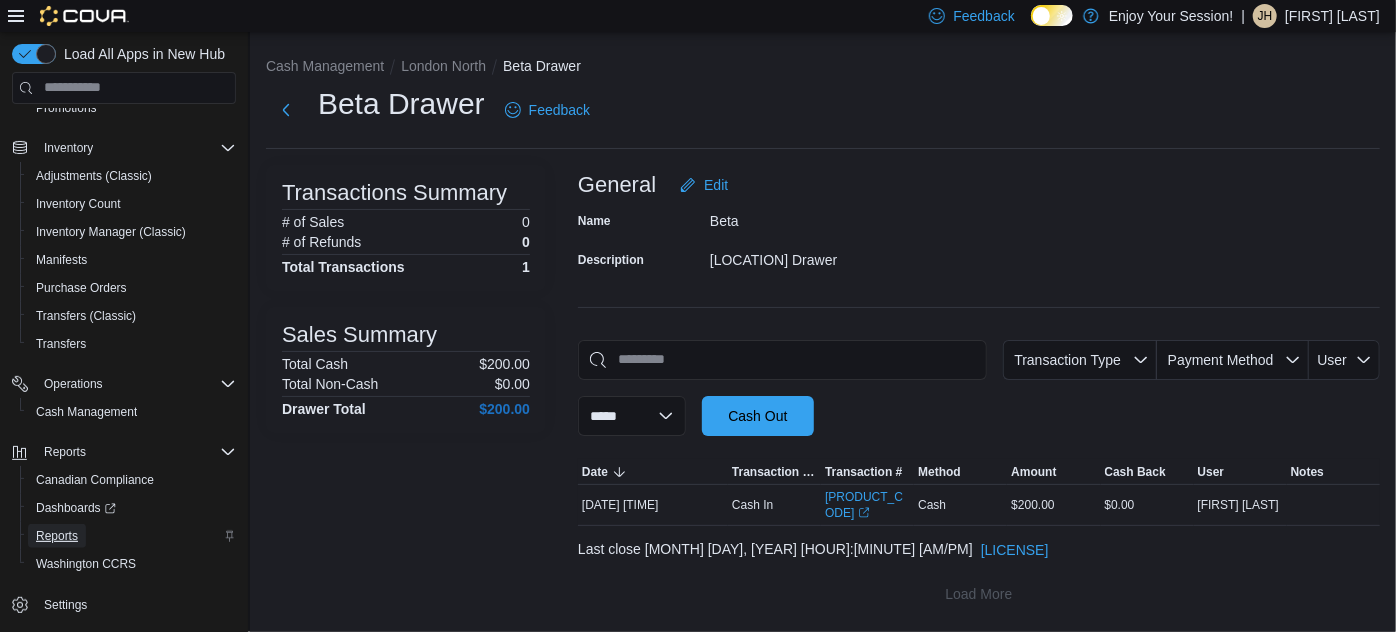 click on "Reports" at bounding box center [57, 536] 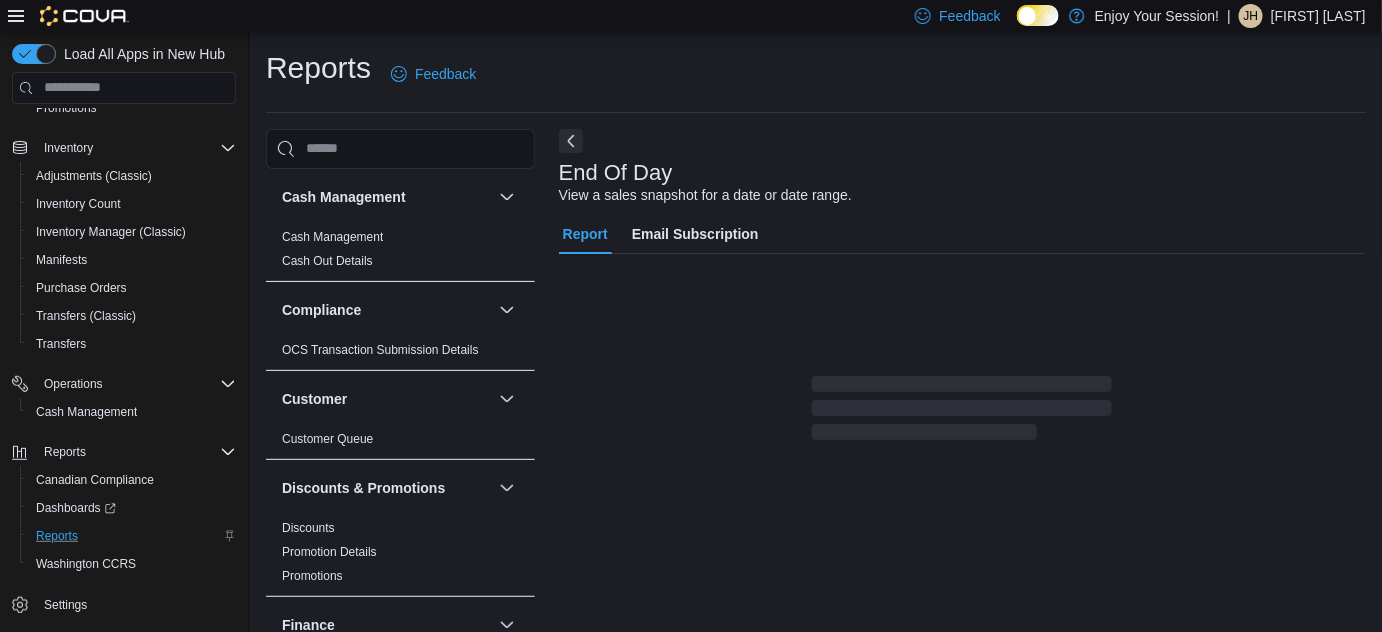 scroll, scrollTop: 26, scrollLeft: 0, axis: vertical 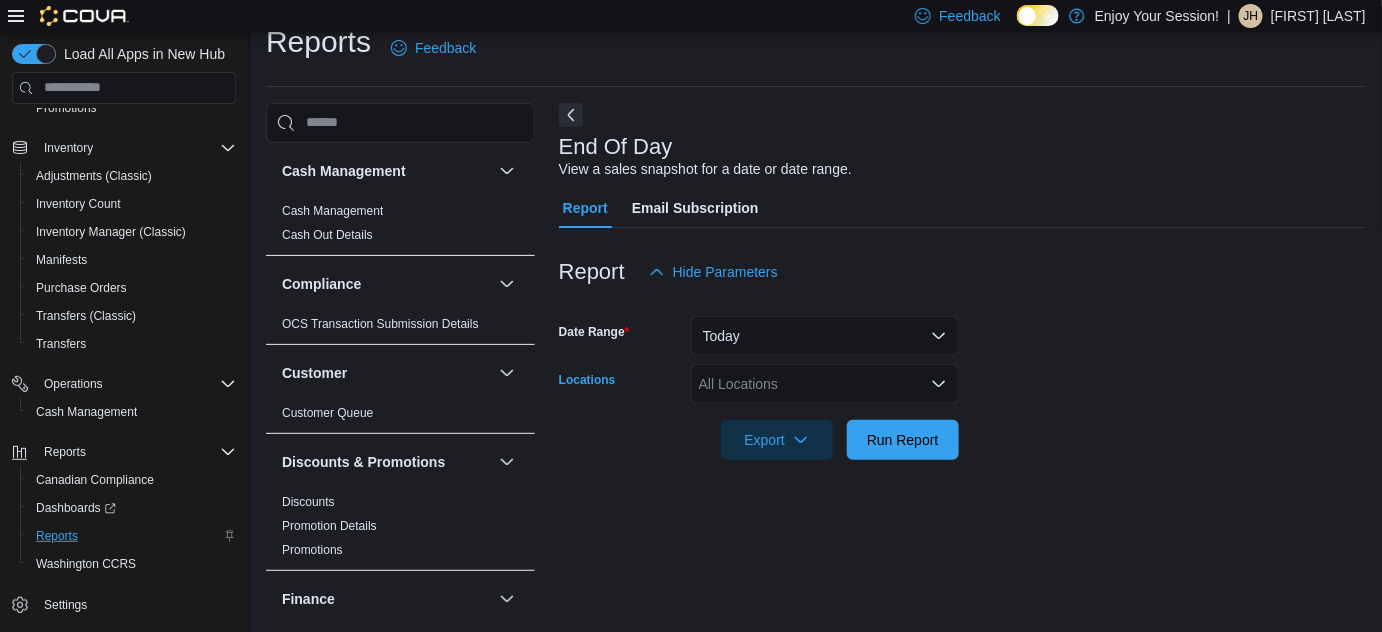 click on "All Locations" at bounding box center [825, 384] 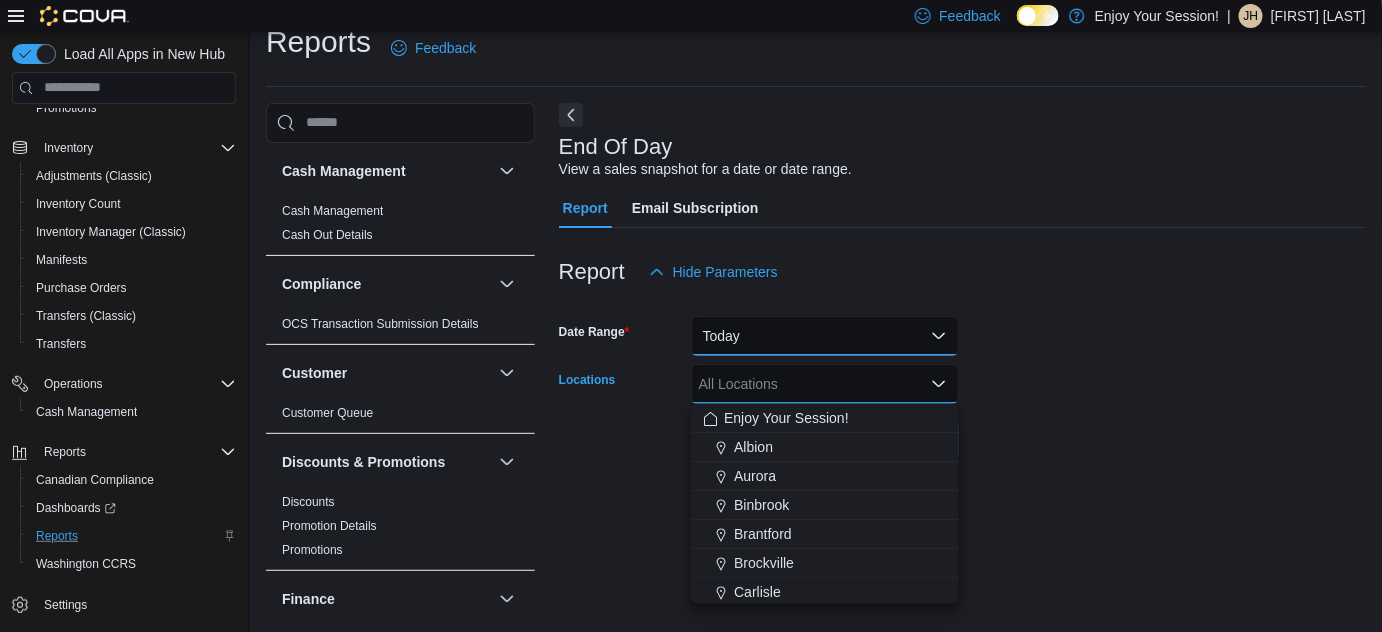 click on "Today" at bounding box center (825, 336) 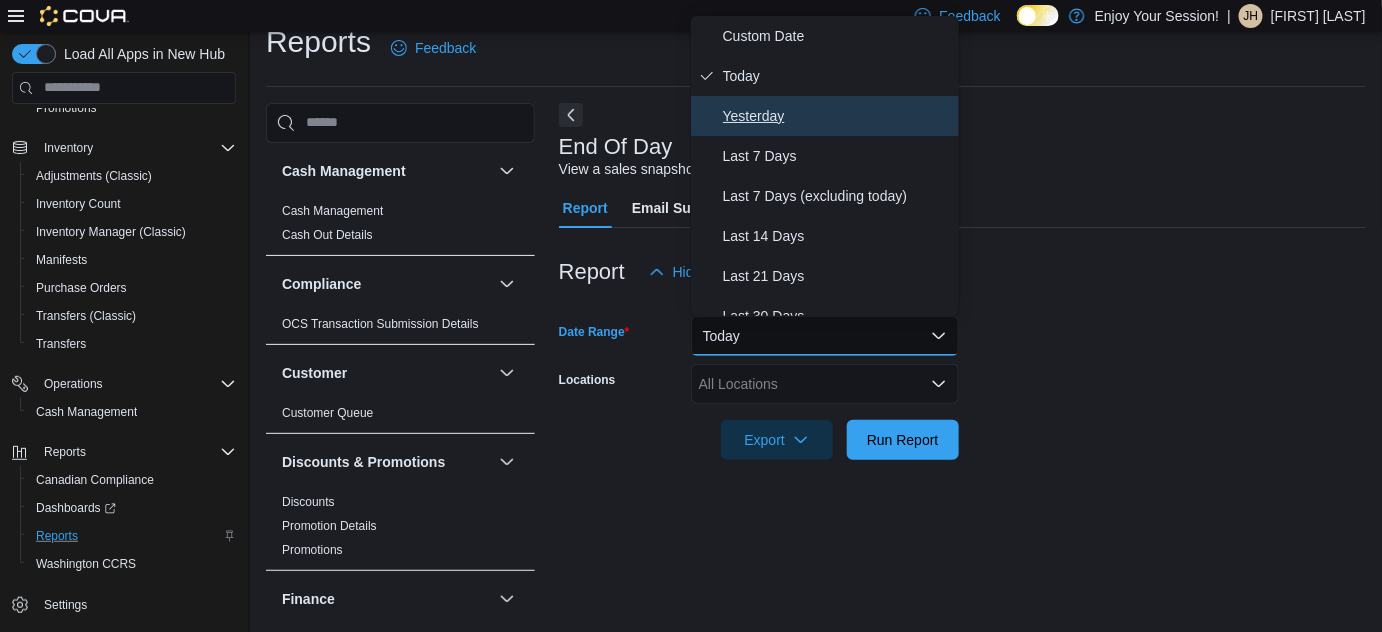 click on "Yesterday" at bounding box center [837, 116] 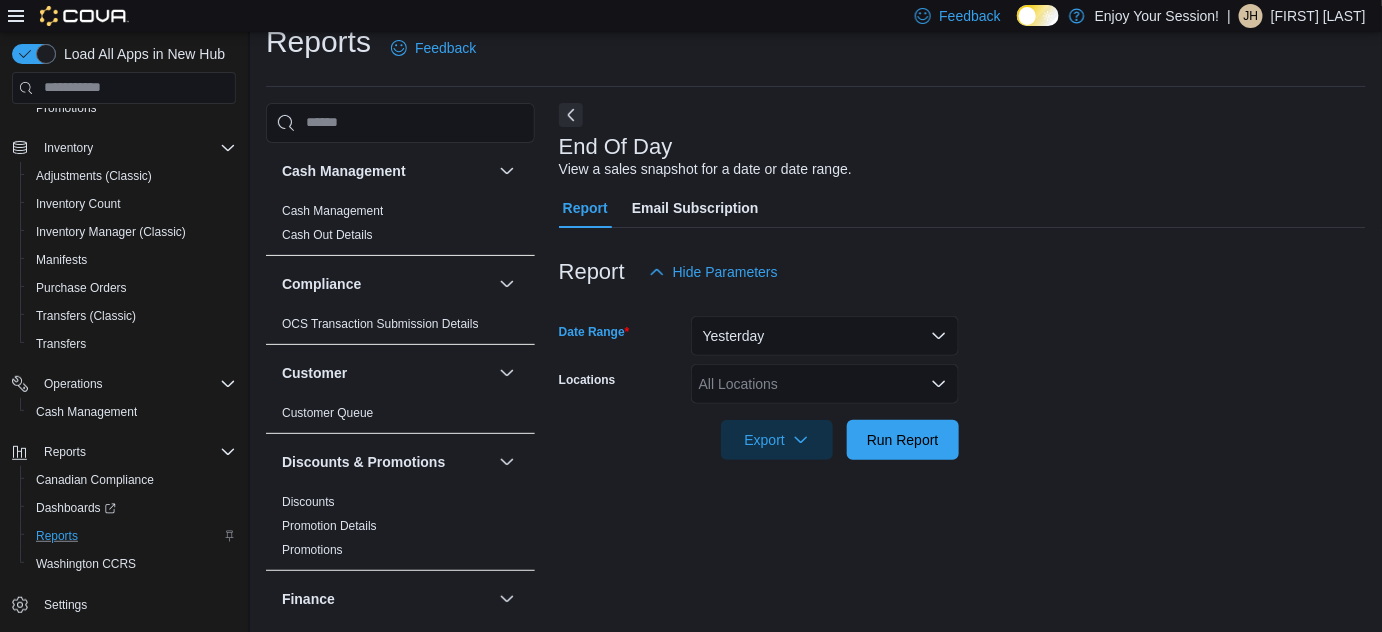 click on "All Locations" at bounding box center (825, 384) 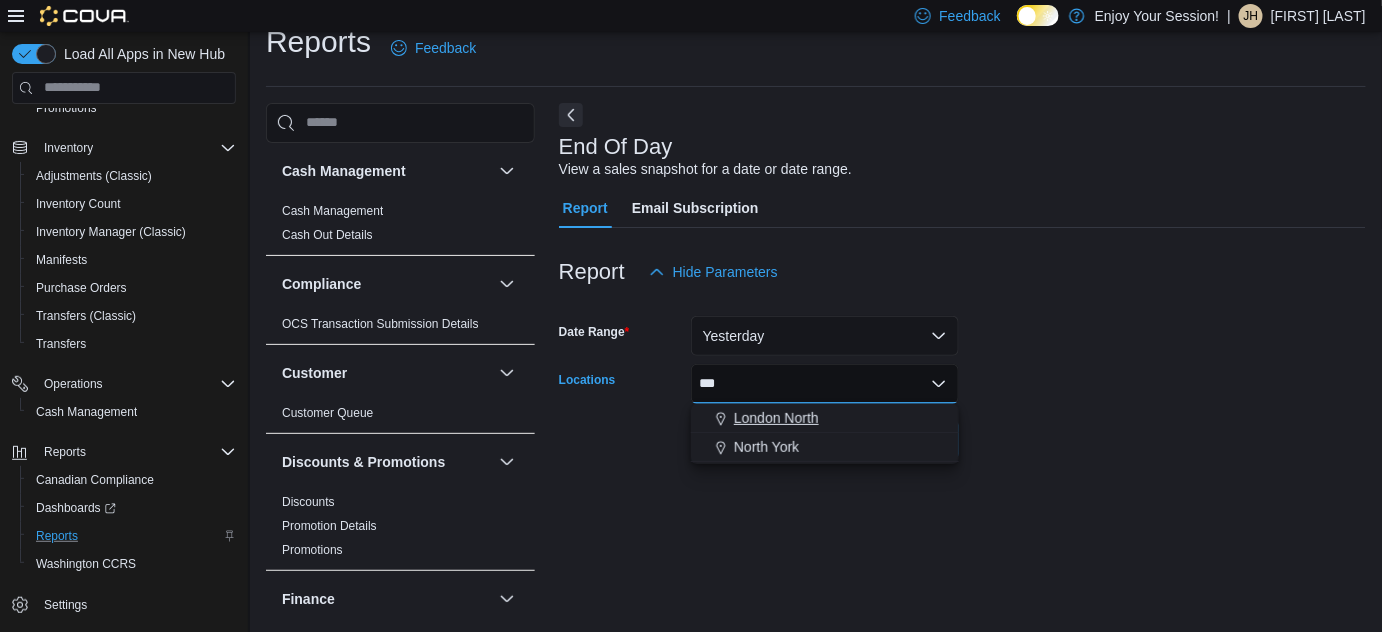 type on "***" 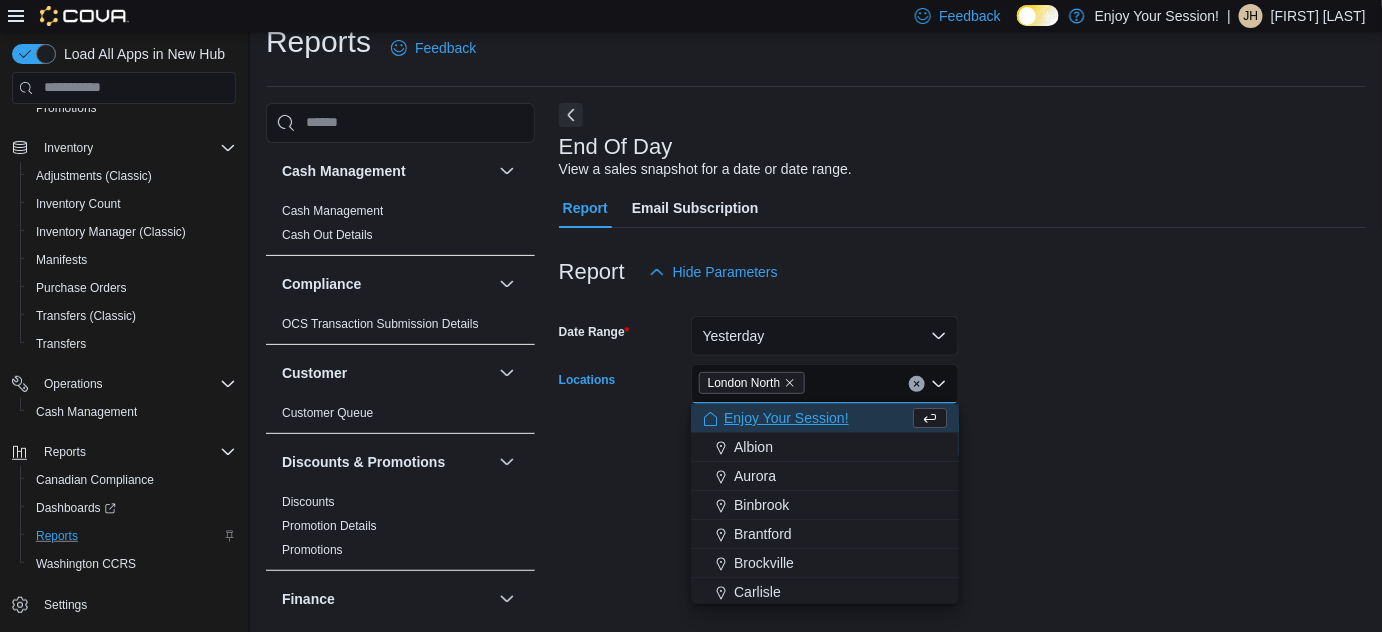 click at bounding box center [962, 412] 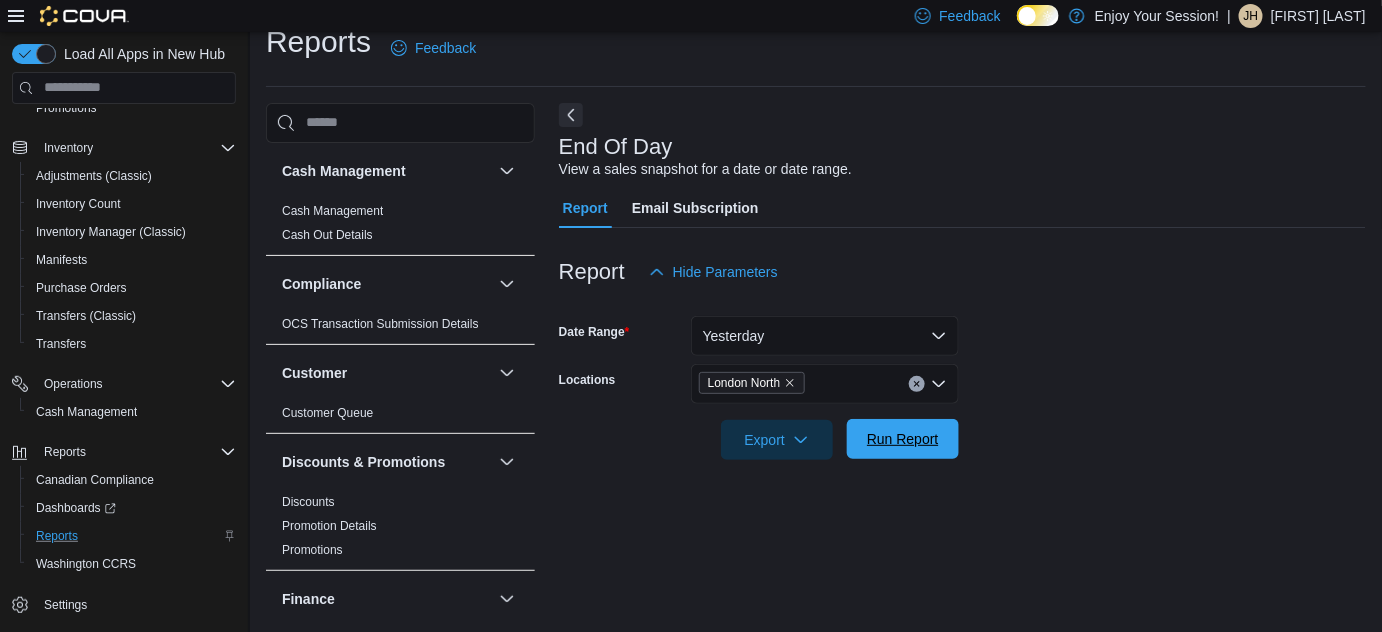 click on "Run Report" at bounding box center (903, 439) 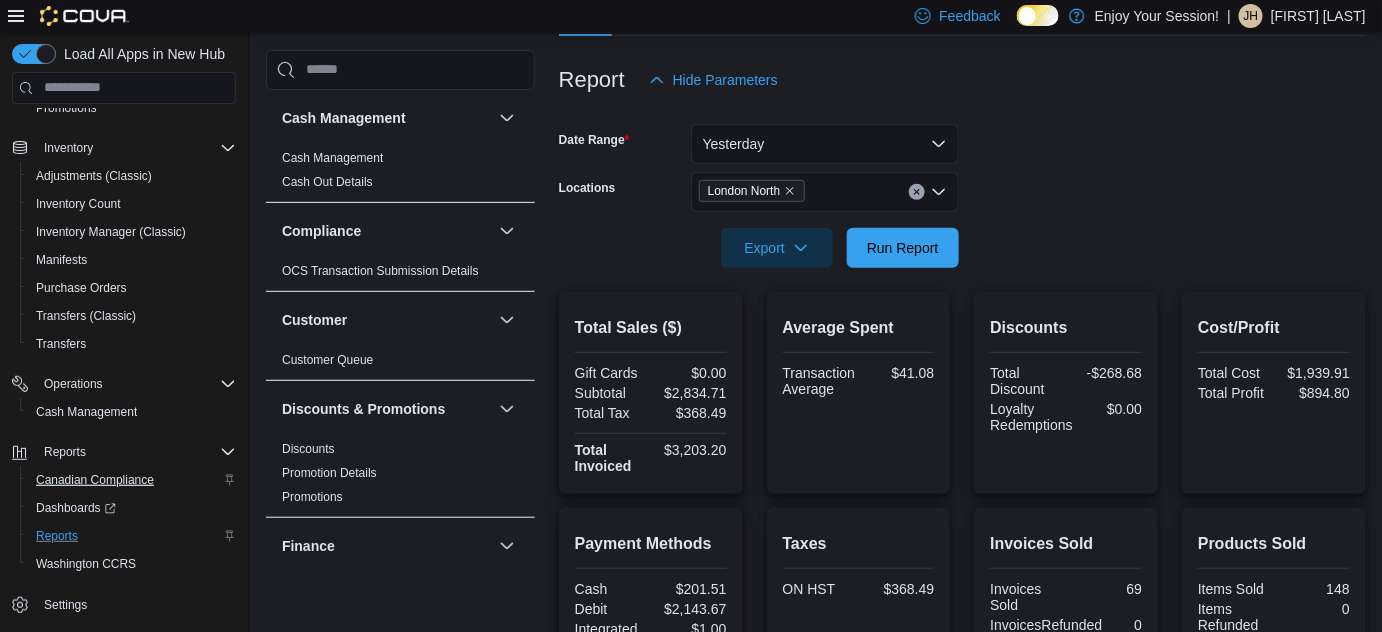 scroll, scrollTop: 363, scrollLeft: 0, axis: vertical 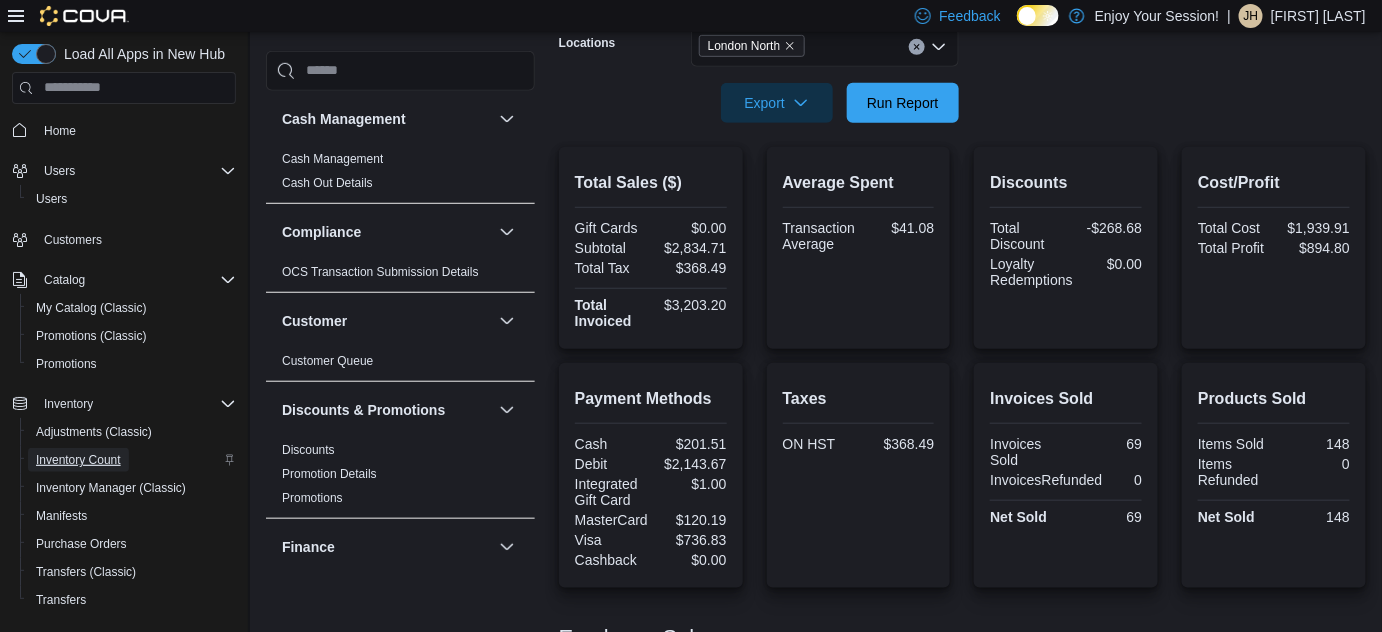 click on "Inventory Count" at bounding box center [78, 460] 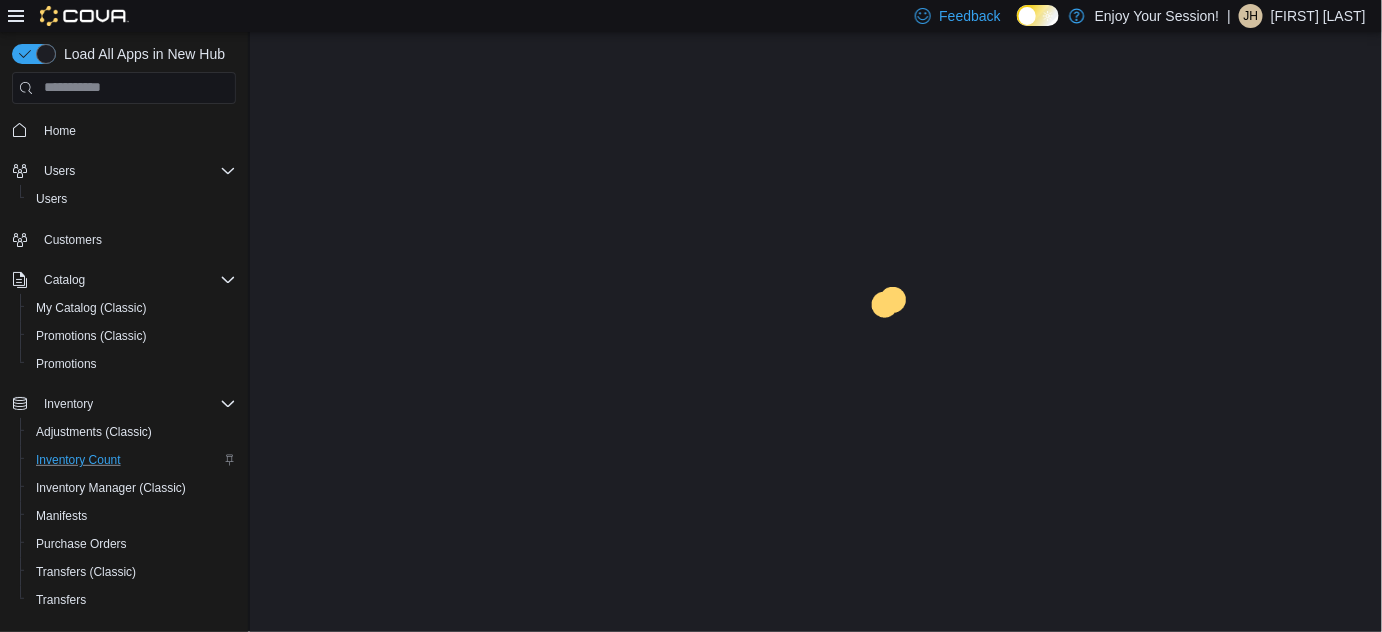 scroll, scrollTop: 0, scrollLeft: 0, axis: both 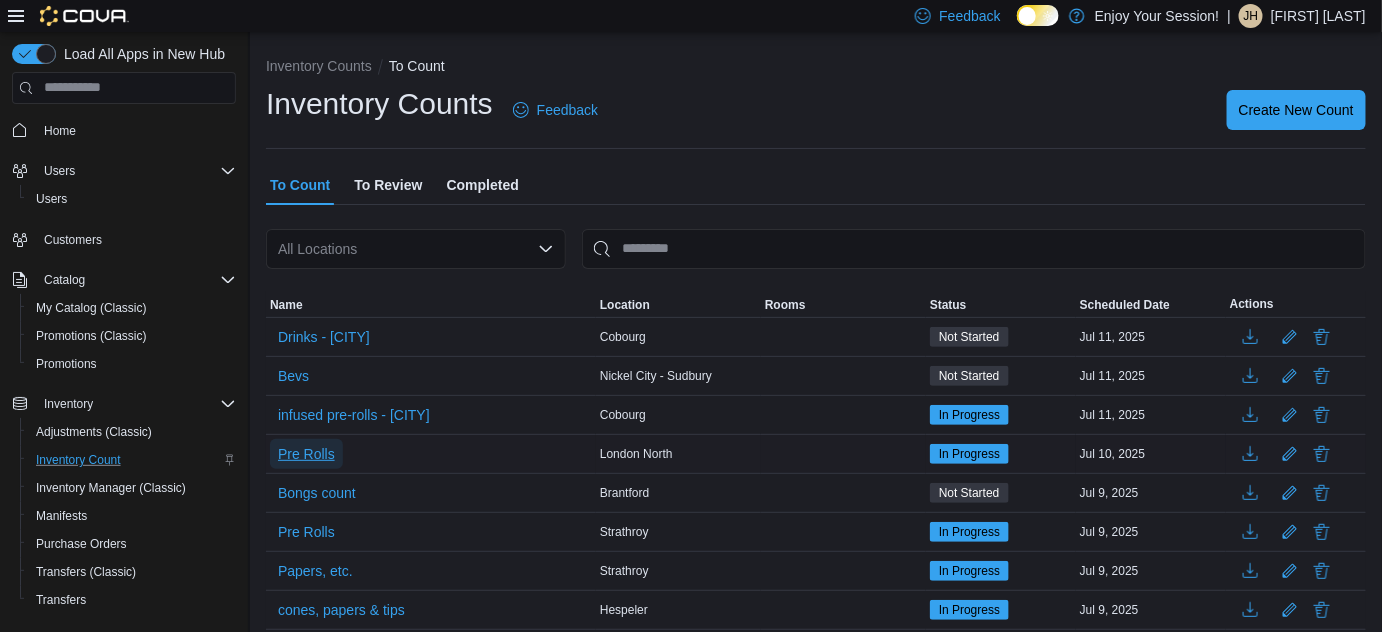 click on "Pre Rolls" at bounding box center [306, 454] 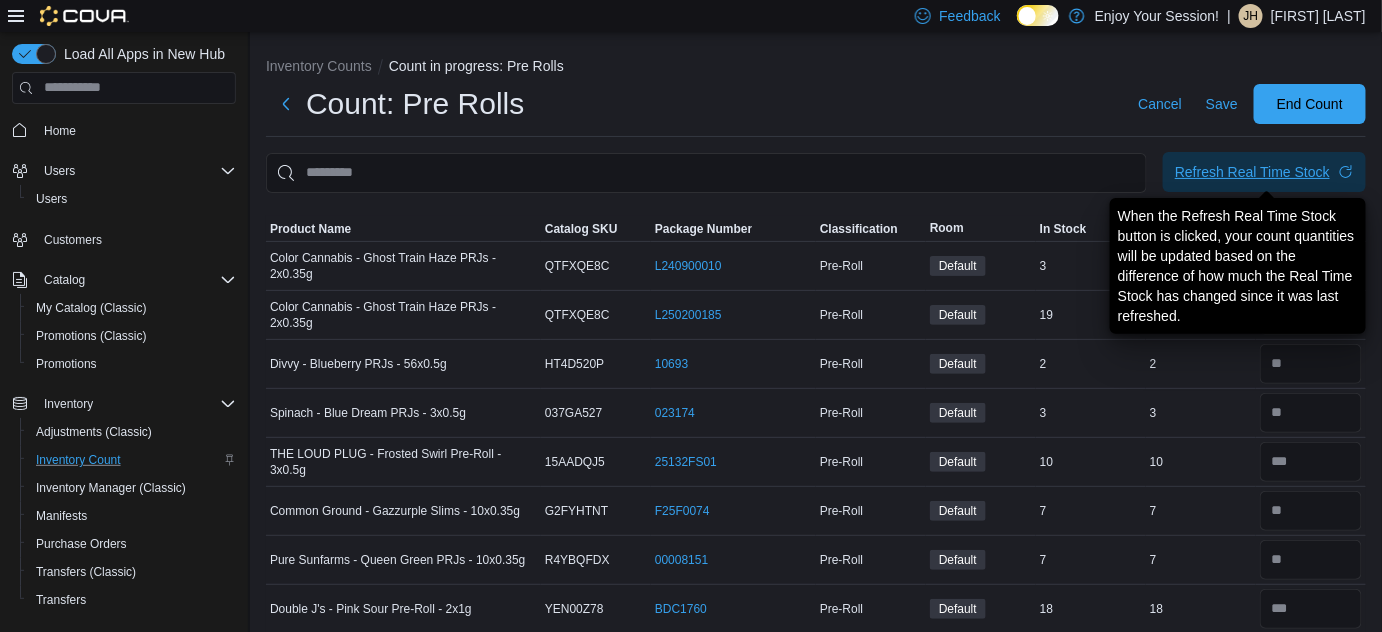 click on "Refresh Real Time Stock" at bounding box center [1252, 172] 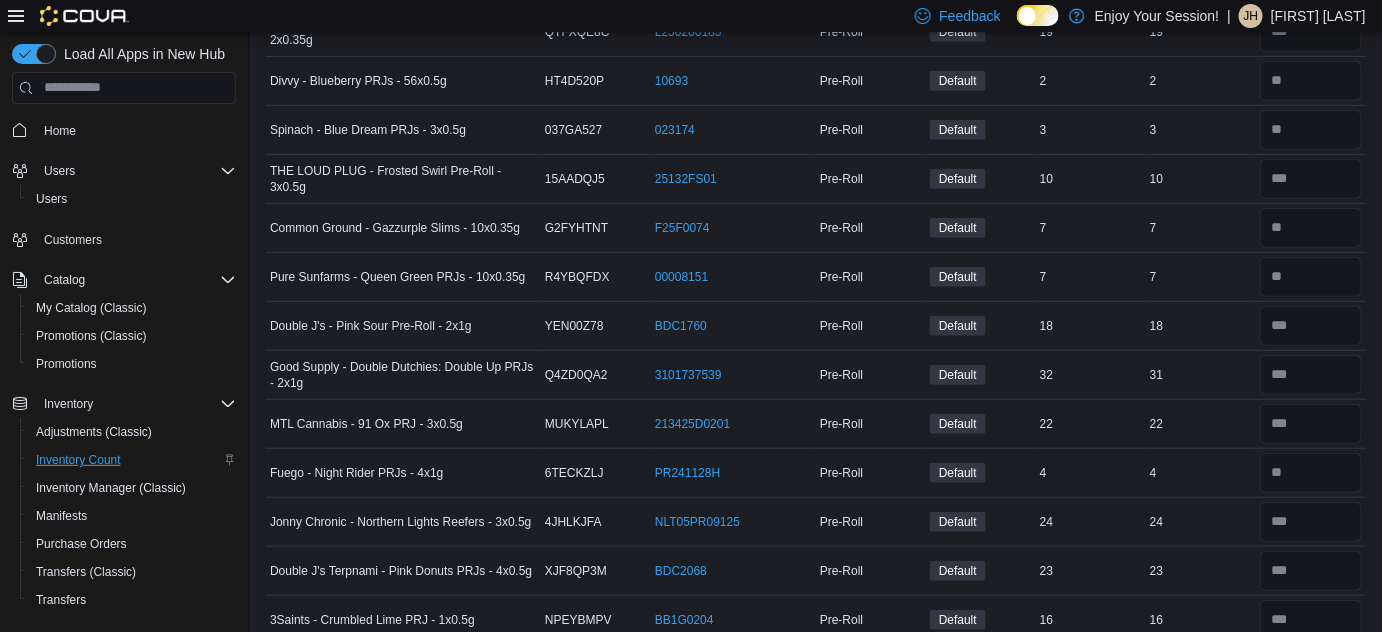 scroll, scrollTop: 0, scrollLeft: 0, axis: both 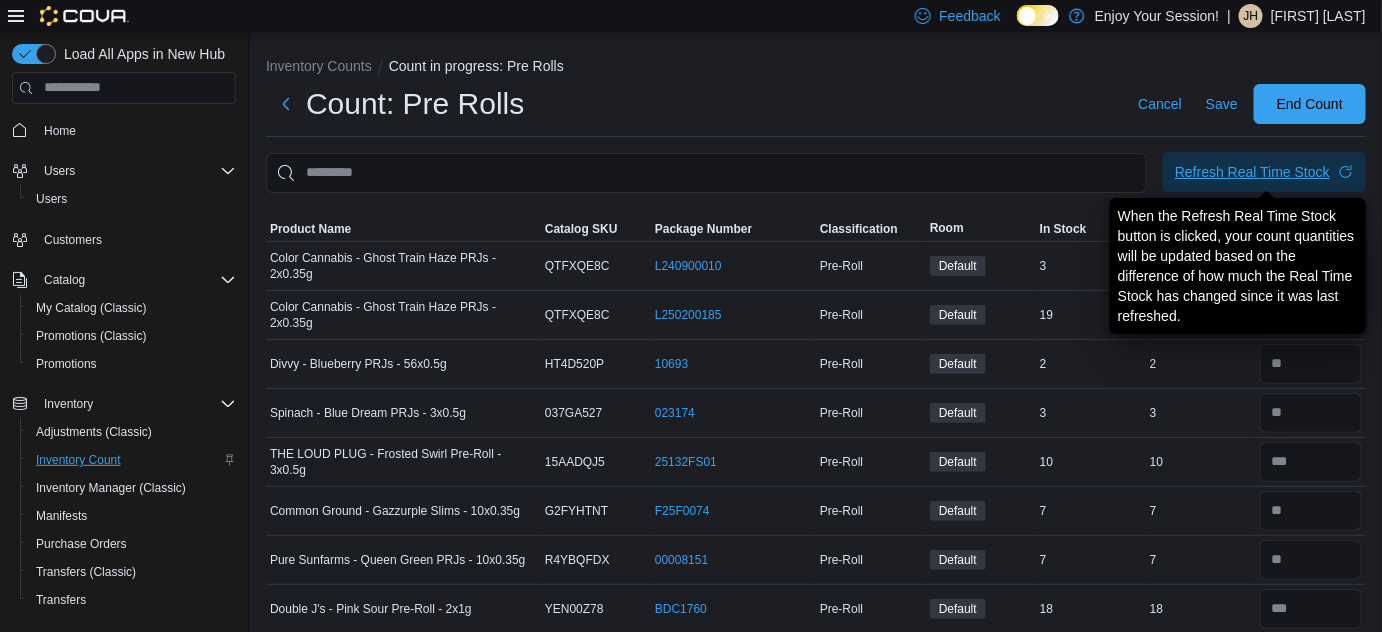 click on "Refresh Real Time Stock" at bounding box center (1252, 172) 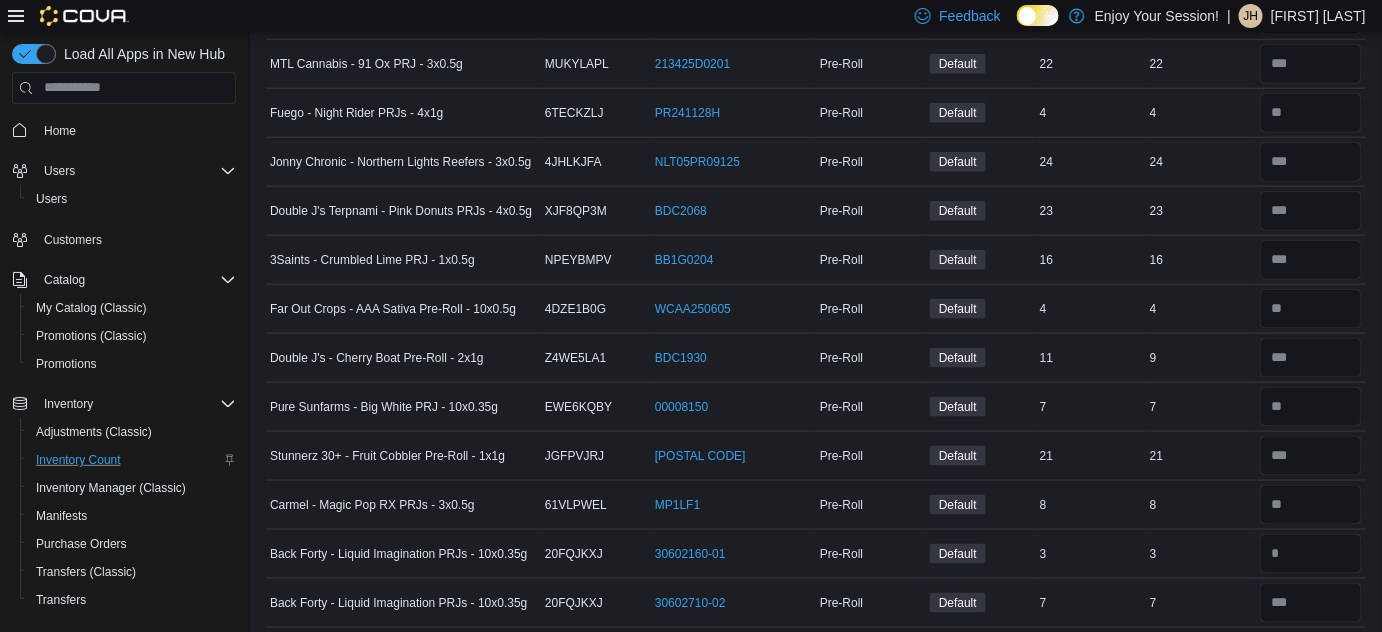 scroll, scrollTop: 649, scrollLeft: 0, axis: vertical 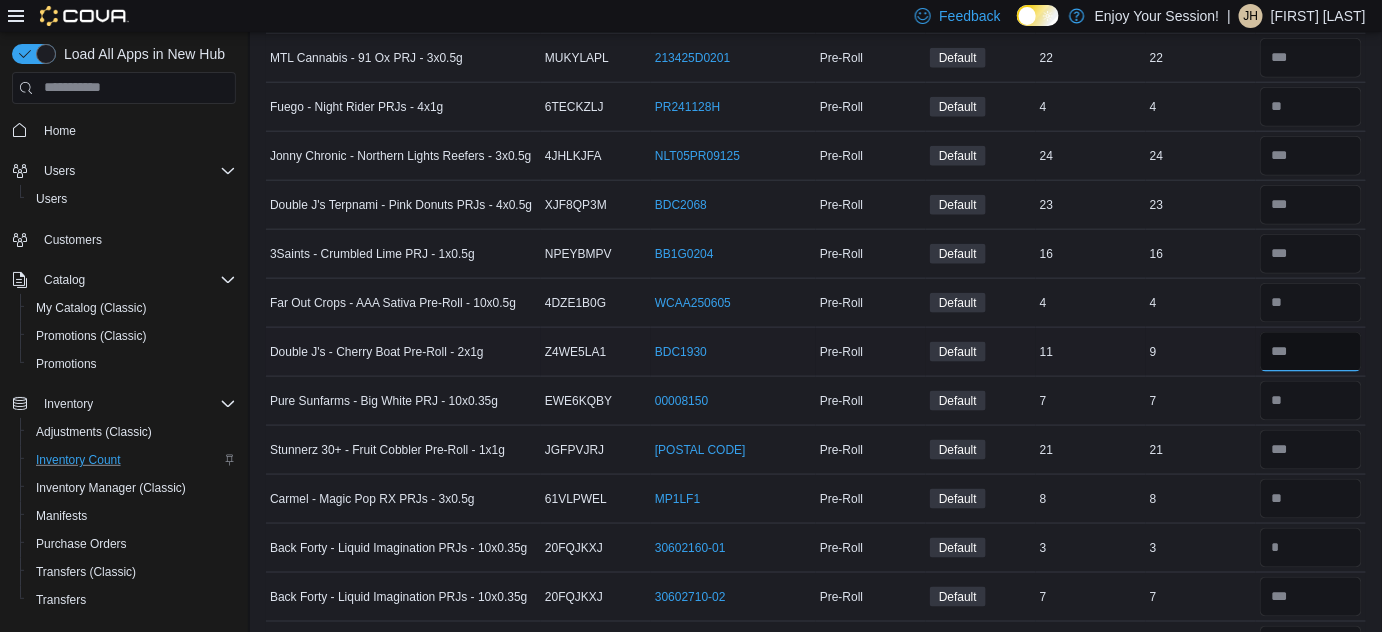click at bounding box center (1311, 352) 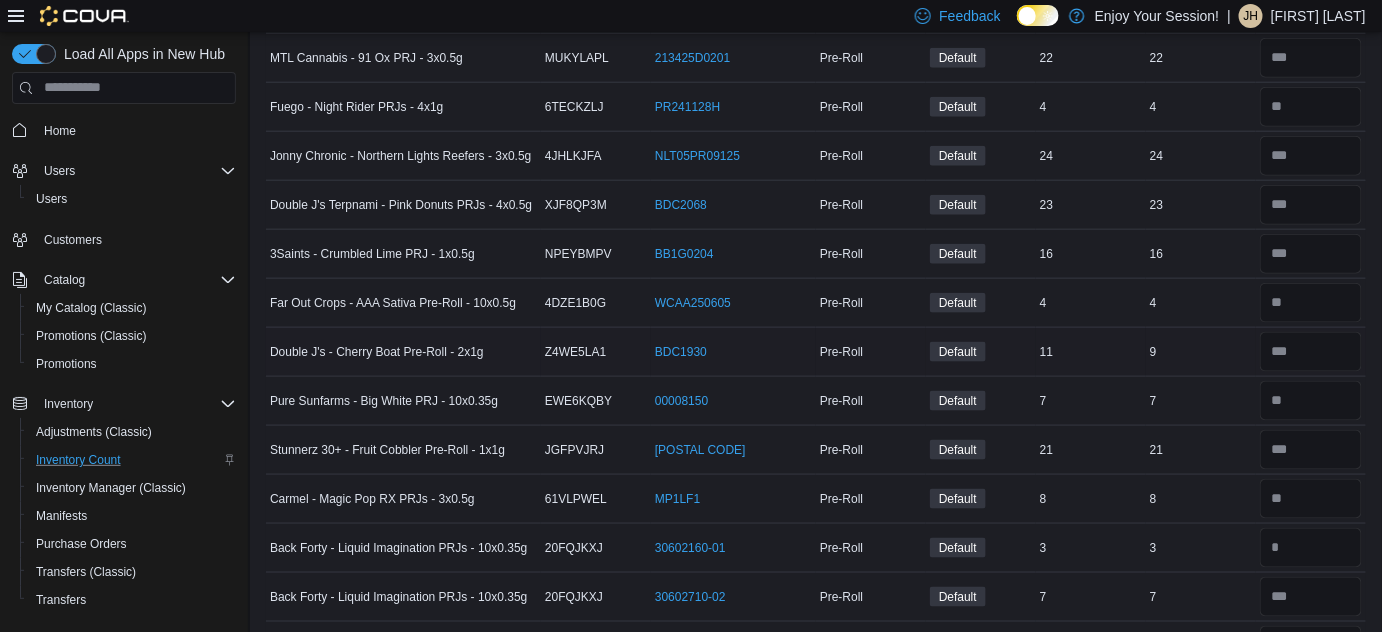 click on "9" at bounding box center [1201, 352] 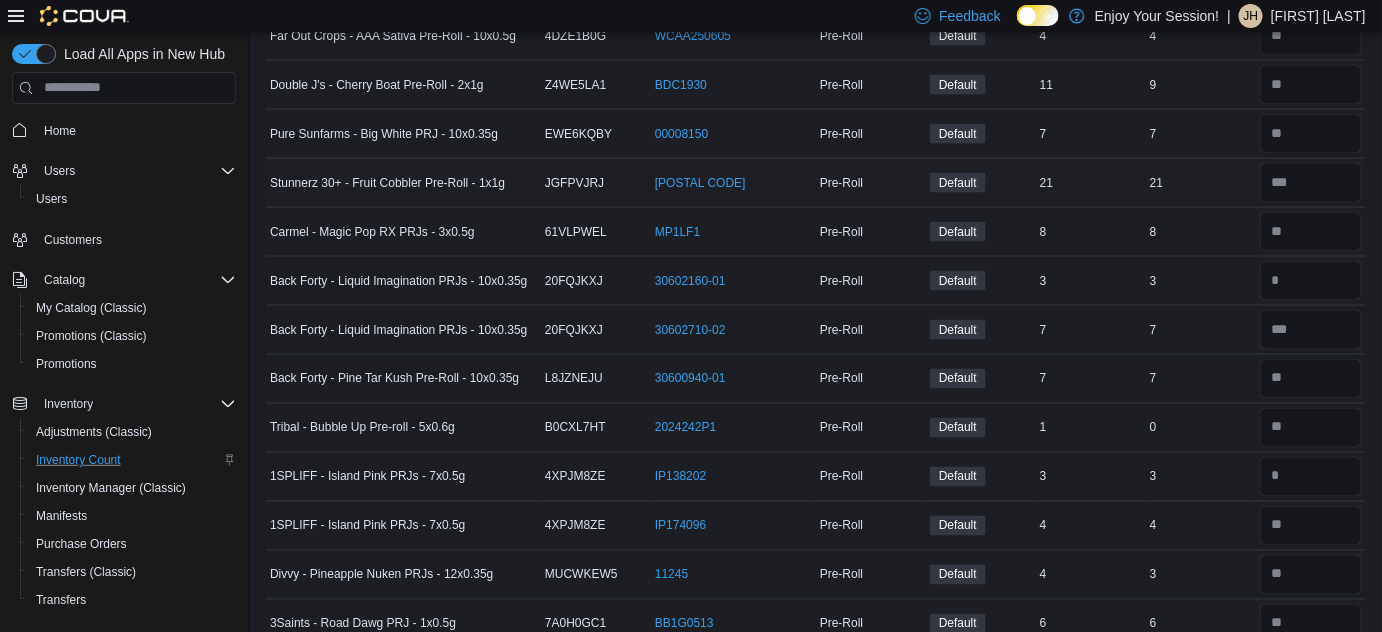 scroll, scrollTop: 919, scrollLeft: 0, axis: vertical 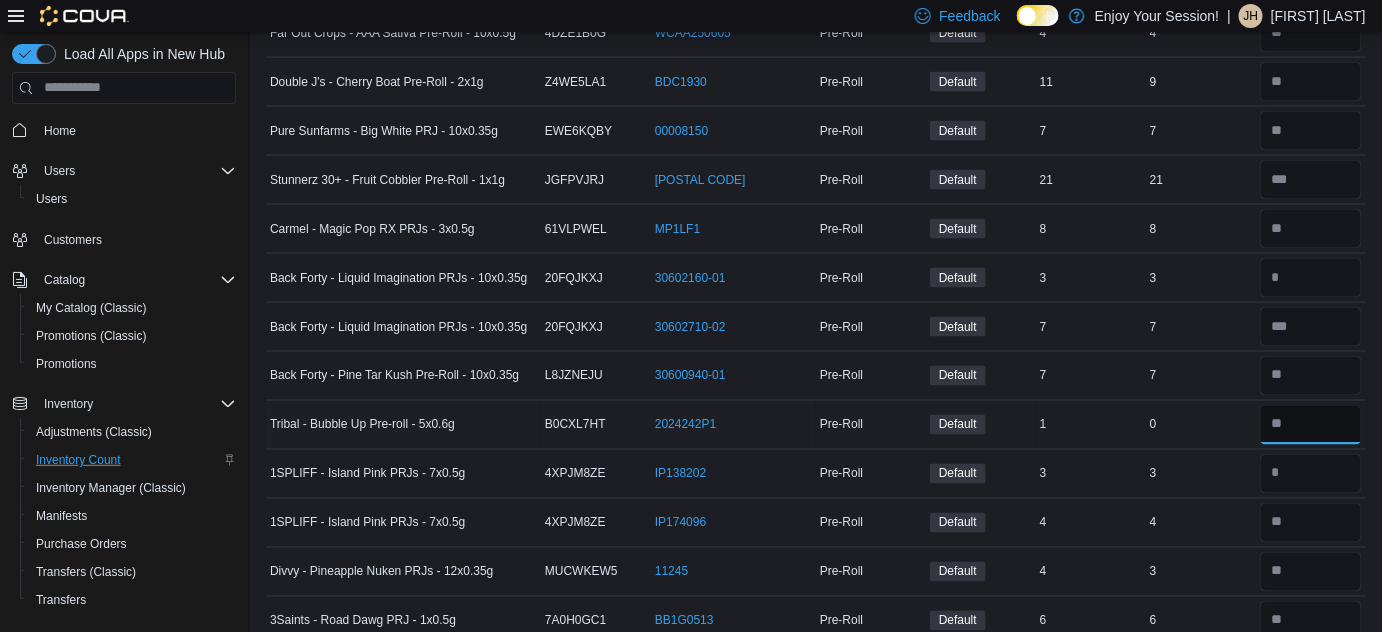 click at bounding box center [1311, 425] 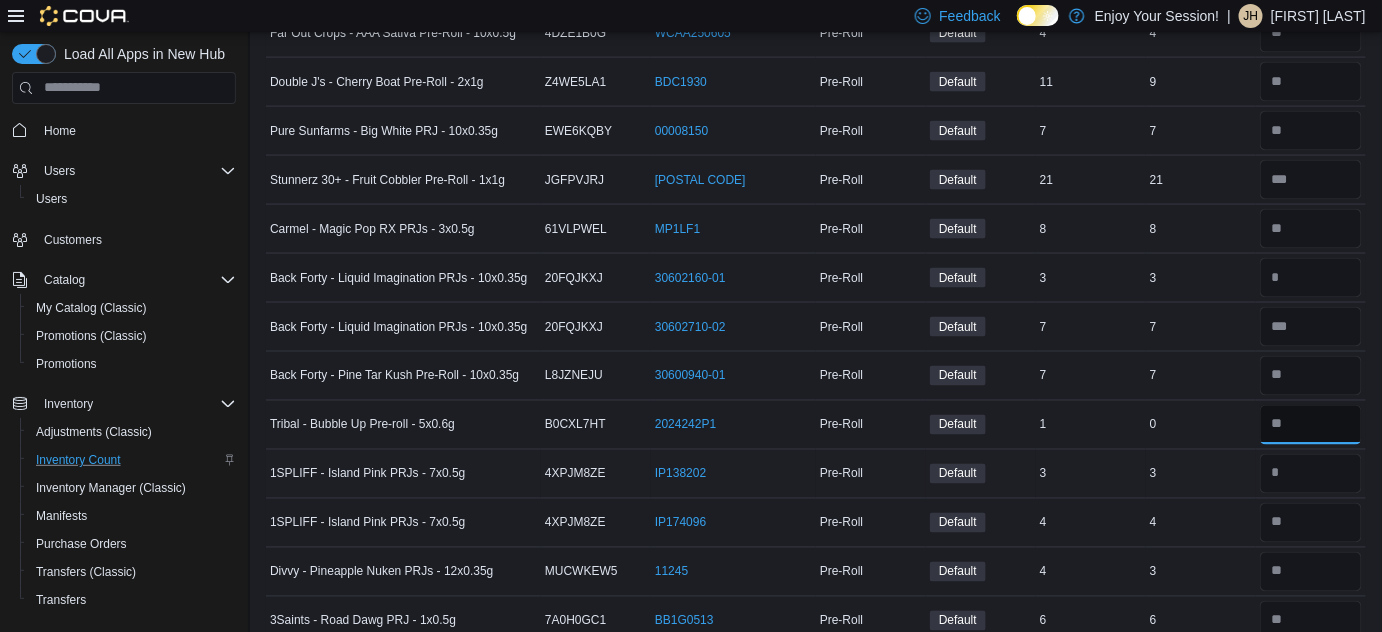 type on "*" 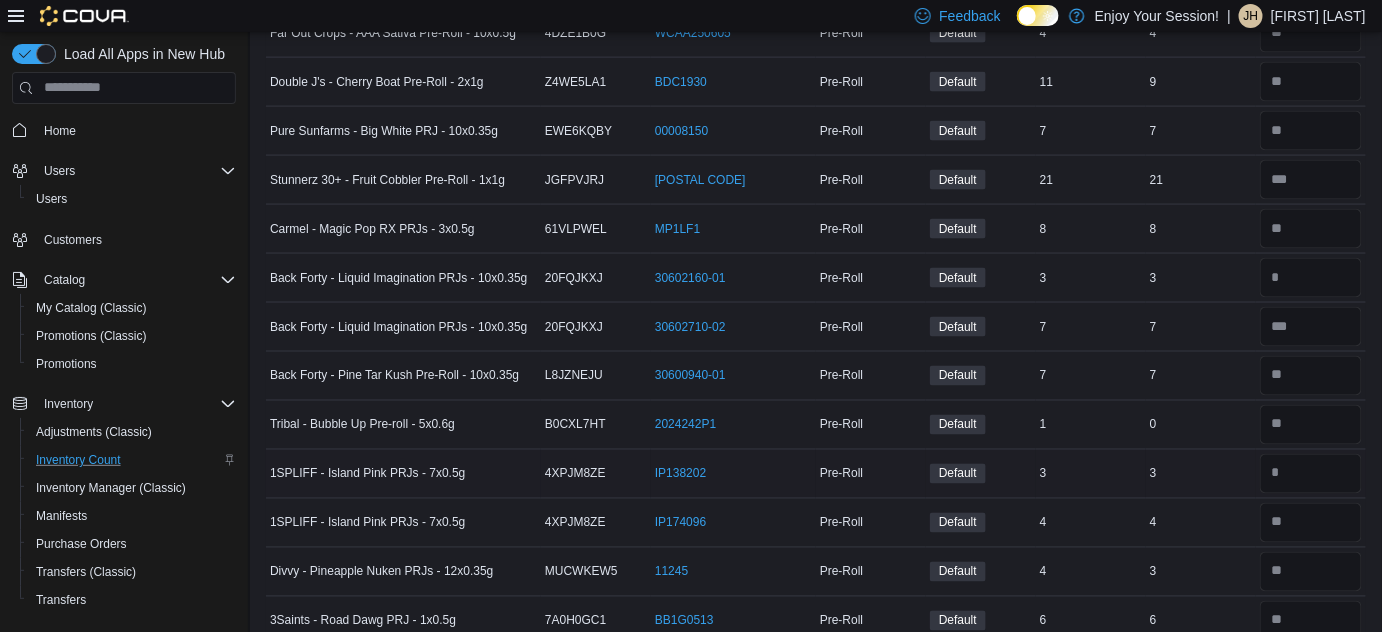 click on "3" at bounding box center [1201, 474] 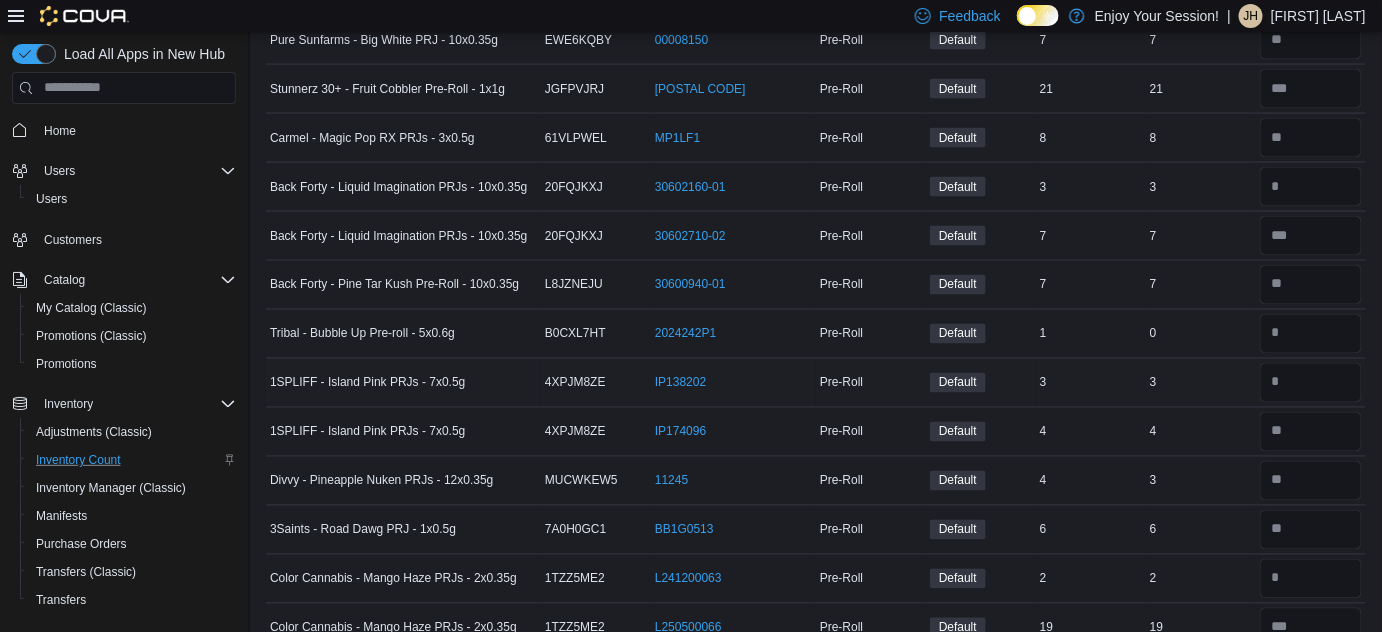 scroll, scrollTop: 1011, scrollLeft: 0, axis: vertical 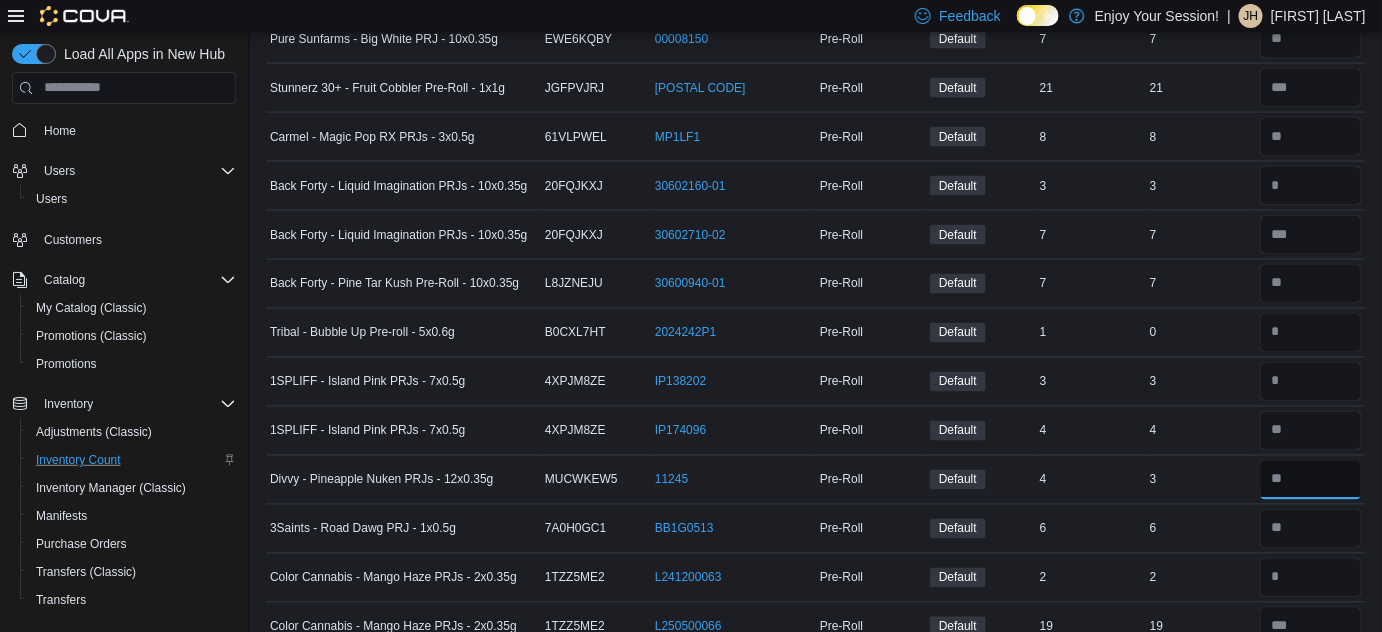 click at bounding box center (1311, 480) 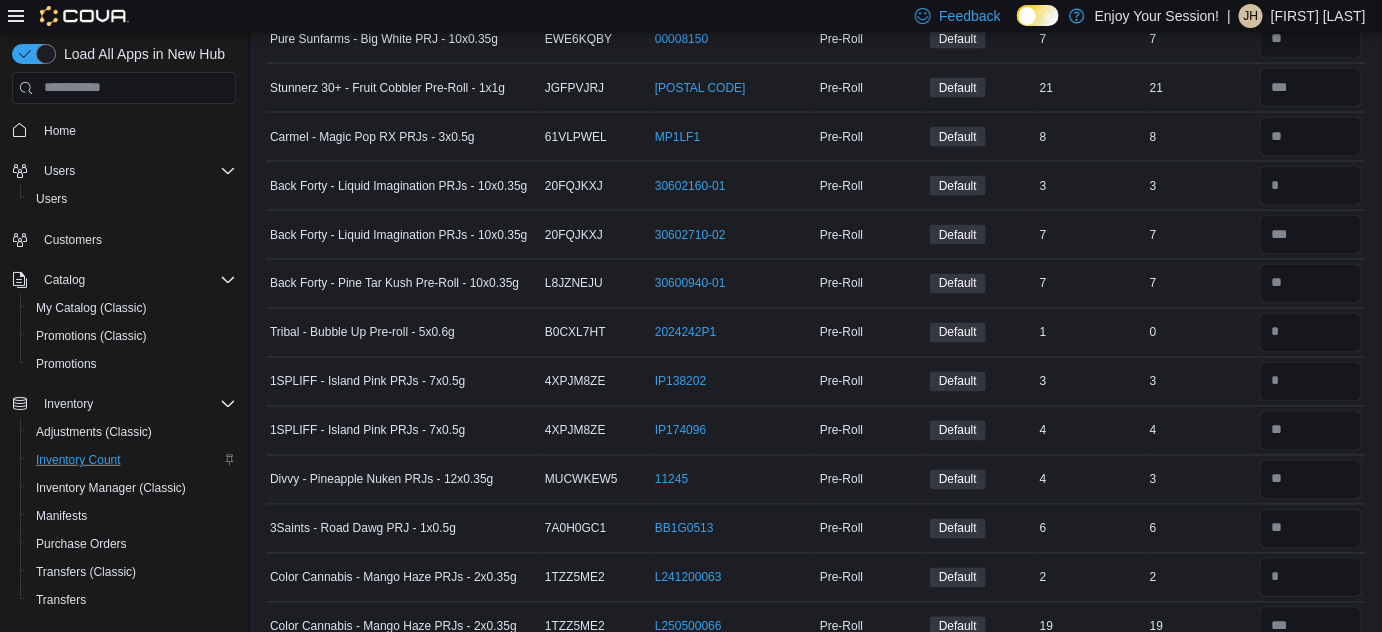 click on "3" at bounding box center (1201, 480) 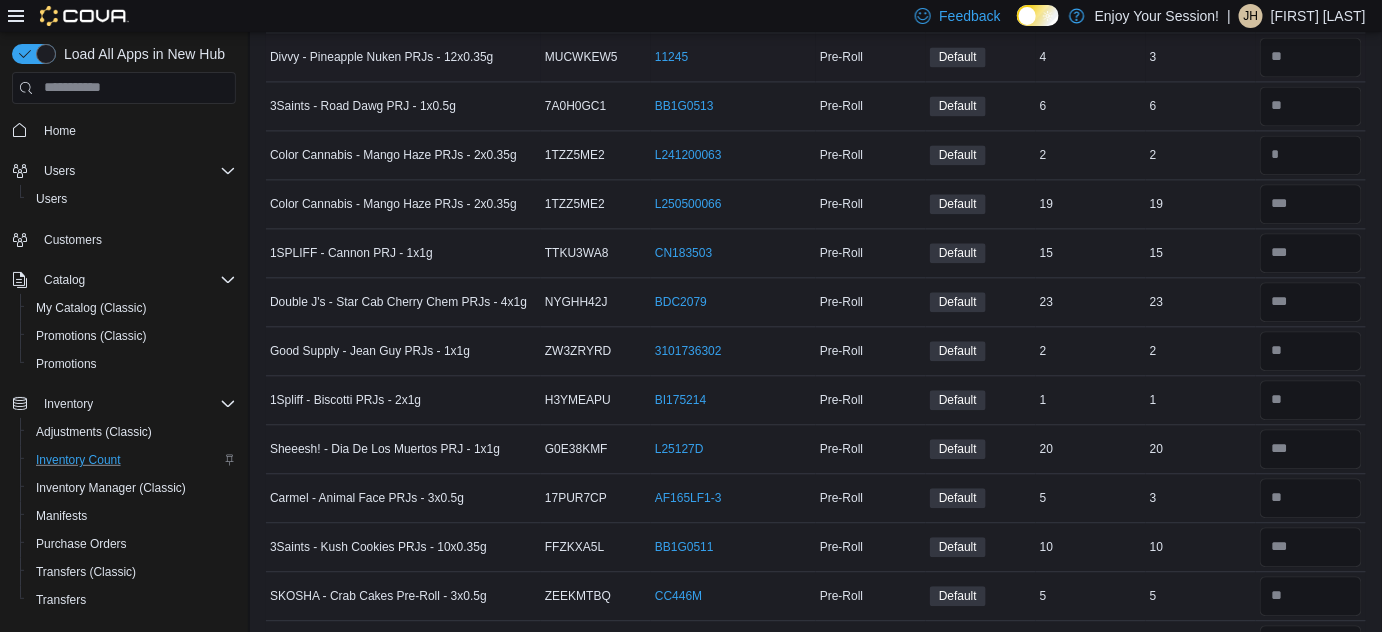scroll, scrollTop: 1447, scrollLeft: 0, axis: vertical 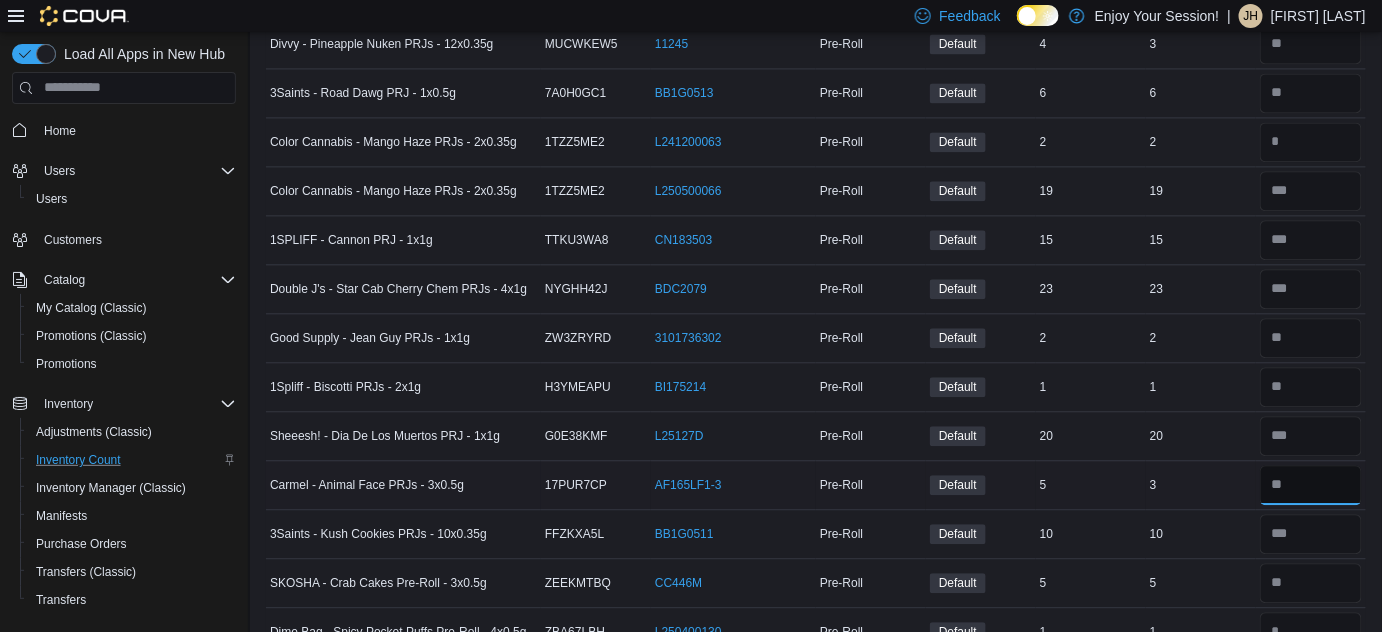 click at bounding box center [1311, 485] 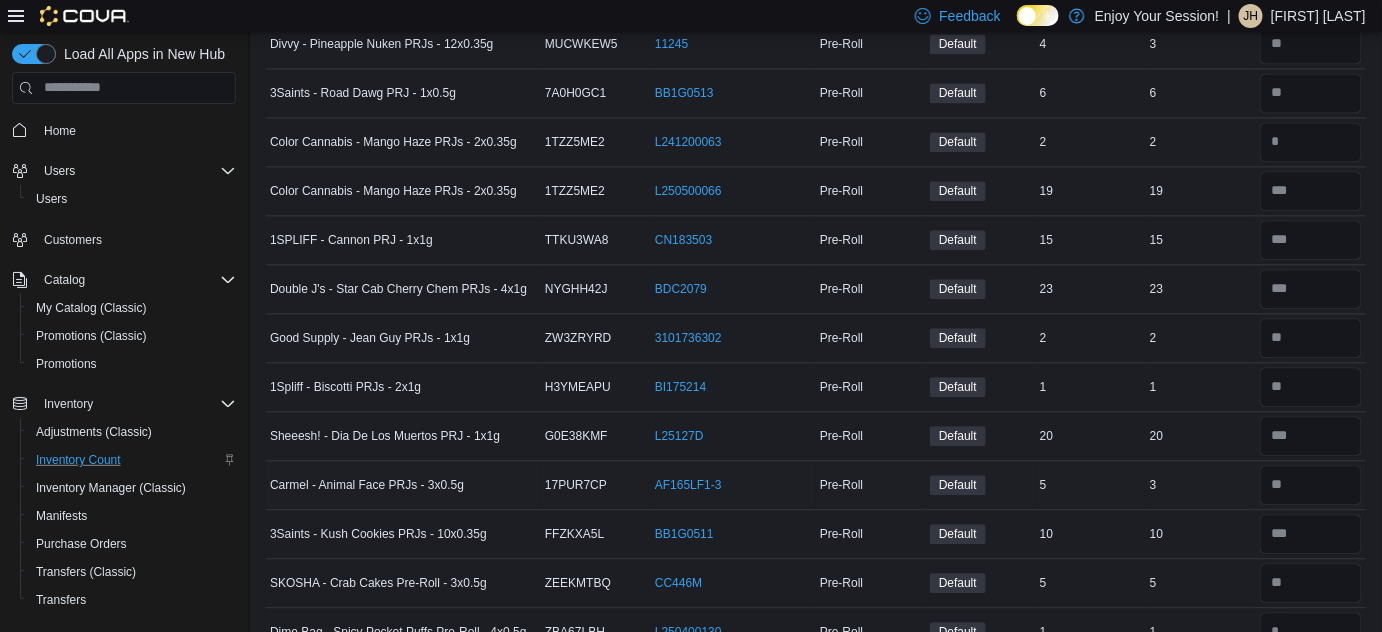 click on "3" at bounding box center [1201, 485] 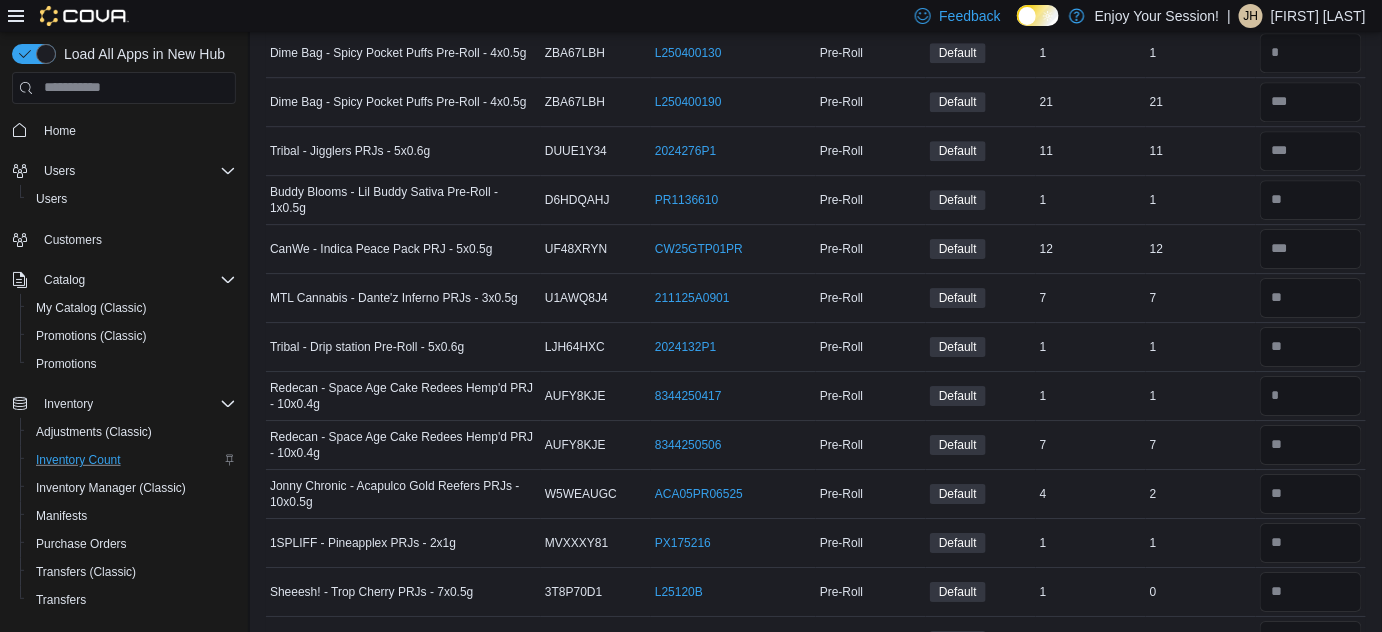 scroll, scrollTop: 2027, scrollLeft: 0, axis: vertical 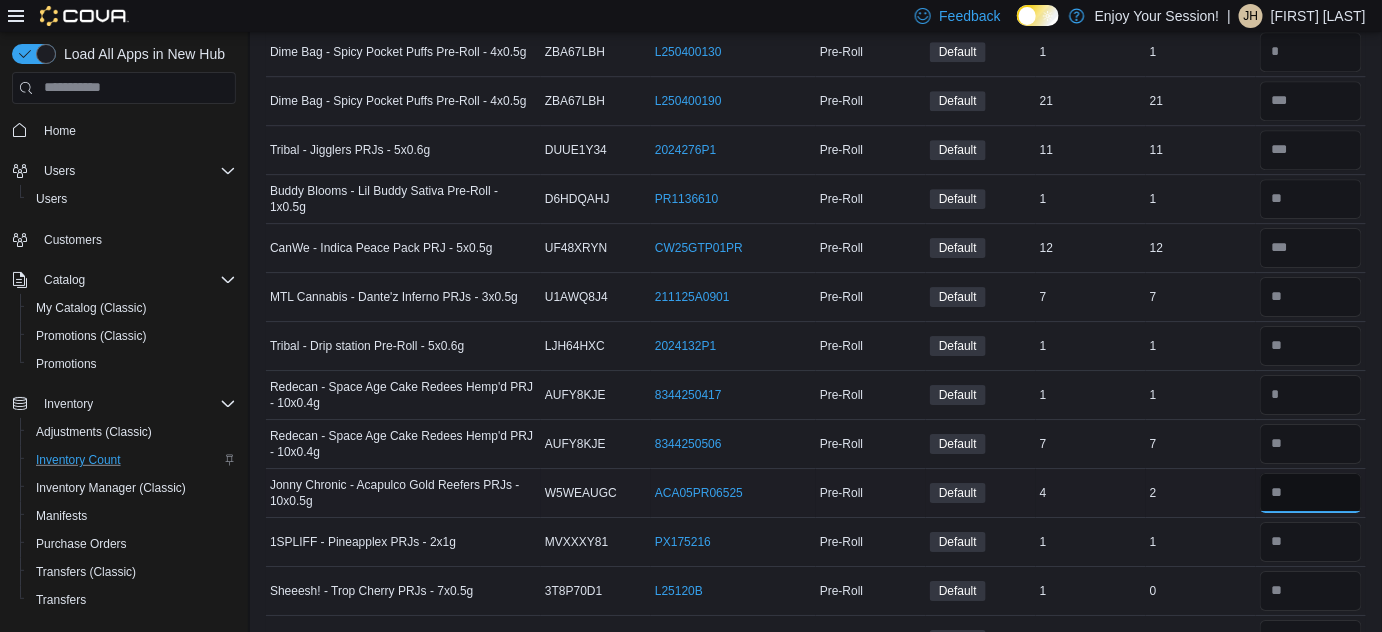 click at bounding box center (1311, 493) 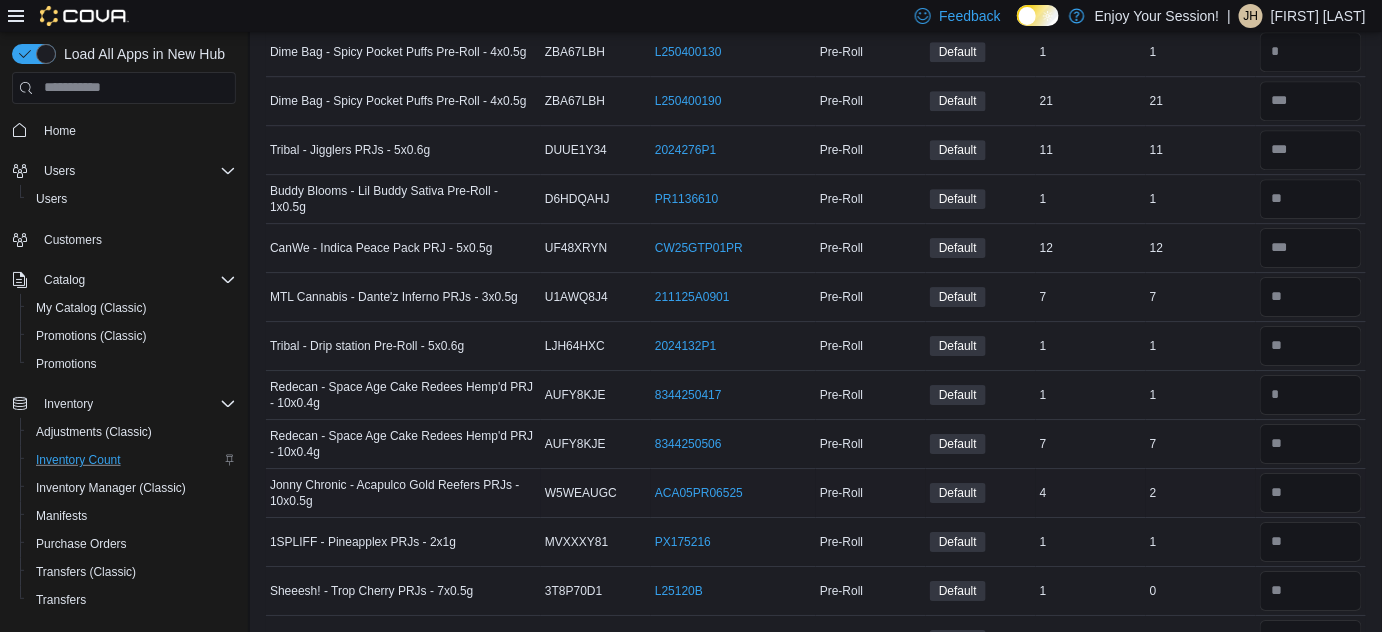 click on "2" at bounding box center [1201, 493] 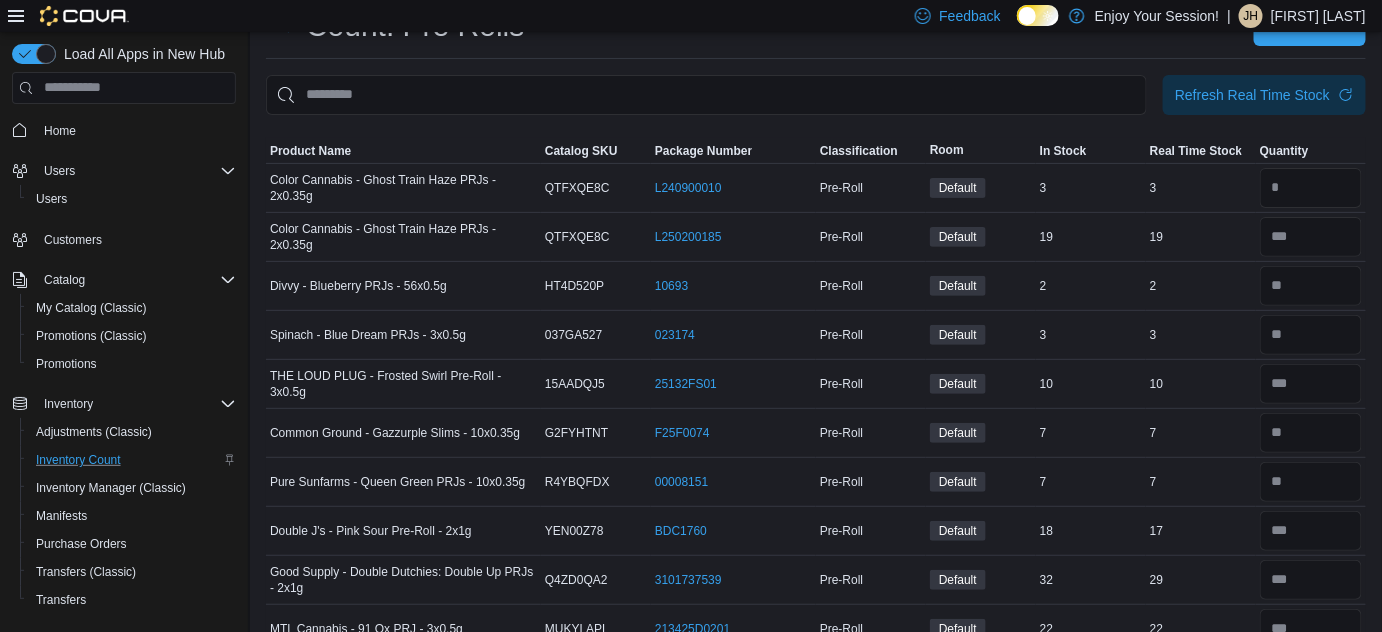 scroll, scrollTop: 0, scrollLeft: 0, axis: both 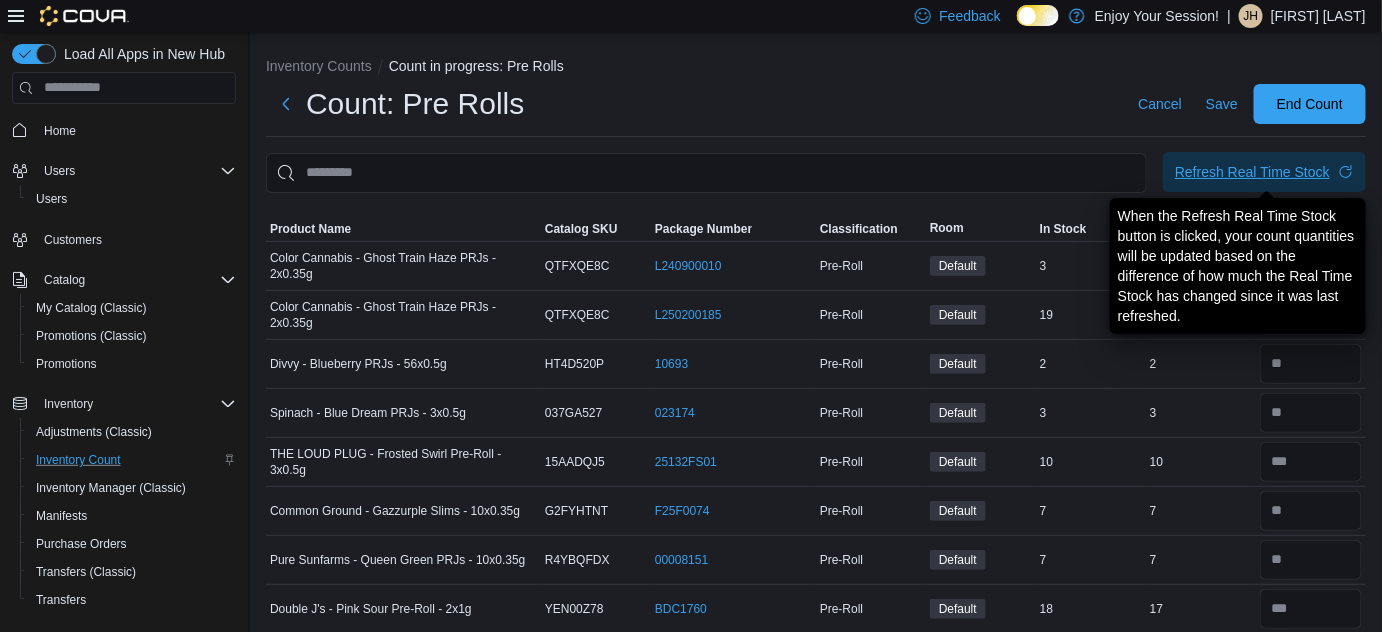 click on "Refresh Real Time Stock" at bounding box center (1252, 172) 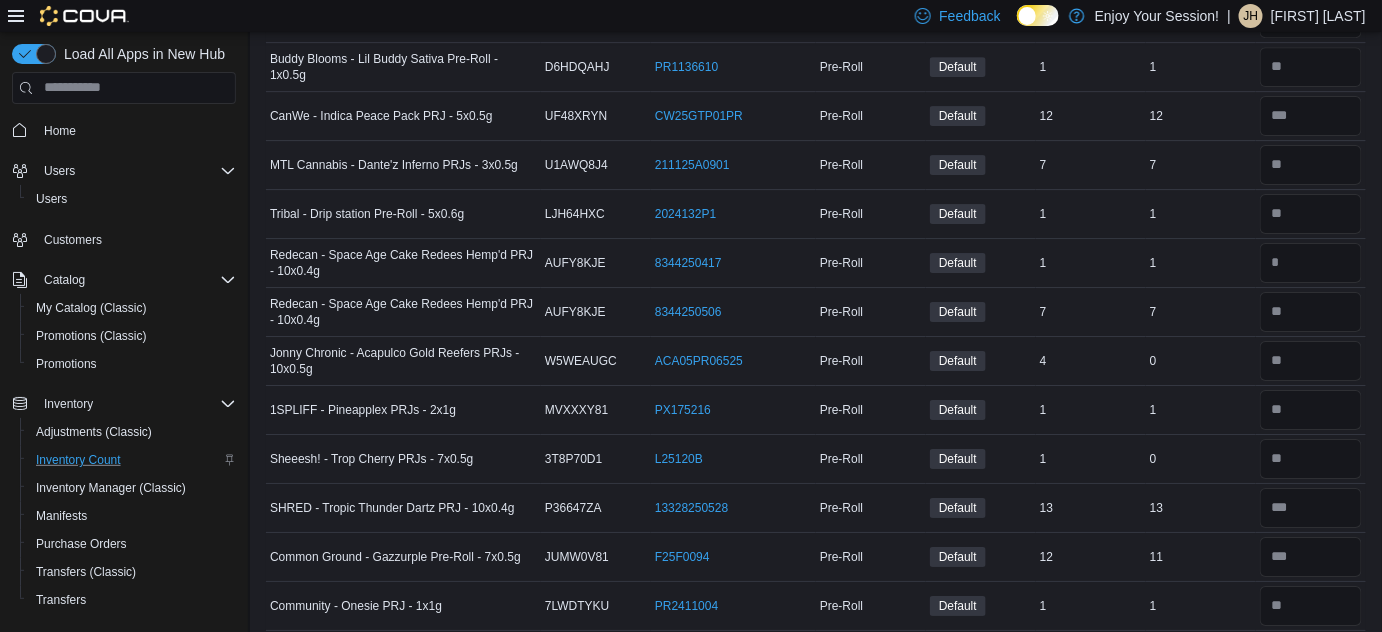 scroll, scrollTop: 2162, scrollLeft: 0, axis: vertical 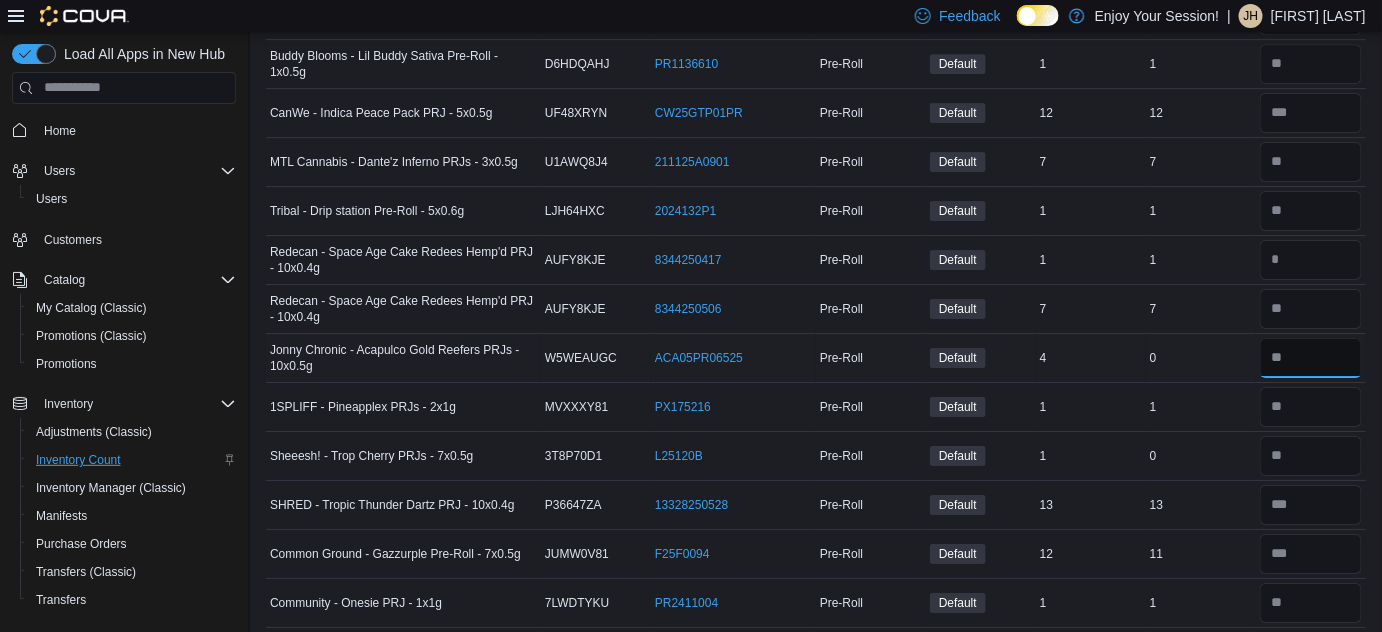 click at bounding box center (1311, 358) 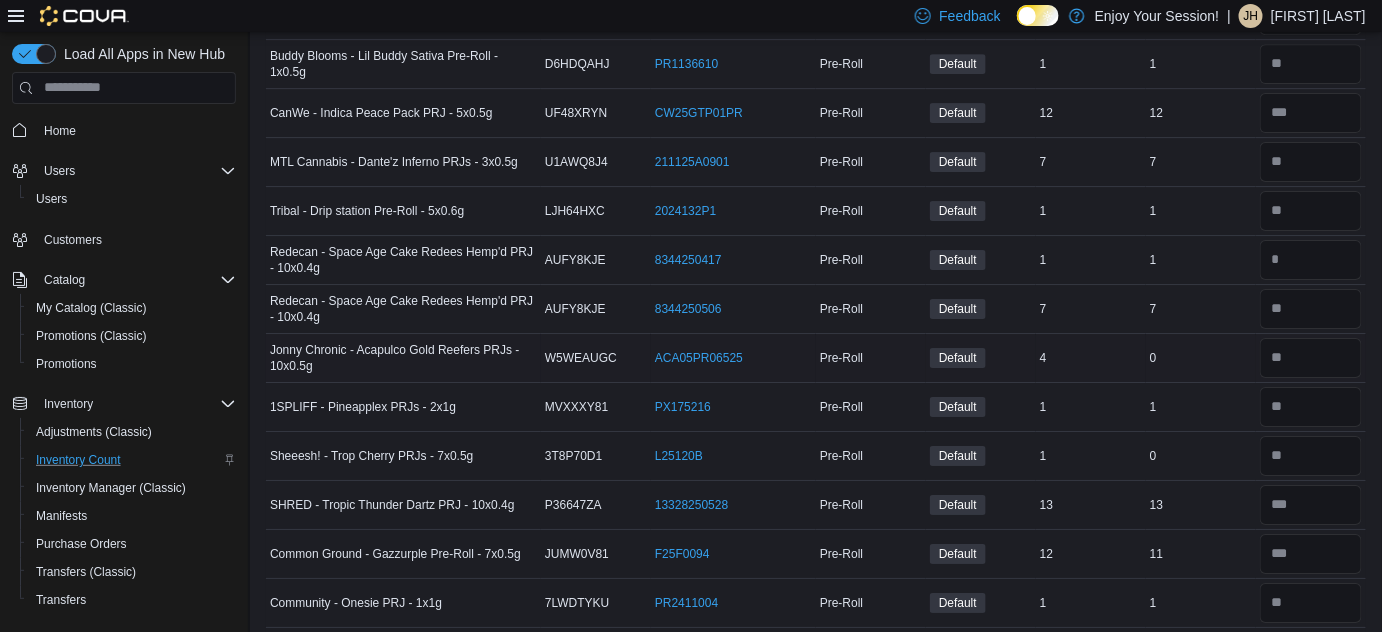 click on "0" at bounding box center (1201, 358) 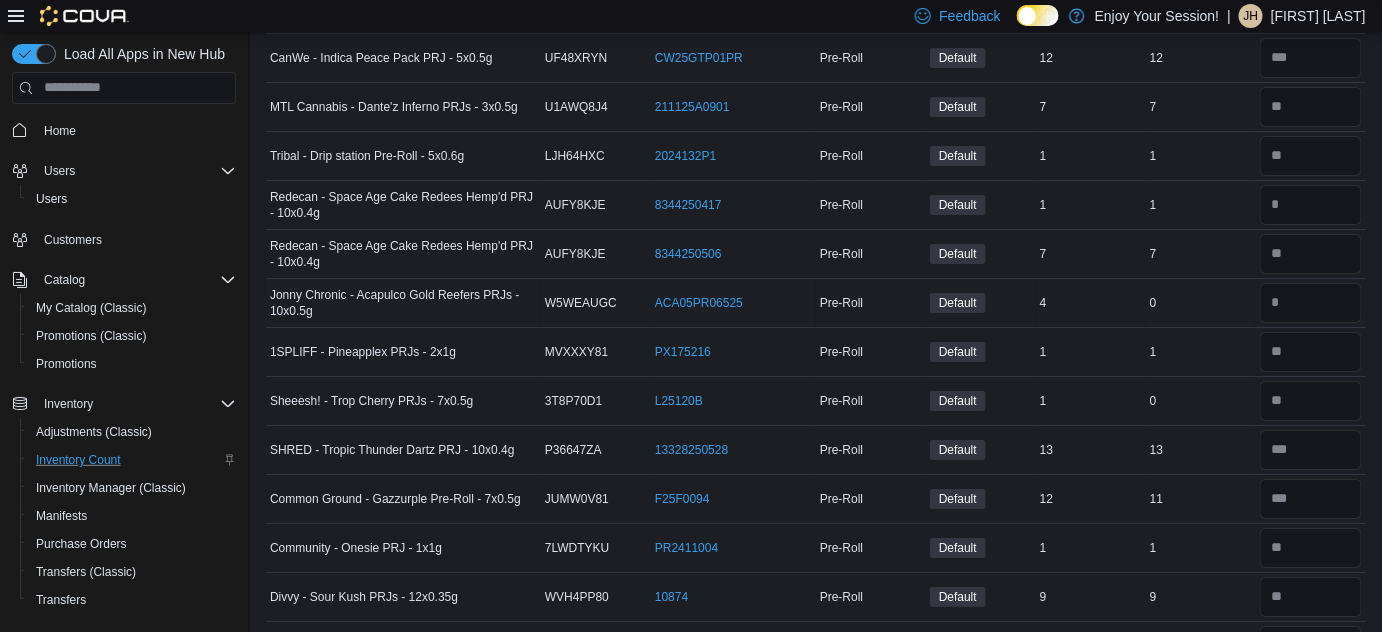 scroll, scrollTop: 2253, scrollLeft: 0, axis: vertical 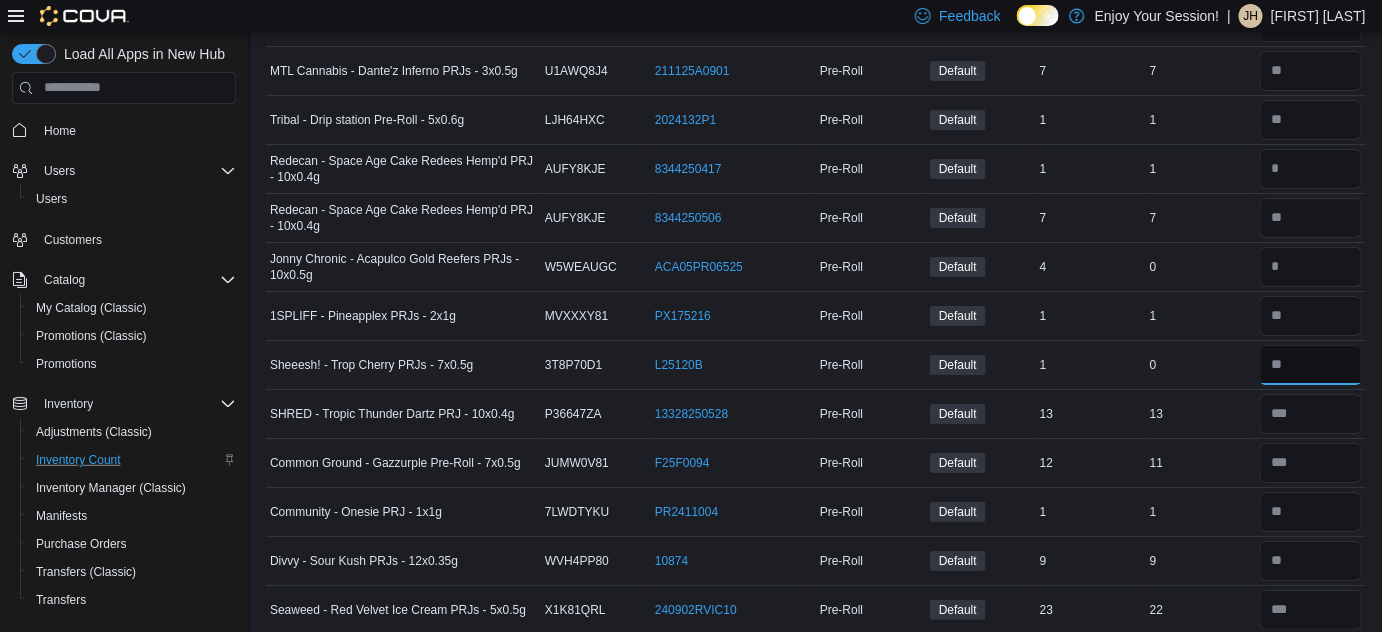 click at bounding box center (1311, 365) 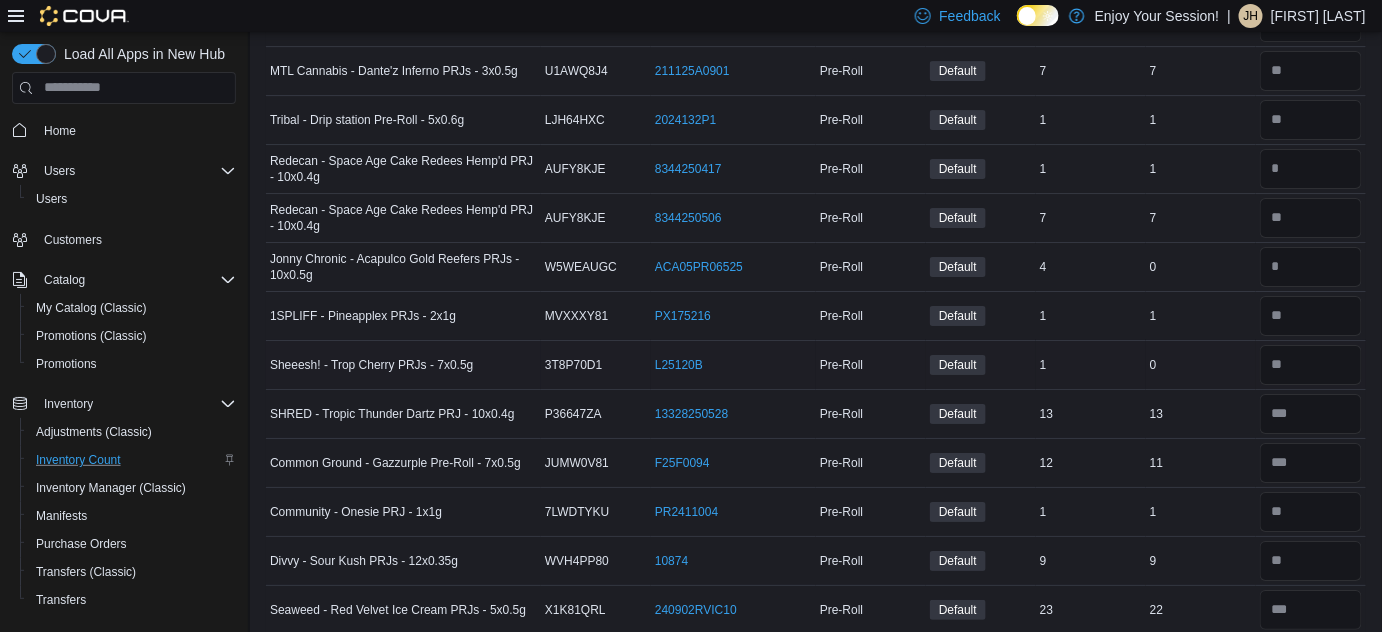 click on "0" at bounding box center (1201, 365) 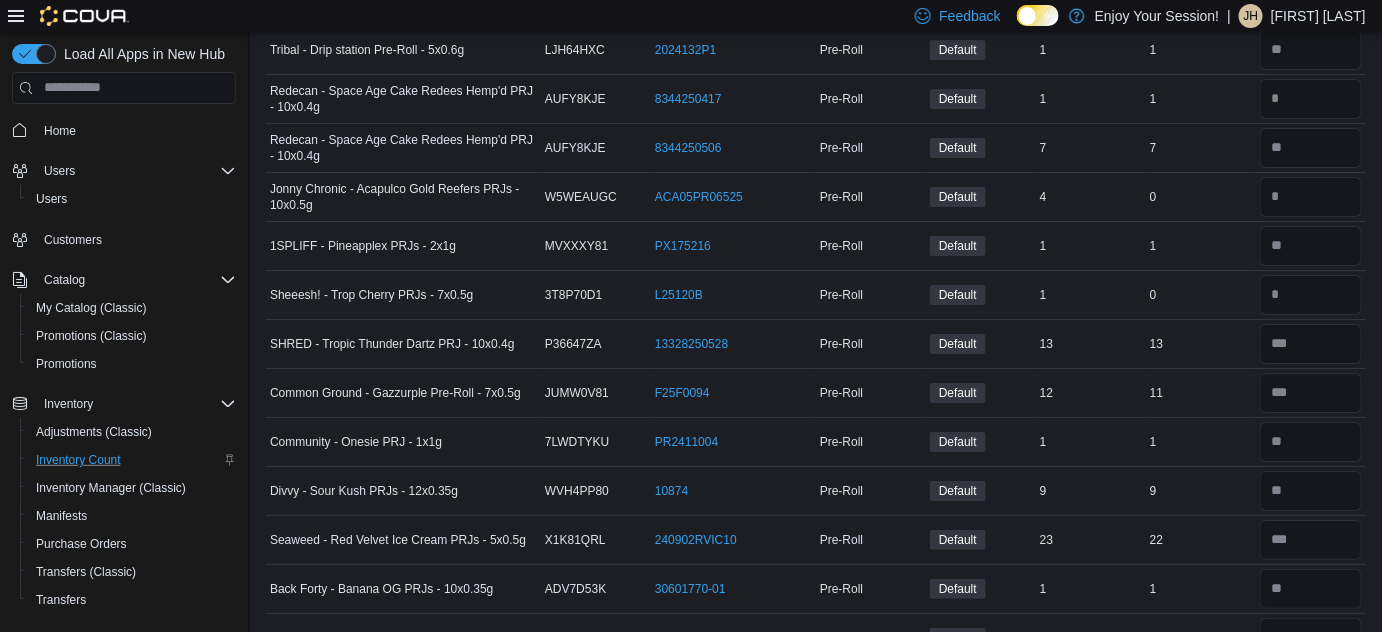 scroll, scrollTop: 2324, scrollLeft: 0, axis: vertical 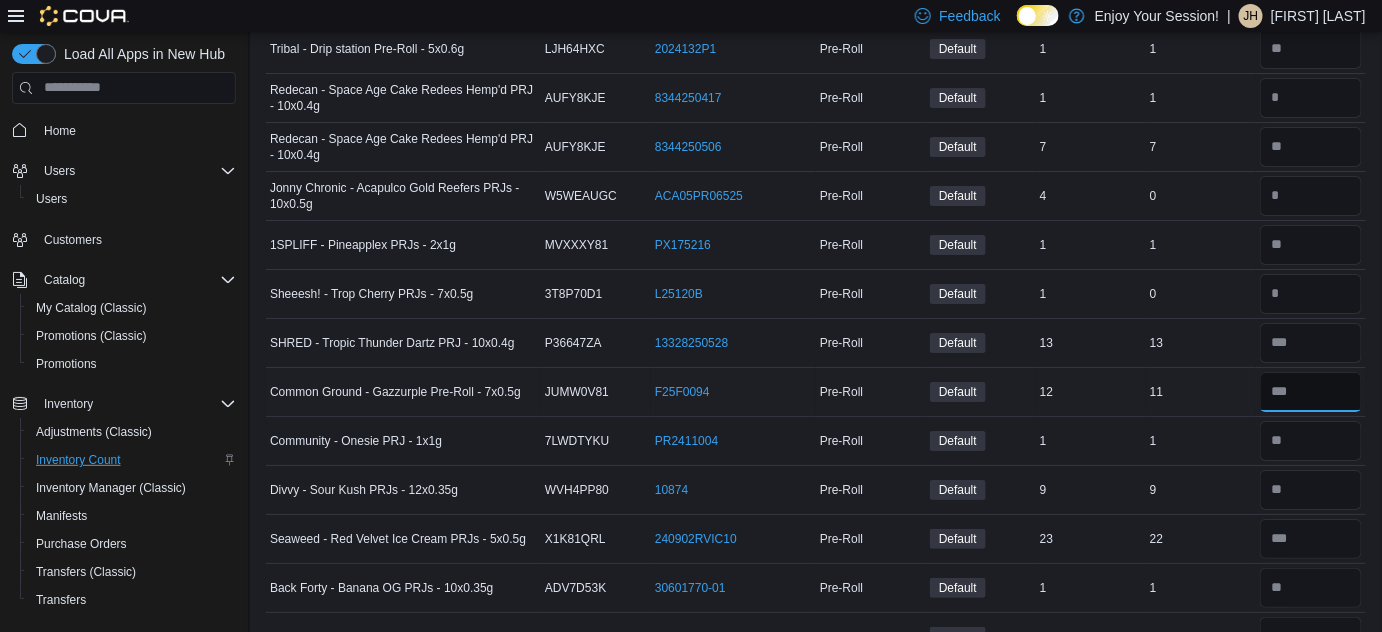 click at bounding box center [1311, 392] 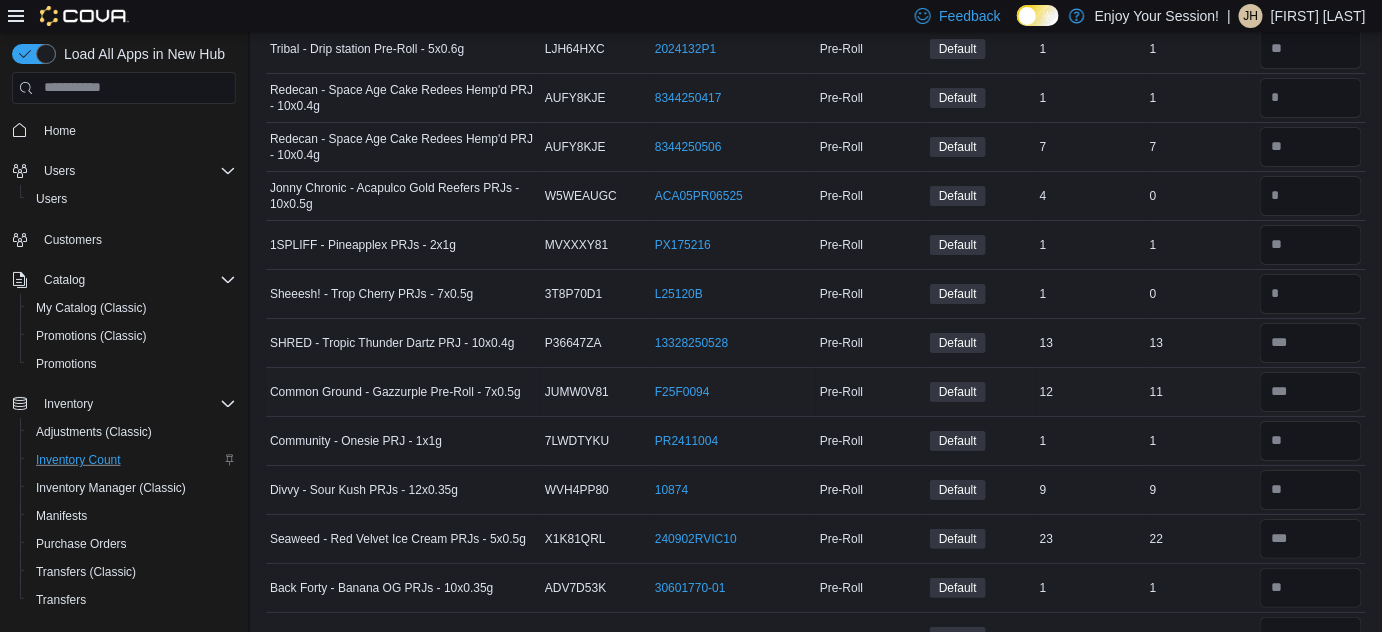 click on "11" at bounding box center [1201, 392] 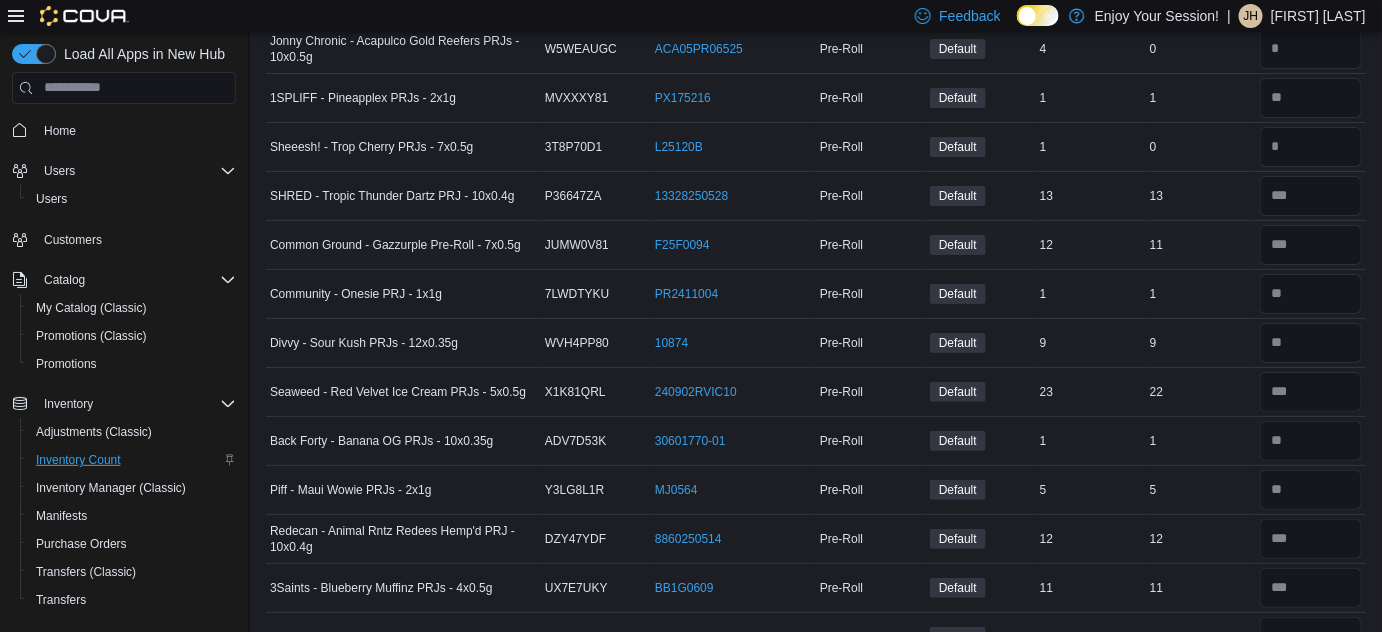 scroll, scrollTop: 2472, scrollLeft: 0, axis: vertical 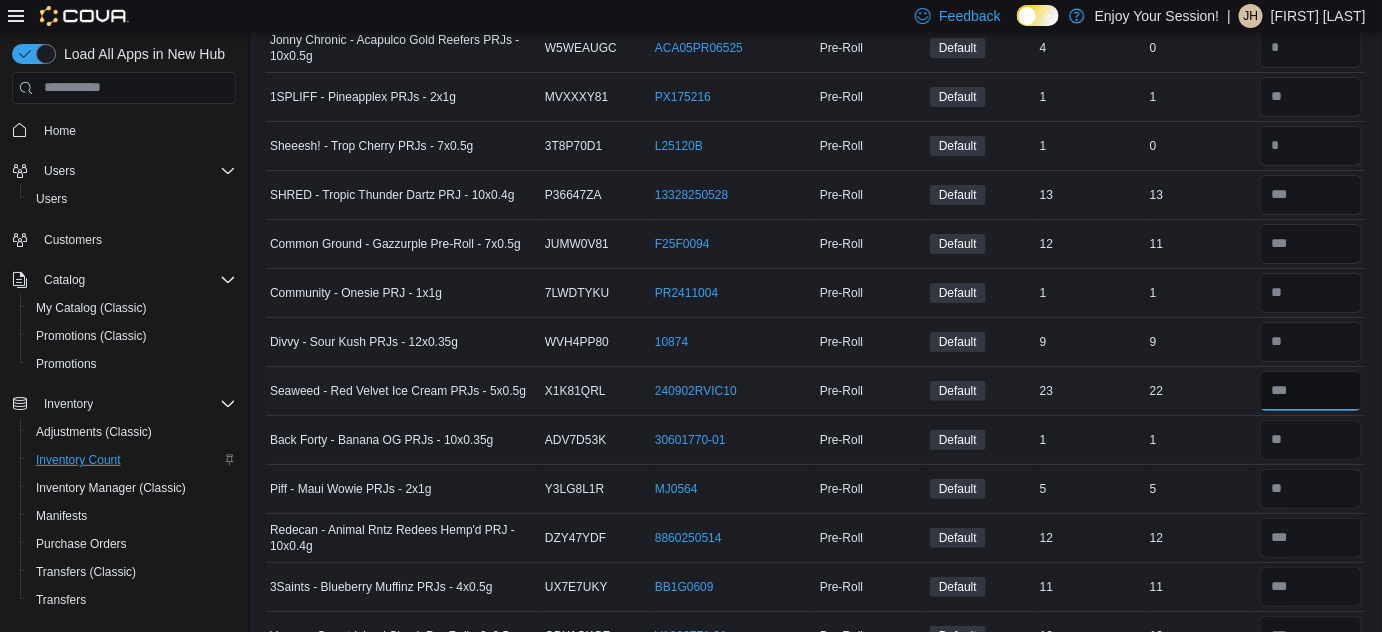 click at bounding box center (1311, 391) 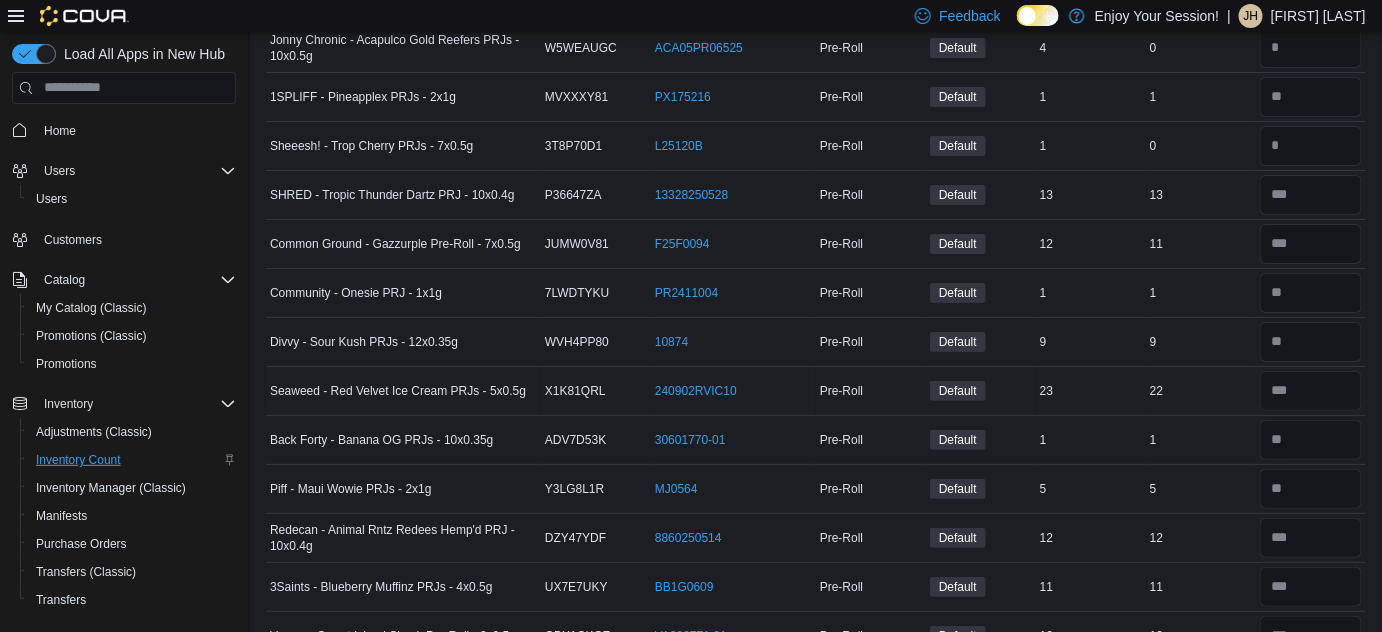 click on "22" at bounding box center [1201, 391] 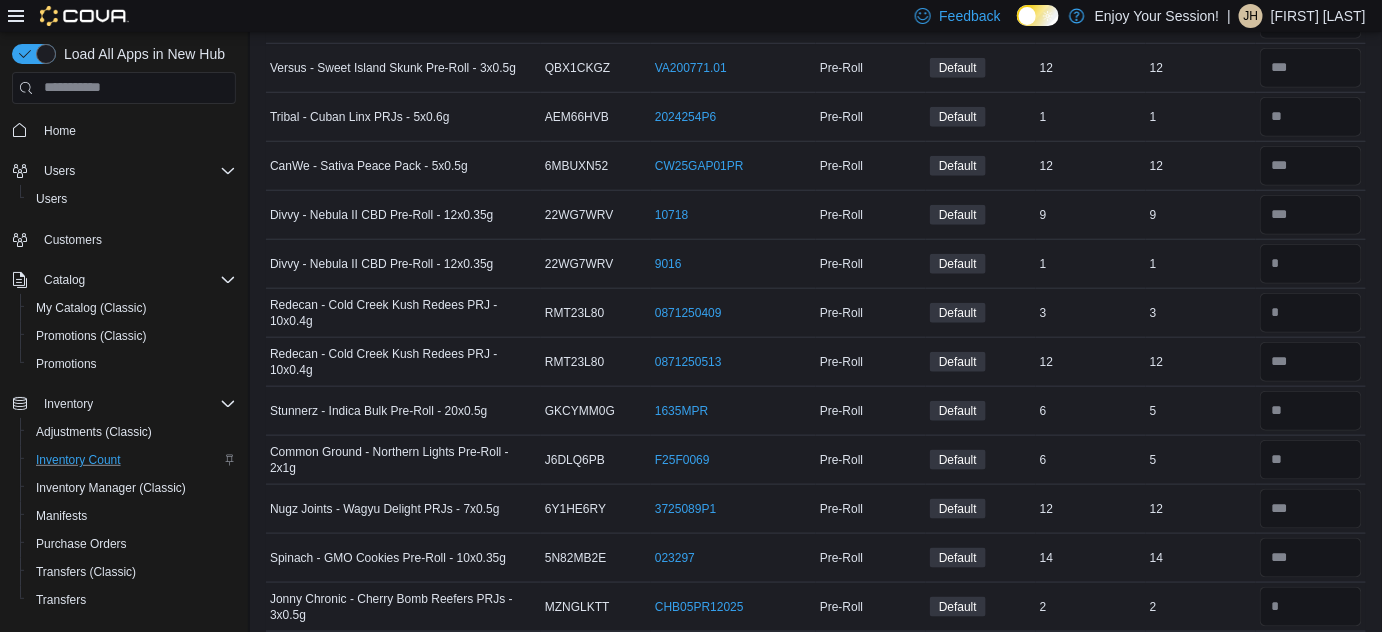 scroll, scrollTop: 3039, scrollLeft: 0, axis: vertical 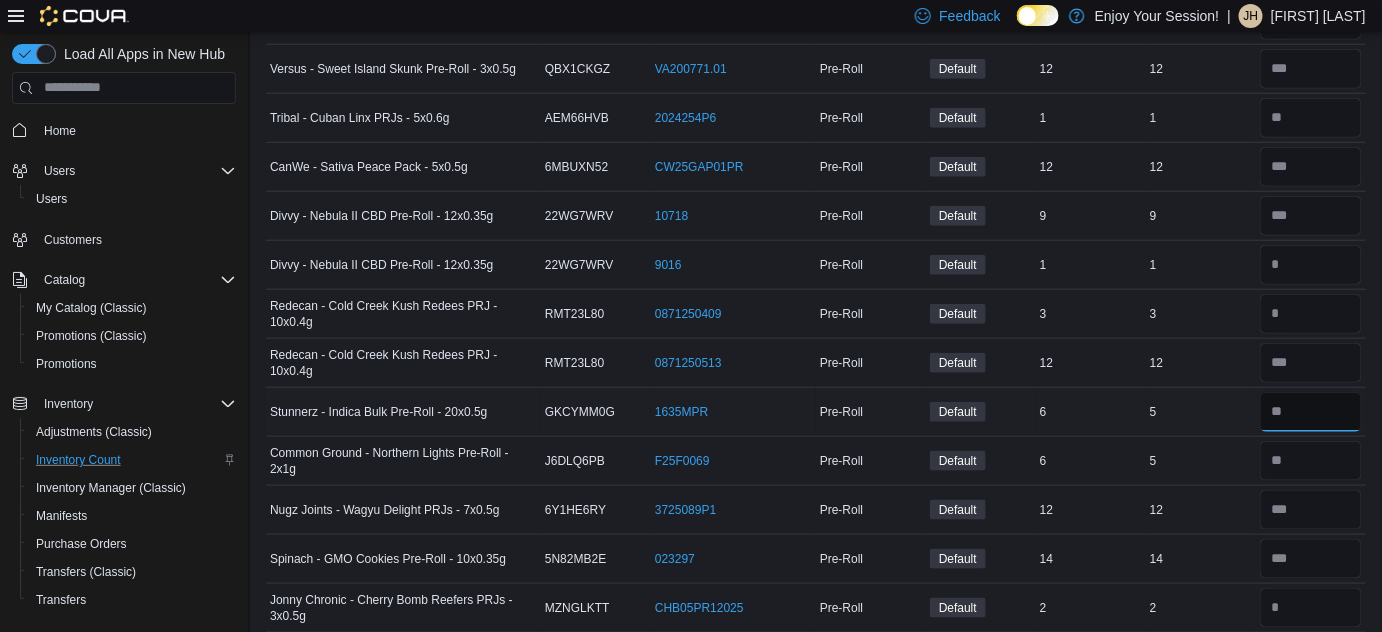 click at bounding box center [1311, 412] 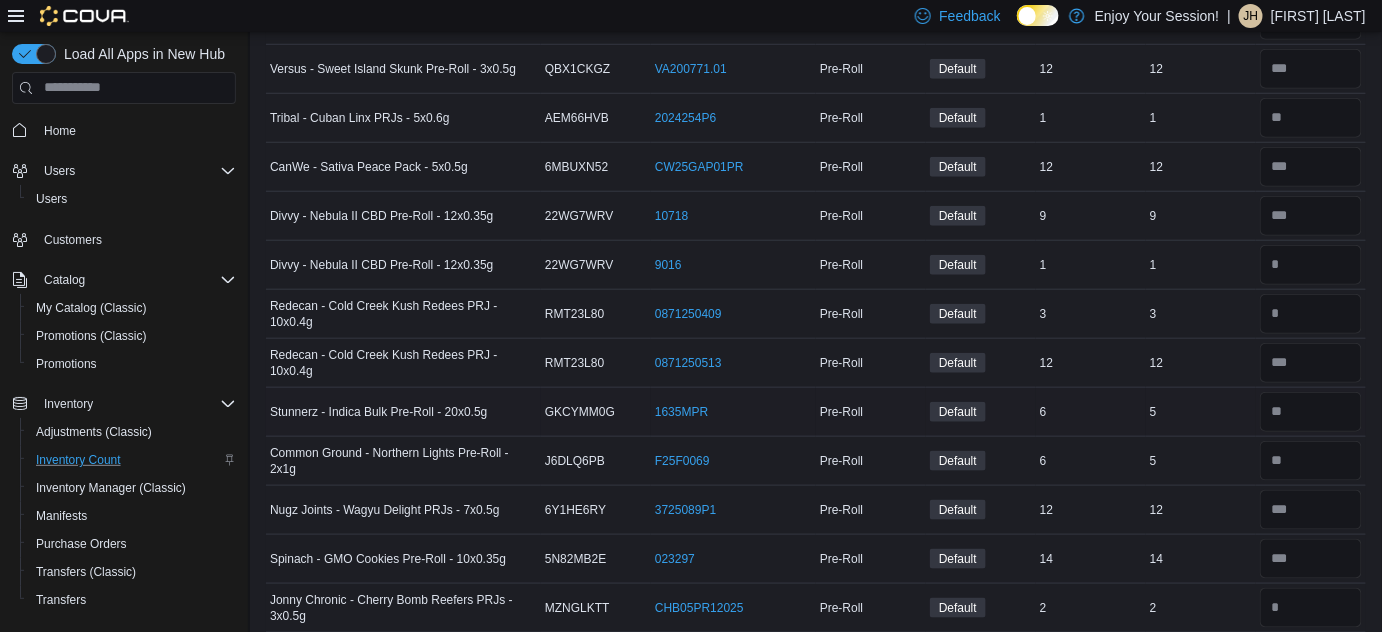 click on "5" at bounding box center [1201, 412] 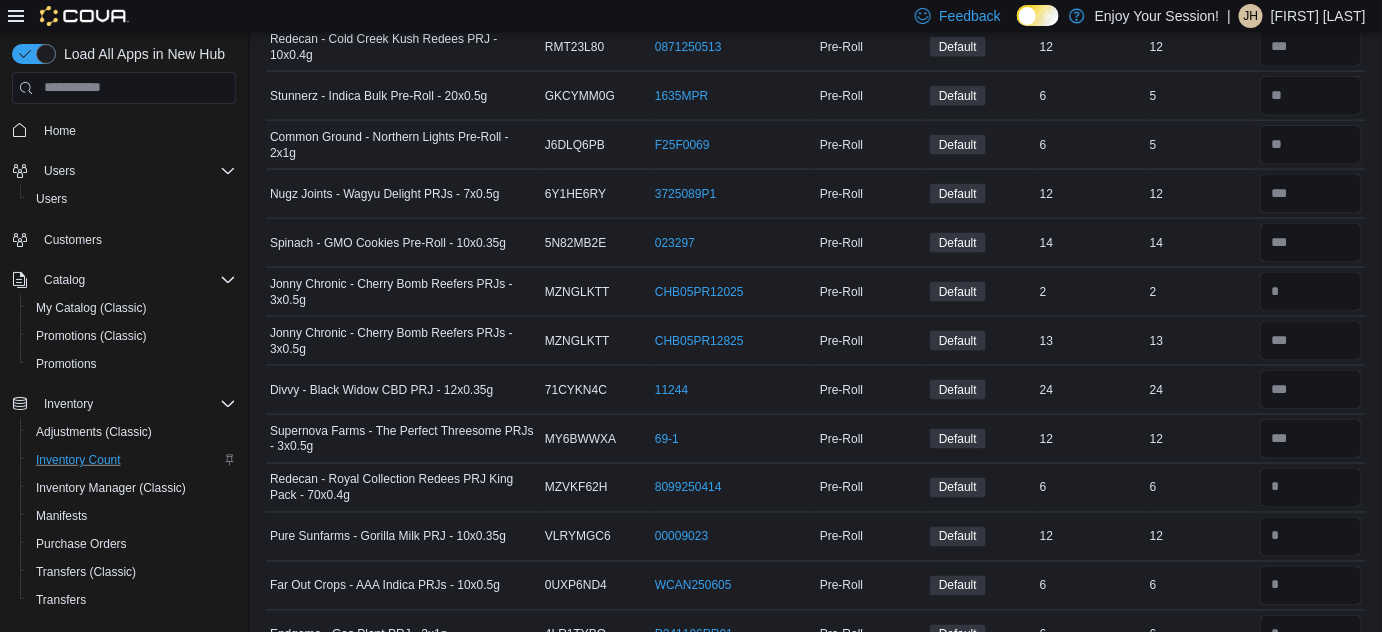 scroll, scrollTop: 3358, scrollLeft: 0, axis: vertical 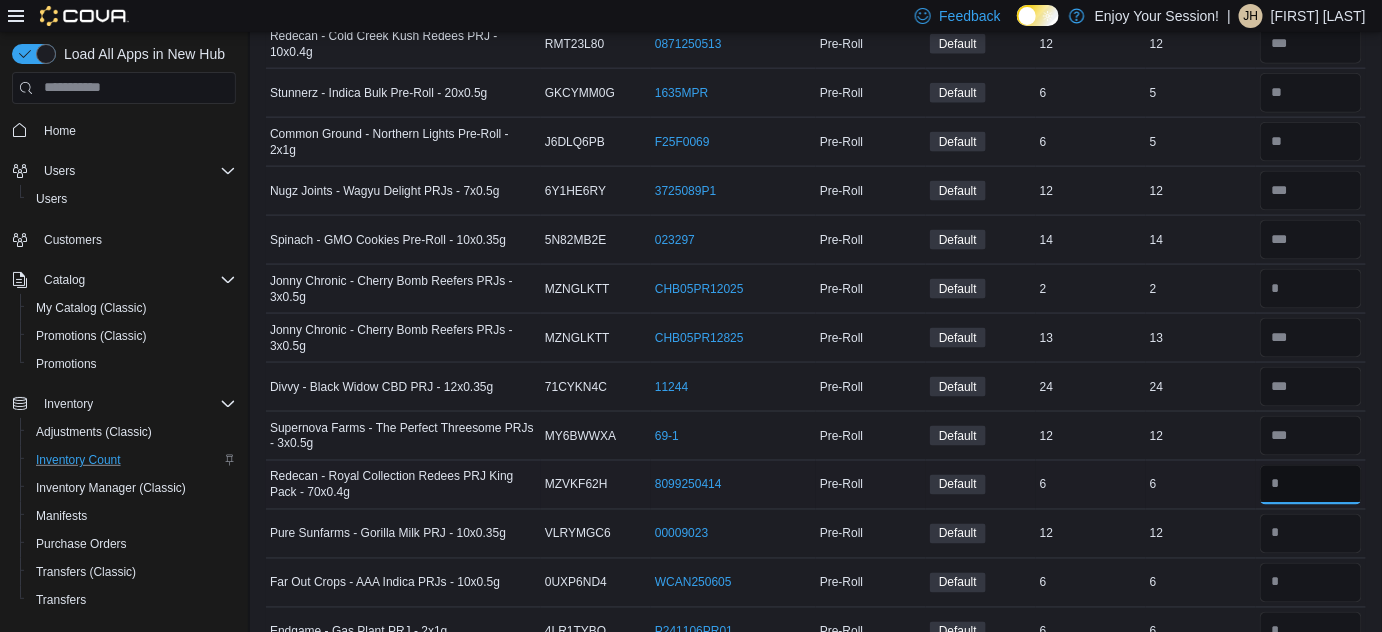 click at bounding box center (1311, 485) 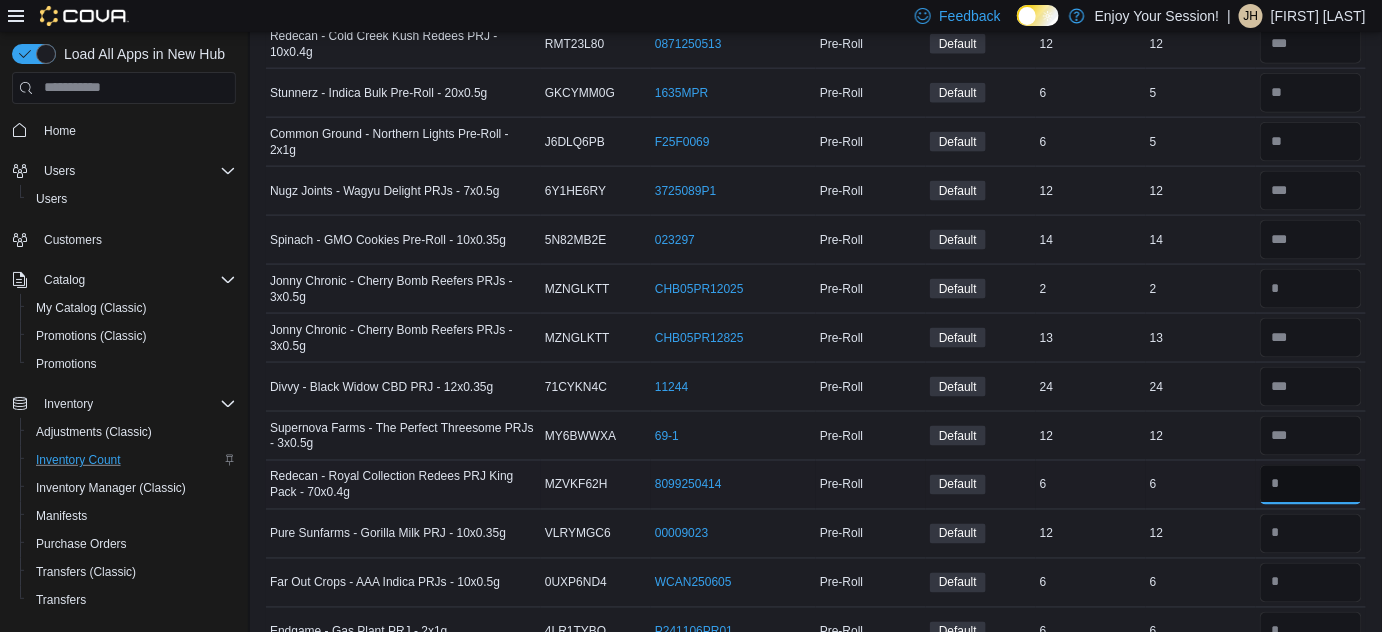 type on "*" 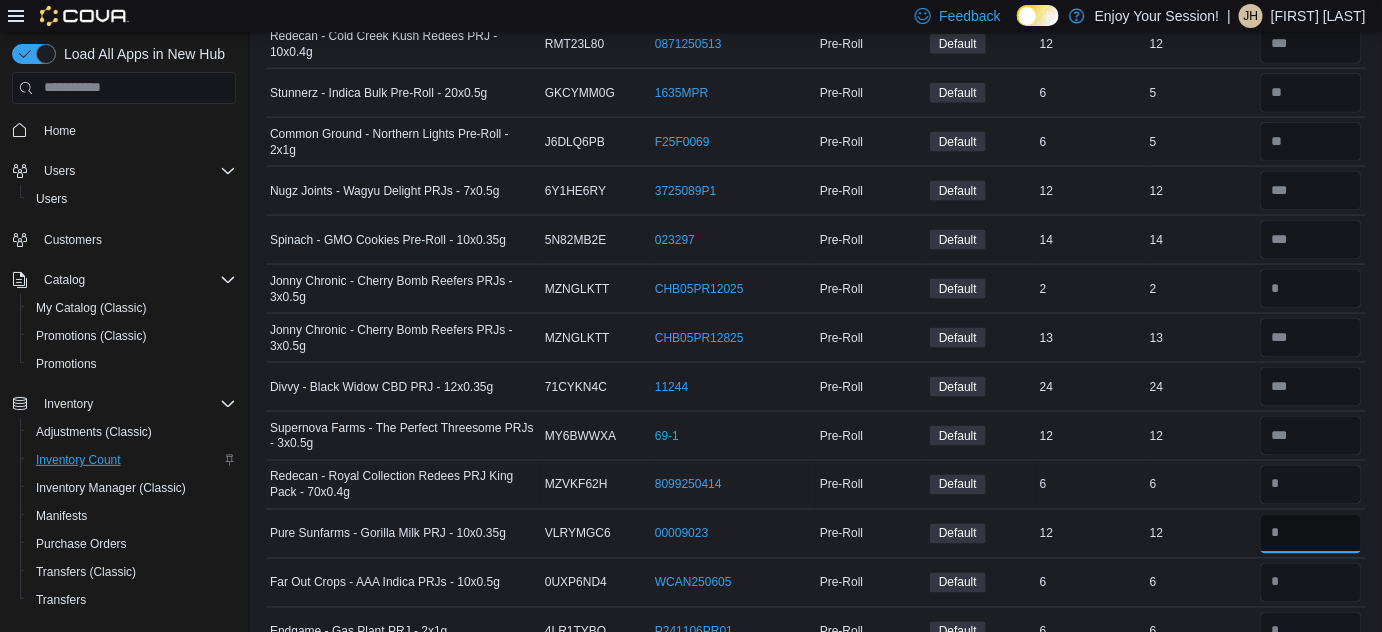 type 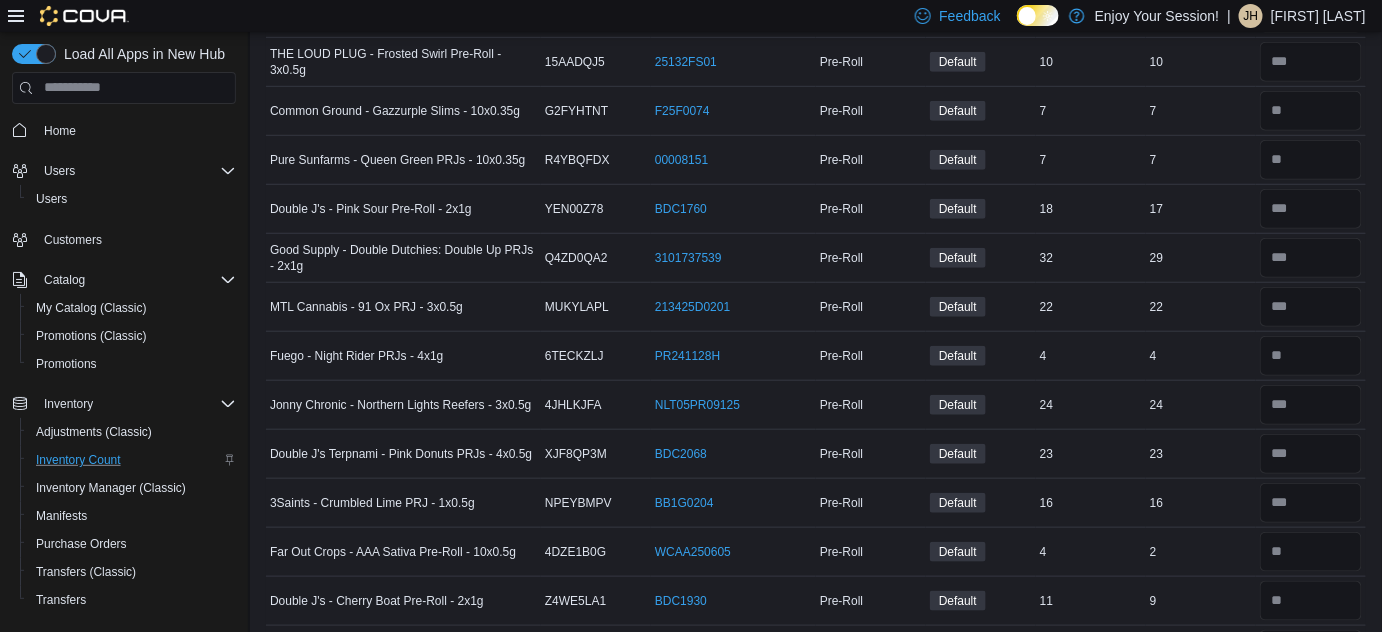 scroll, scrollTop: 0, scrollLeft: 0, axis: both 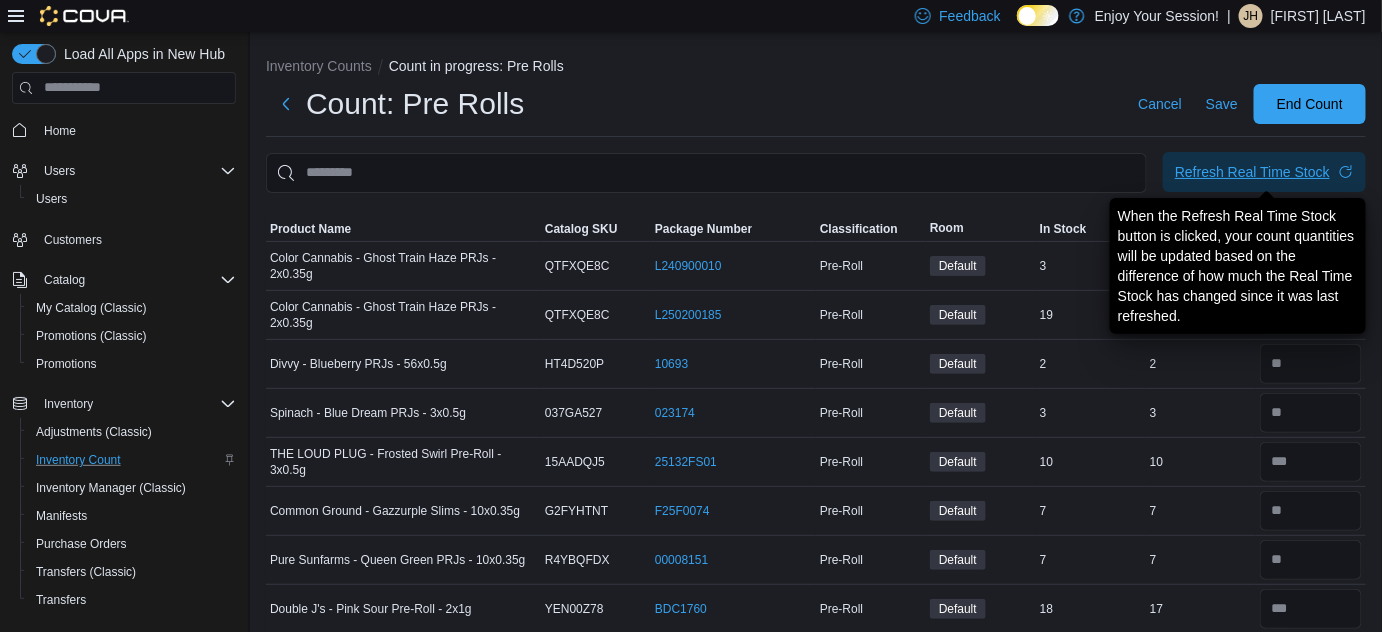 click on "Refresh Real Time Stock" at bounding box center (1252, 172) 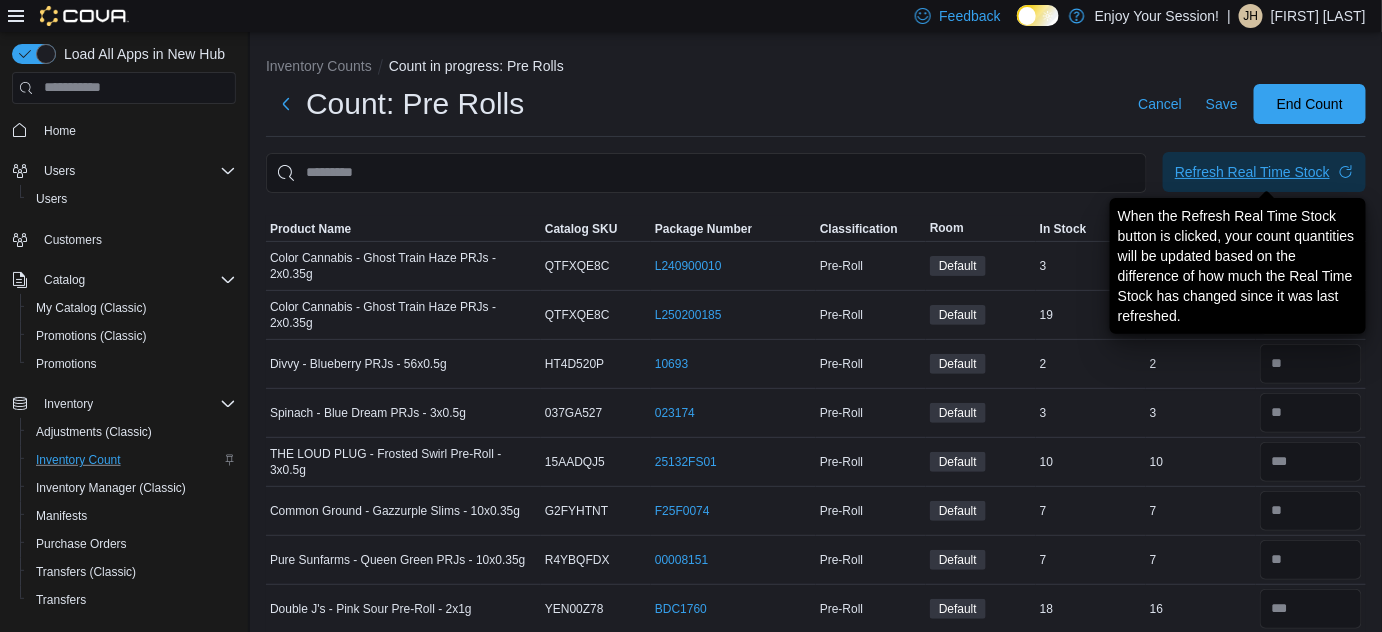 click on "Refresh Real Time Stock" at bounding box center (1252, 172) 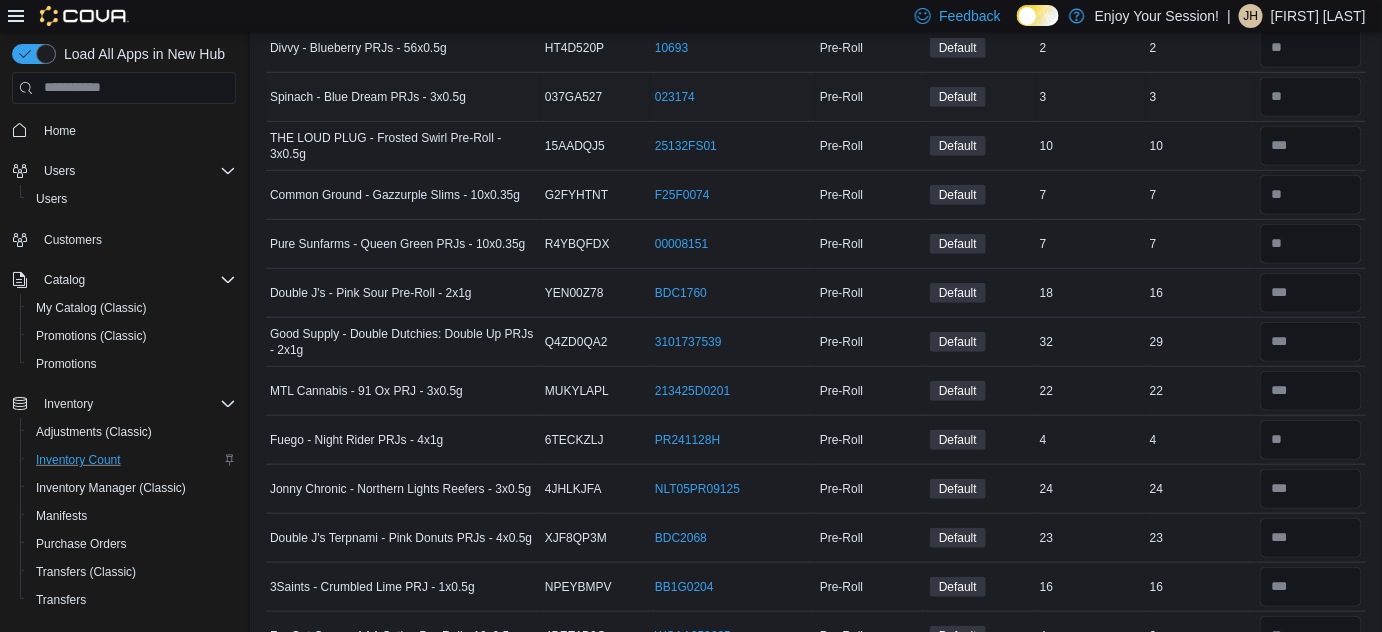 scroll, scrollTop: 318, scrollLeft: 0, axis: vertical 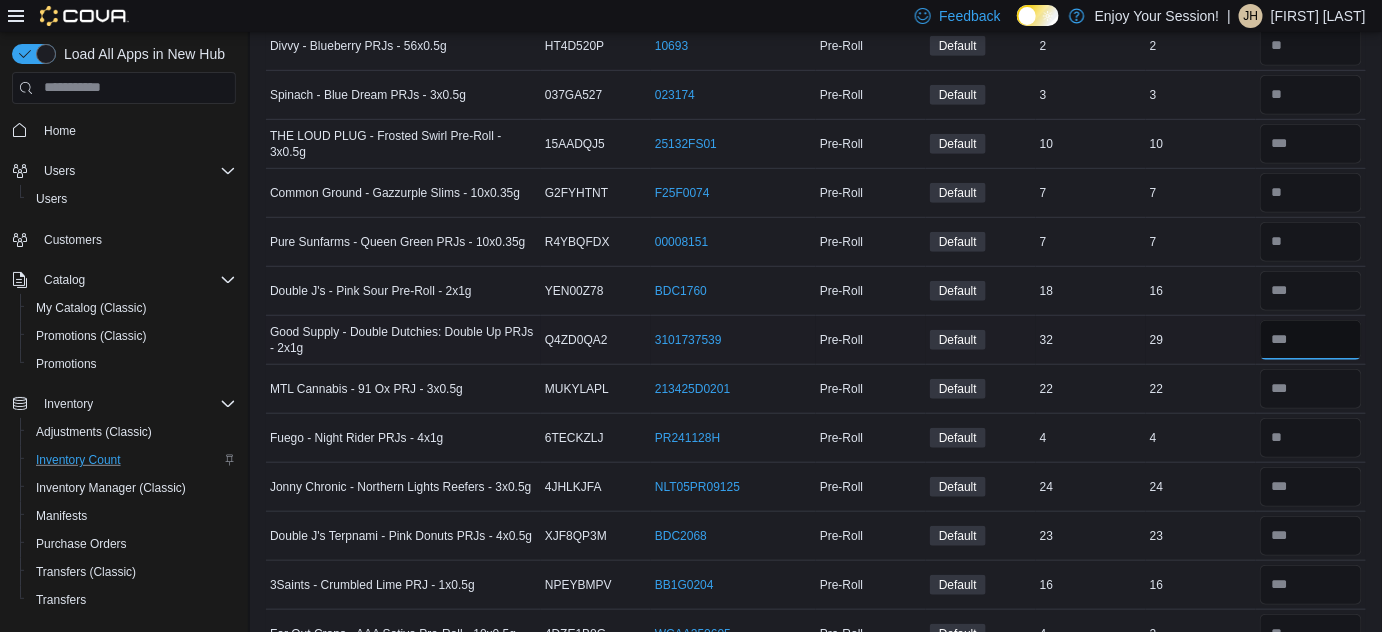 click at bounding box center [1311, 340] 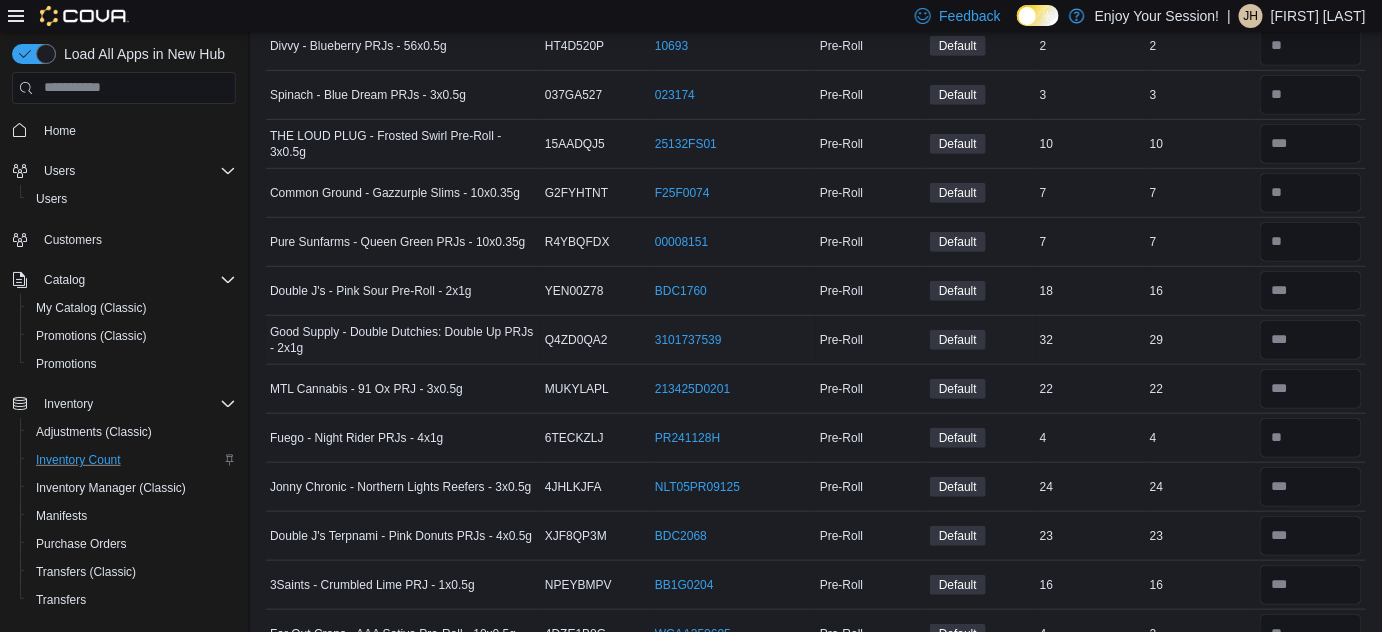 click on "29" at bounding box center [1201, 340] 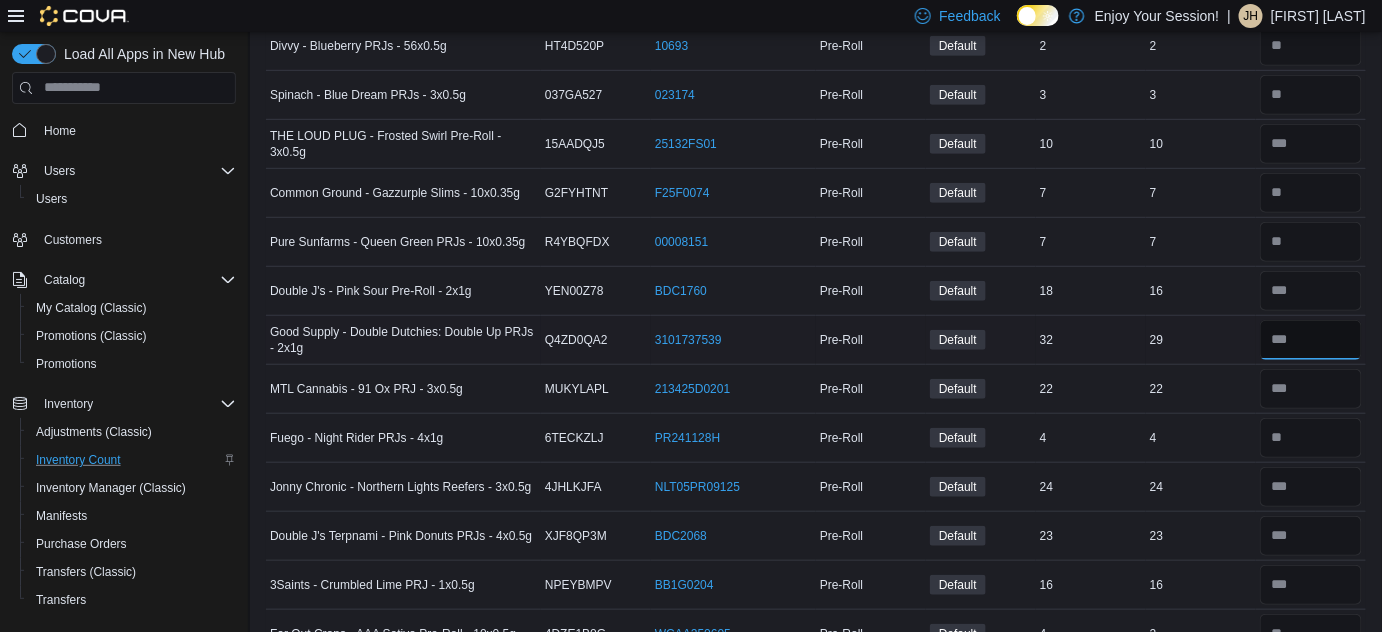 click at bounding box center (1311, 340) 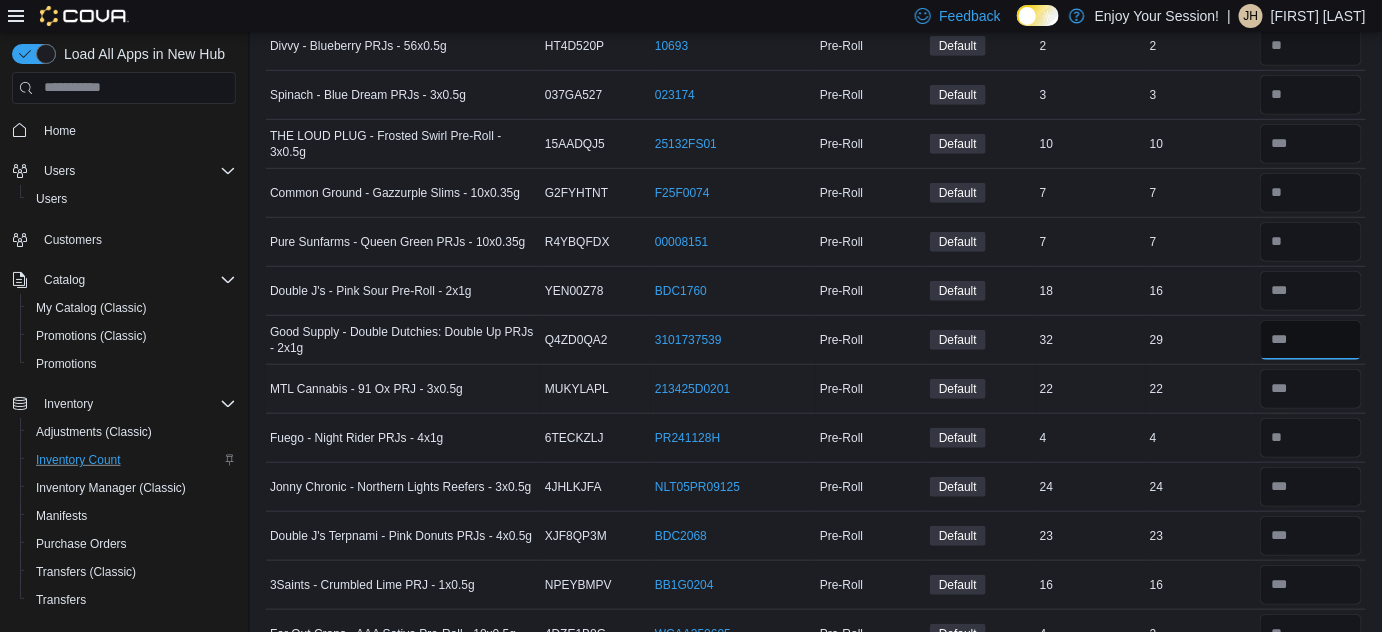 type on "**" 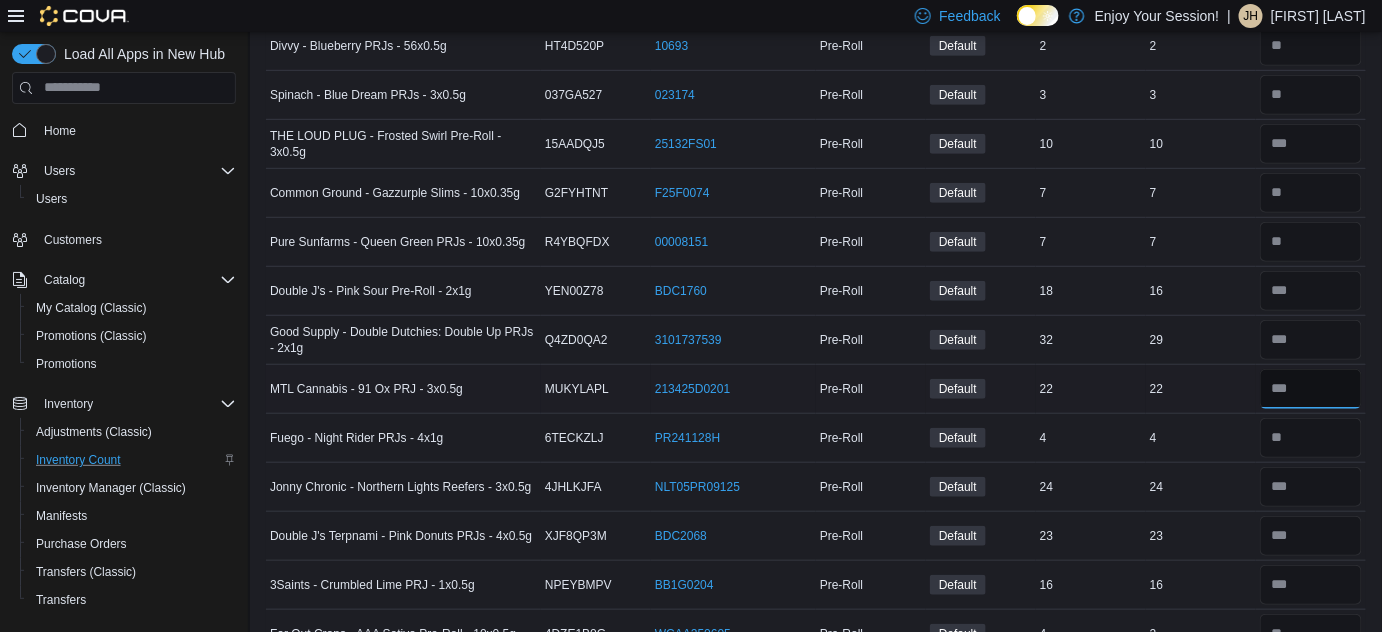 click at bounding box center [1311, 389] 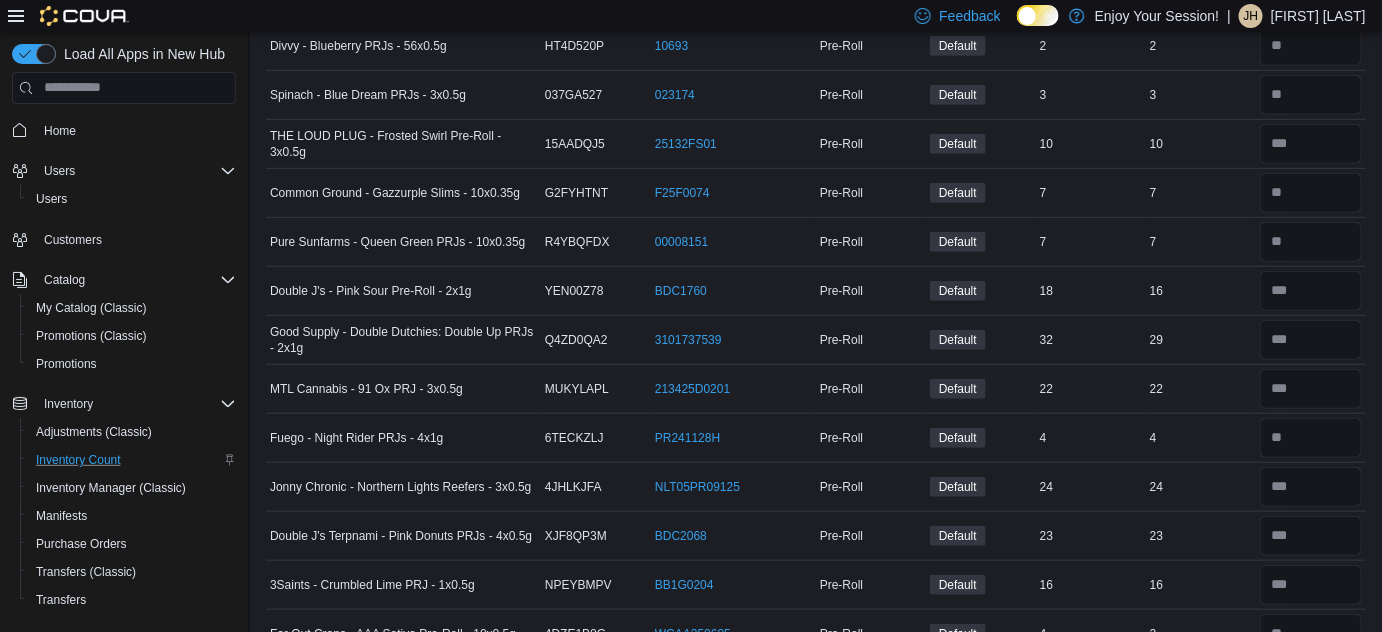 click on "22" at bounding box center (1201, 389) 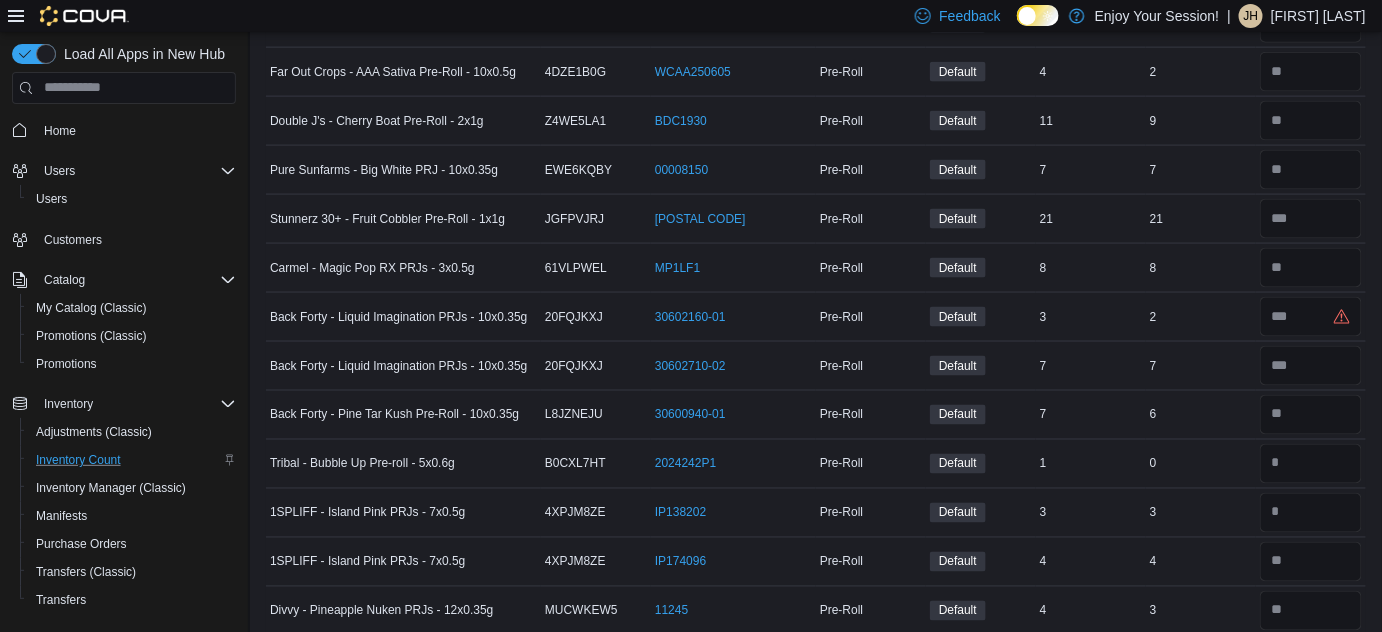 scroll, scrollTop: 883, scrollLeft: 0, axis: vertical 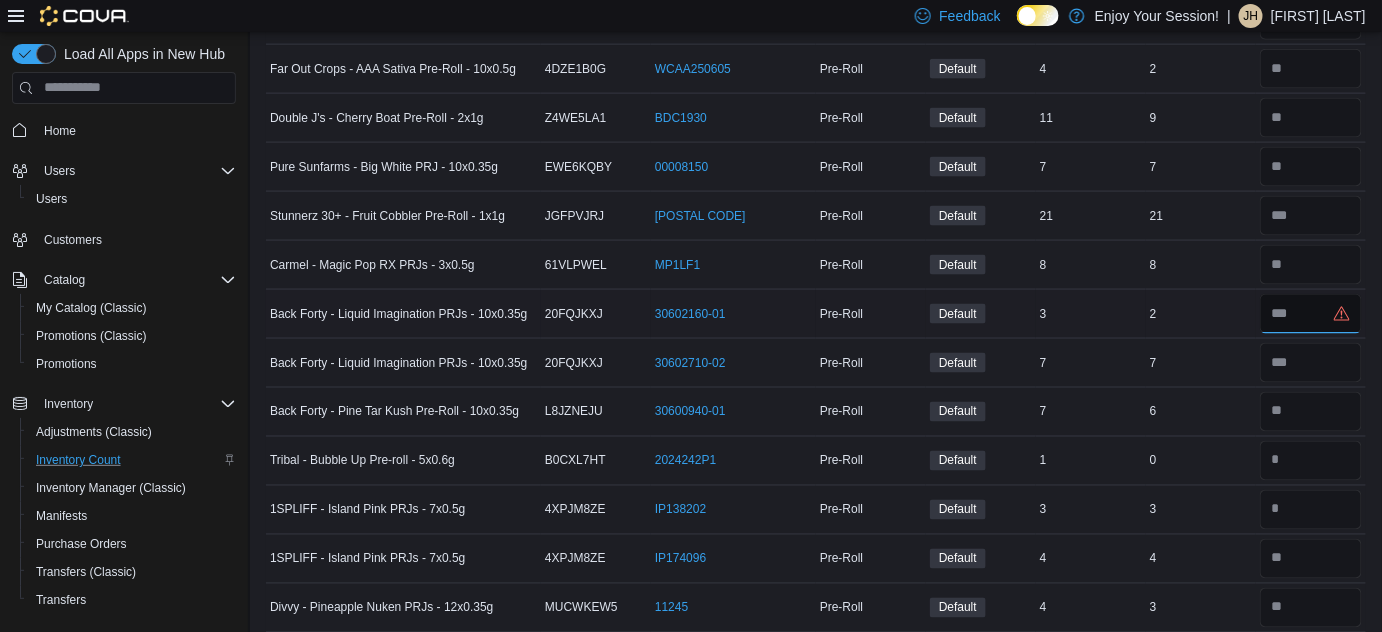 click at bounding box center [1311, 314] 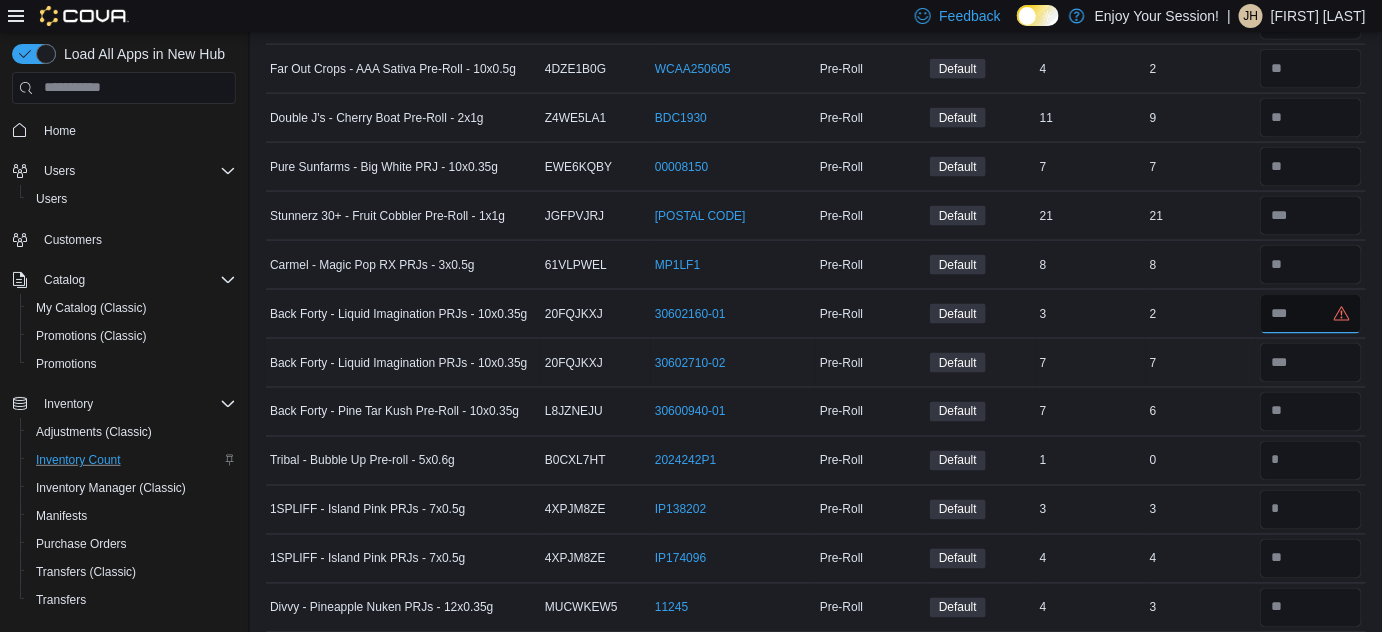 type on "*" 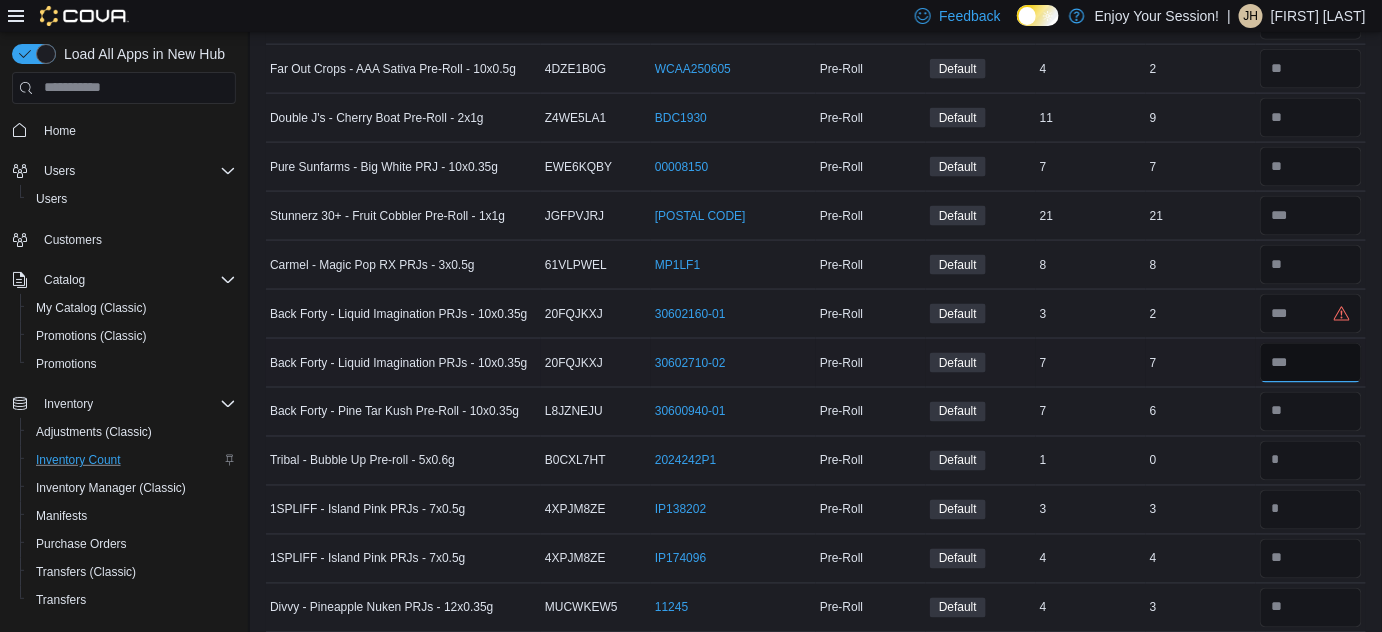 click at bounding box center [1311, 363] 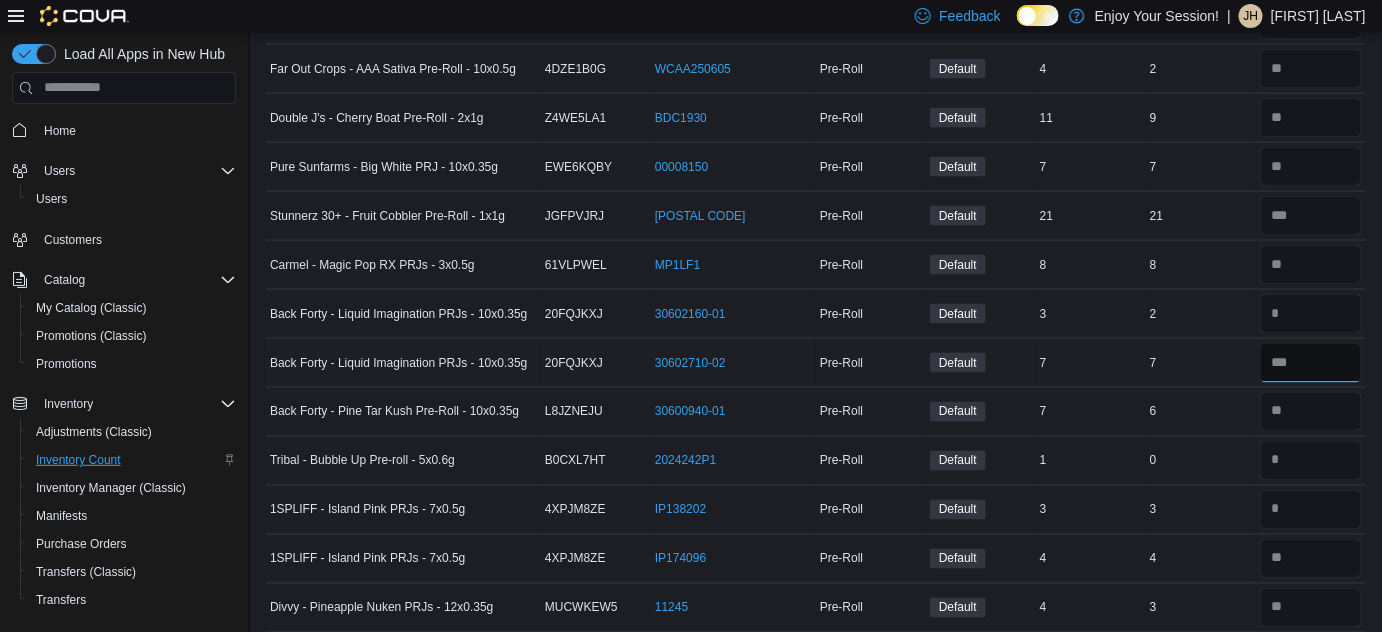 type on "*" 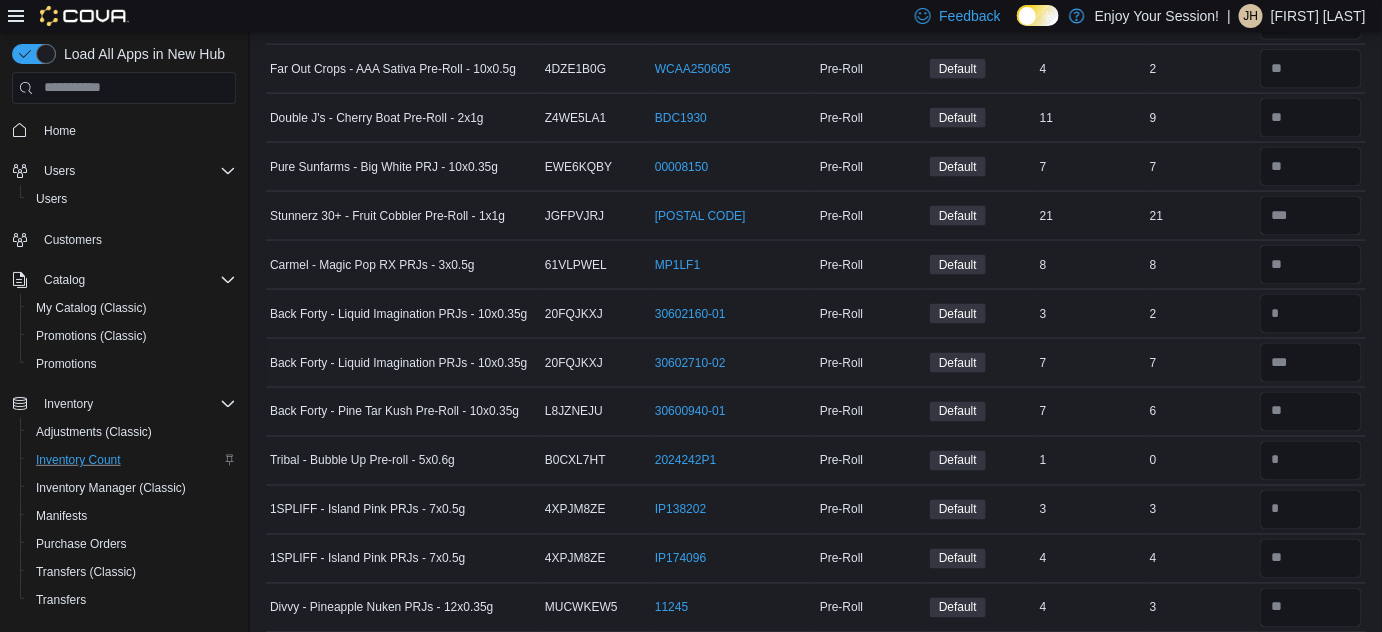 click on "7" at bounding box center [1201, 363] 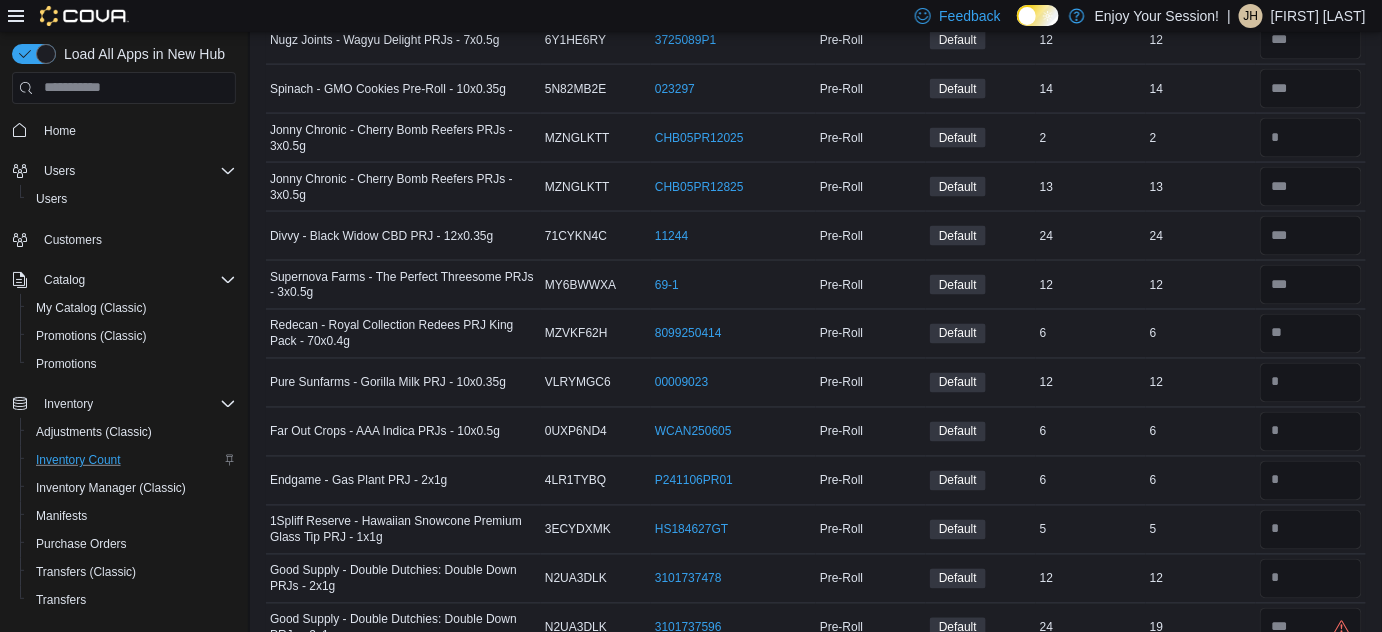 scroll, scrollTop: 3505, scrollLeft: 0, axis: vertical 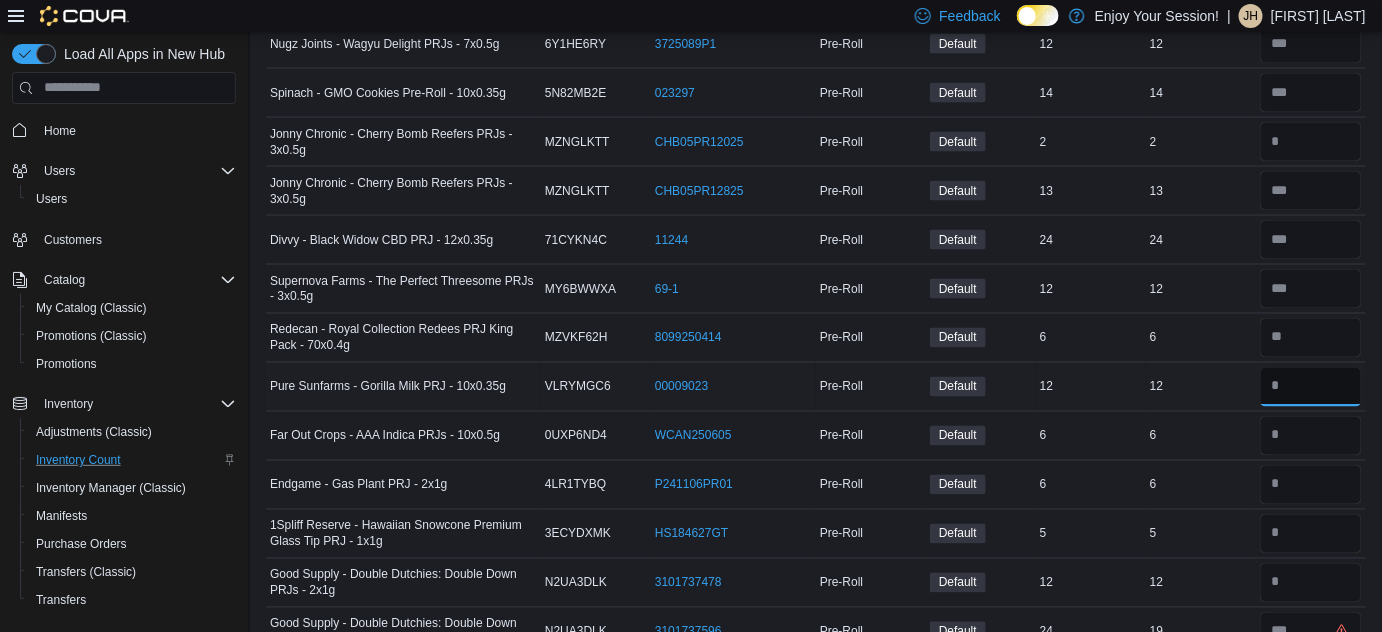 click at bounding box center (1311, 387) 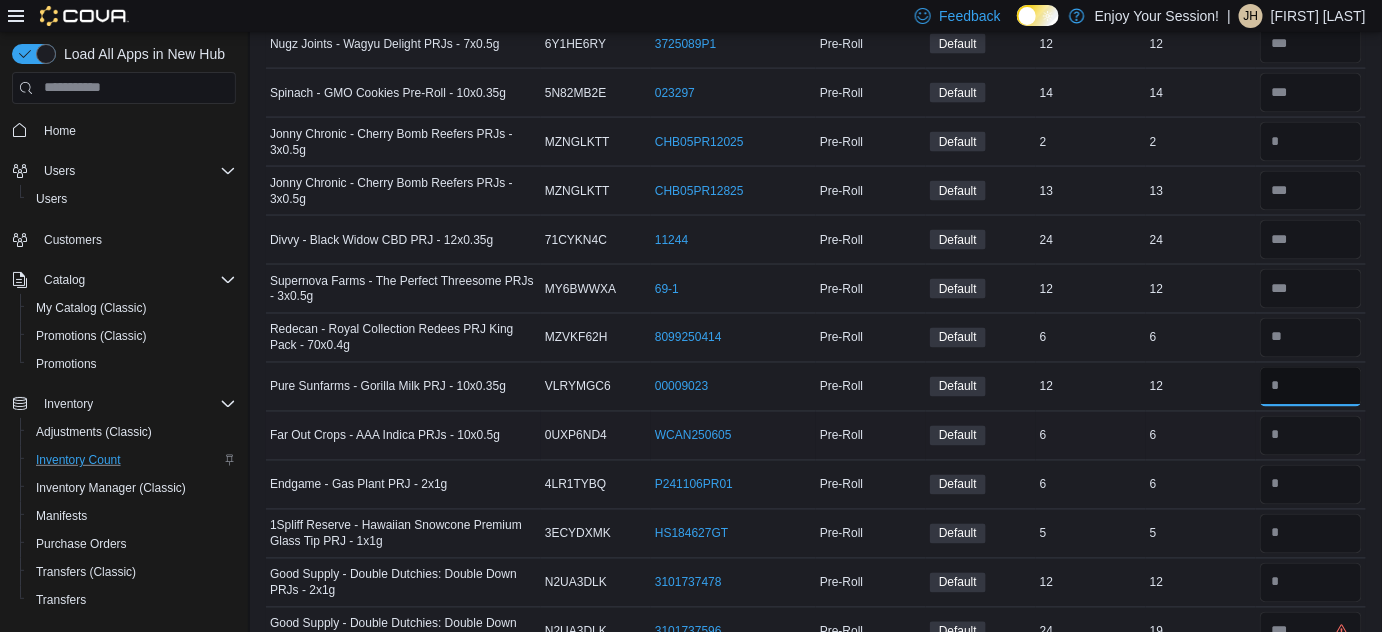 type on "**" 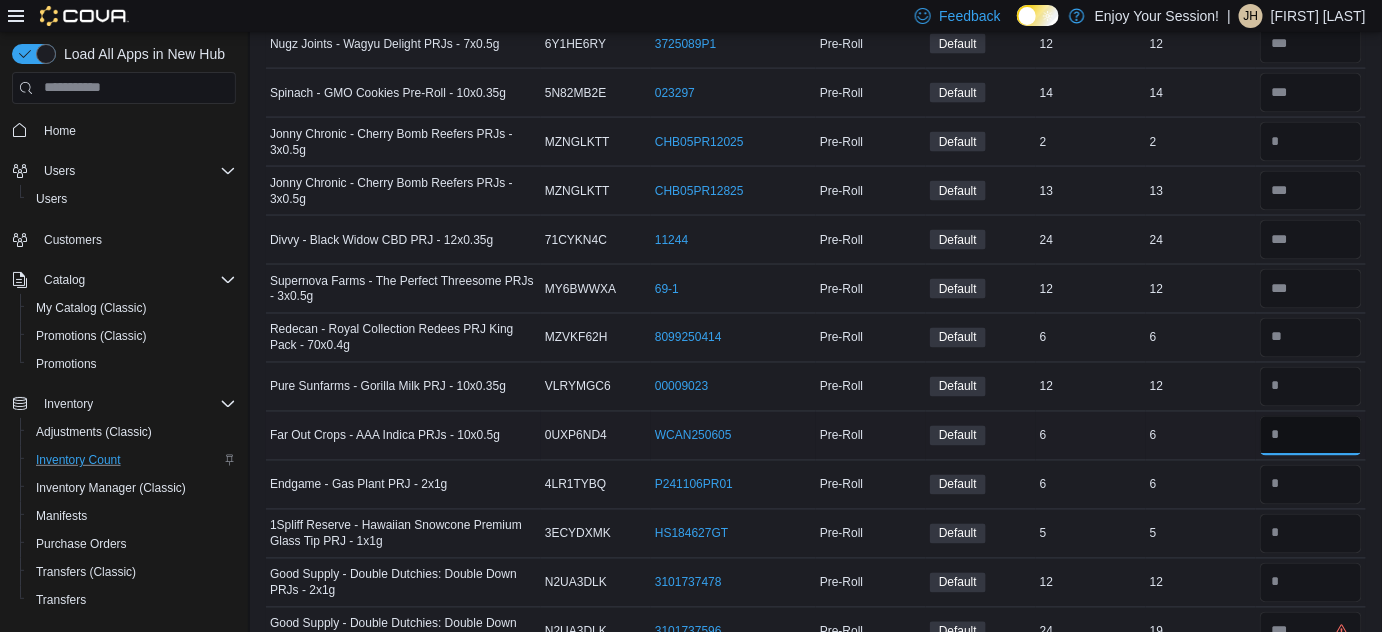 click at bounding box center (1311, 436) 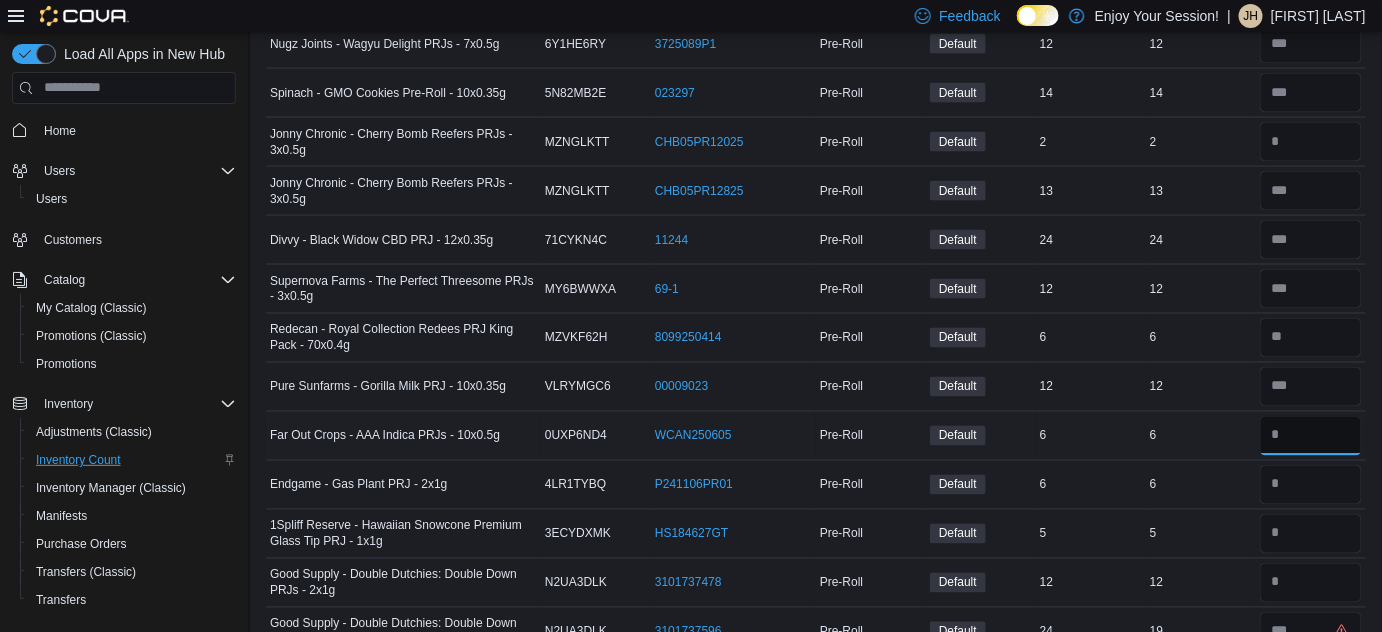 type on "*" 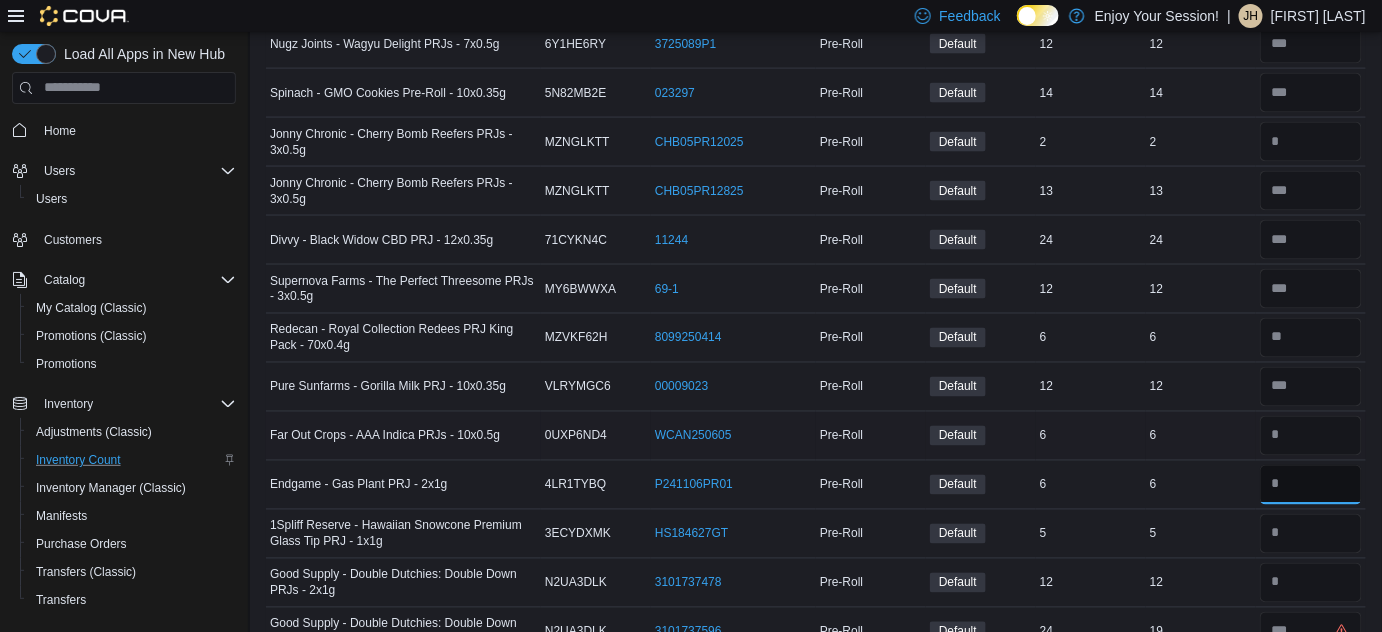 type 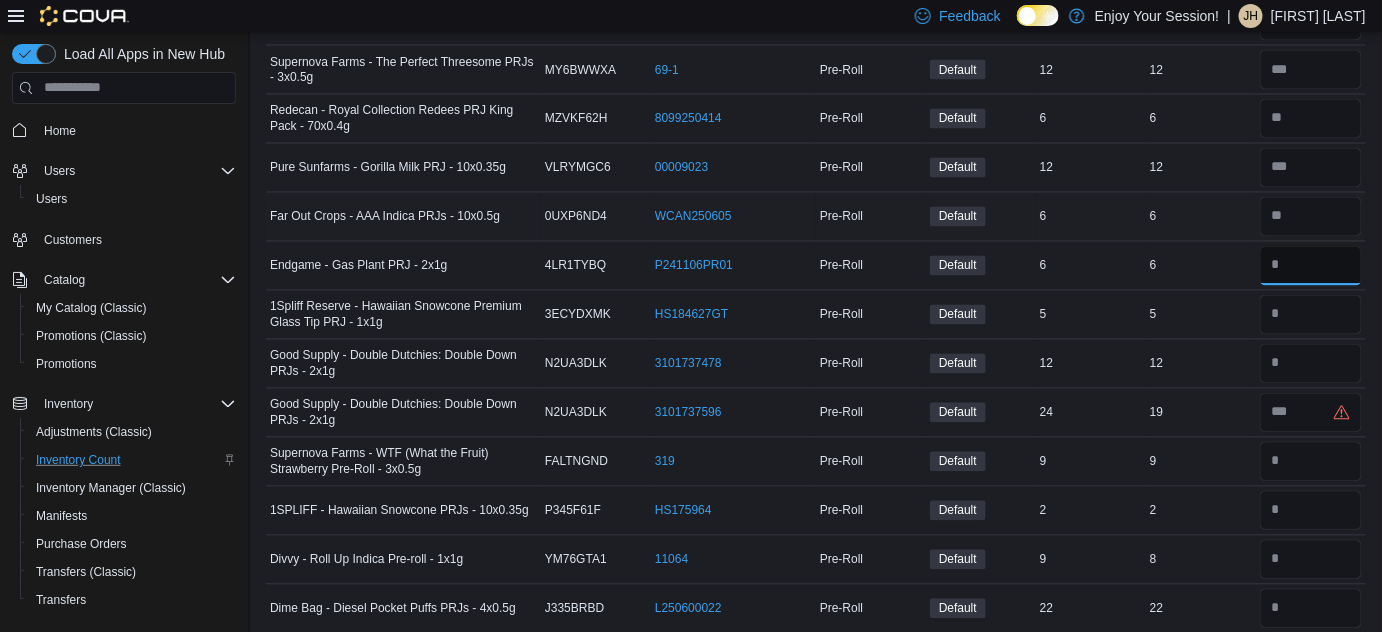 scroll, scrollTop: 3727, scrollLeft: 0, axis: vertical 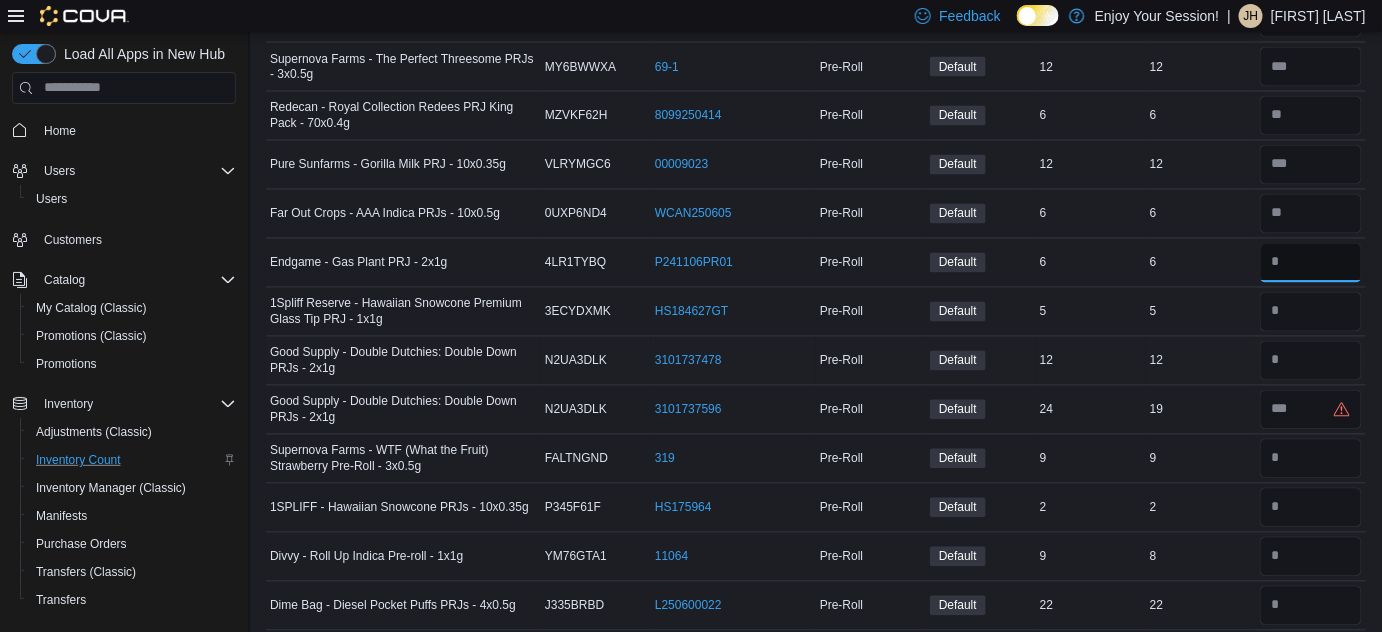 type on "*" 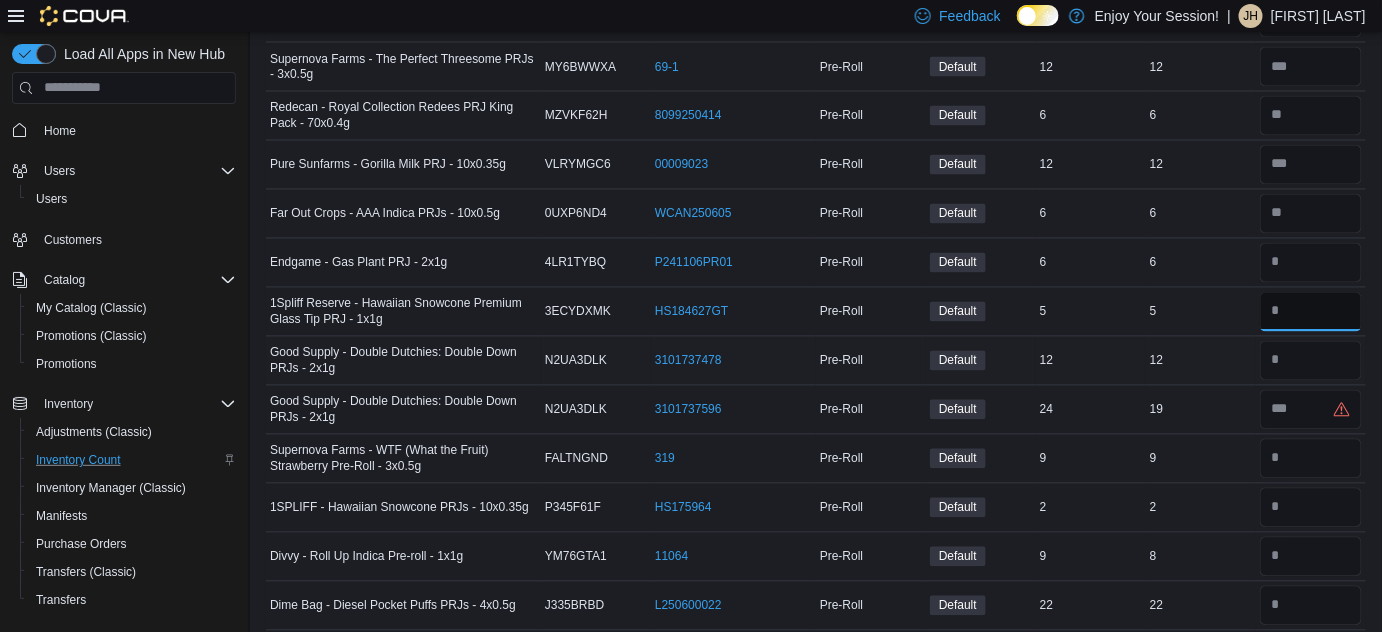 type 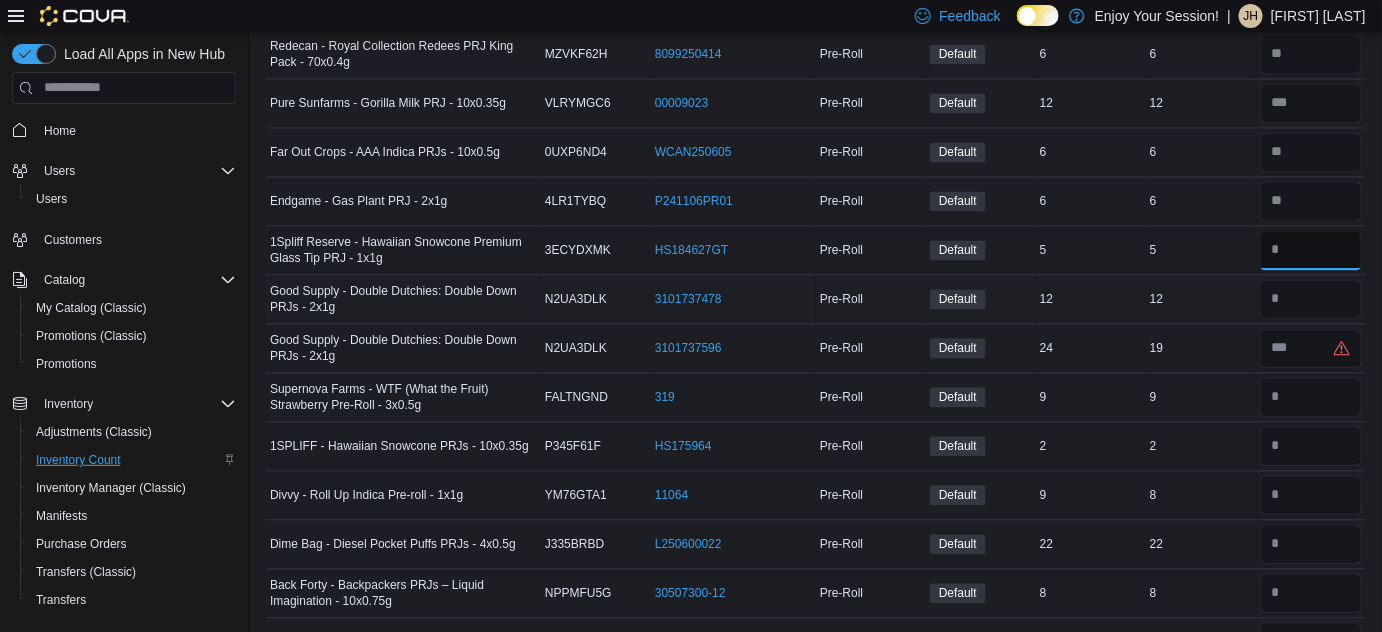 scroll, scrollTop: 3789, scrollLeft: 0, axis: vertical 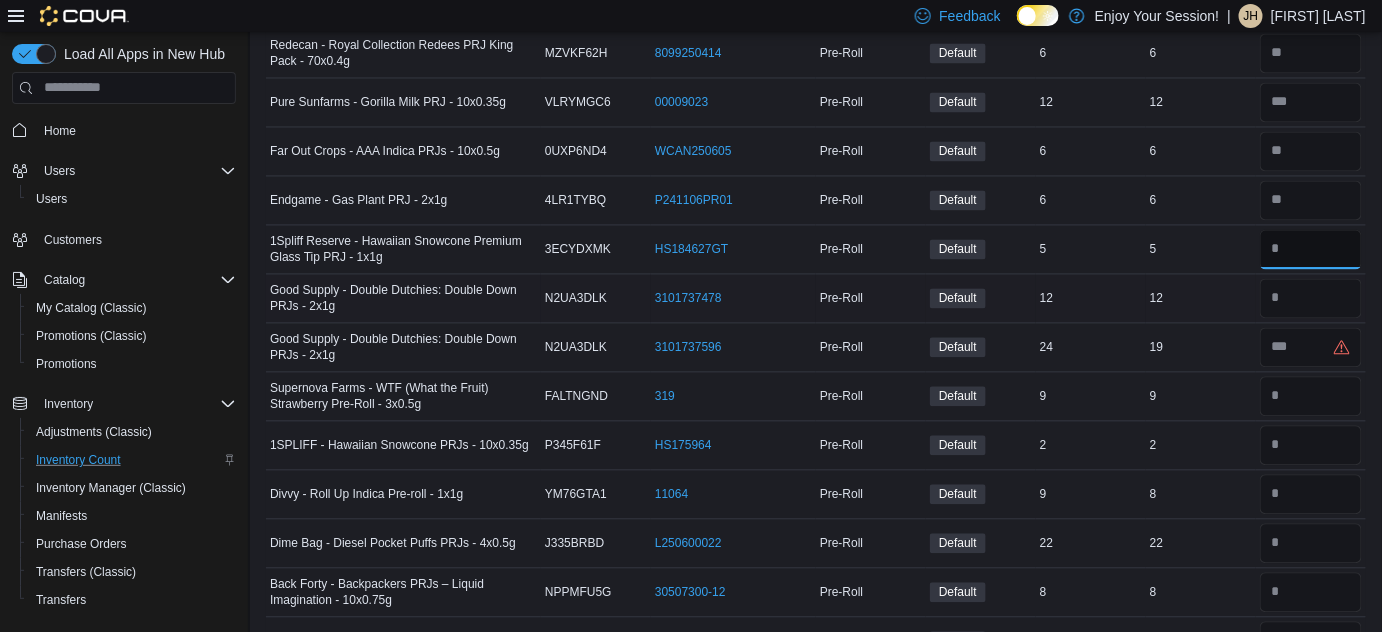 type on "*" 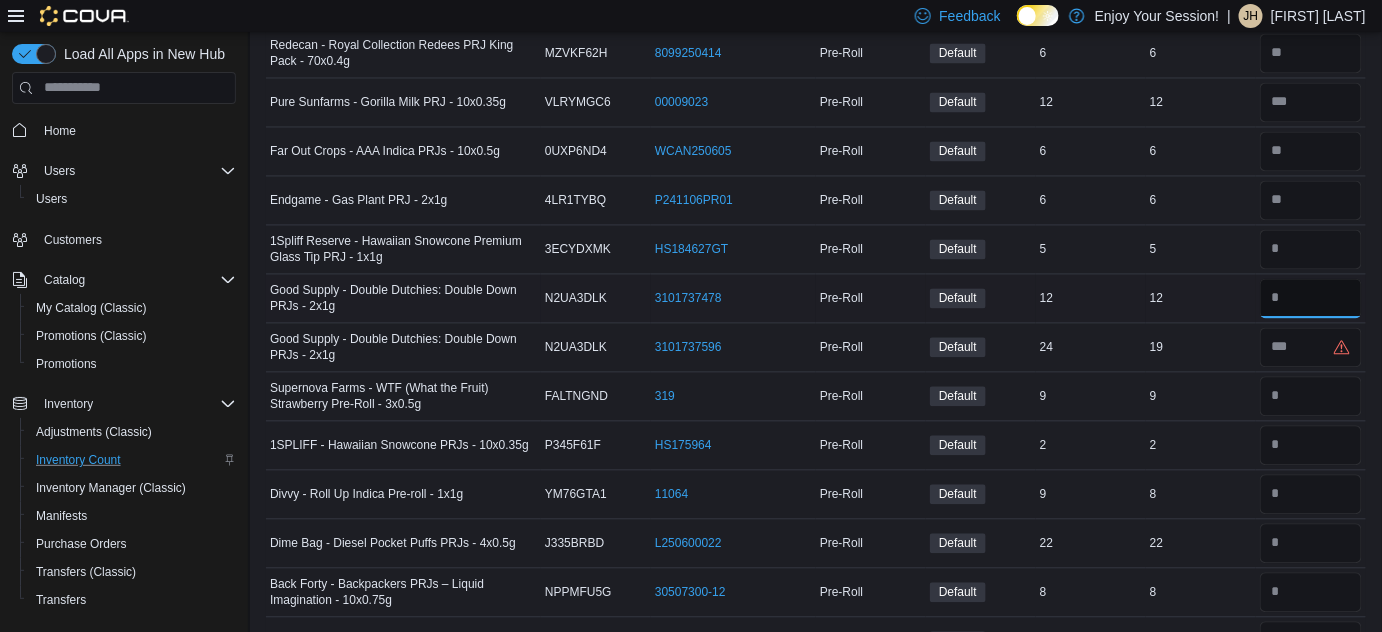 type 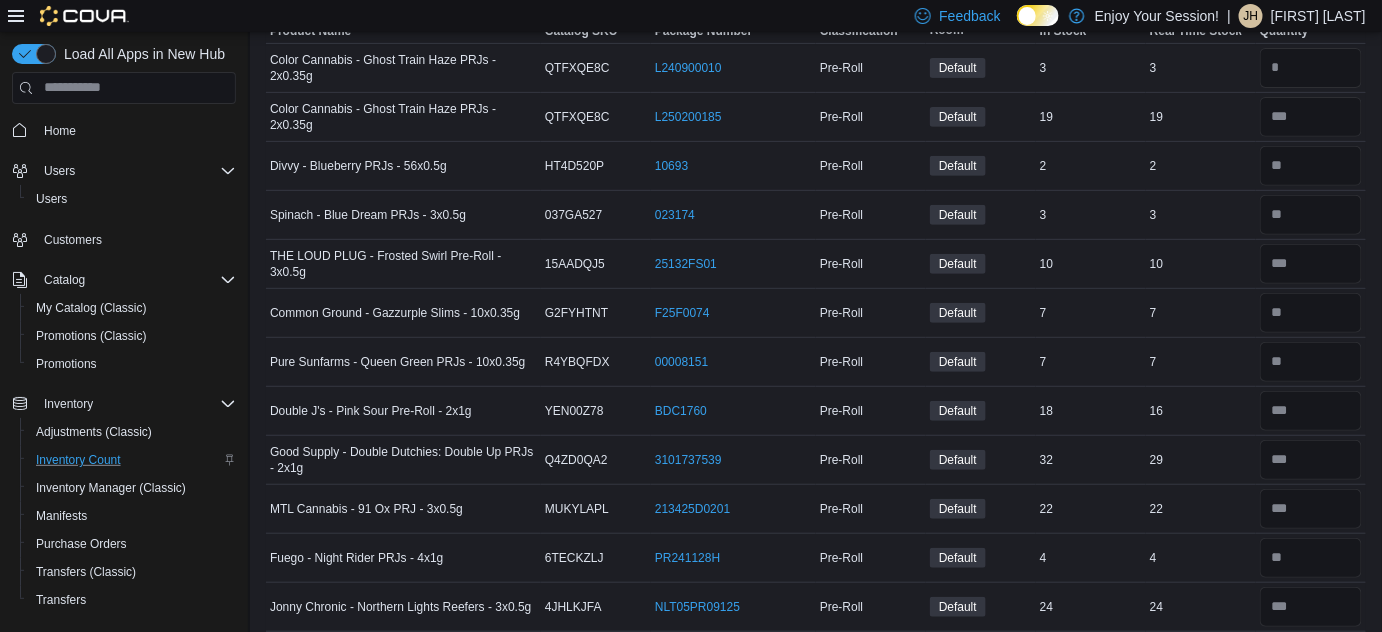 scroll, scrollTop: 0, scrollLeft: 0, axis: both 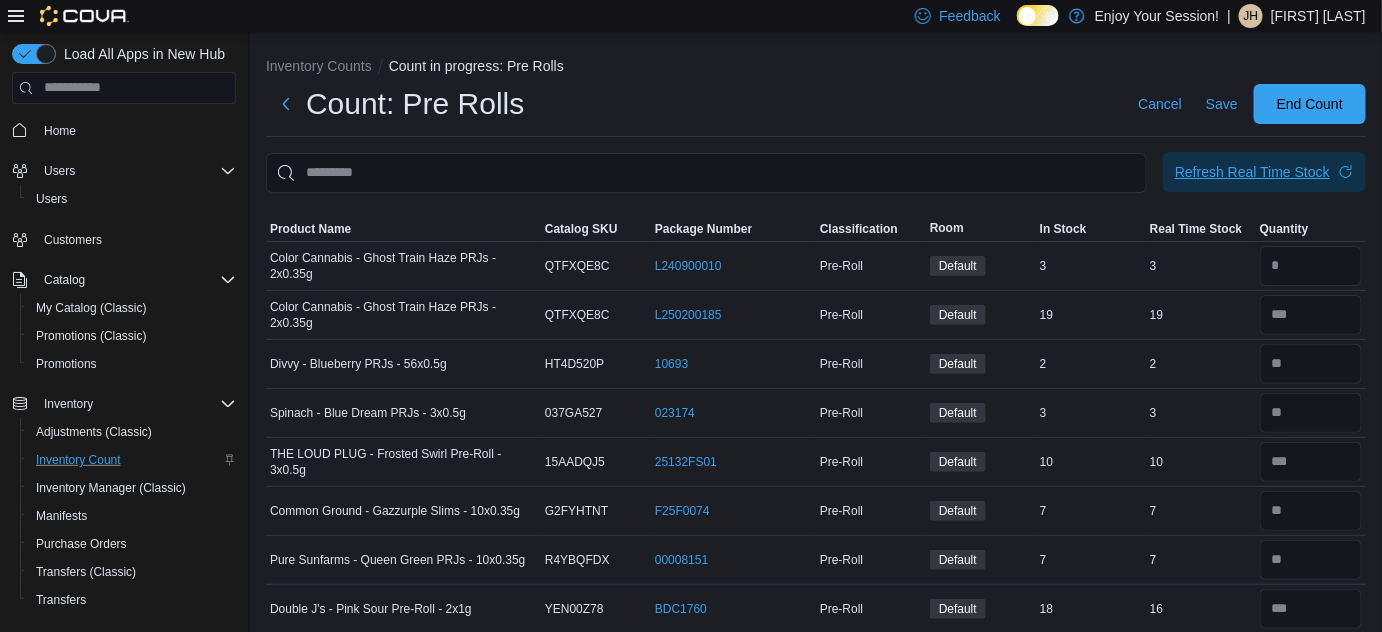 click on "Refresh Real Time Stock" at bounding box center [1264, 172] 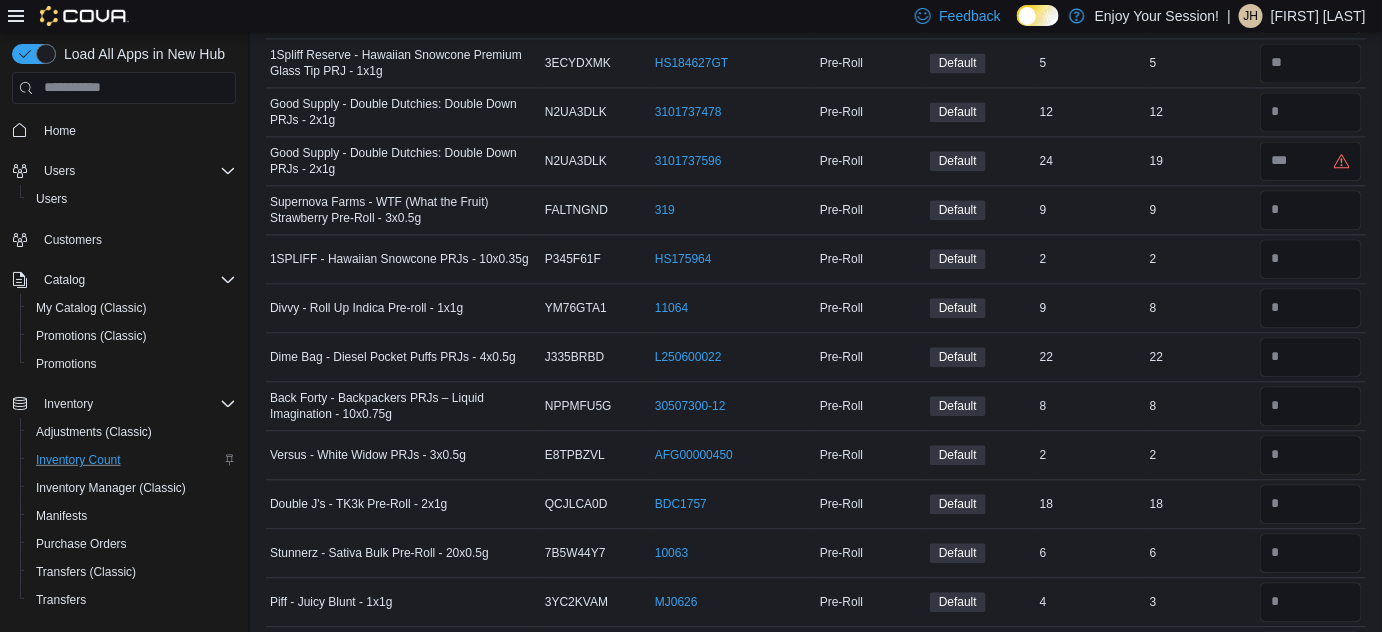 scroll, scrollTop: 3978, scrollLeft: 0, axis: vertical 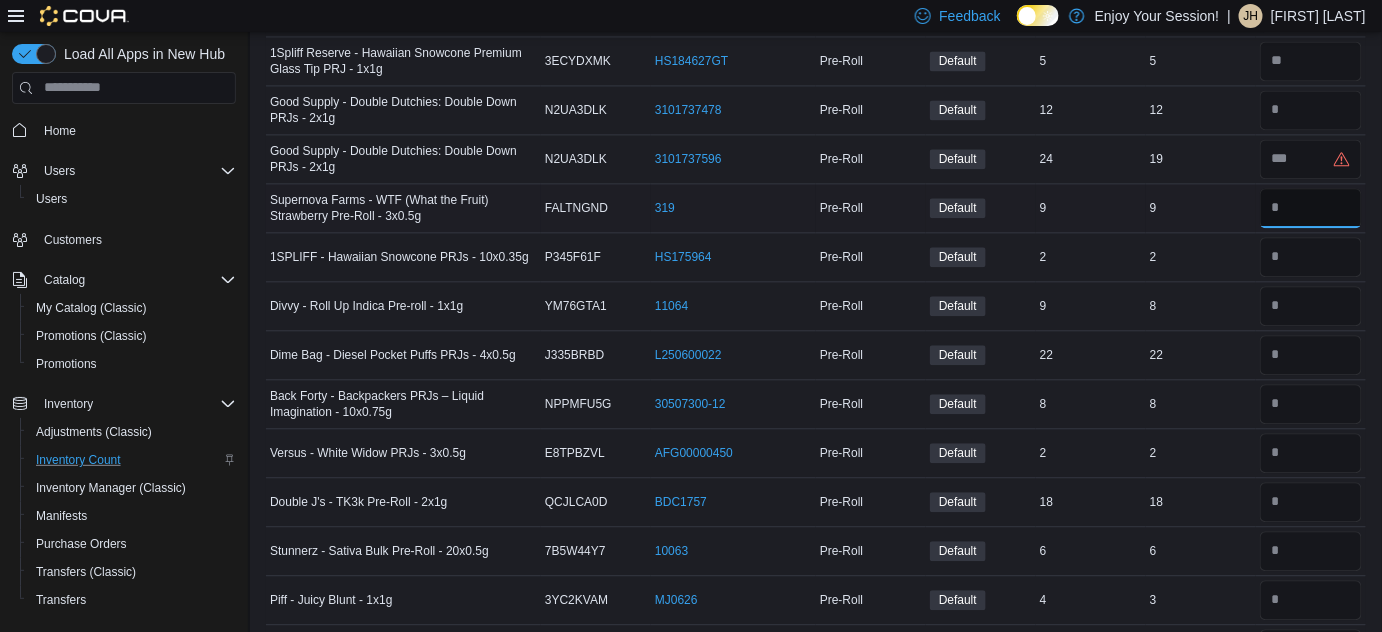 click at bounding box center [1311, 208] 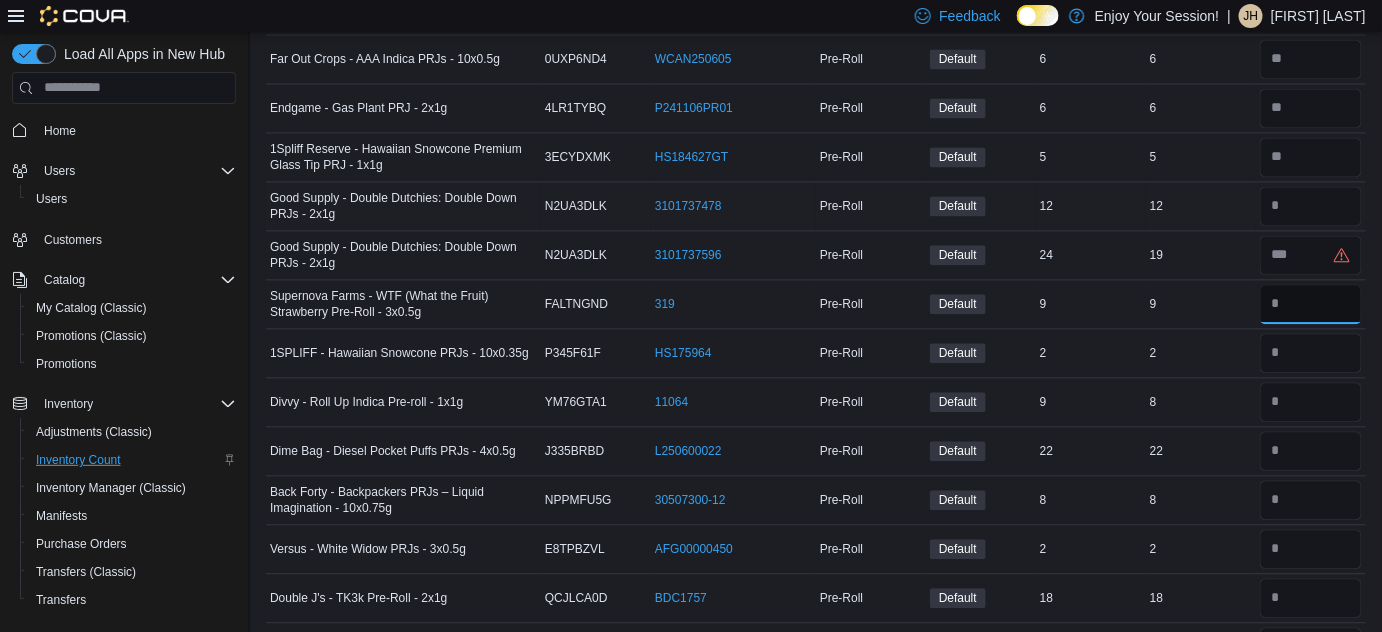 scroll, scrollTop: 3852, scrollLeft: 0, axis: vertical 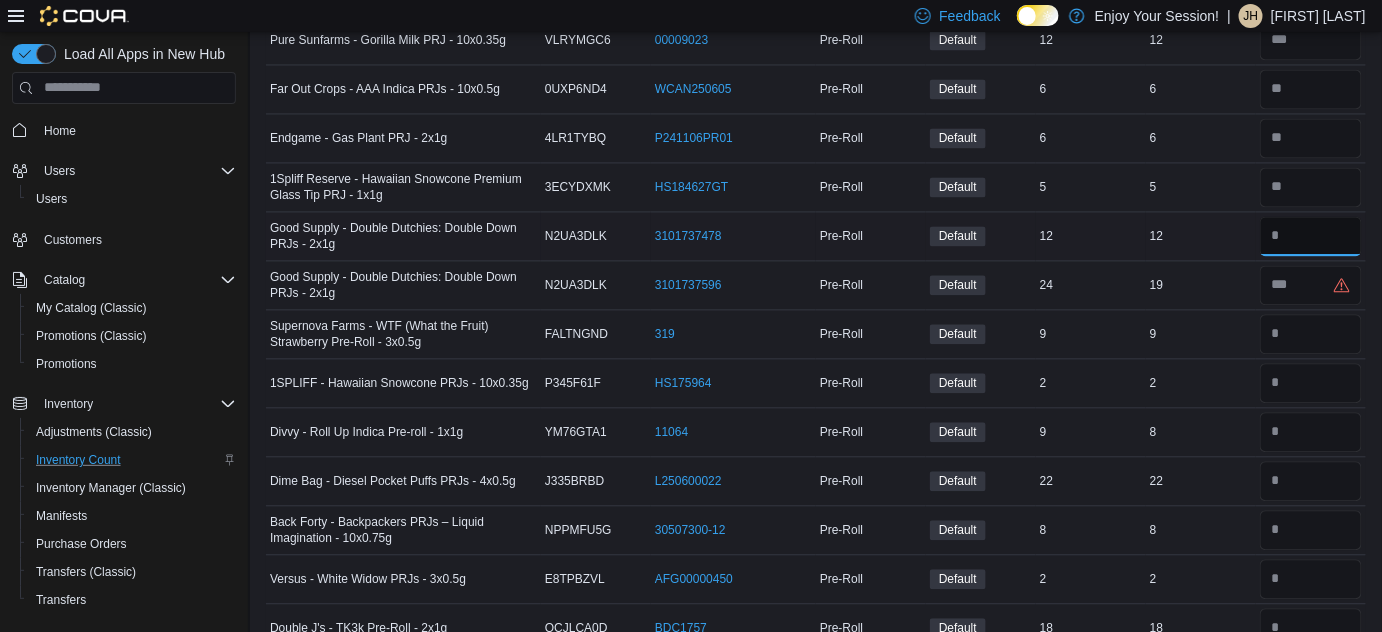 click at bounding box center [1311, 236] 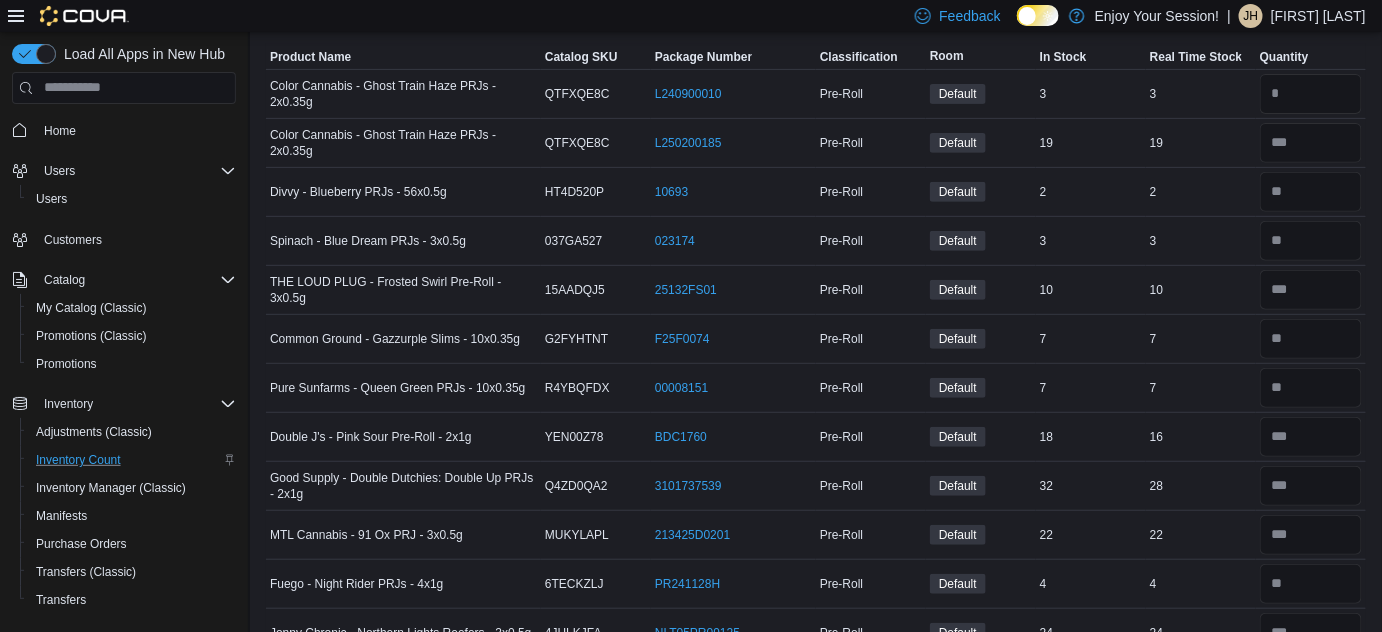 scroll, scrollTop: 0, scrollLeft: 0, axis: both 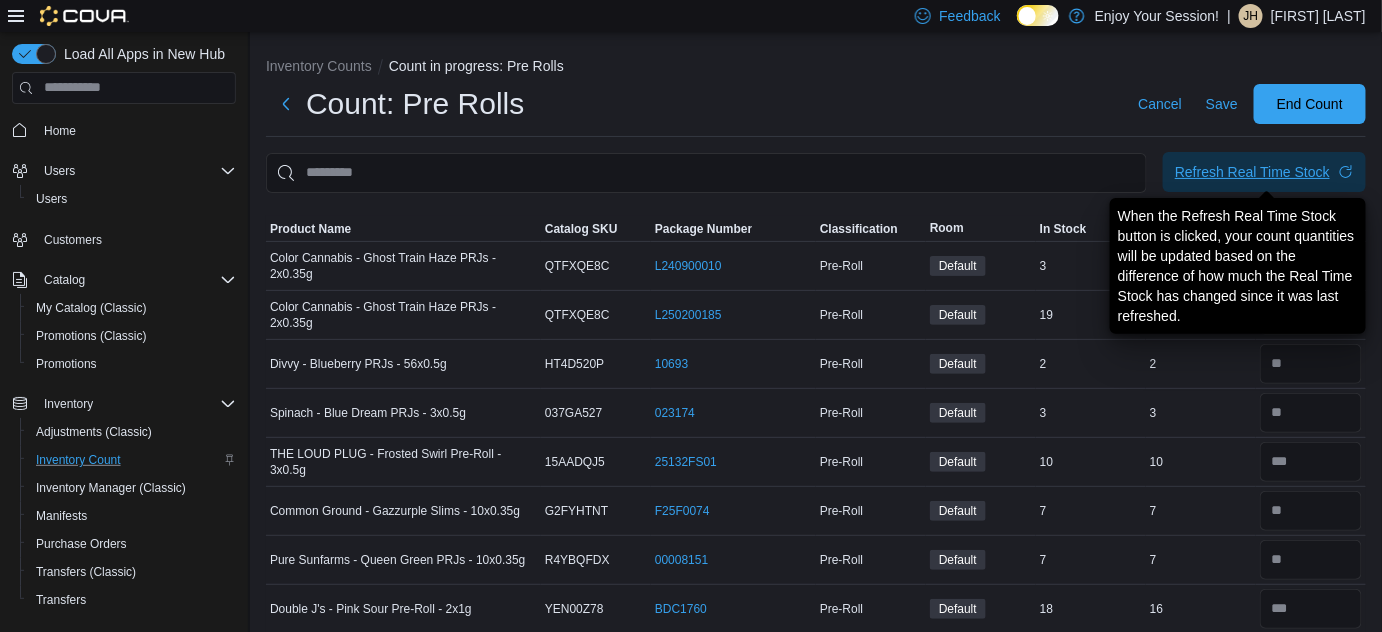 click on "Refresh Real Time Stock" at bounding box center (1252, 172) 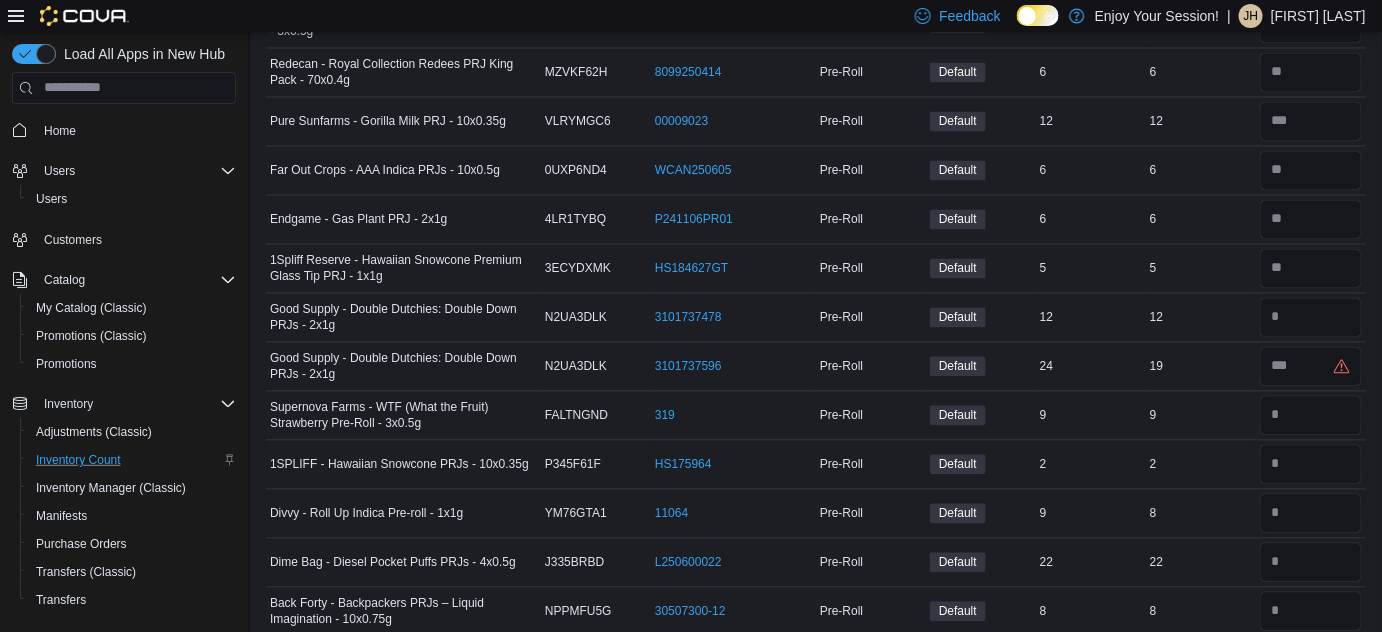 scroll, scrollTop: 3821, scrollLeft: 0, axis: vertical 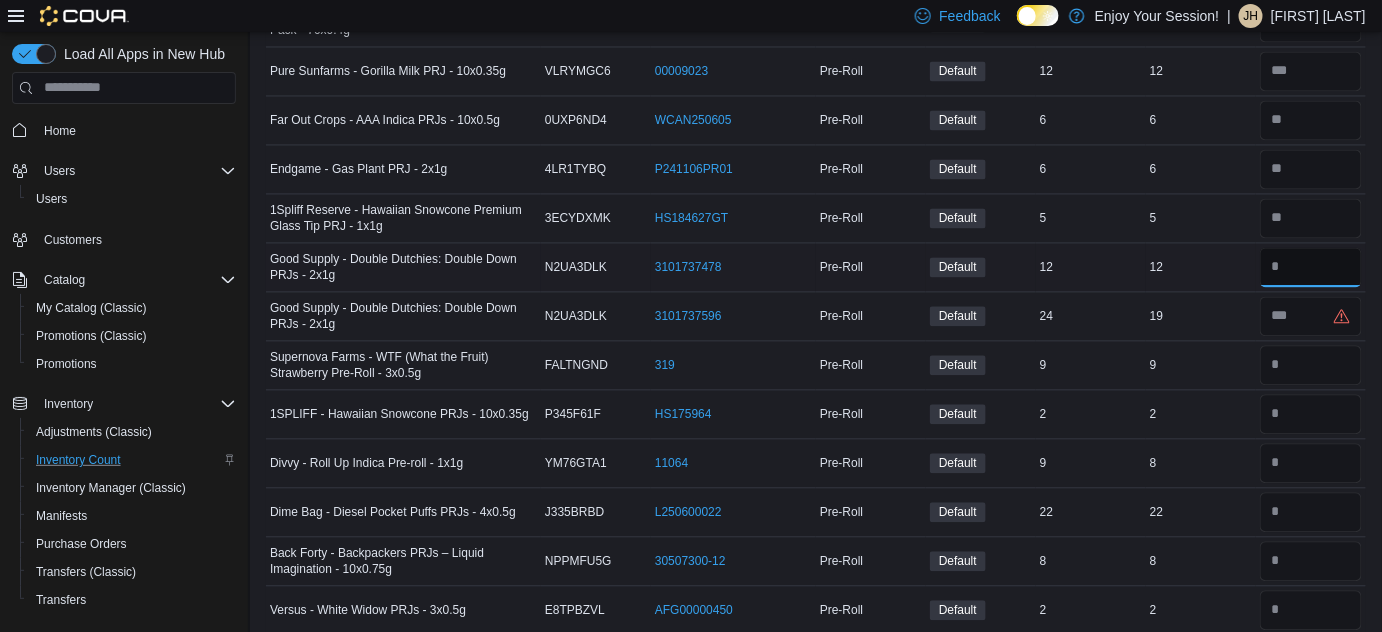 click at bounding box center [1311, 267] 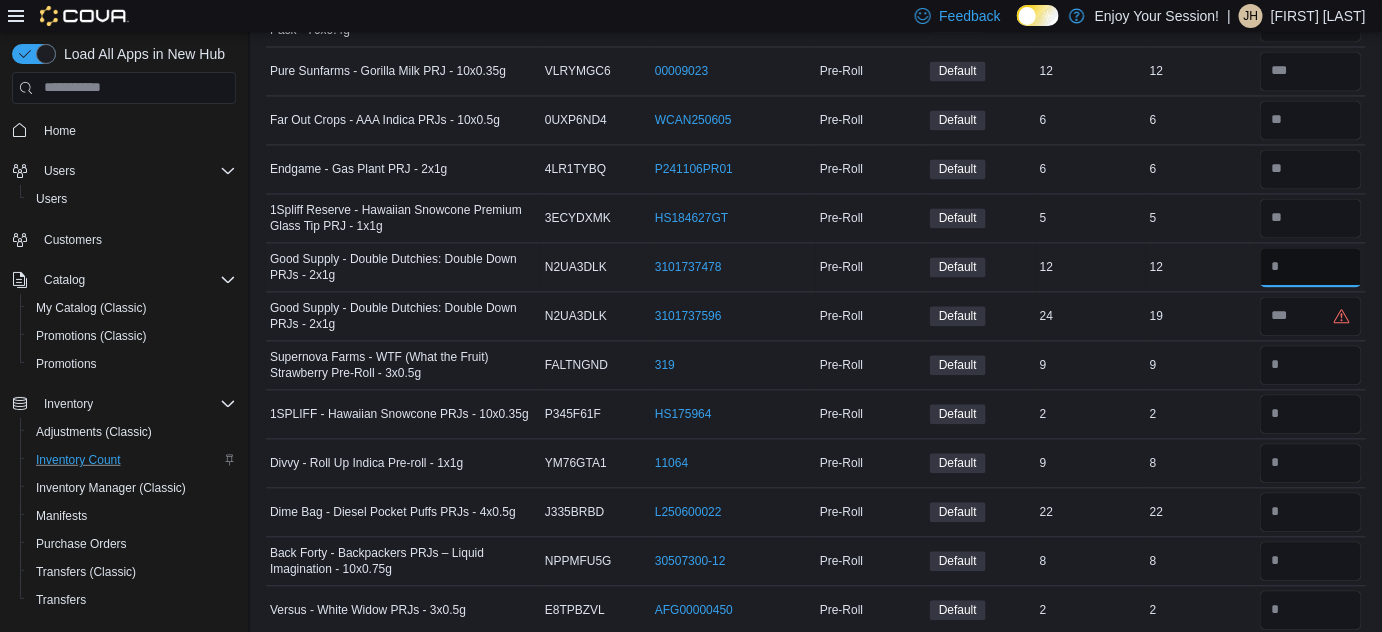 type on "*" 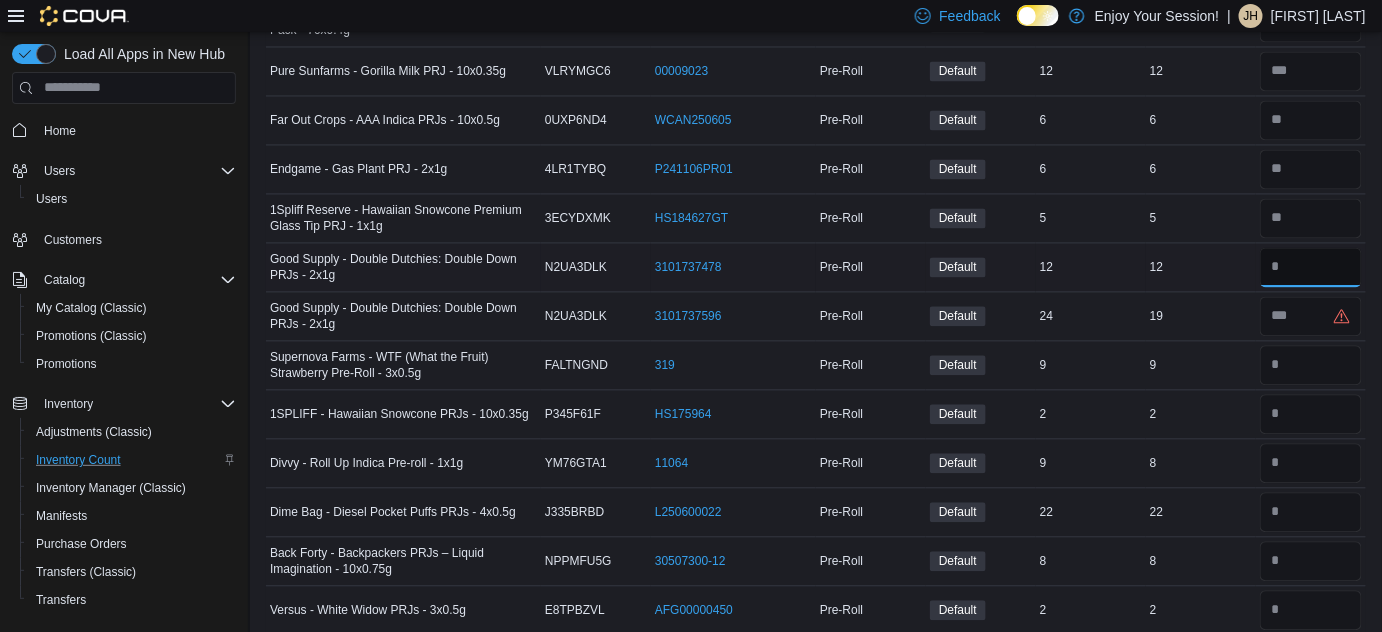 type 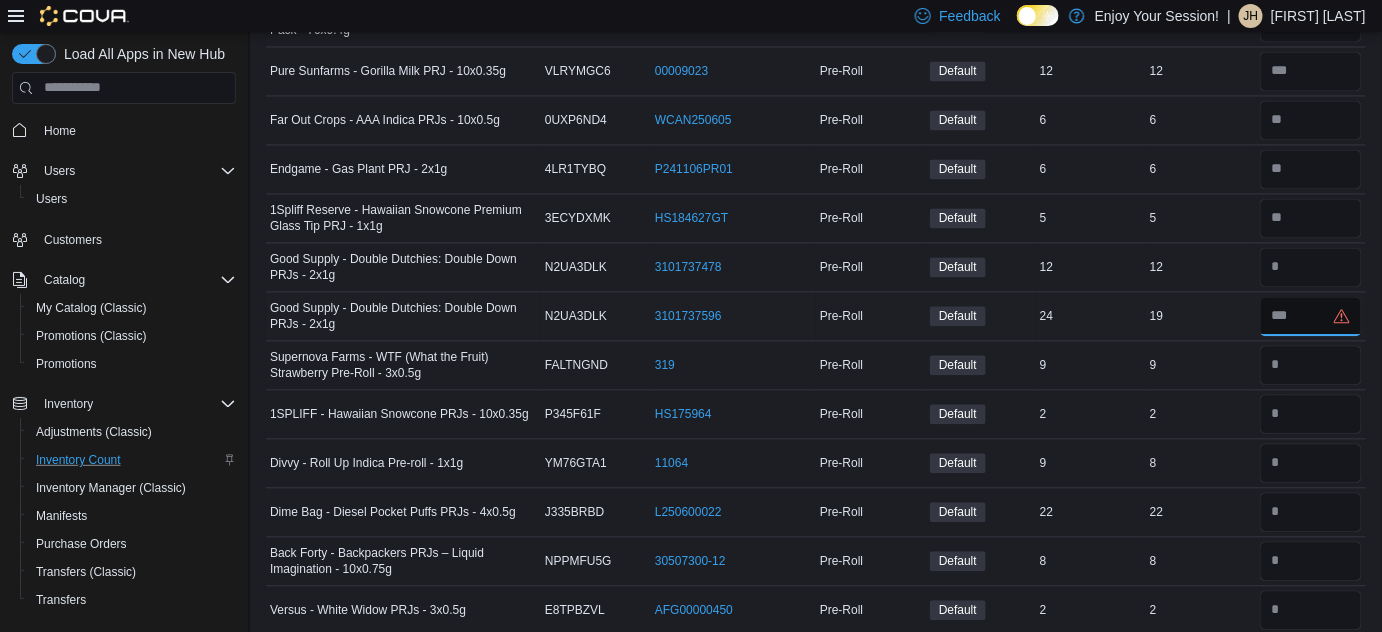 click at bounding box center (1311, 316) 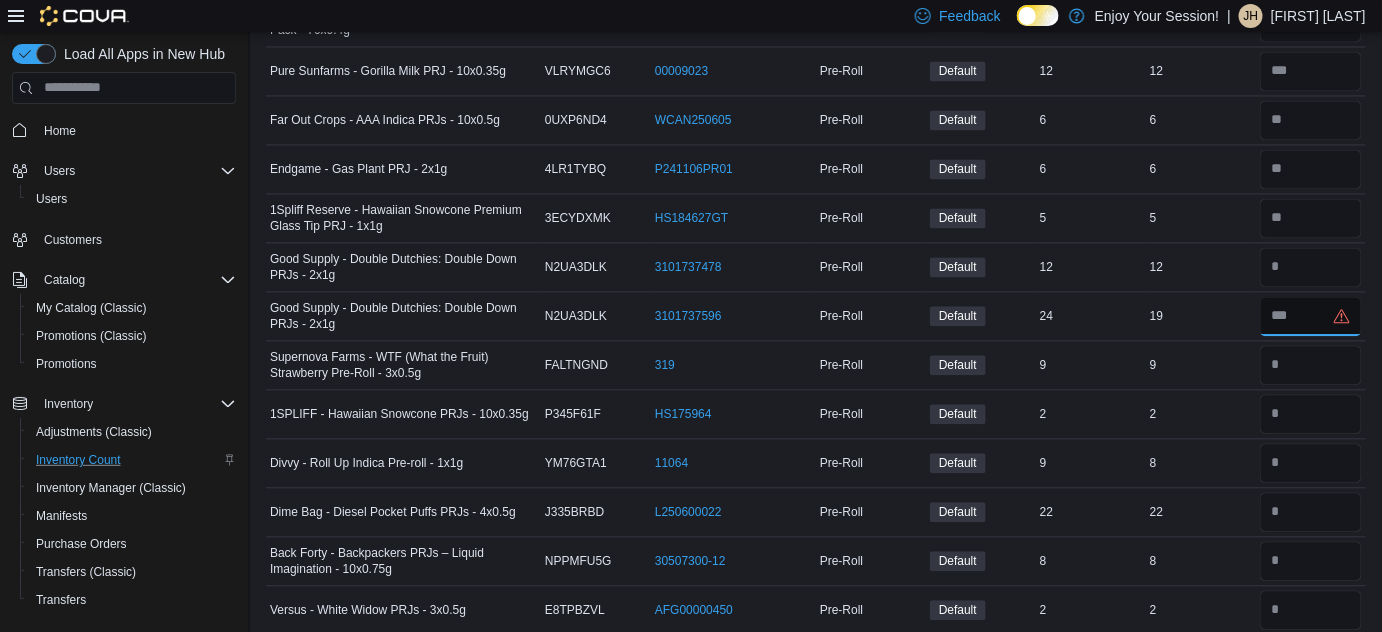 type on "**" 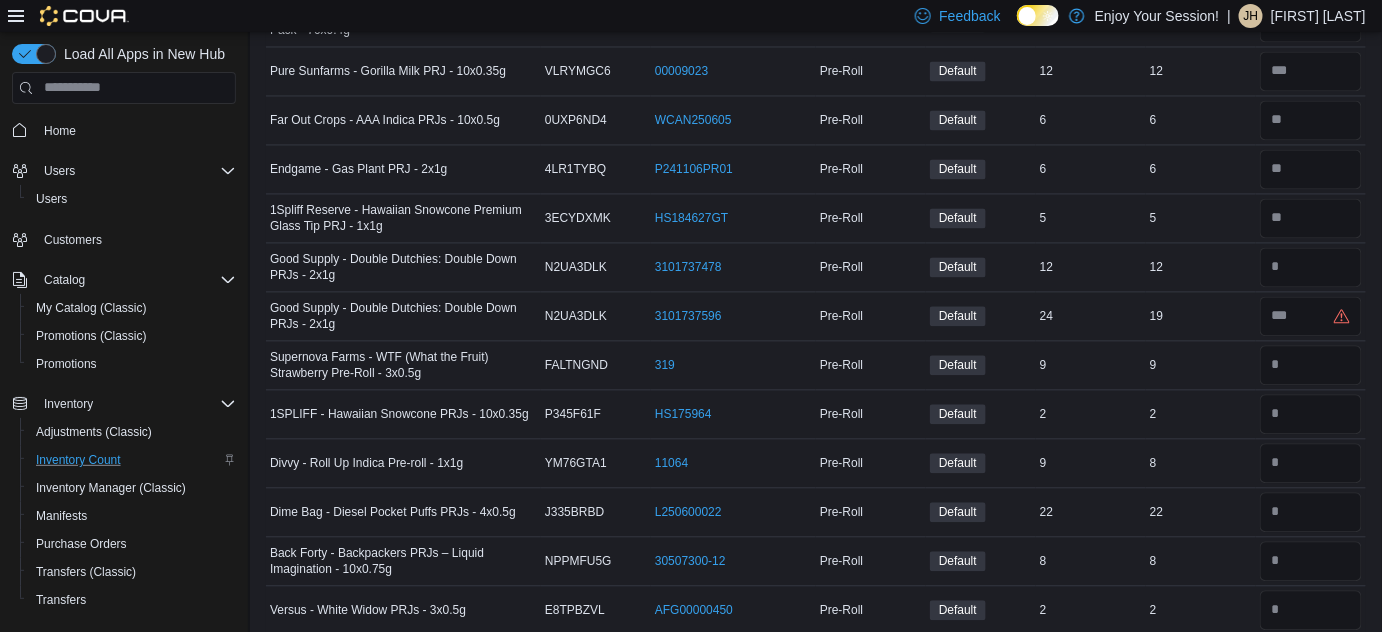 type 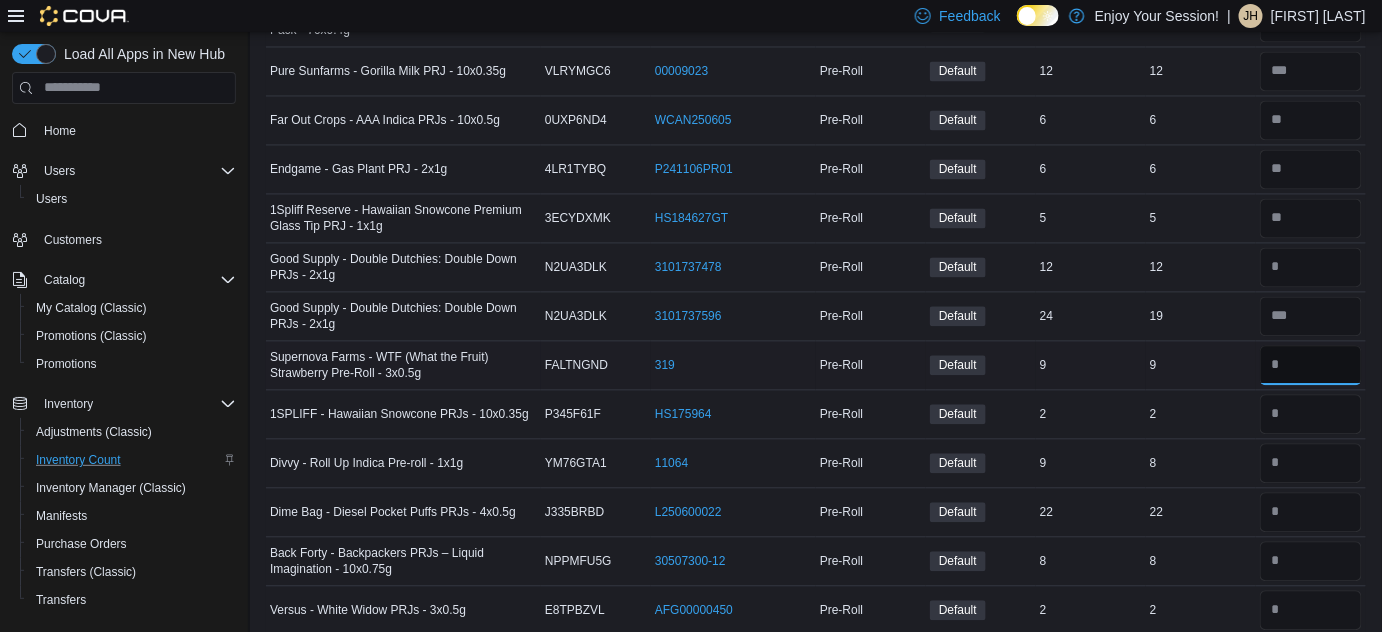 click at bounding box center (1311, 365) 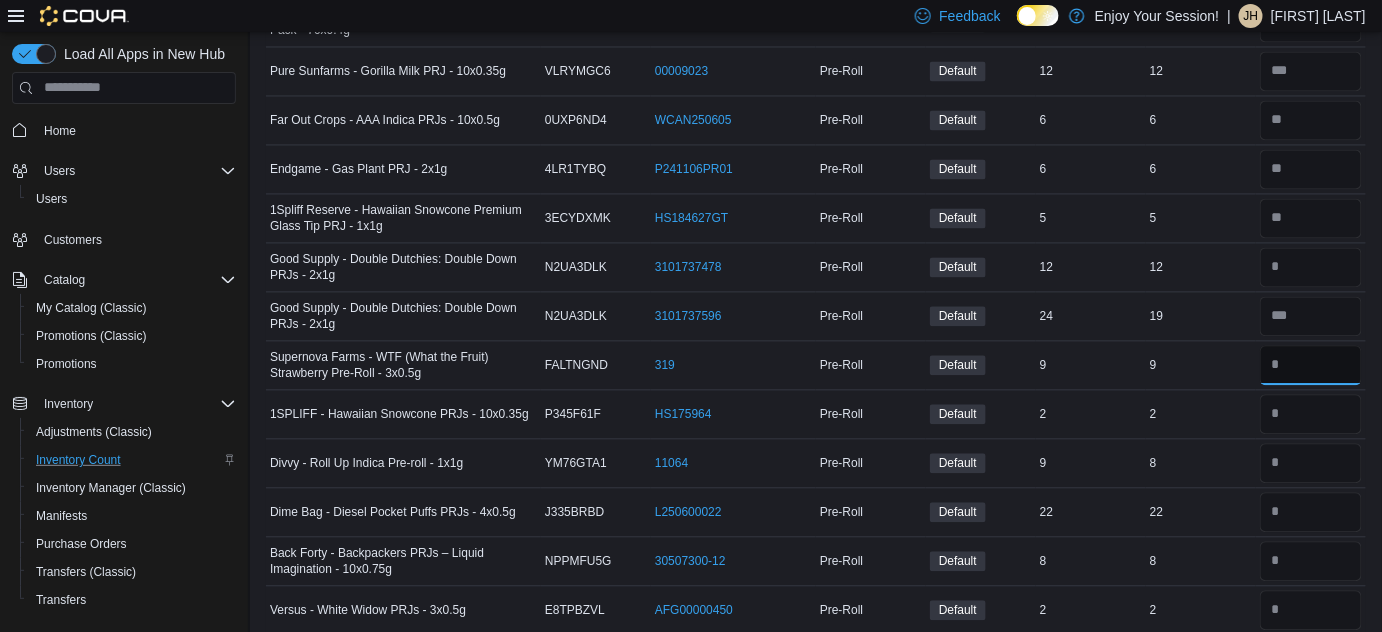 type on "*" 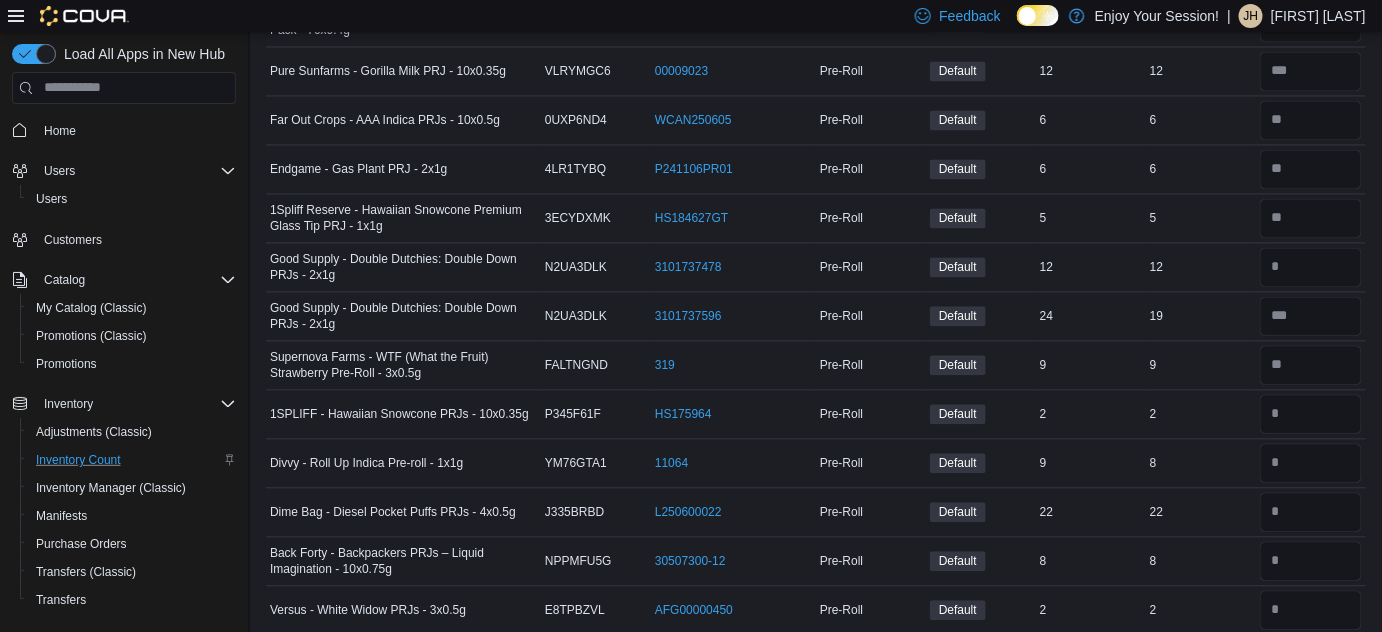 type 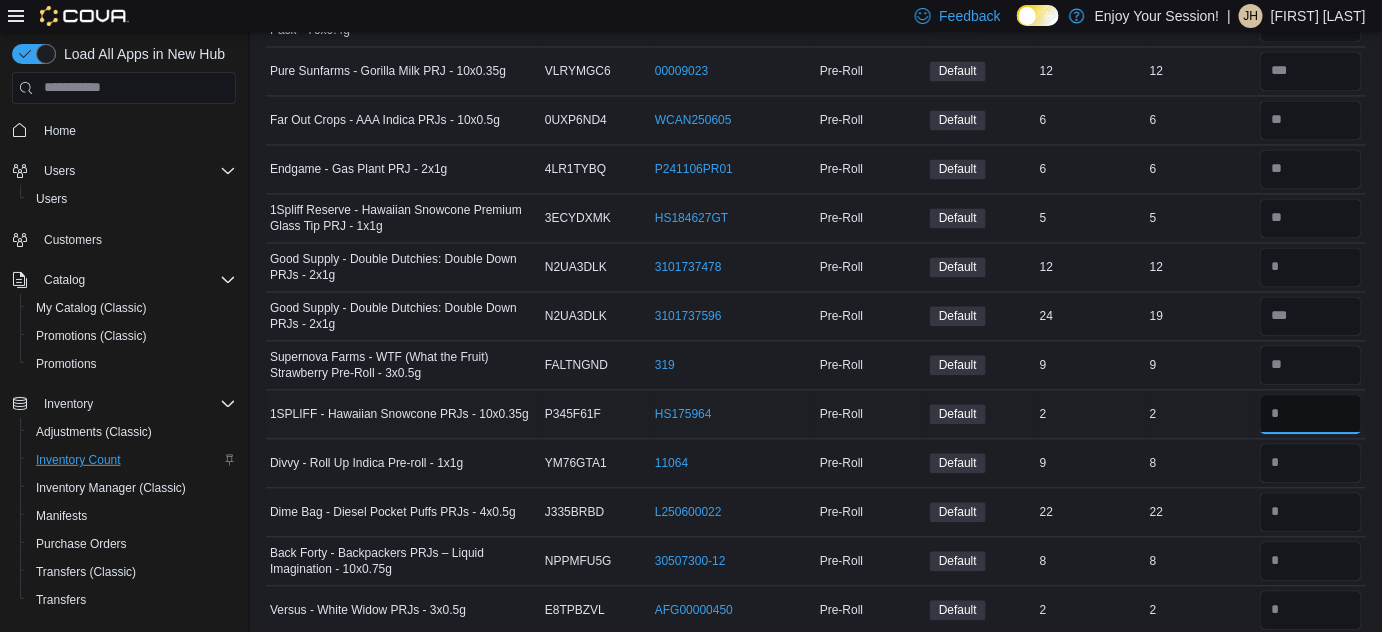 click at bounding box center [1311, 414] 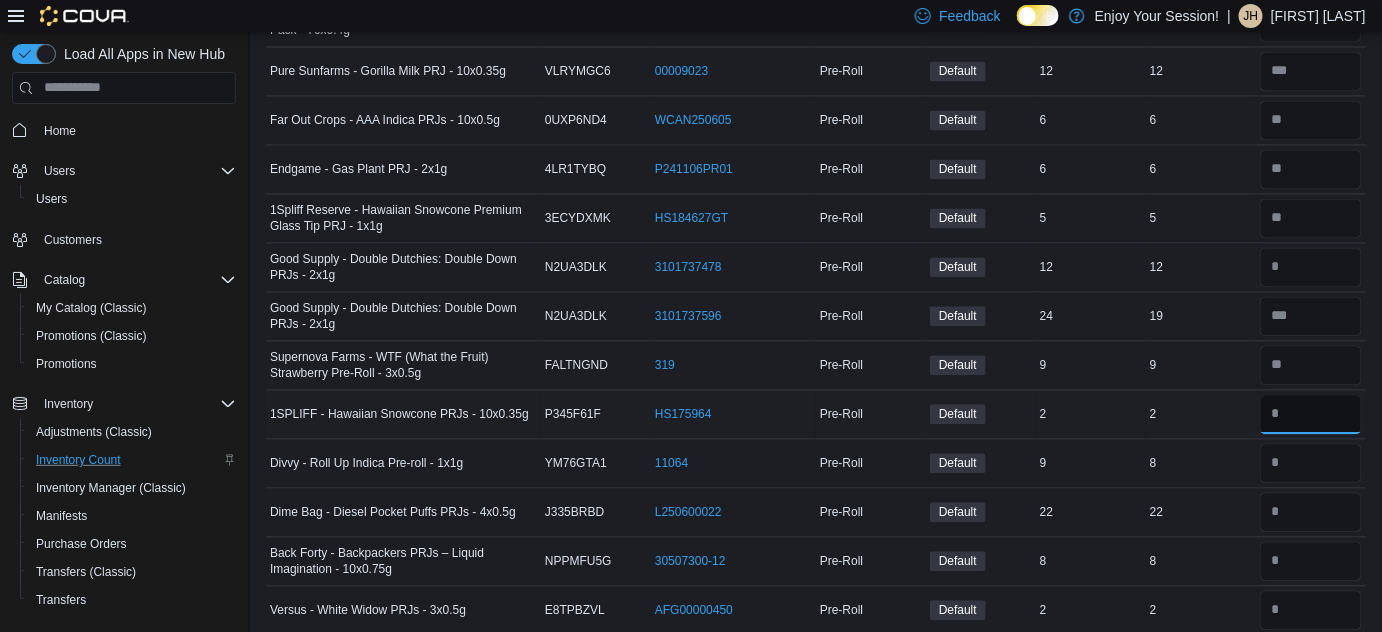 type on "*" 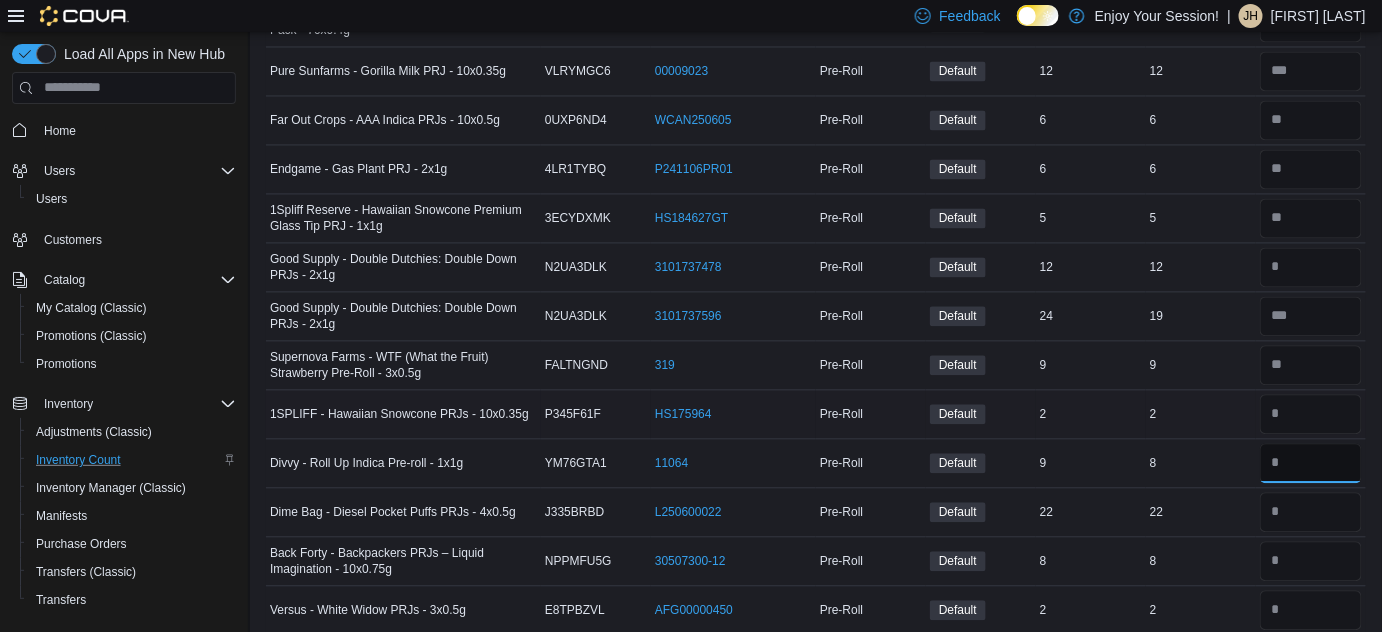 type 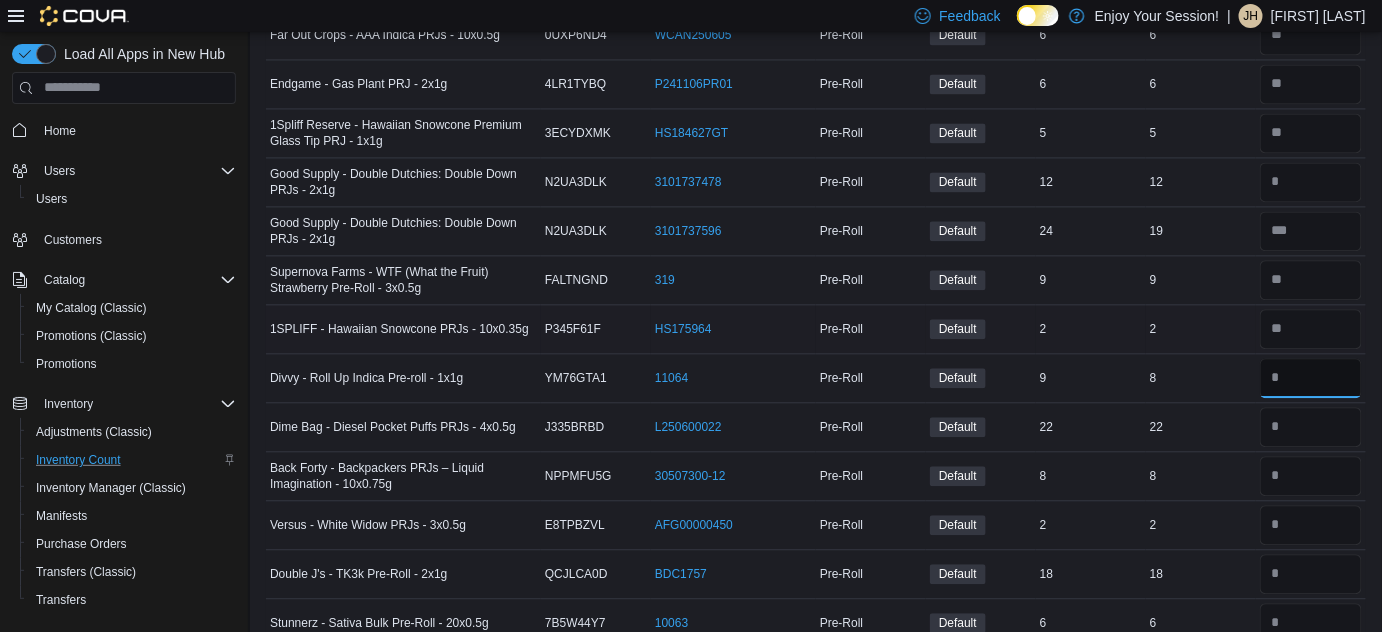 scroll, scrollTop: 3907, scrollLeft: 0, axis: vertical 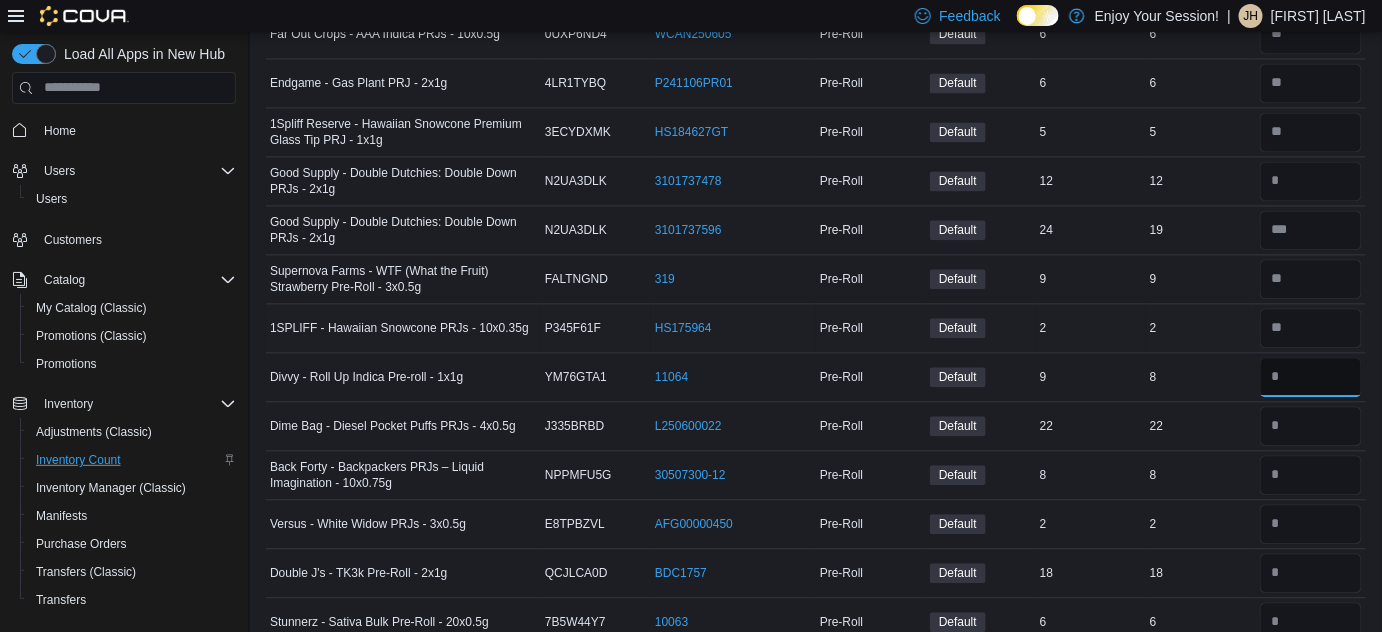 type on "**" 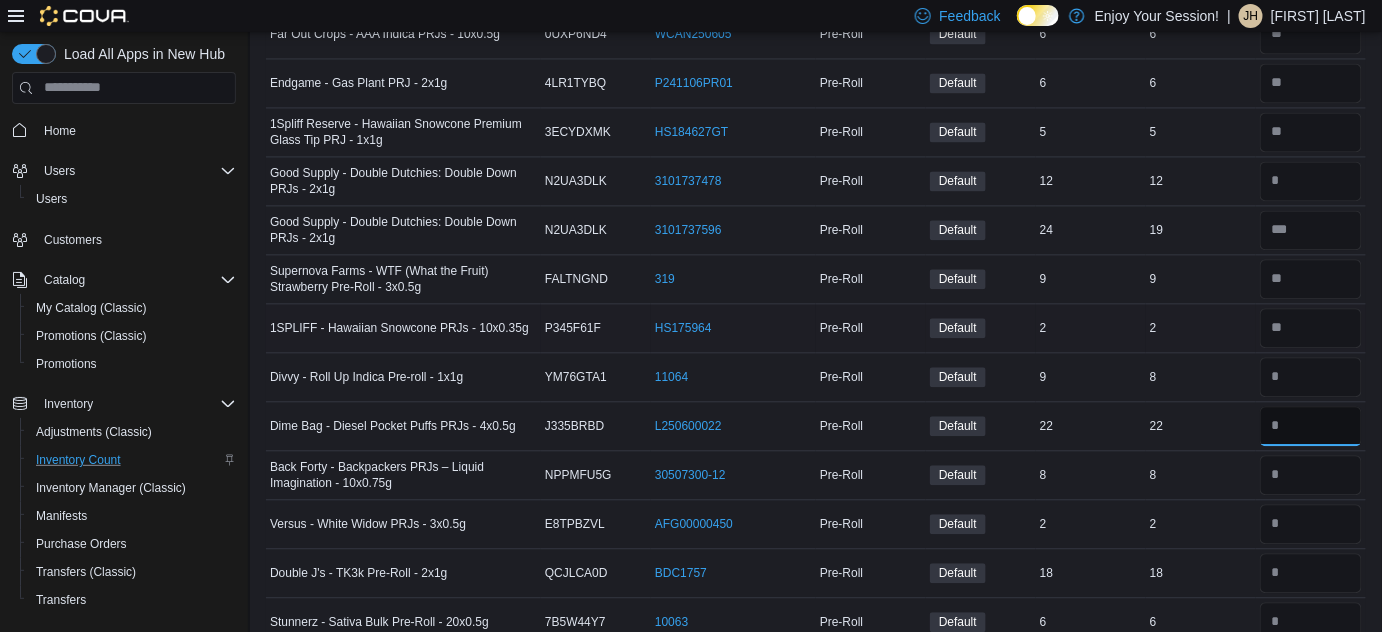 type 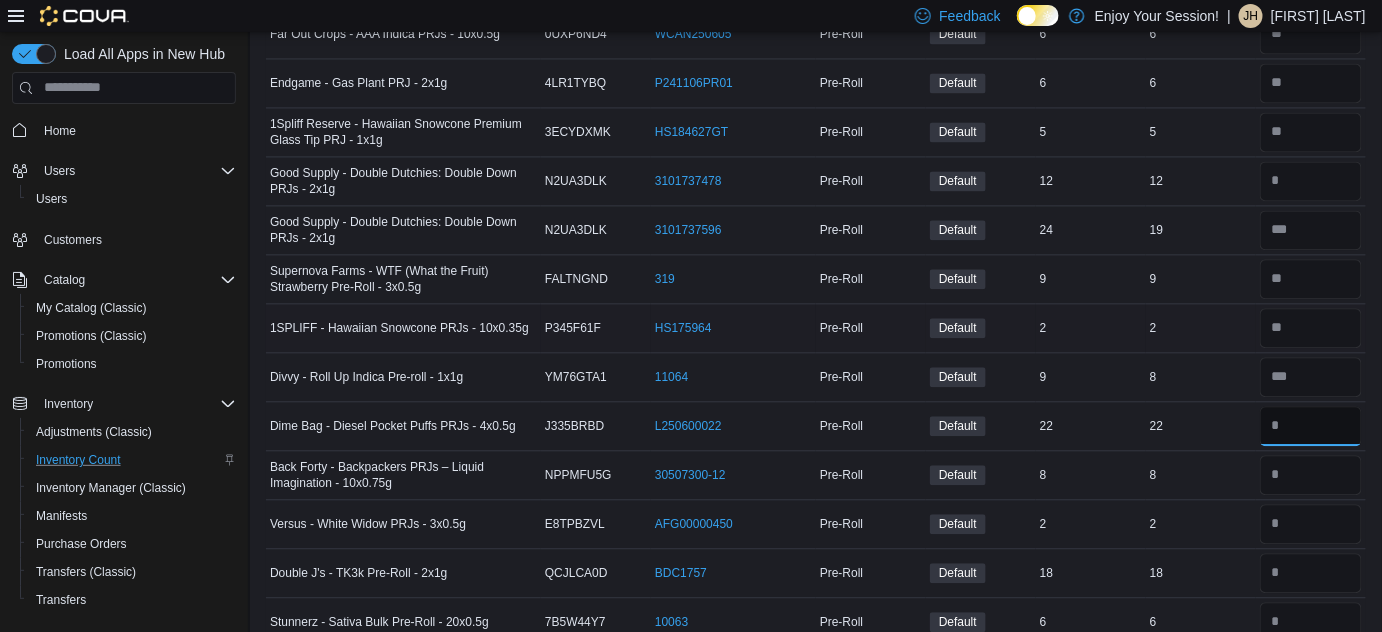 type on "**" 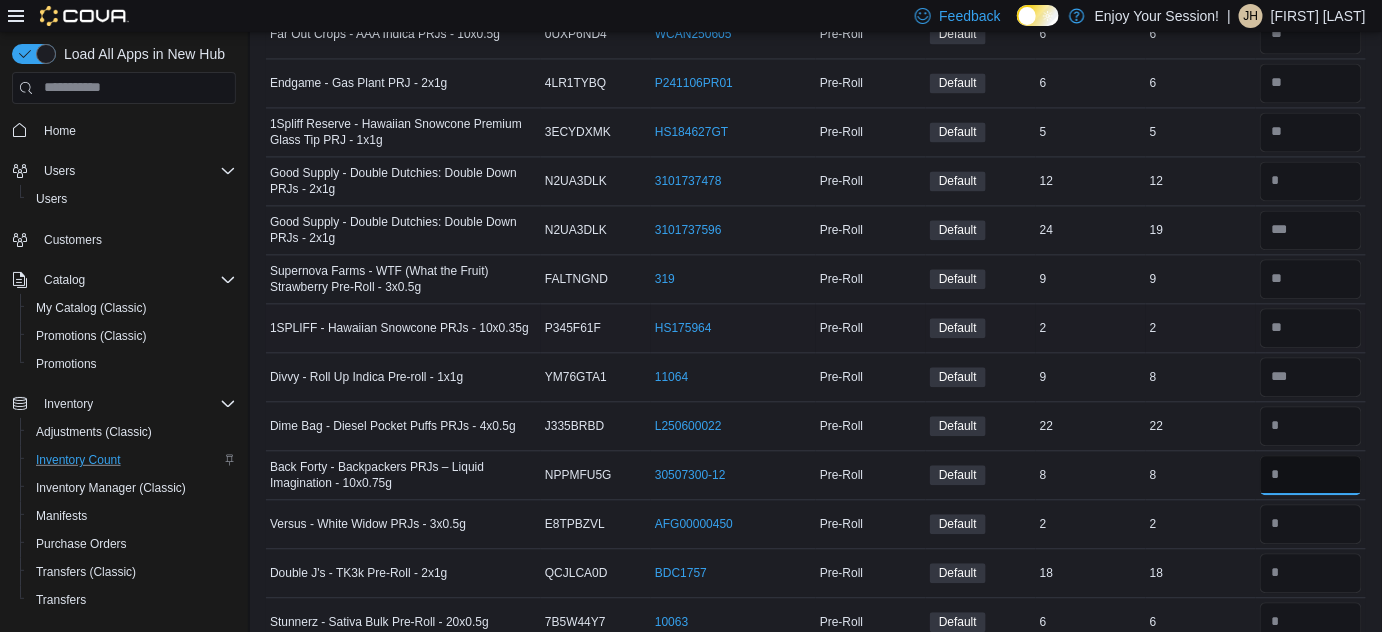 type 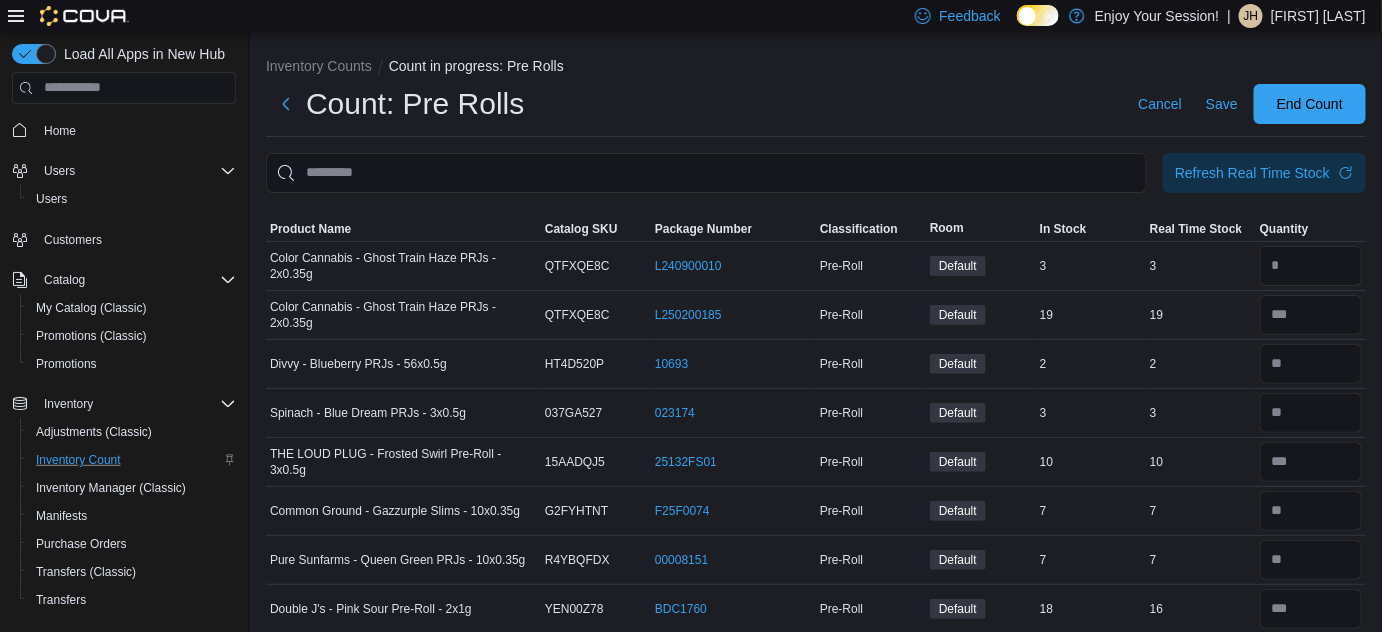 scroll, scrollTop: 0, scrollLeft: 0, axis: both 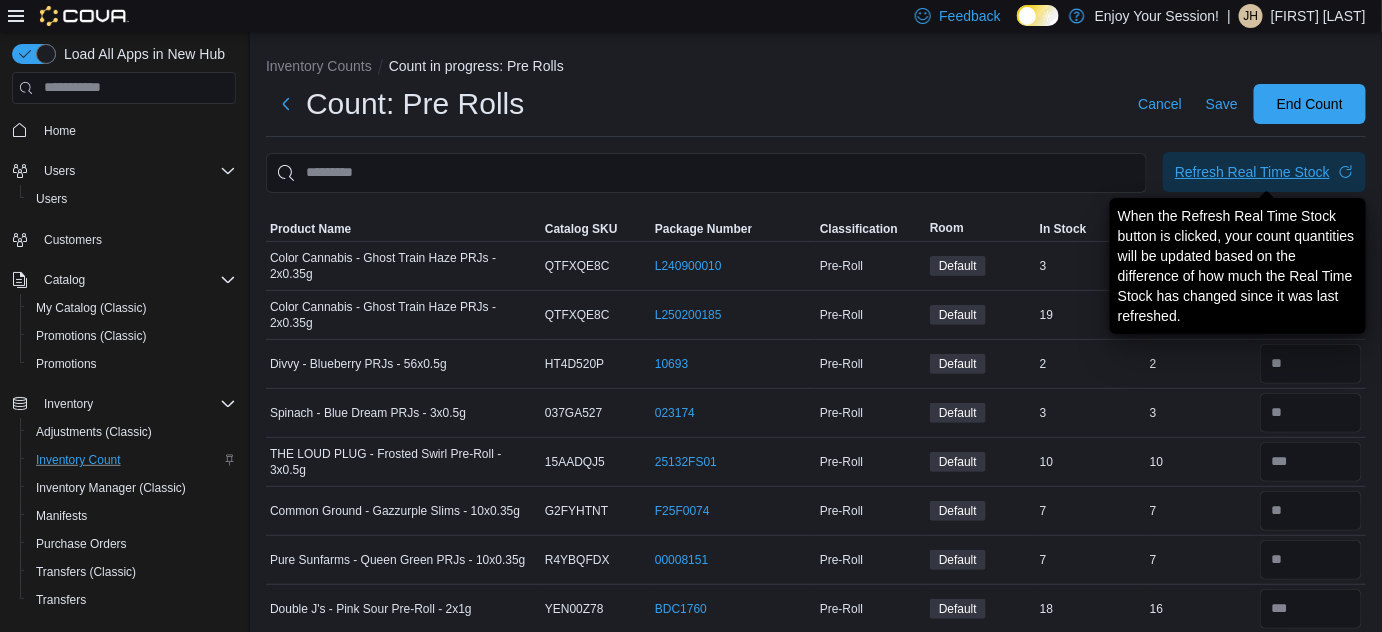 click on "Refresh Real Time Stock" at bounding box center (1252, 172) 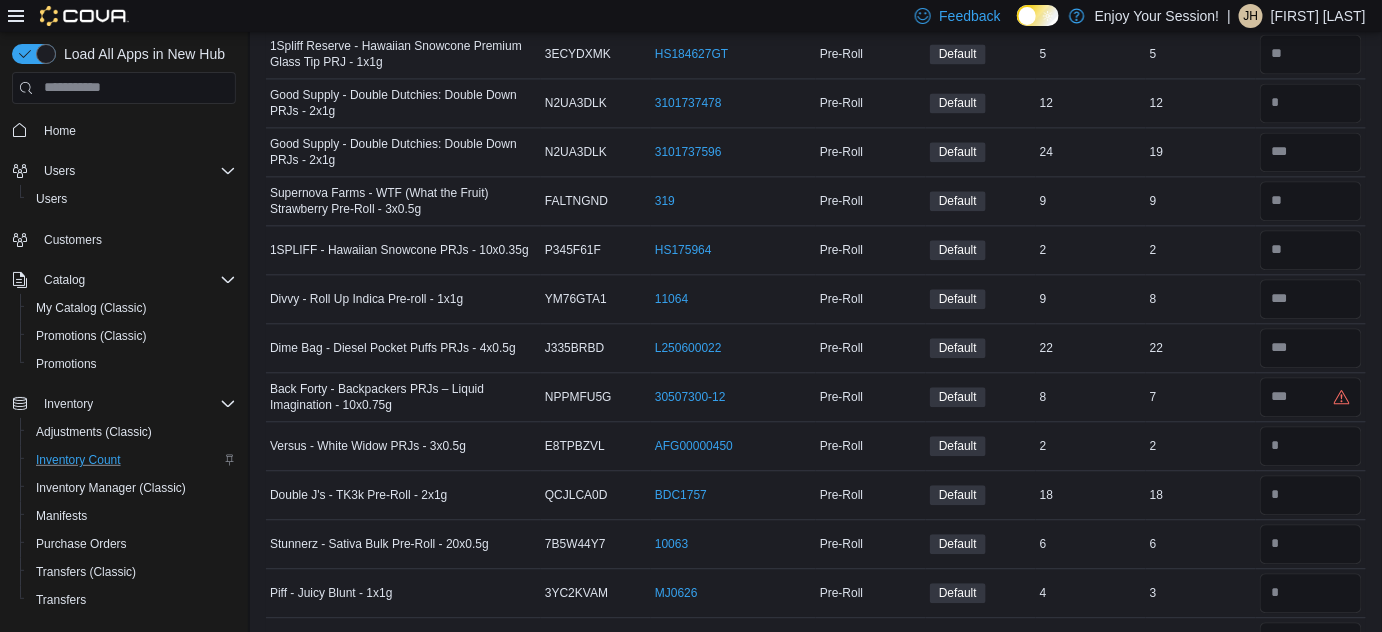 scroll, scrollTop: 3986, scrollLeft: 0, axis: vertical 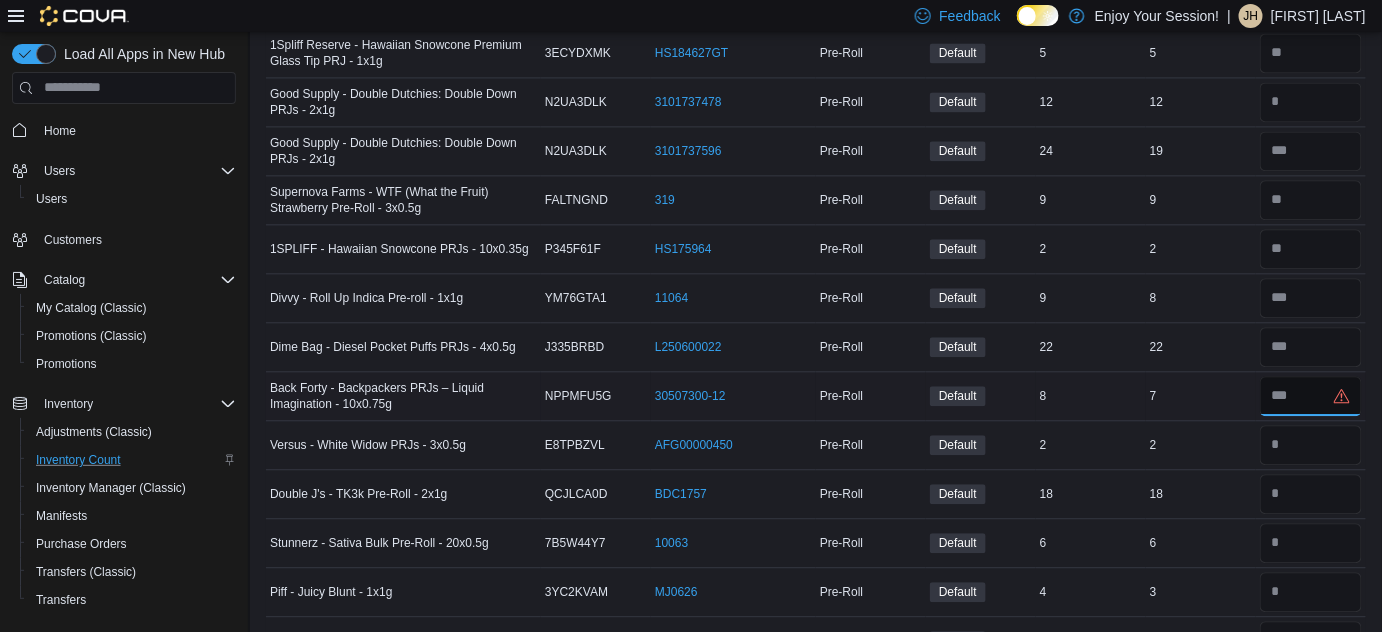 click at bounding box center [1311, 396] 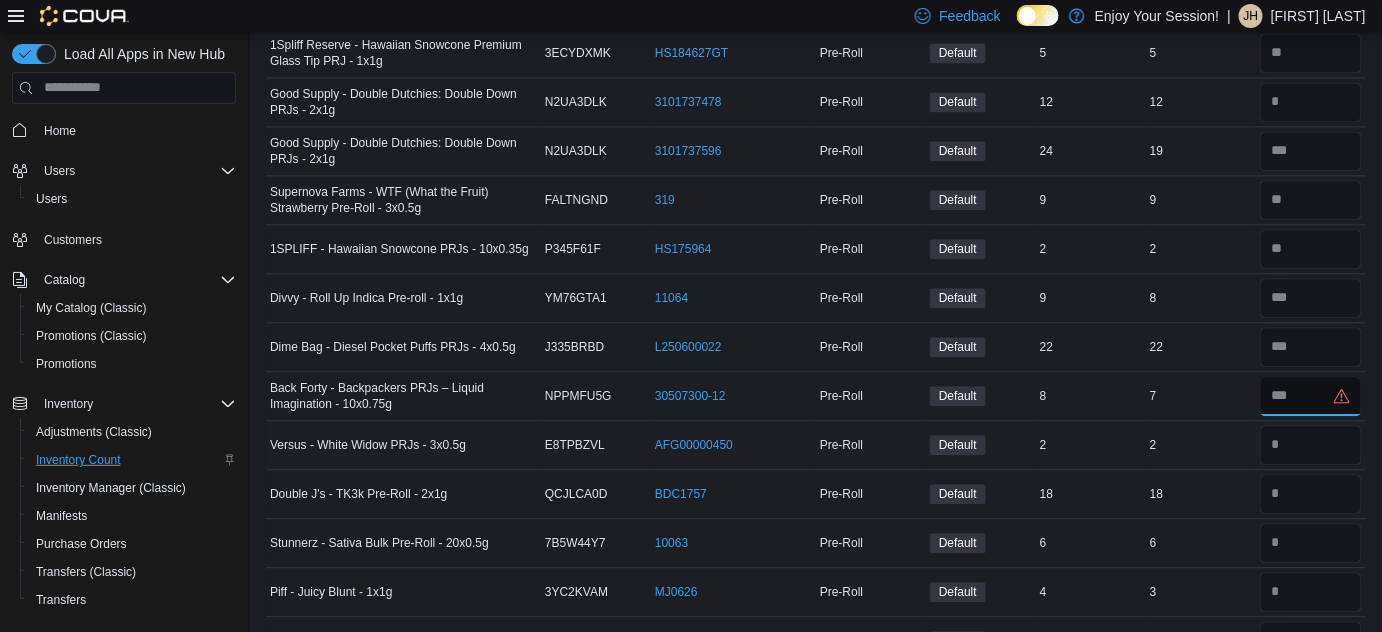 type on "*" 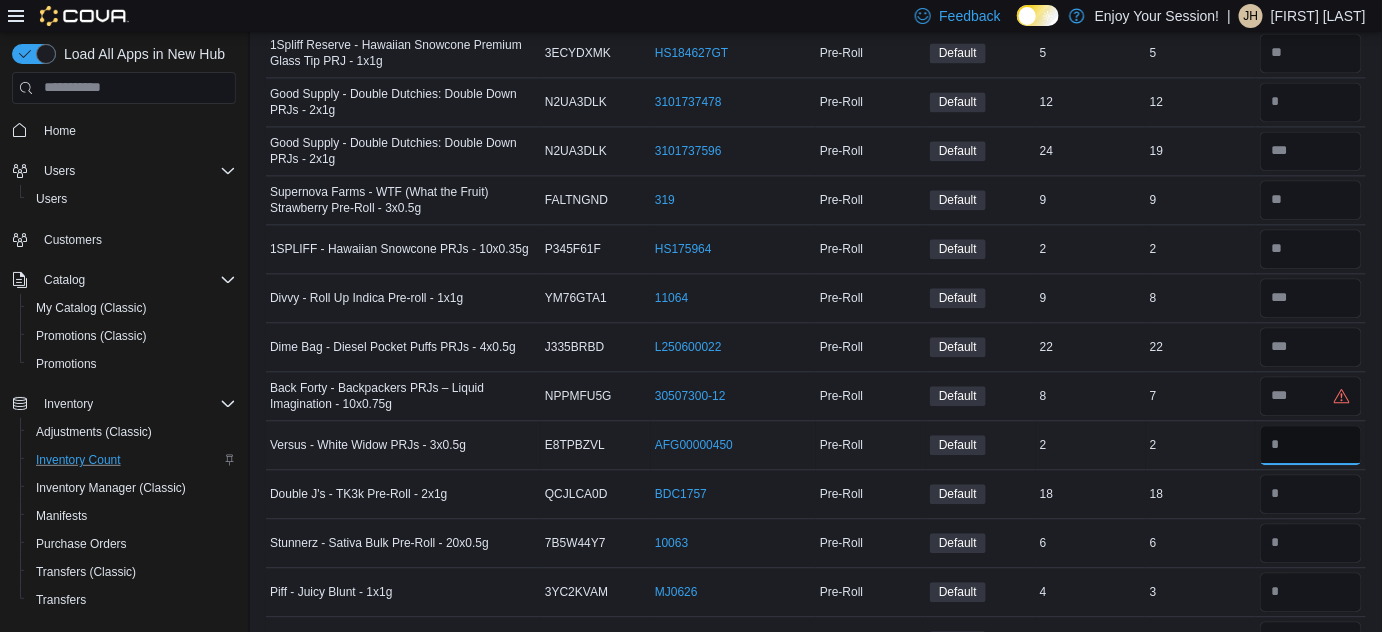 click at bounding box center (1311, 445) 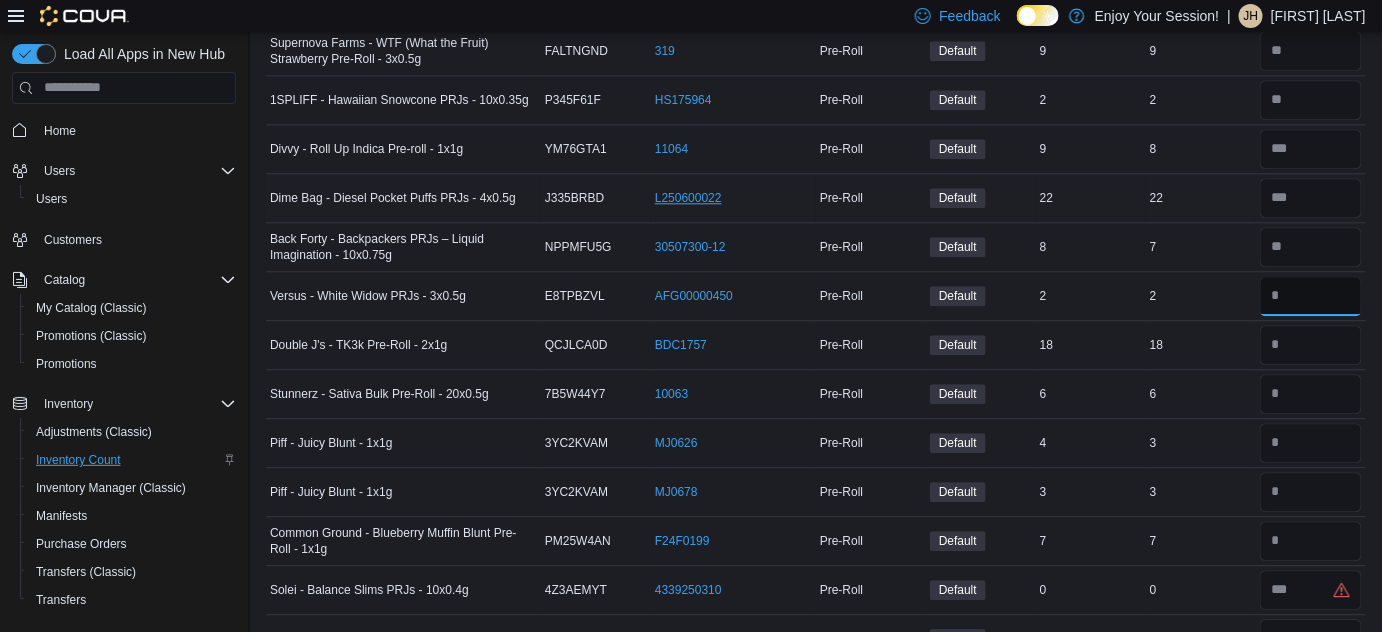 scroll, scrollTop: 4136, scrollLeft: 0, axis: vertical 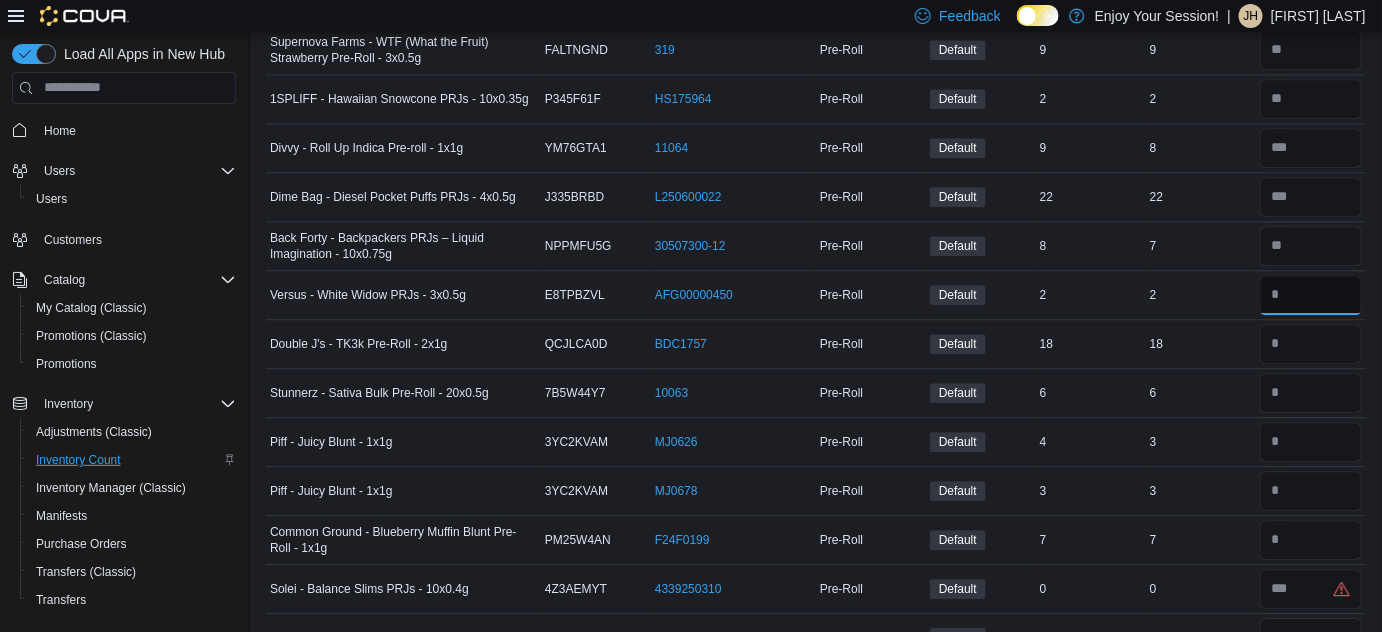 click at bounding box center (1311, 295) 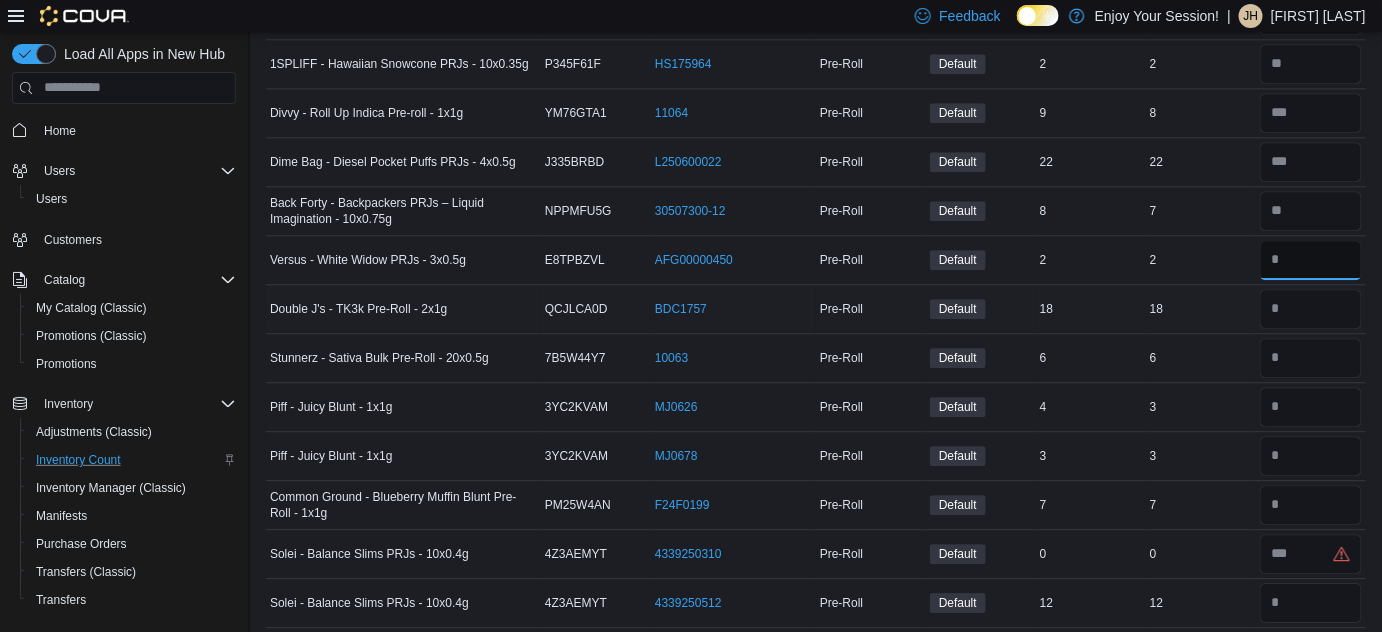 scroll, scrollTop: 4158, scrollLeft: 0, axis: vertical 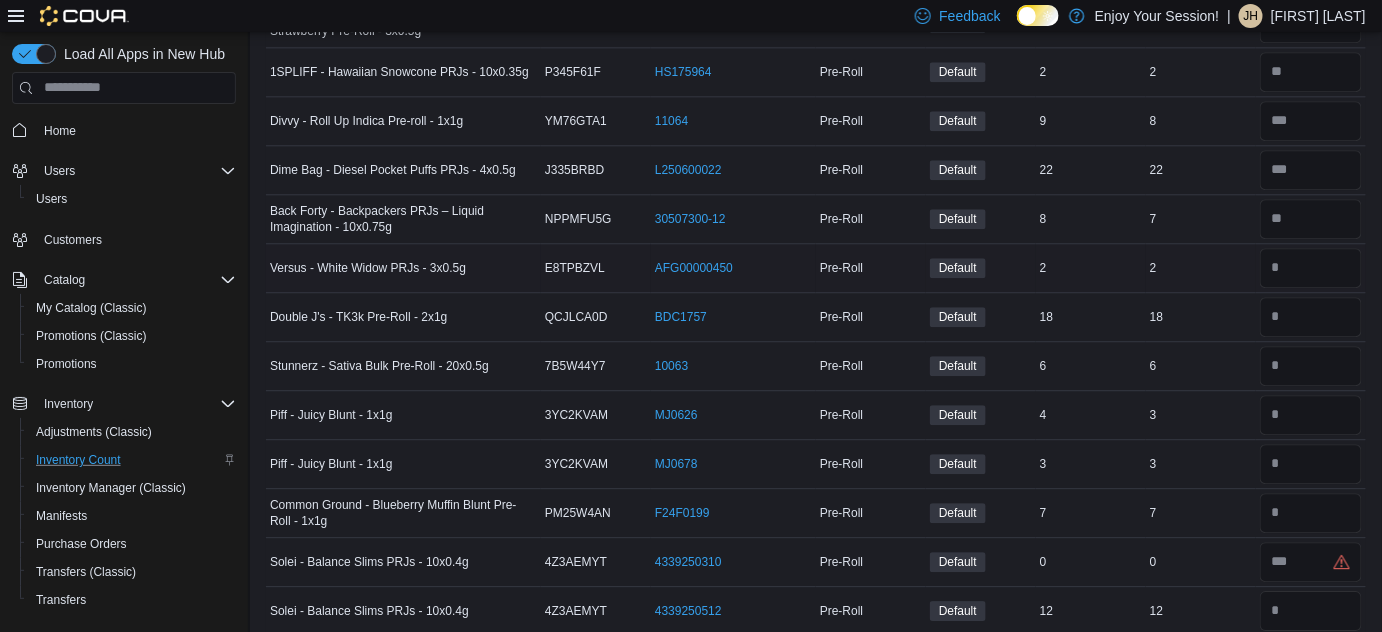 click on "Versus - White Widow PRJs - 3x0.5g" at bounding box center (403, 268) 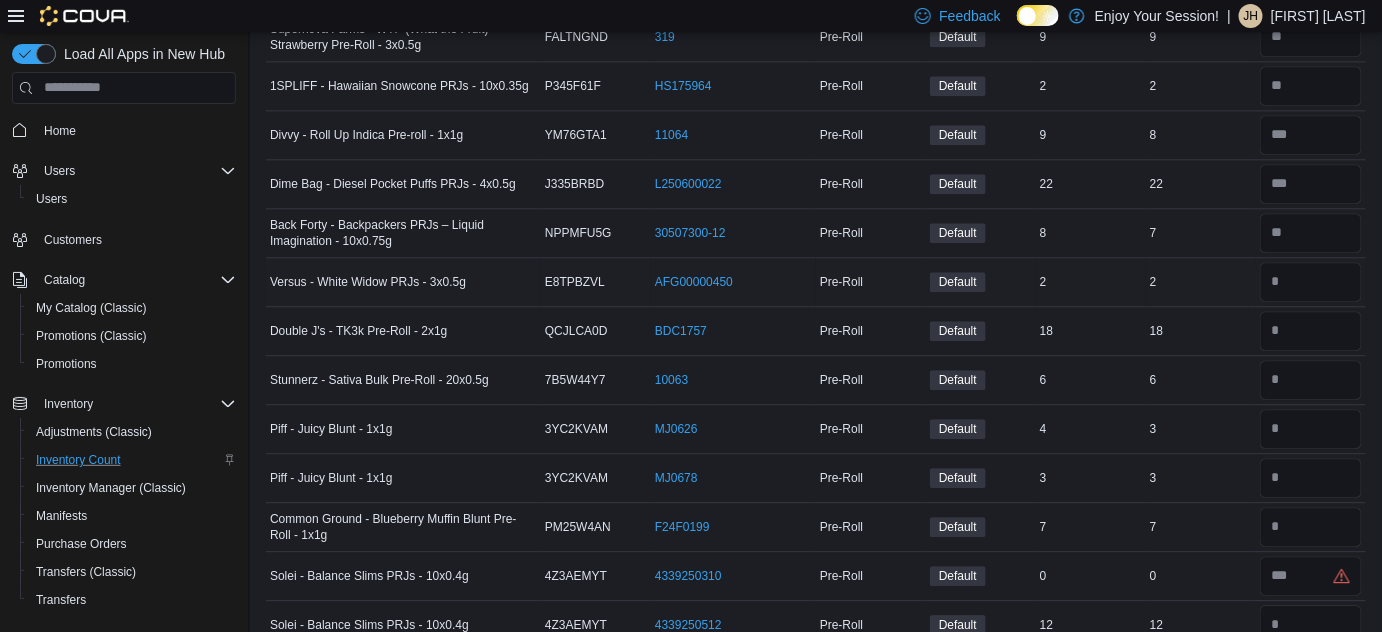 scroll, scrollTop: 4170, scrollLeft: 0, axis: vertical 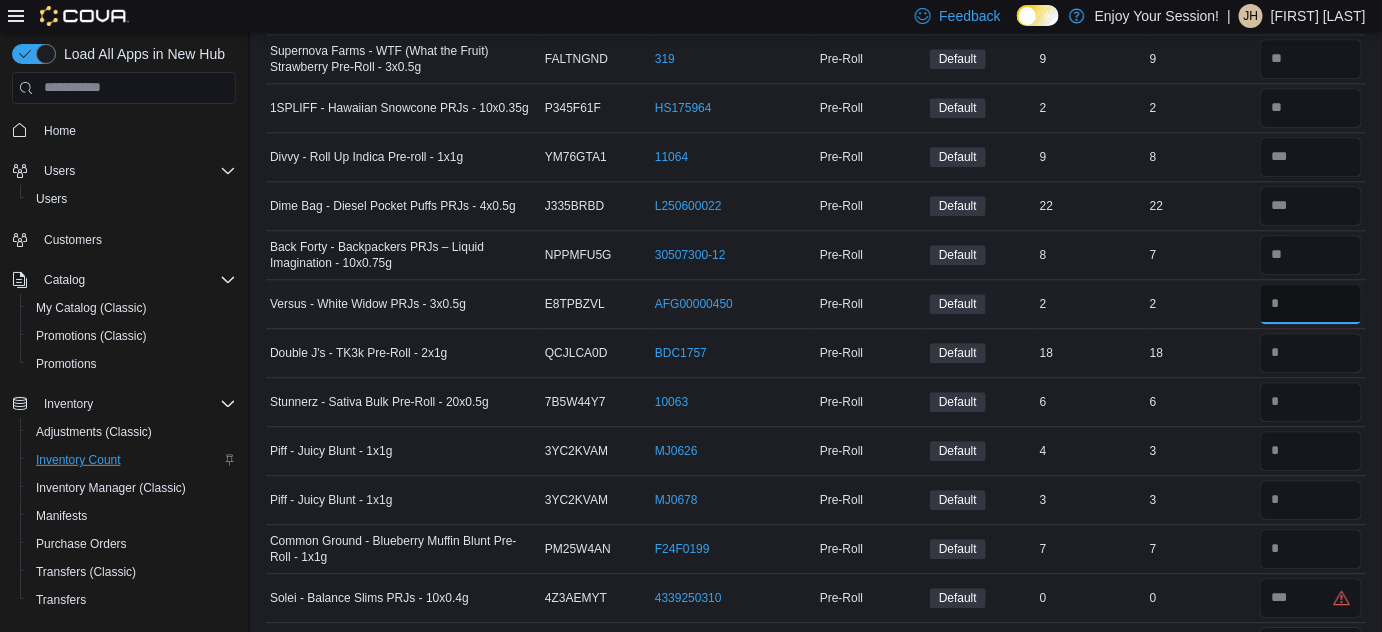 click at bounding box center (1311, 304) 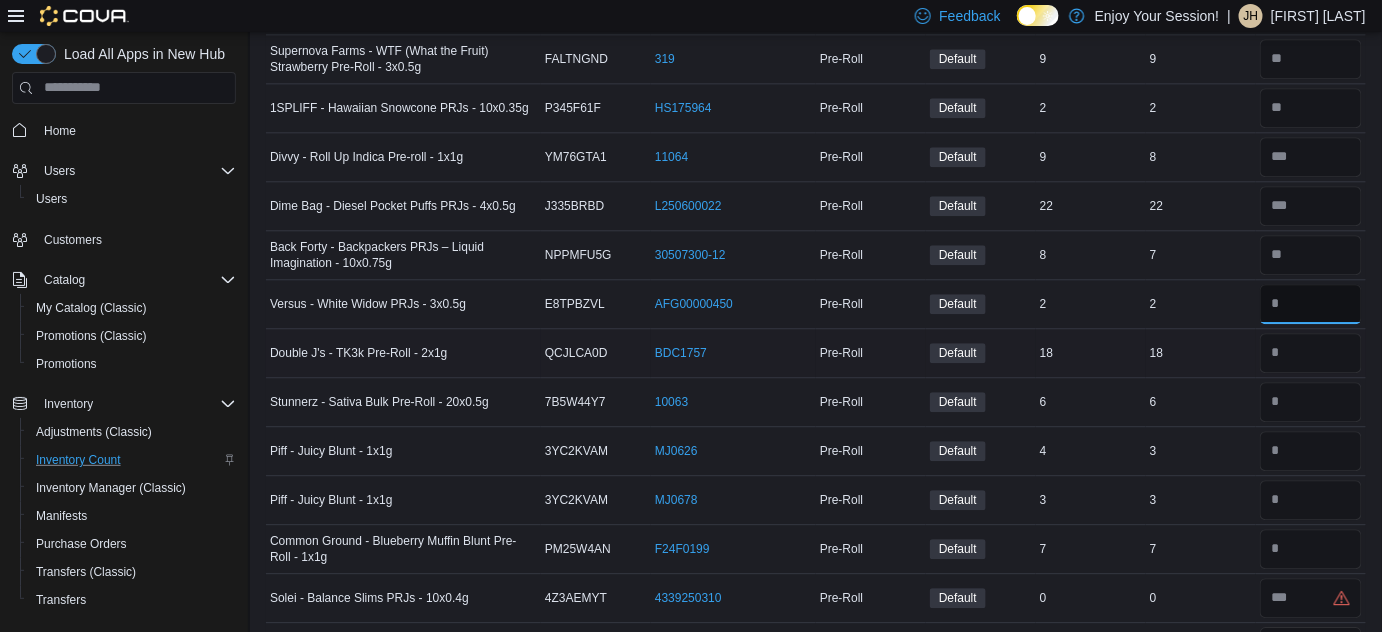 type on "*" 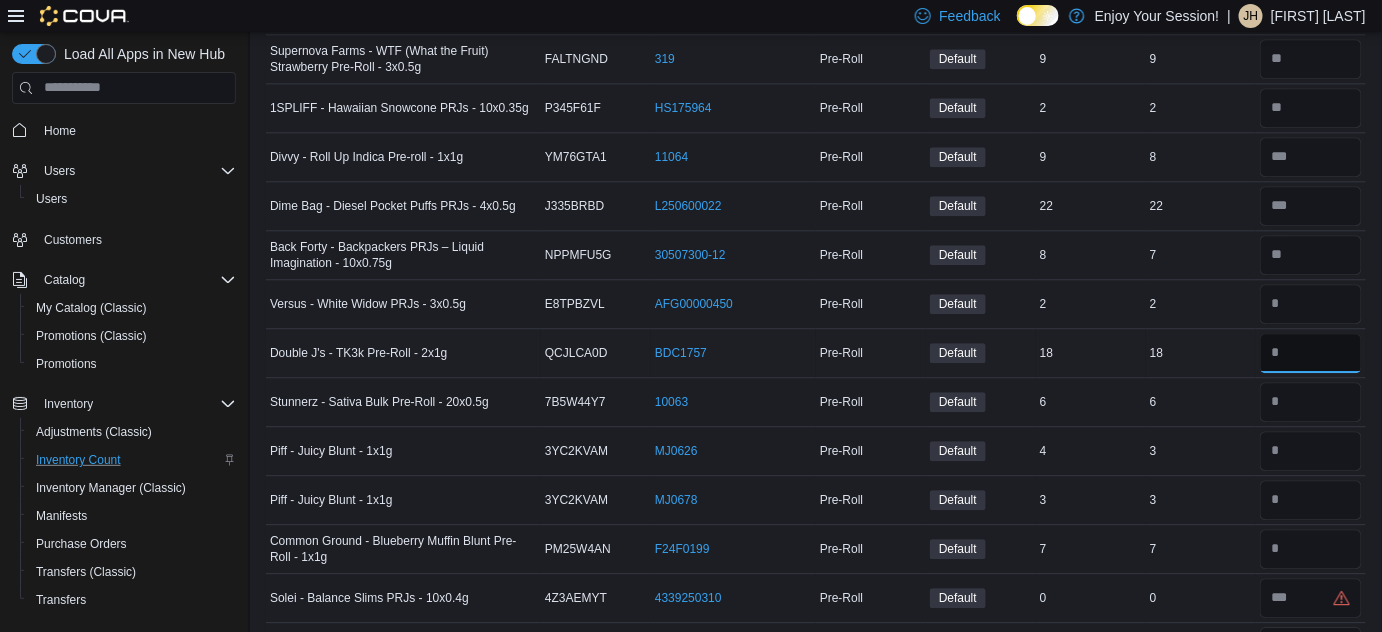click at bounding box center (1311, 353) 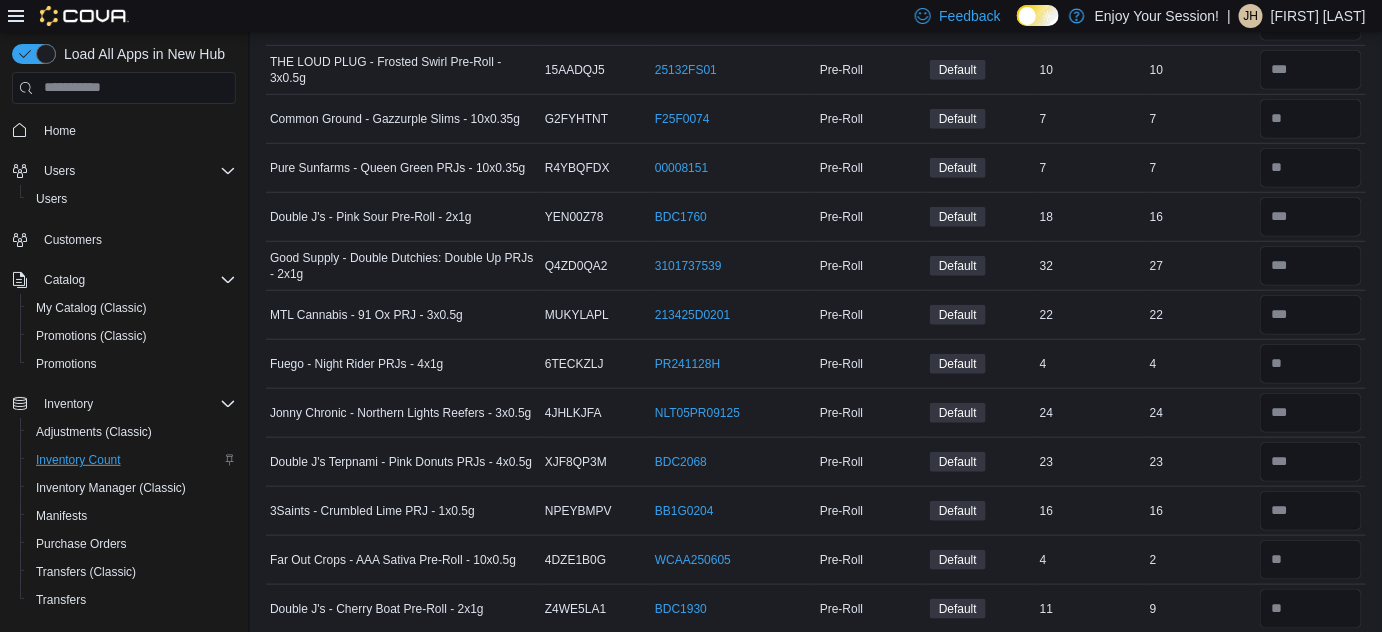 scroll, scrollTop: 0, scrollLeft: 0, axis: both 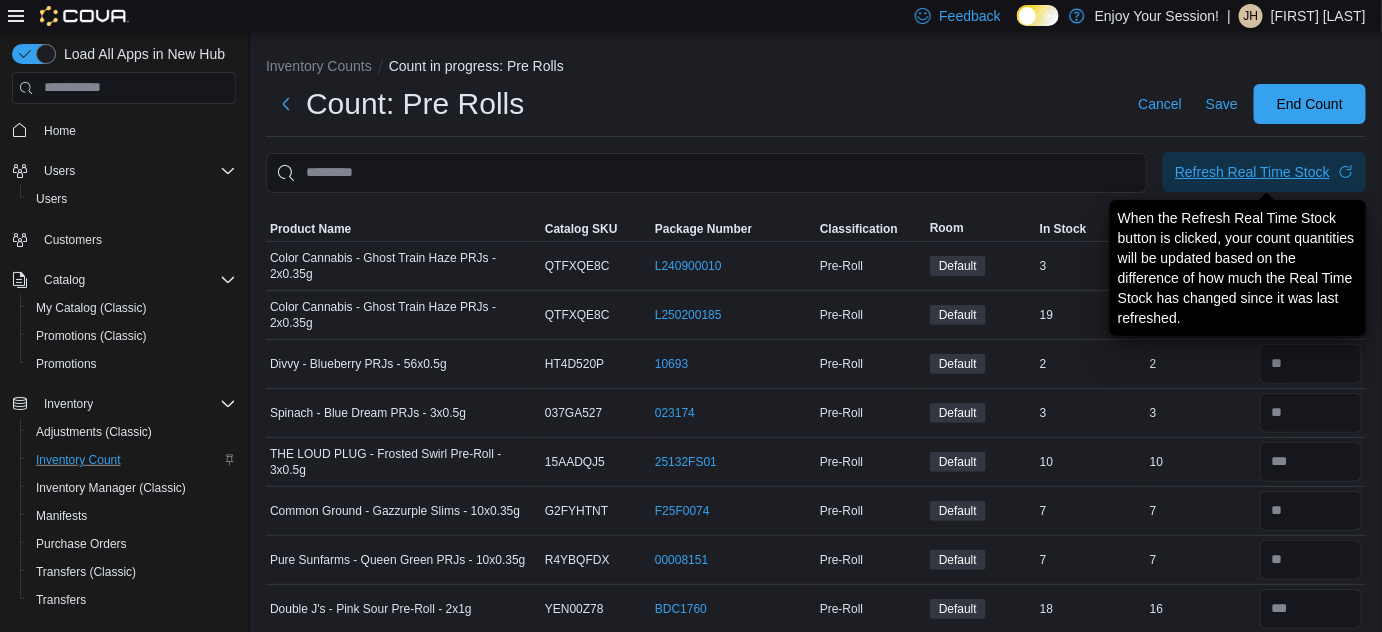 click on "Refresh Real Time Stock" at bounding box center (1252, 172) 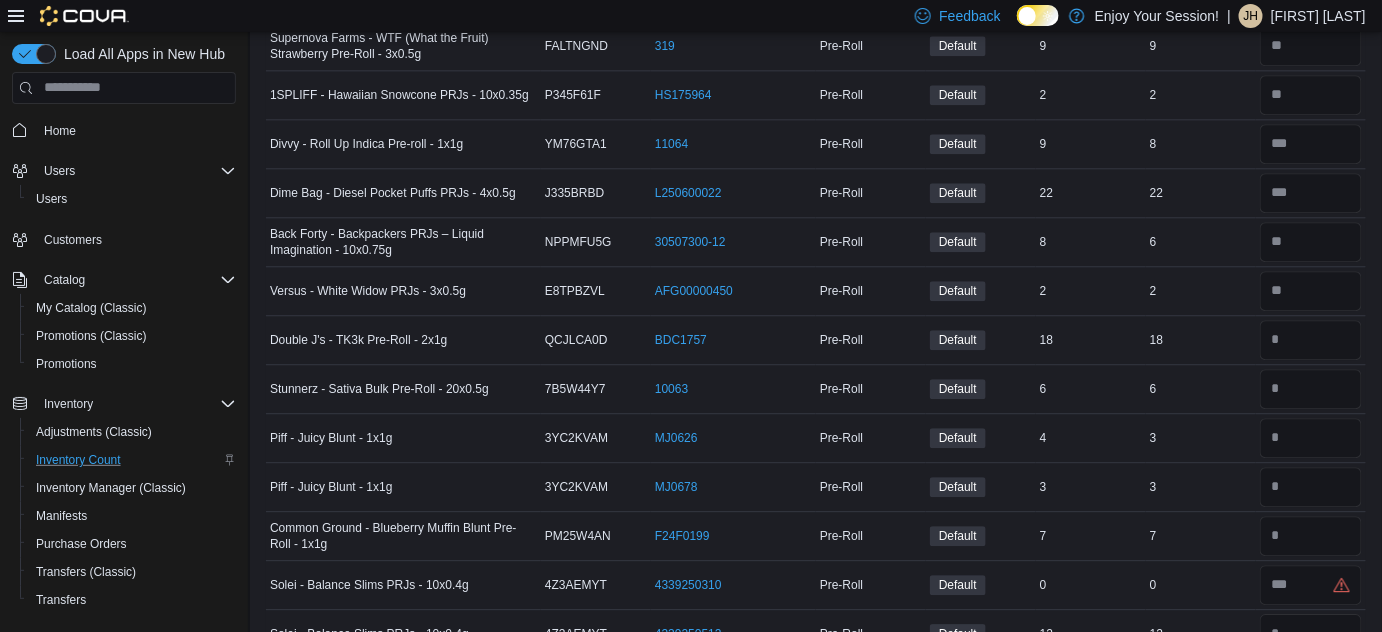 scroll, scrollTop: 4138, scrollLeft: 0, axis: vertical 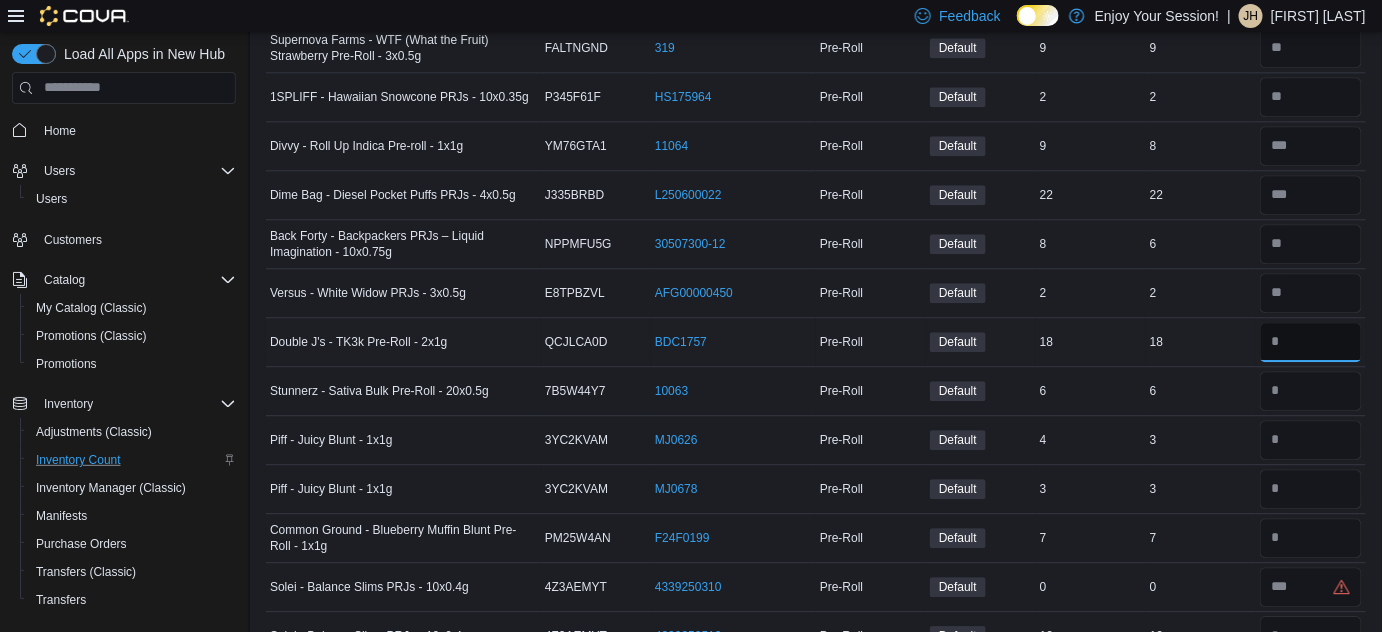 click at bounding box center [1311, 342] 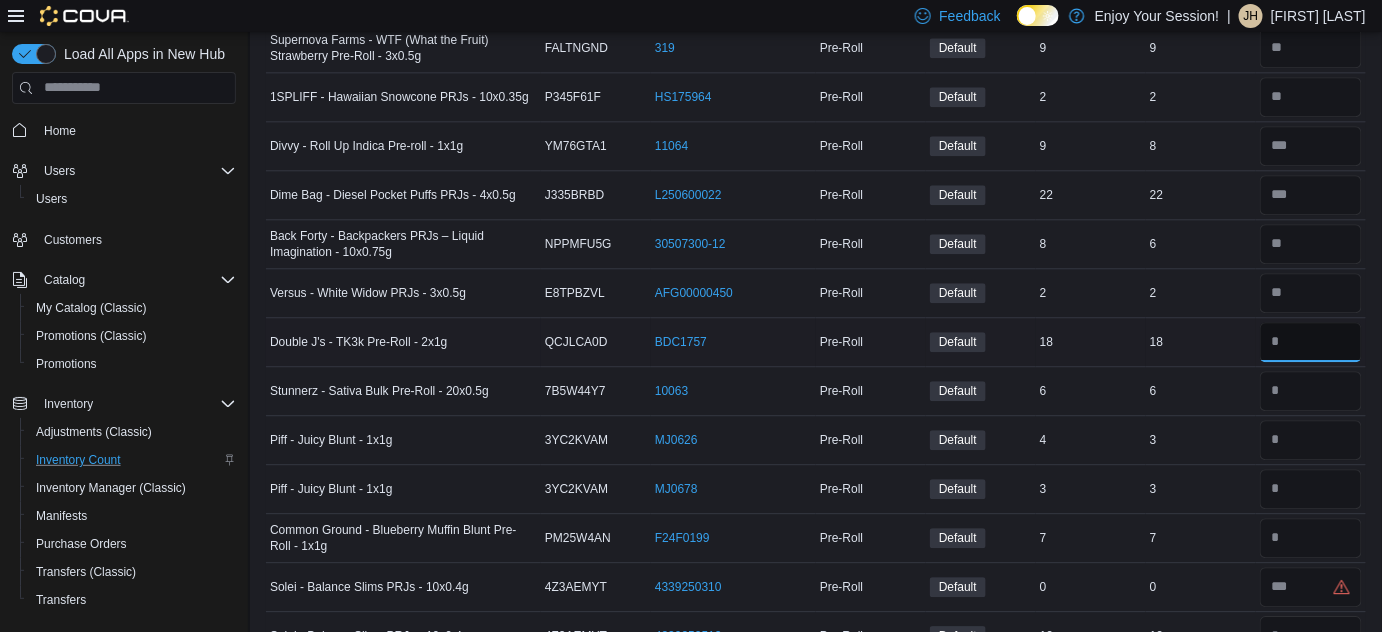 type on "**" 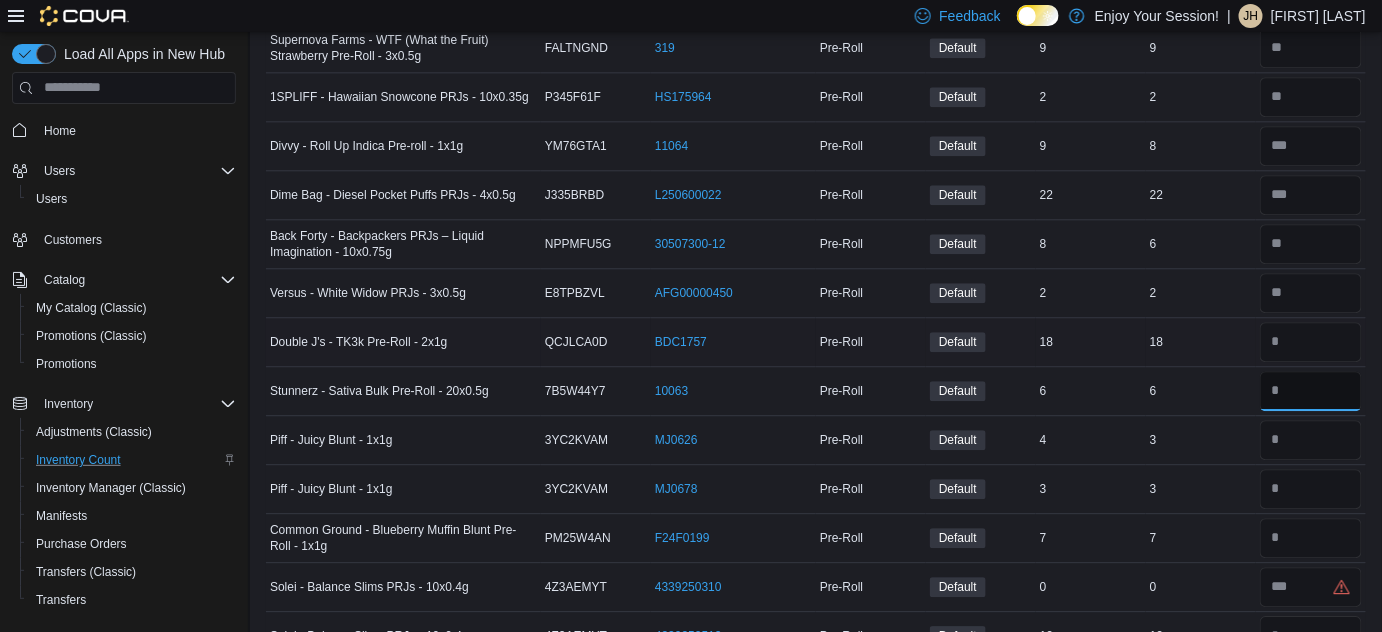 type 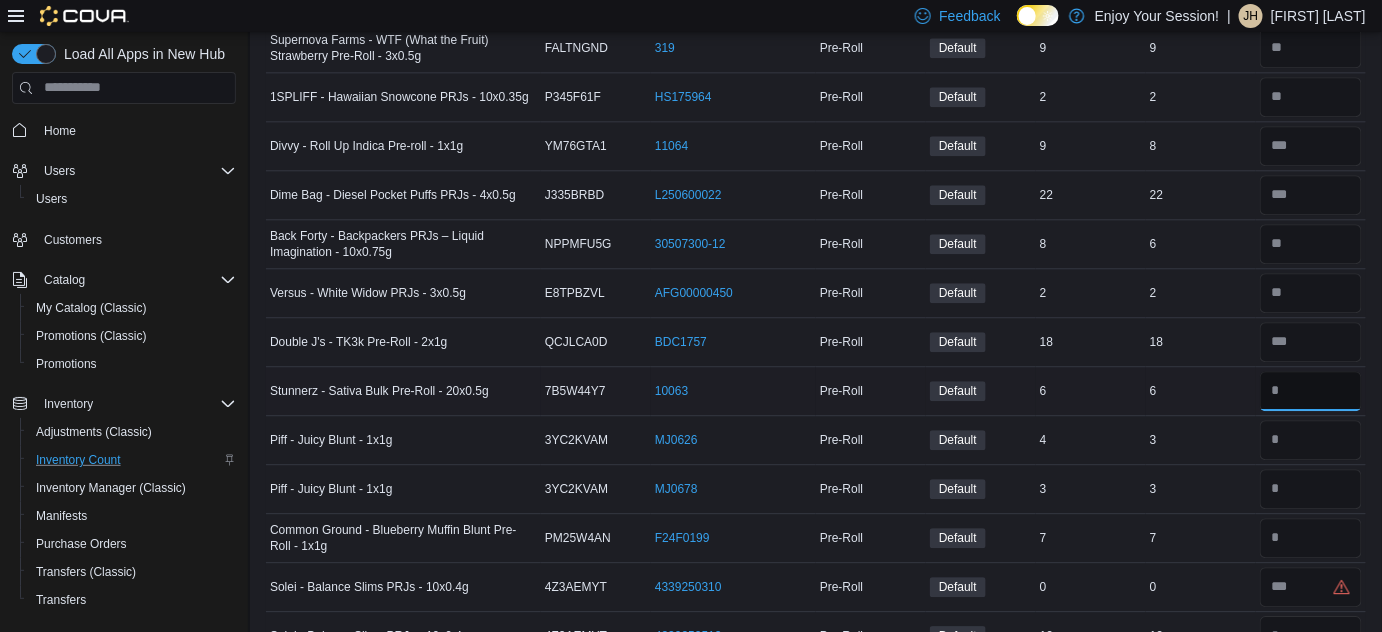 click at bounding box center (1311, 391) 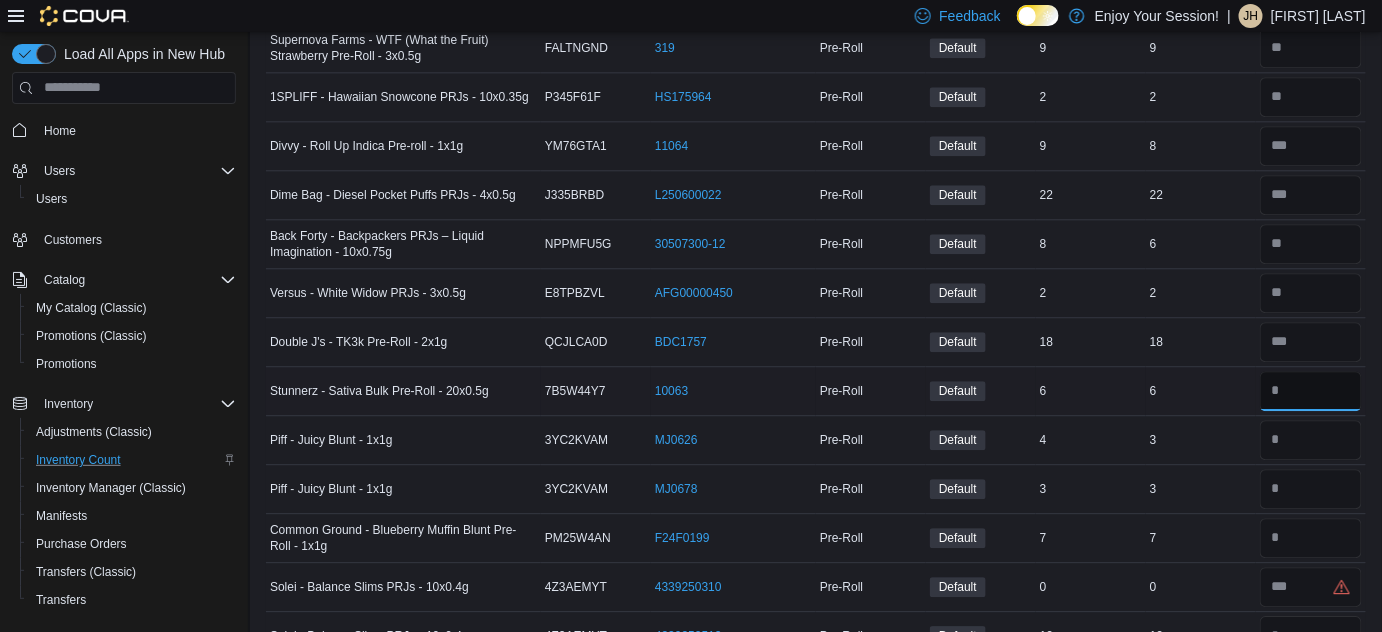 type on "*" 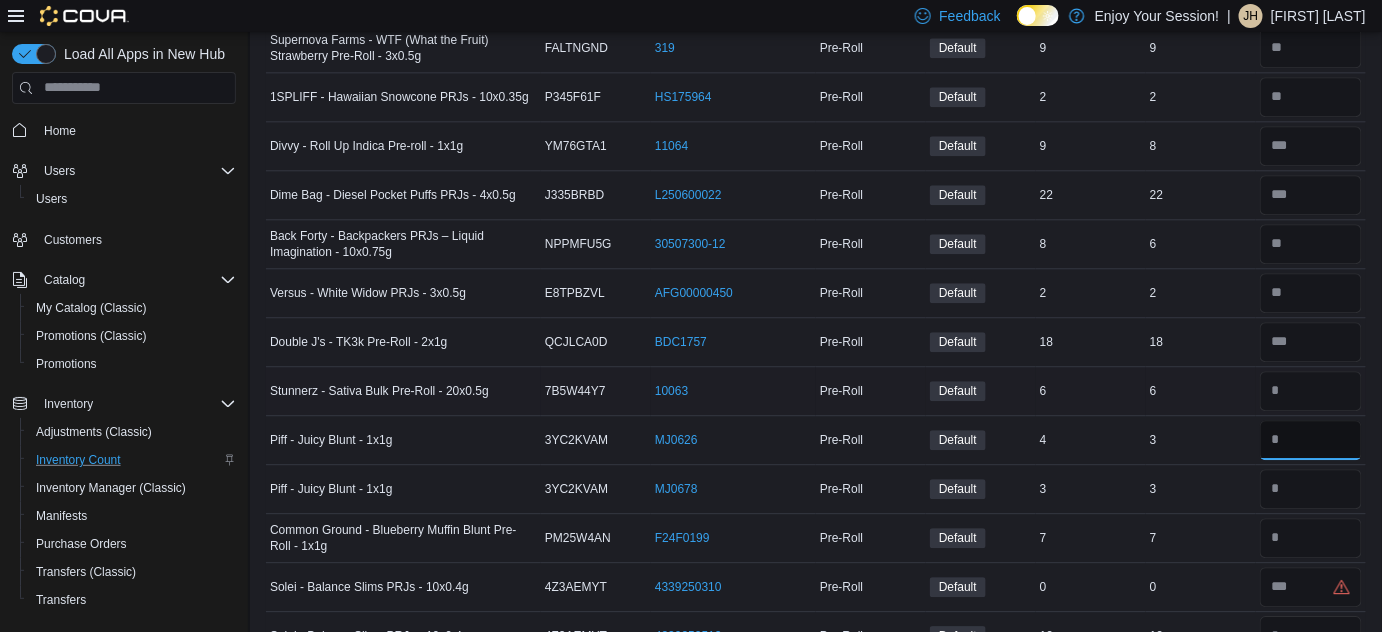 type 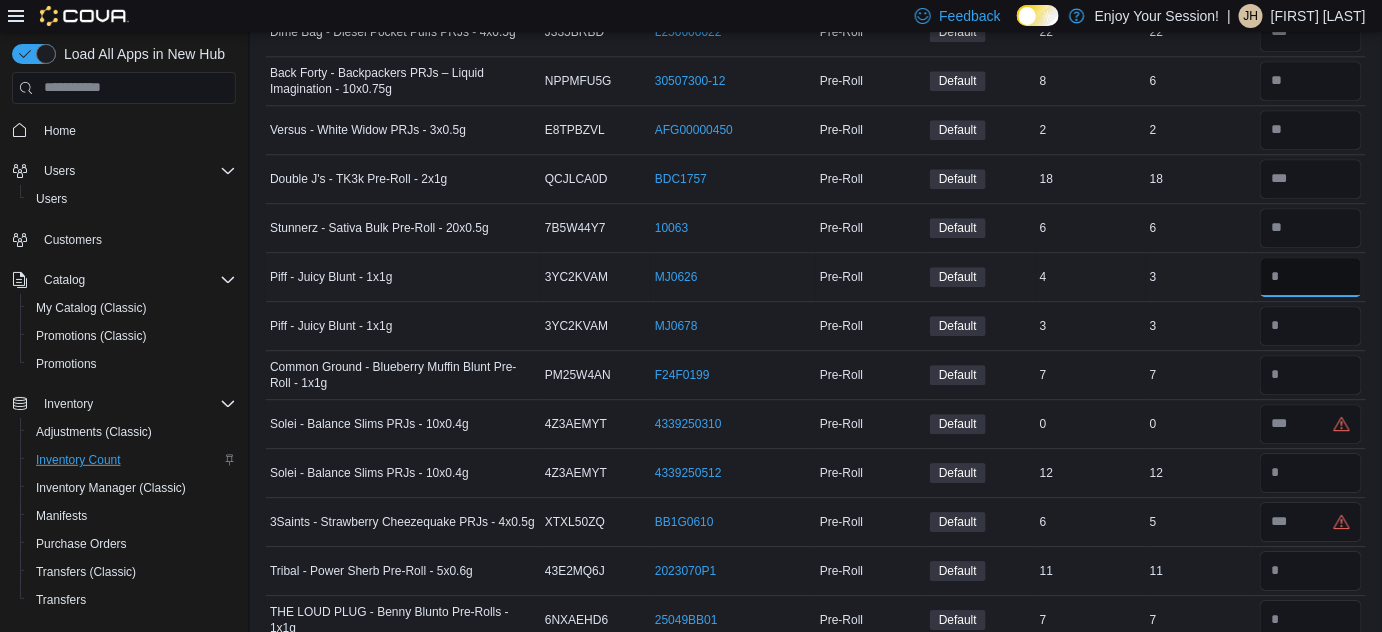 scroll, scrollTop: 4300, scrollLeft: 0, axis: vertical 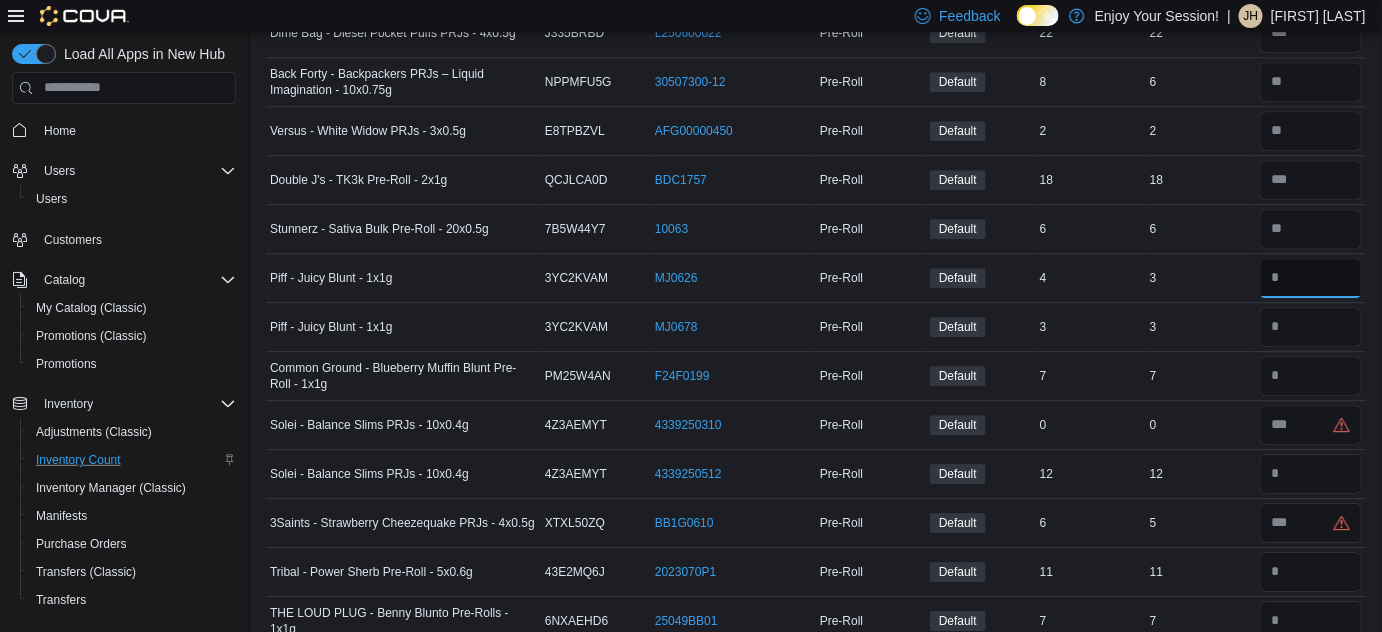 type on "*" 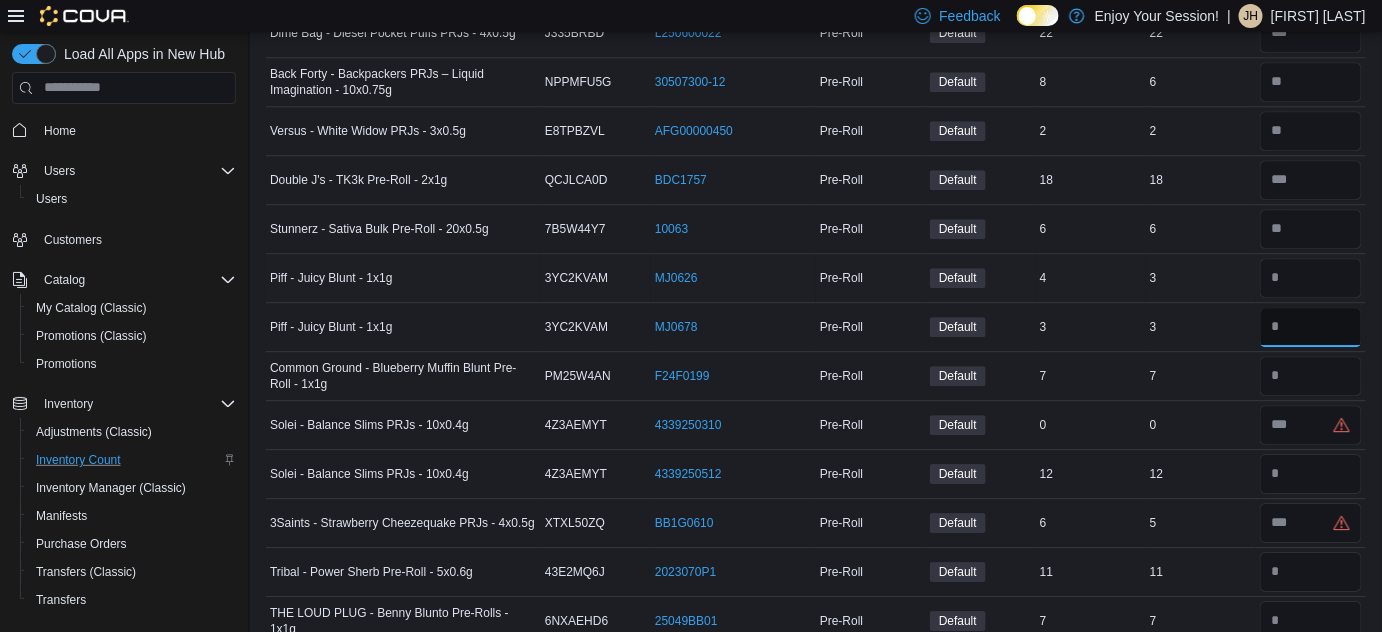 type 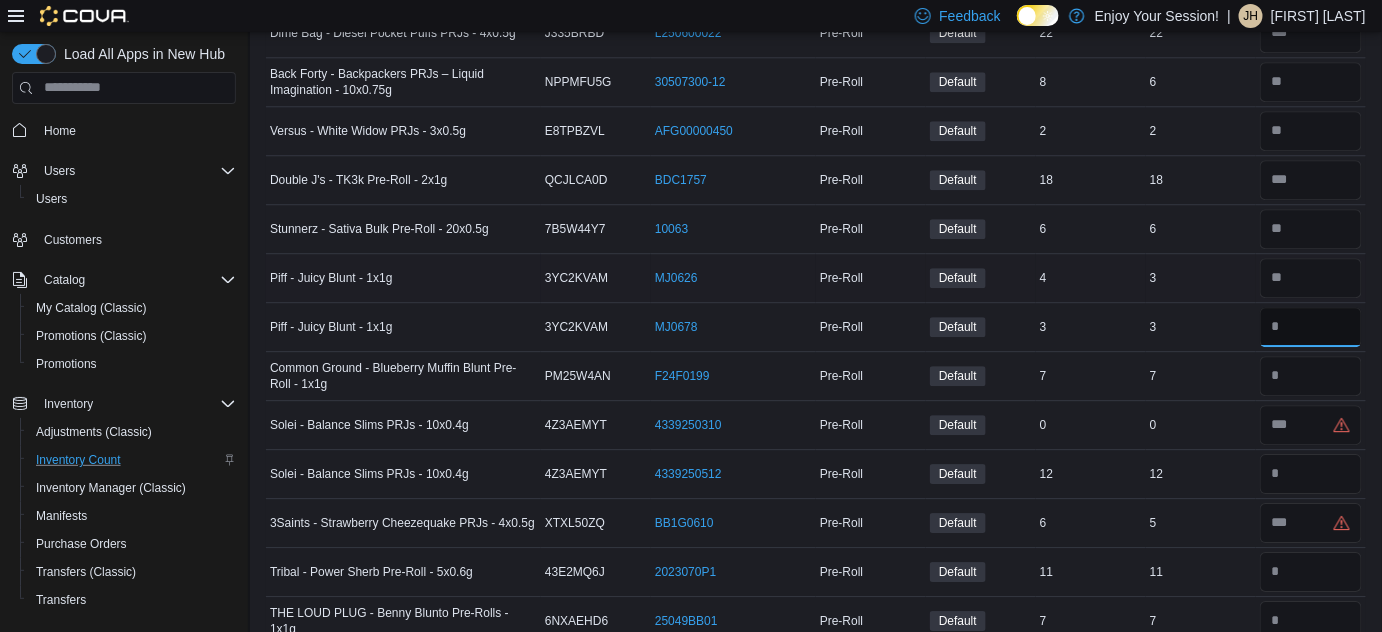 type on "*" 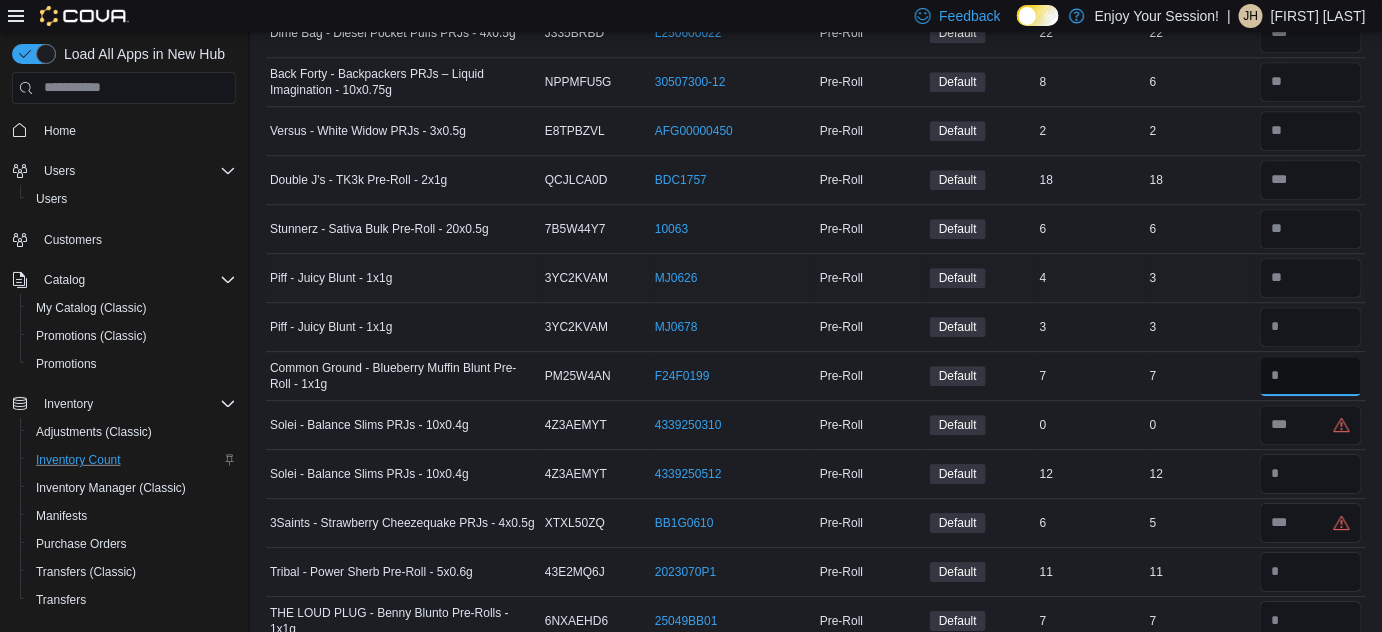type 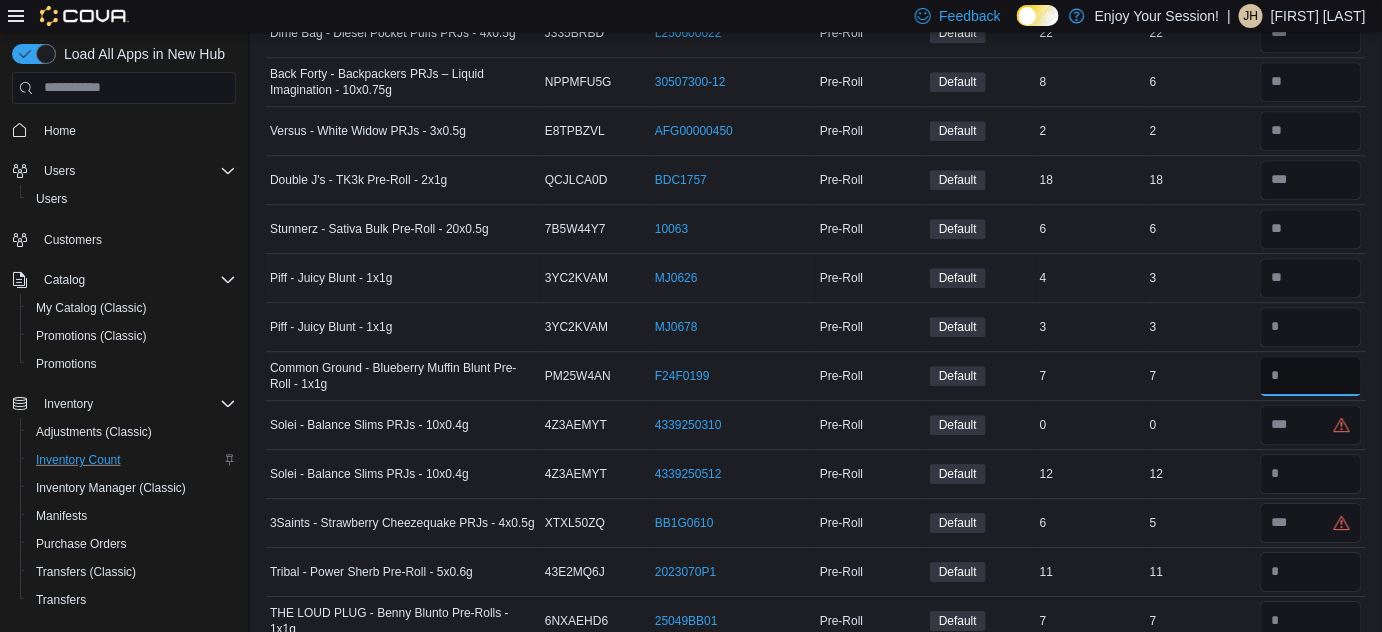 type on "*" 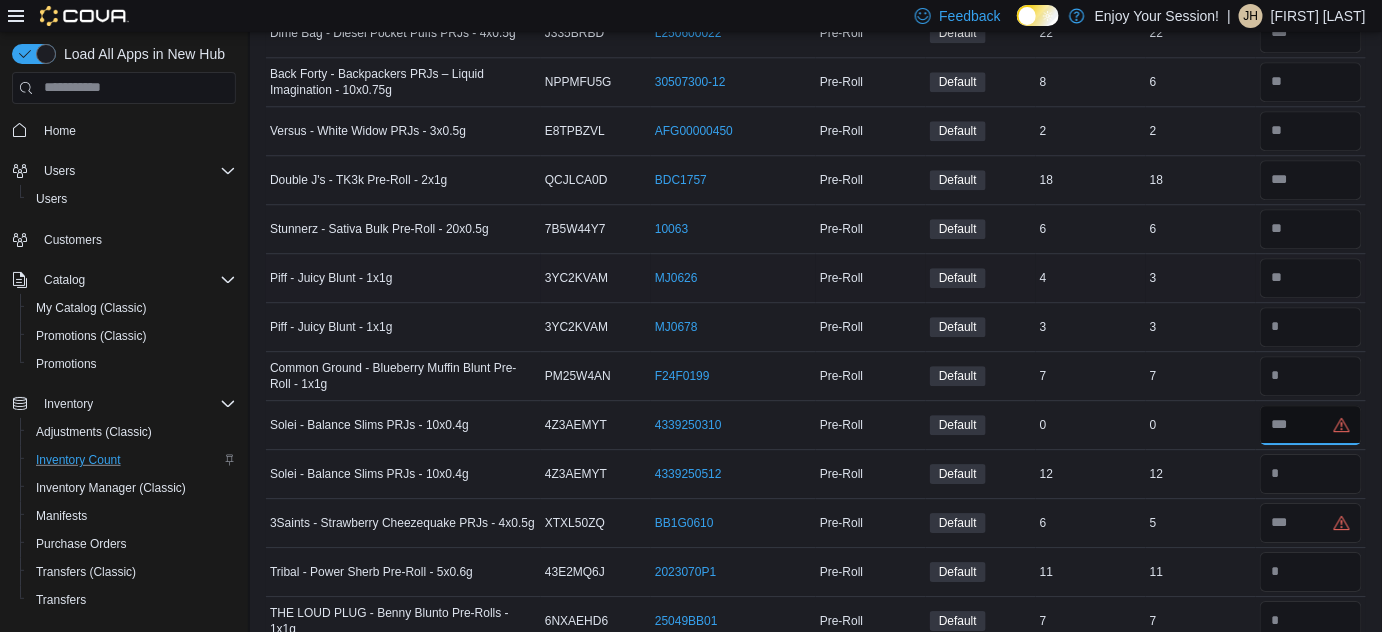 type 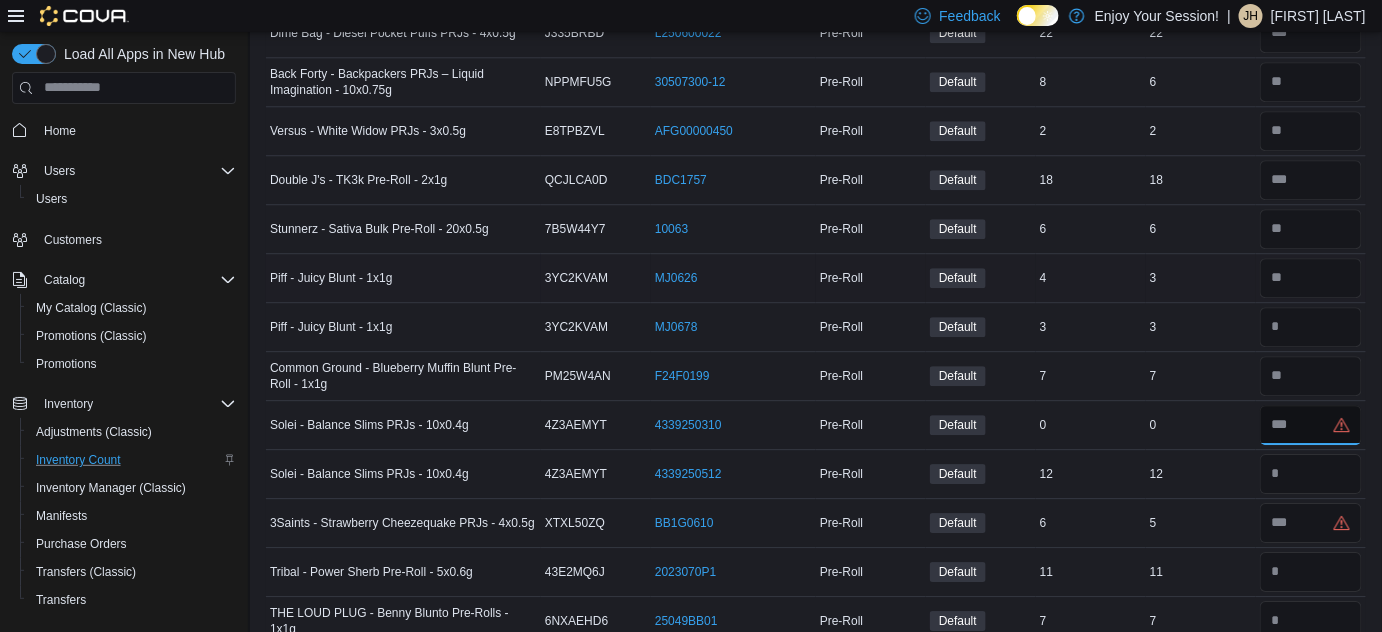 type on "*" 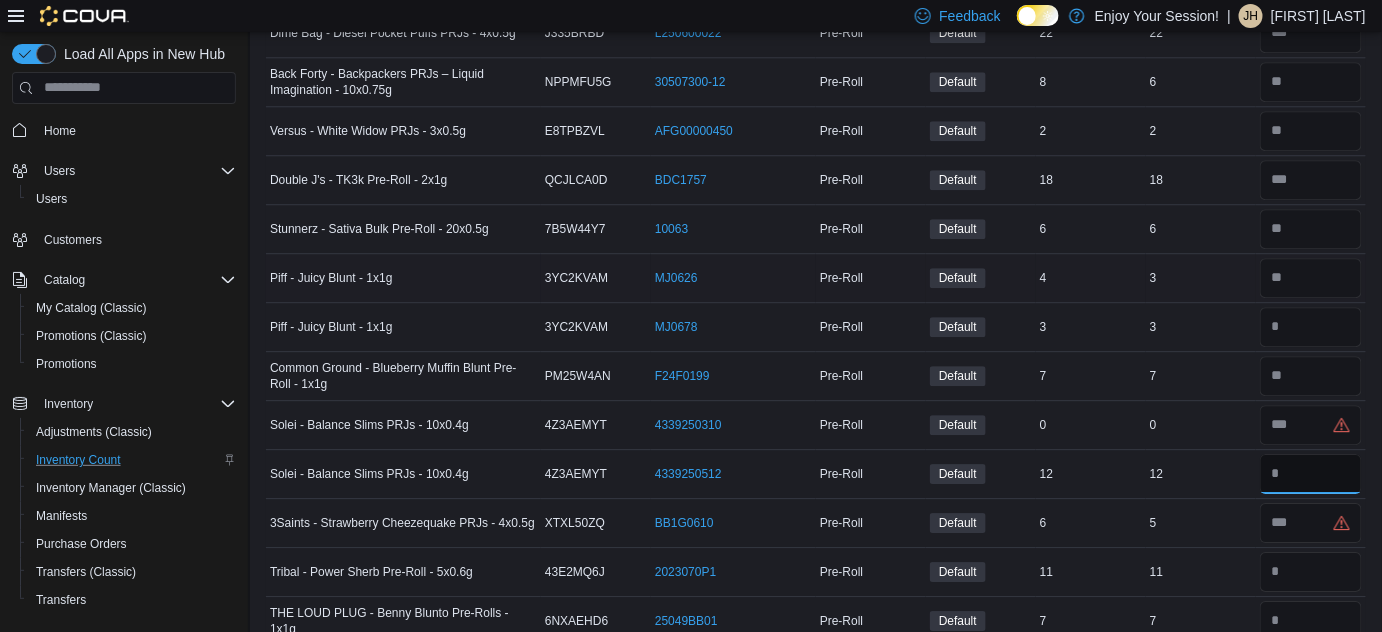 type 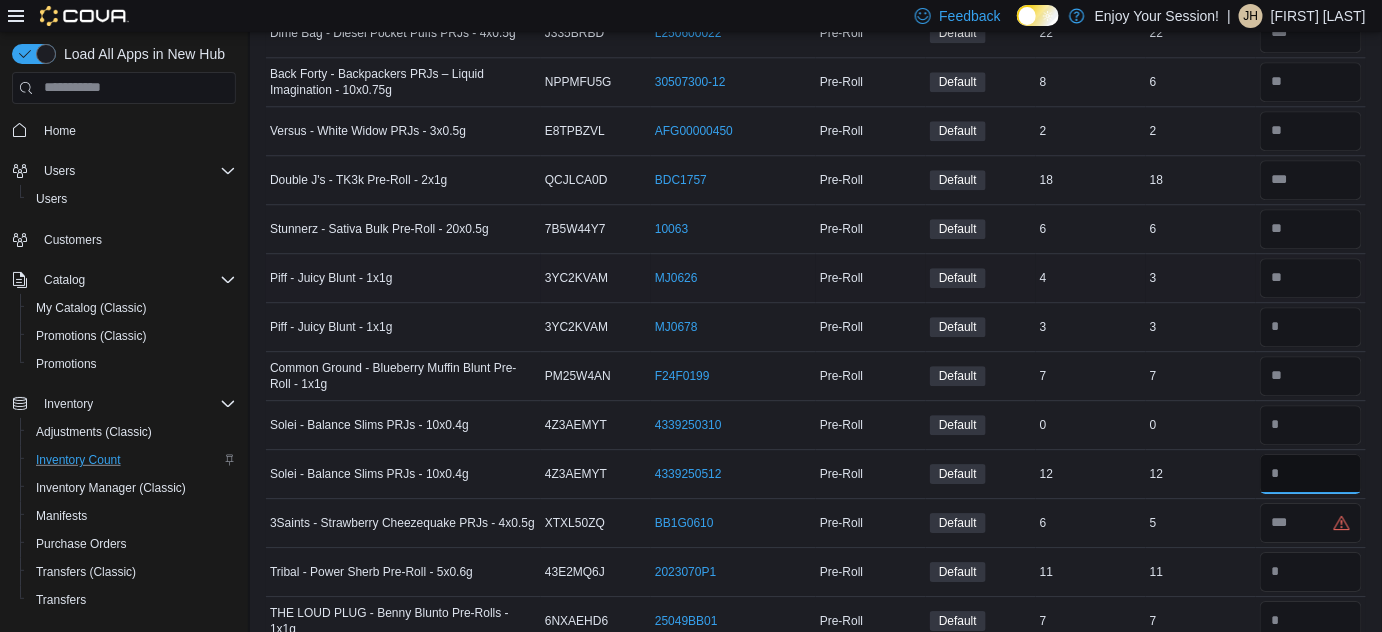 type on "**" 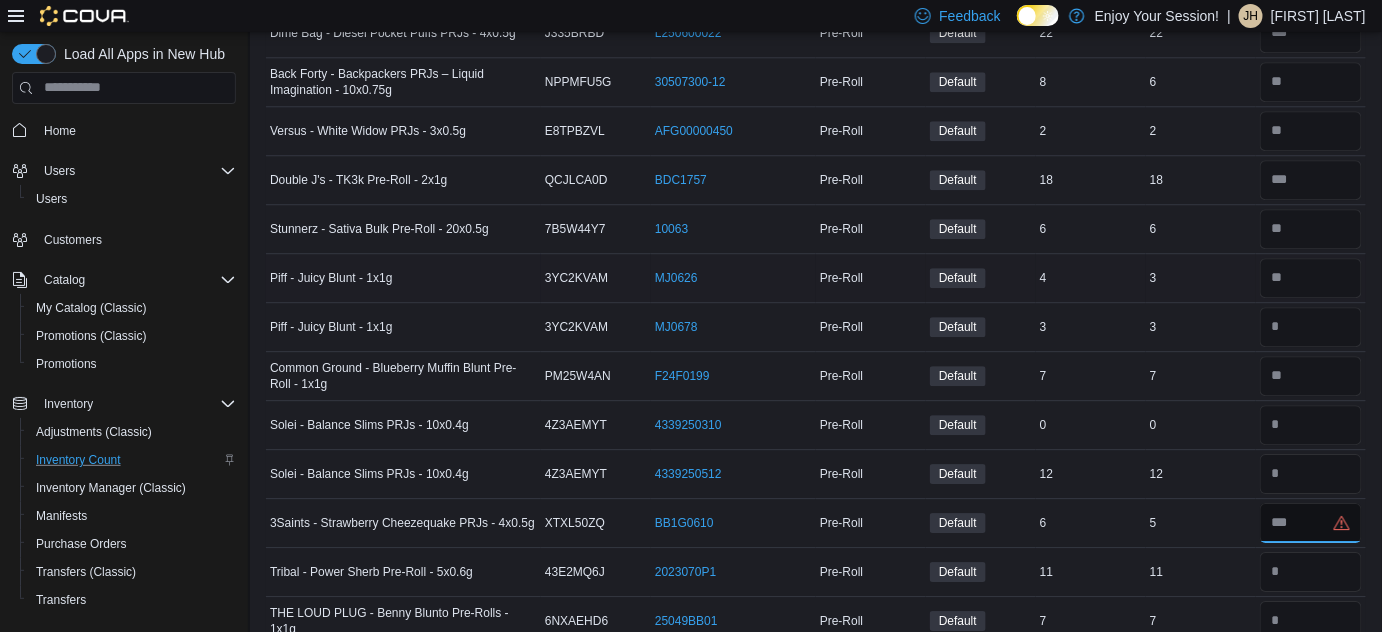 type 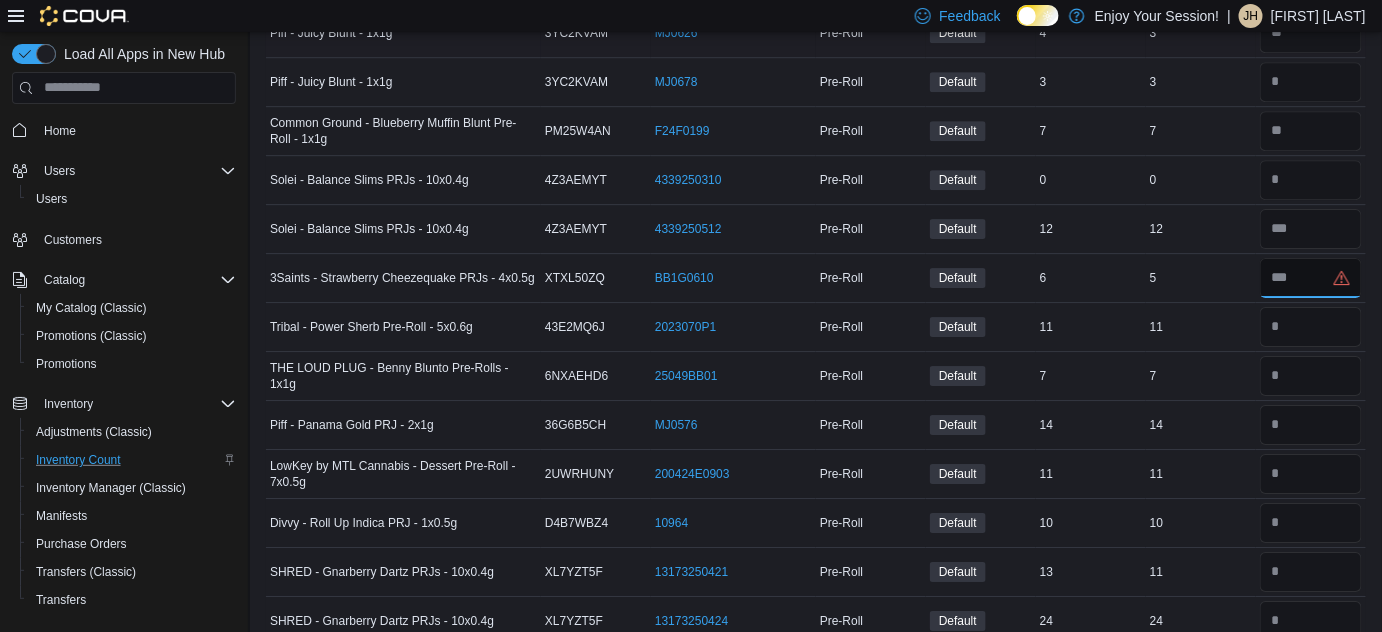 scroll, scrollTop: 4547, scrollLeft: 0, axis: vertical 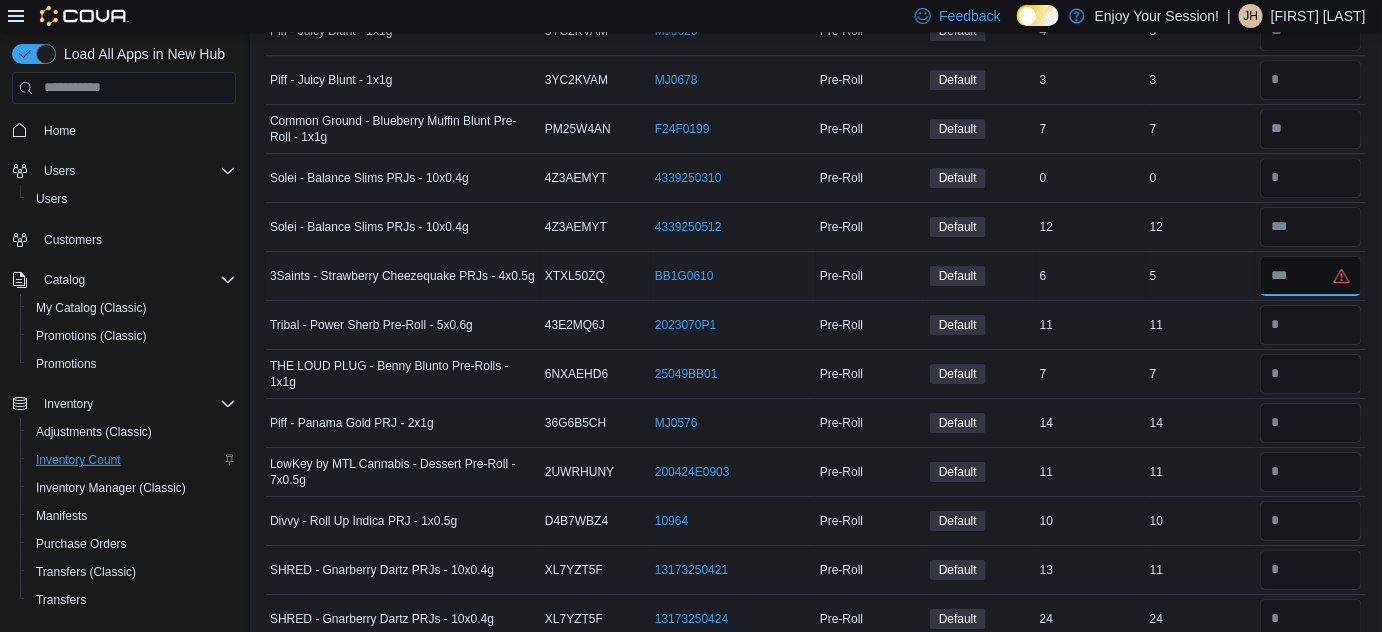 type on "*" 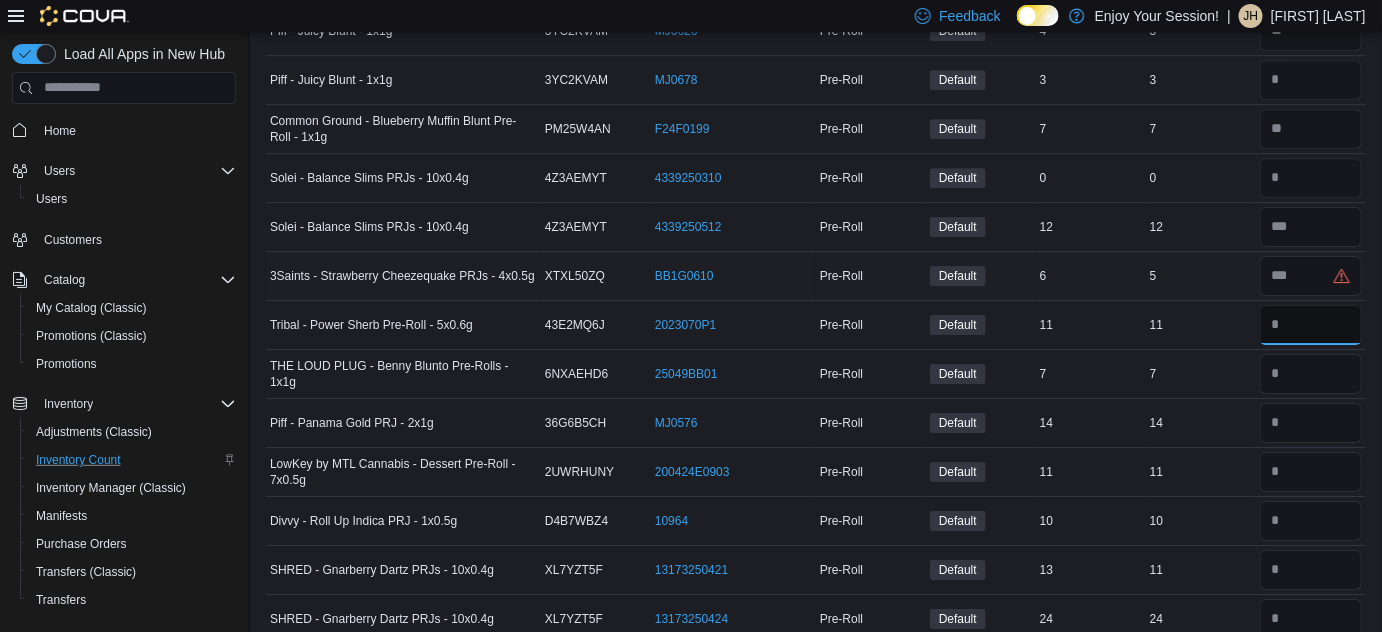 type 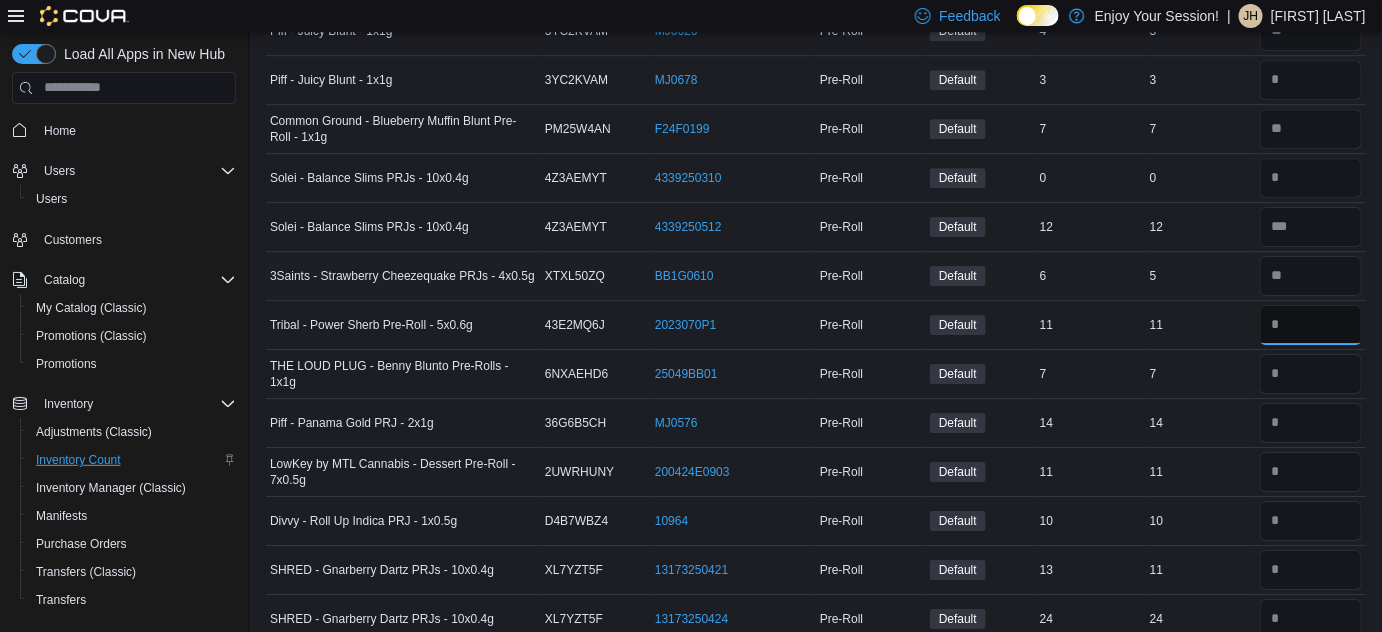 type on "**" 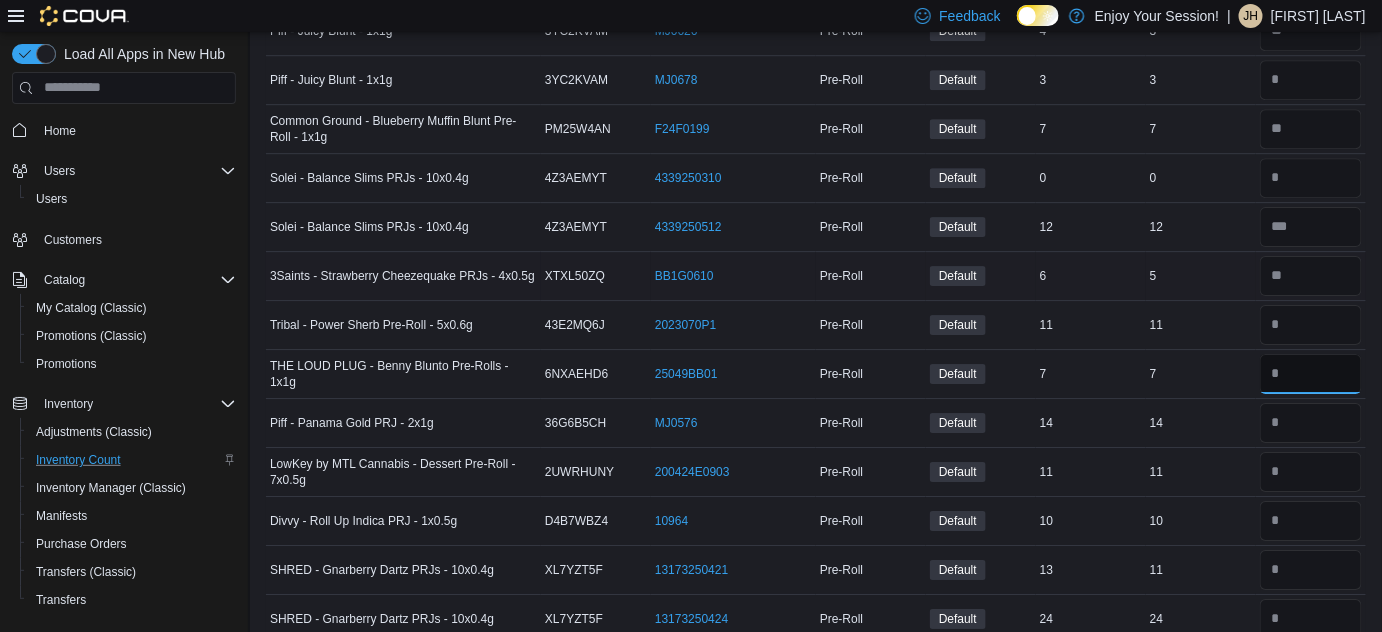 type 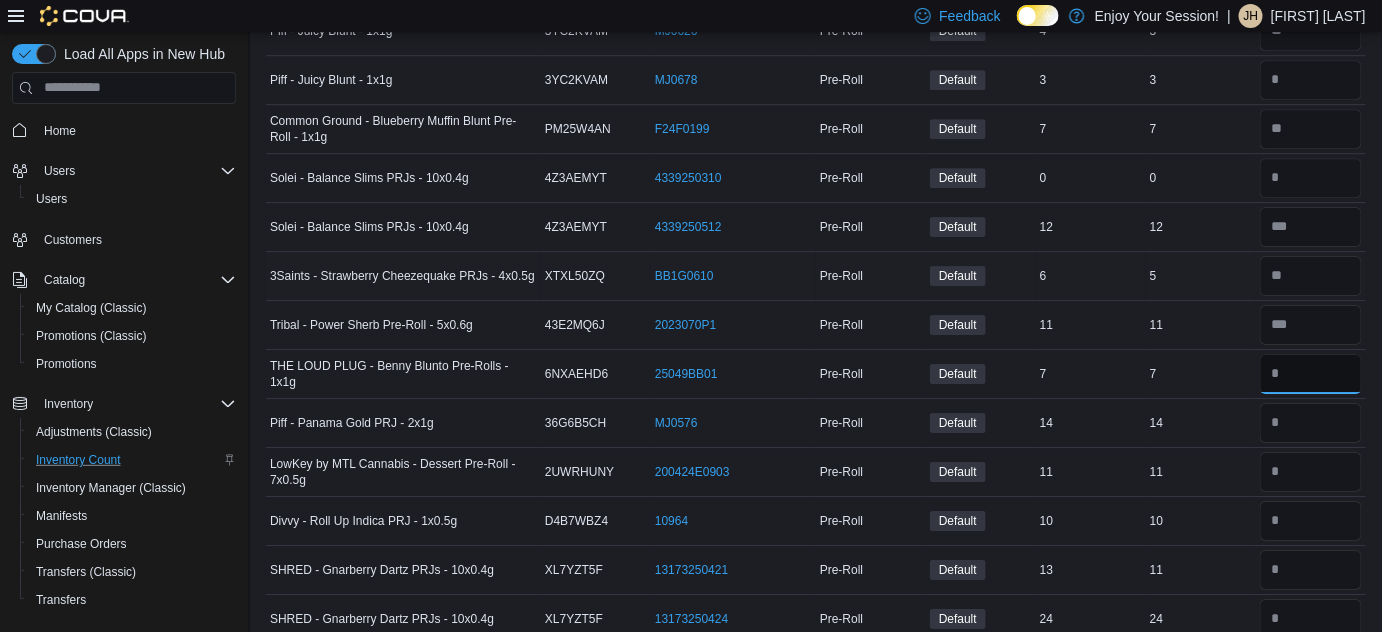 type on "*" 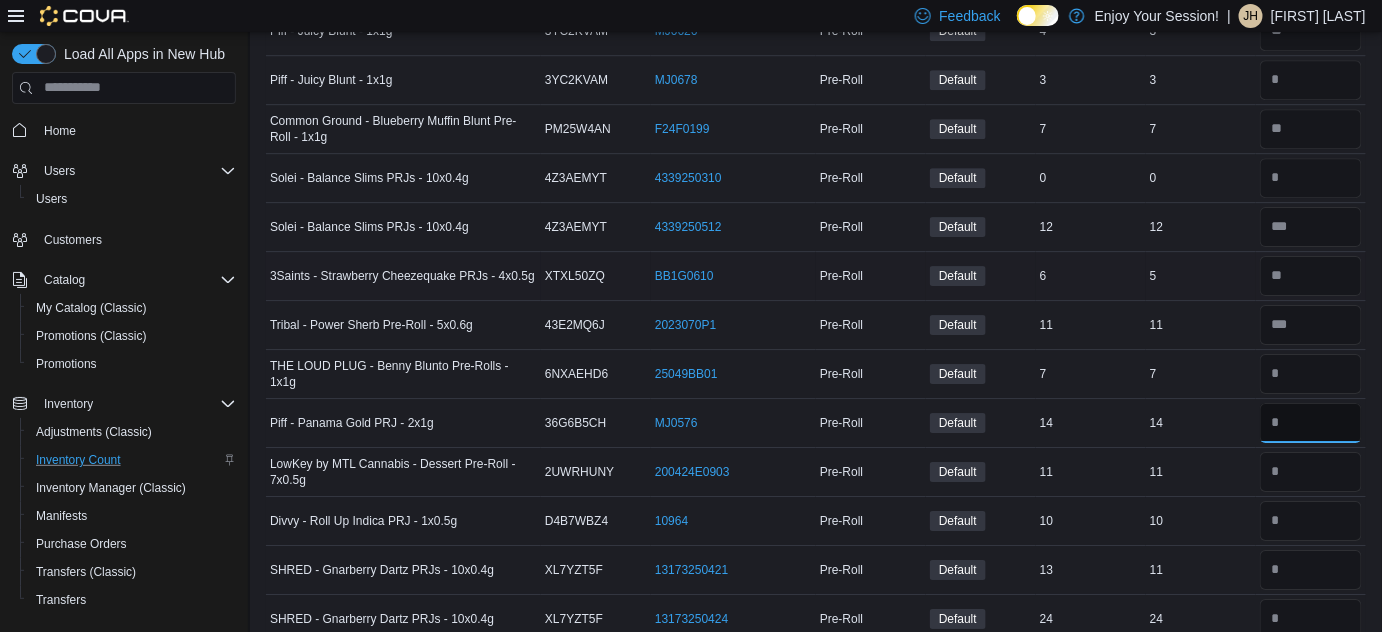 type 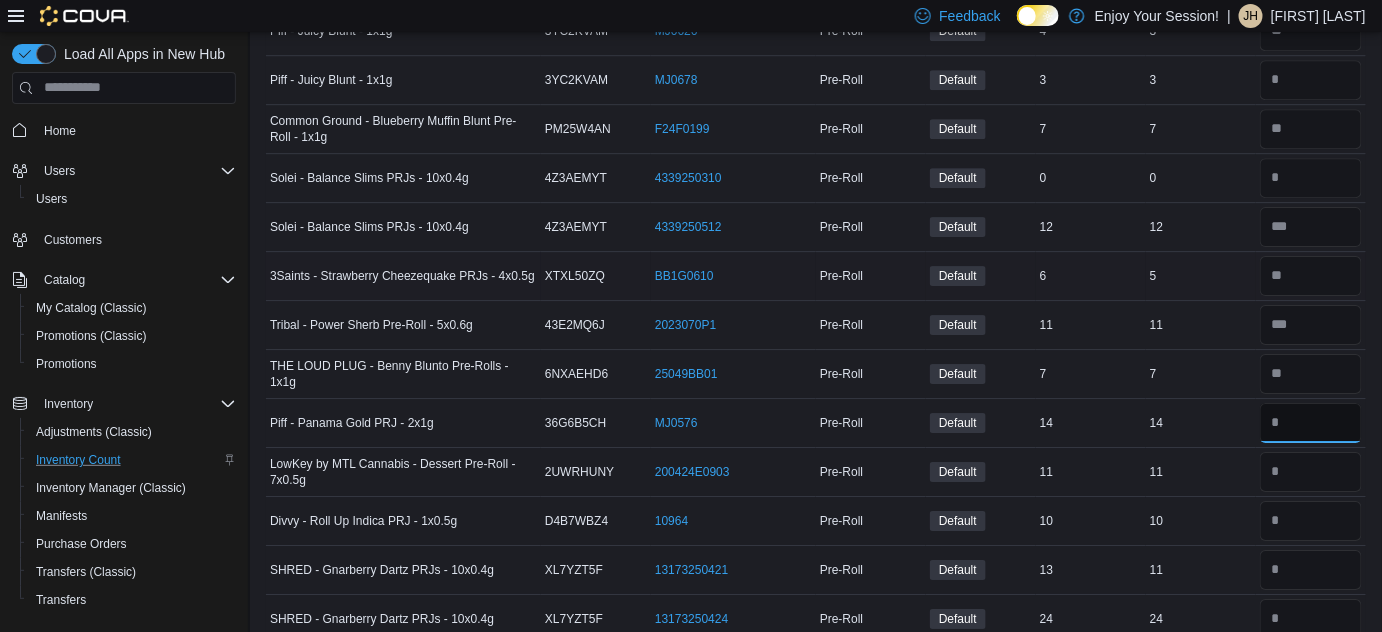type on "**" 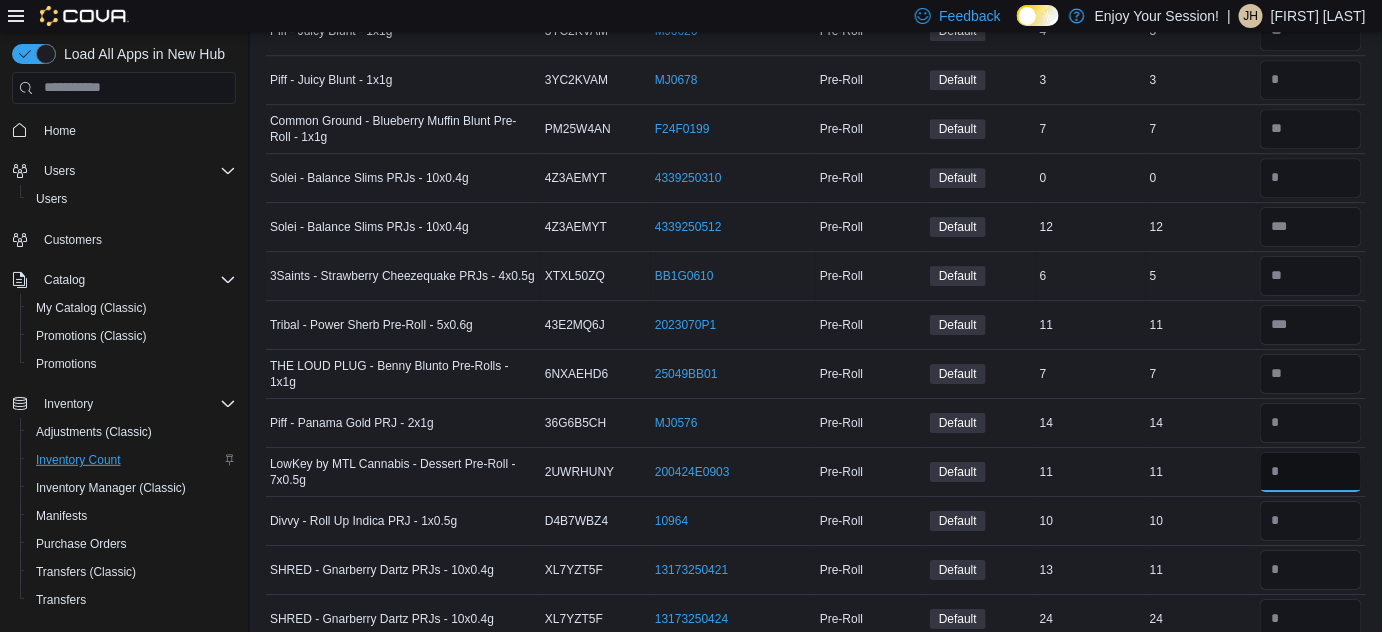 type 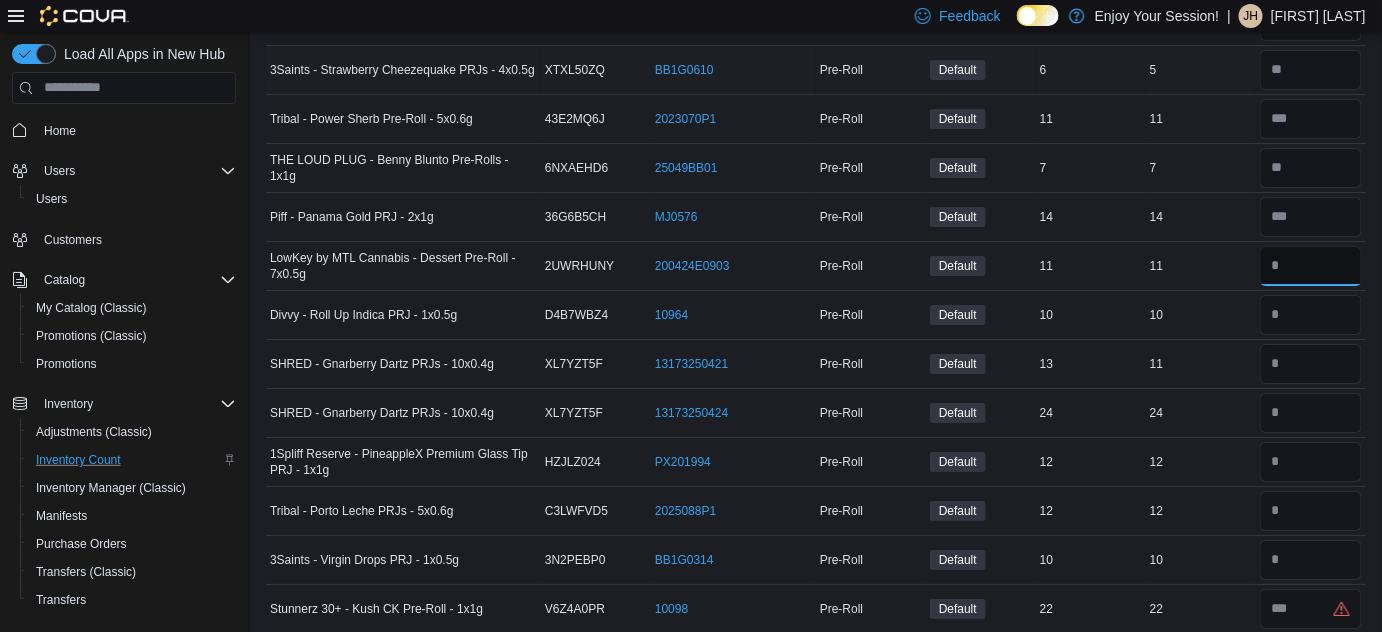 scroll, scrollTop: 4754, scrollLeft: 0, axis: vertical 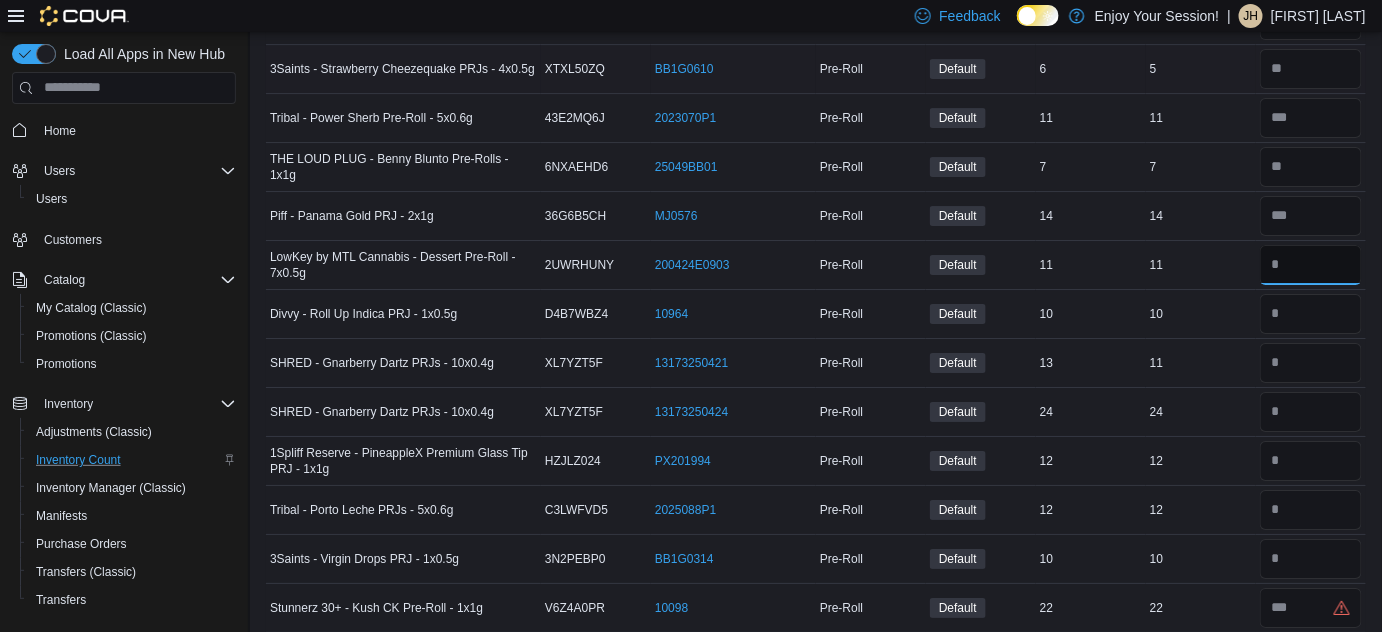 type on "**" 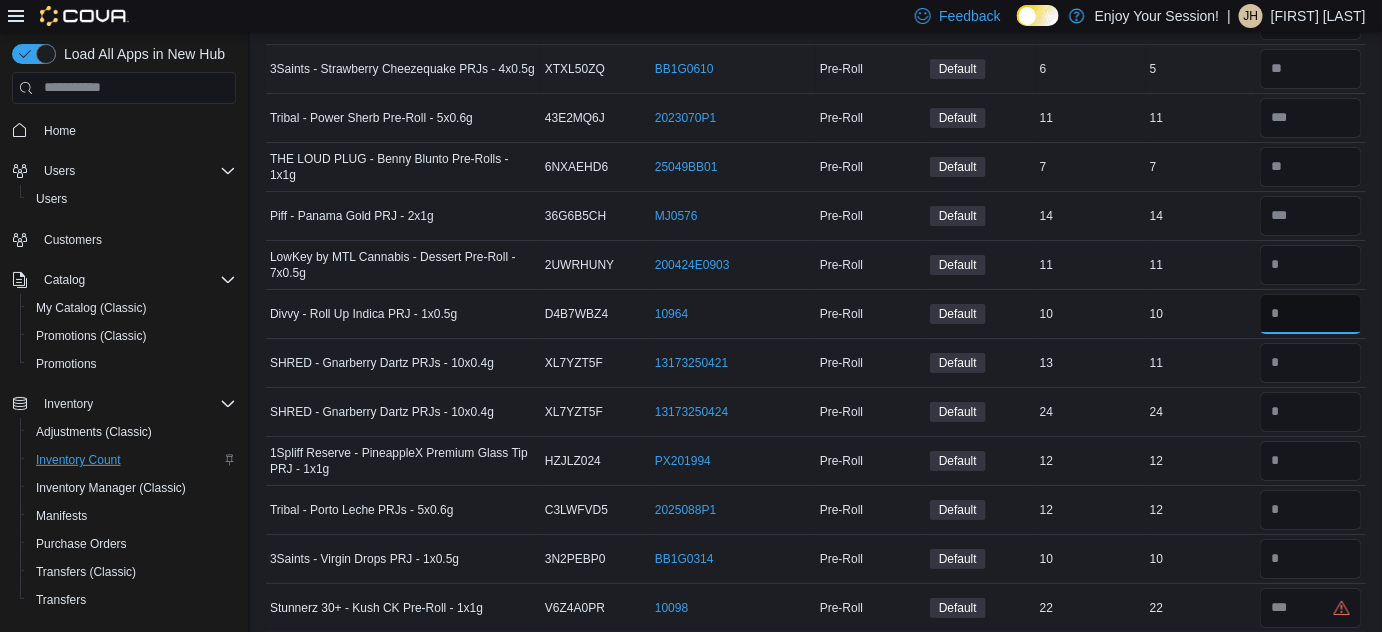 type 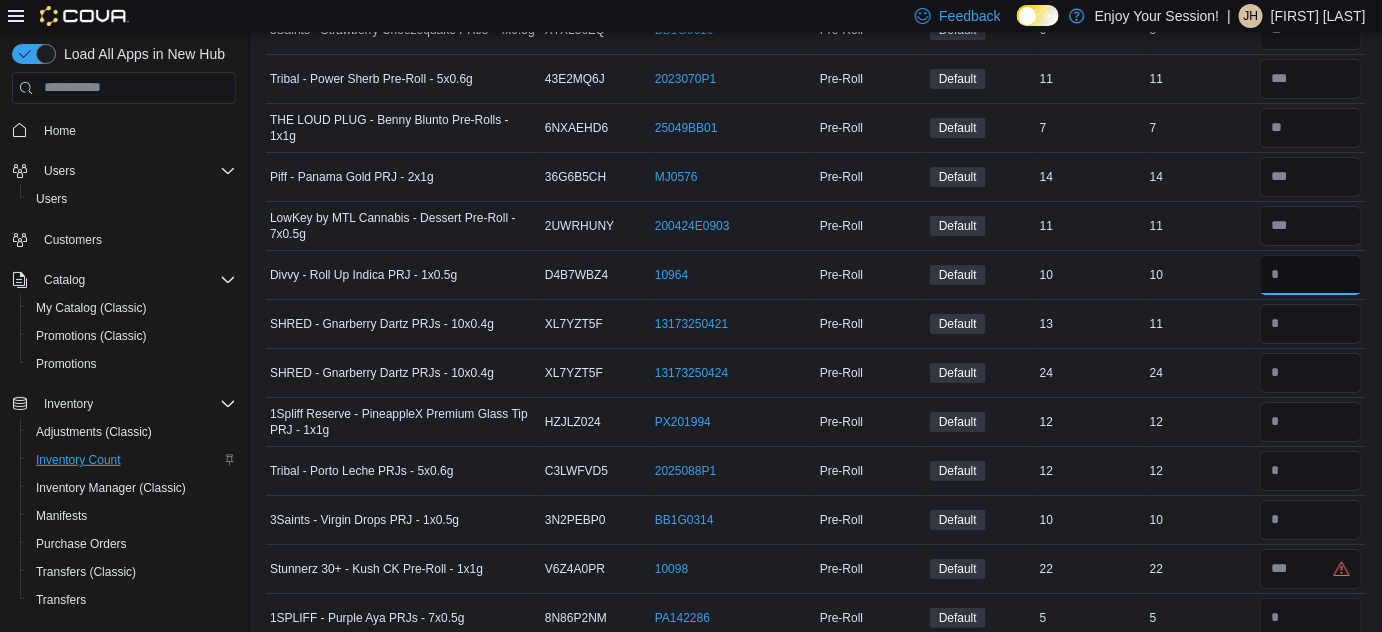scroll, scrollTop: 4795, scrollLeft: 0, axis: vertical 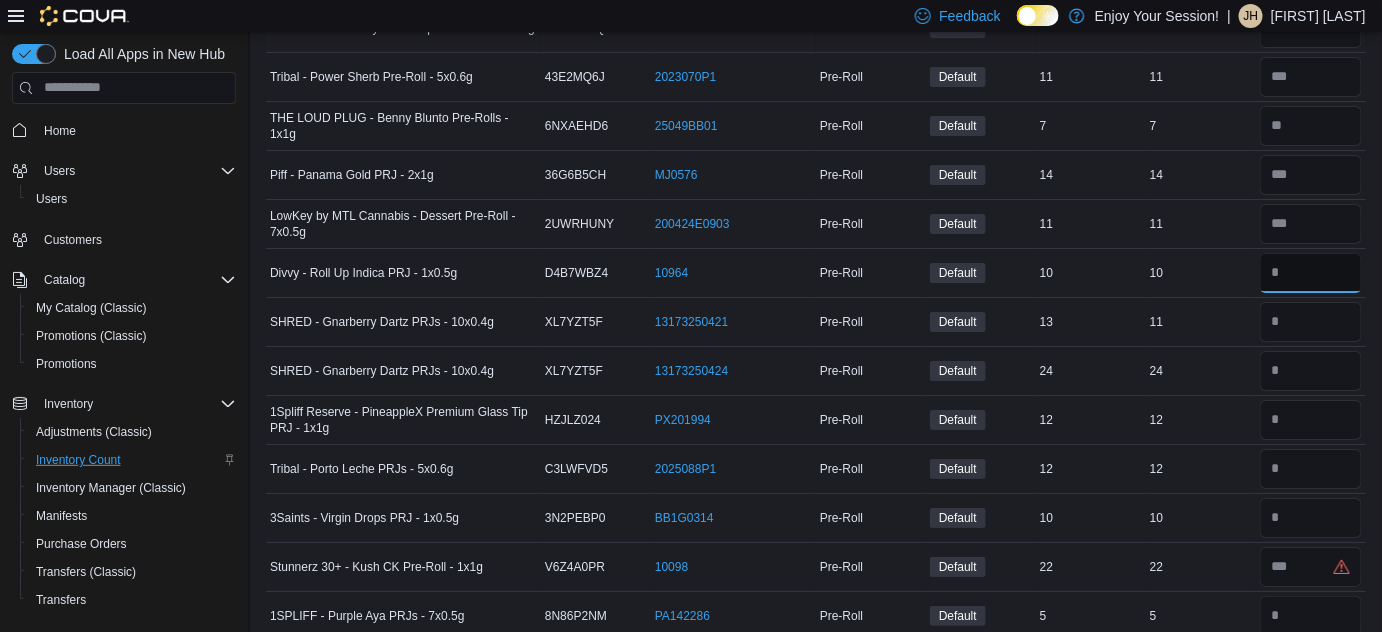 type on "*" 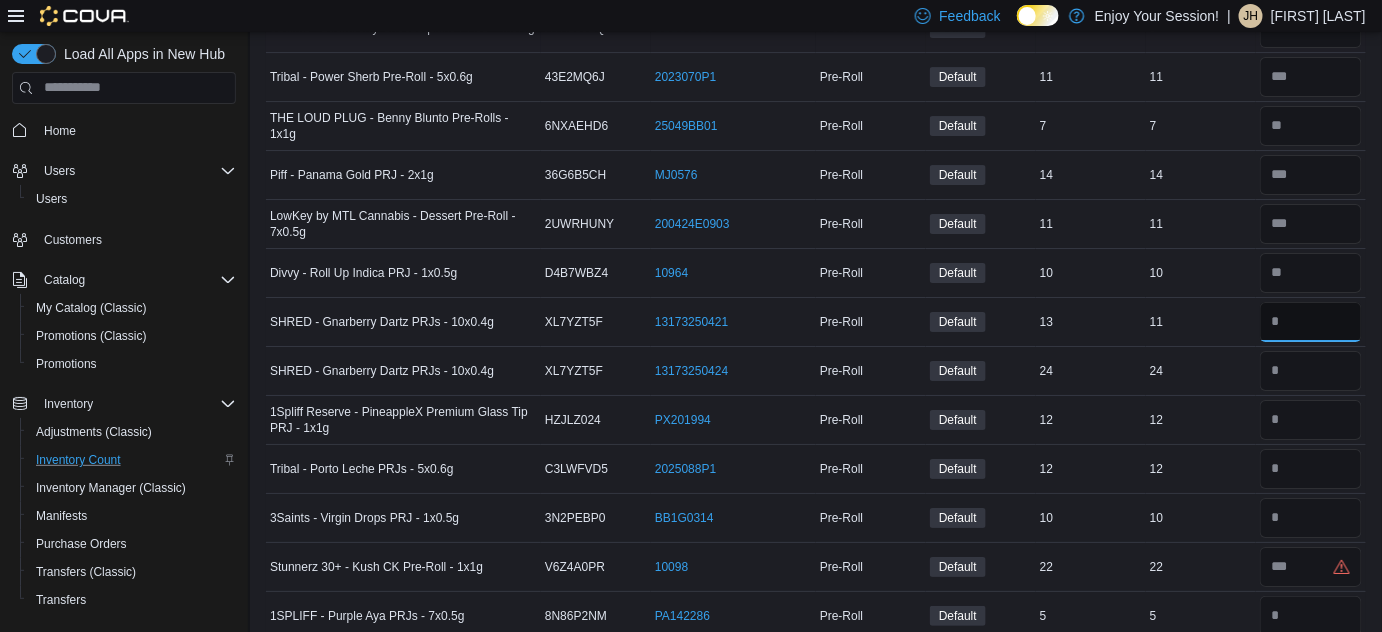 type 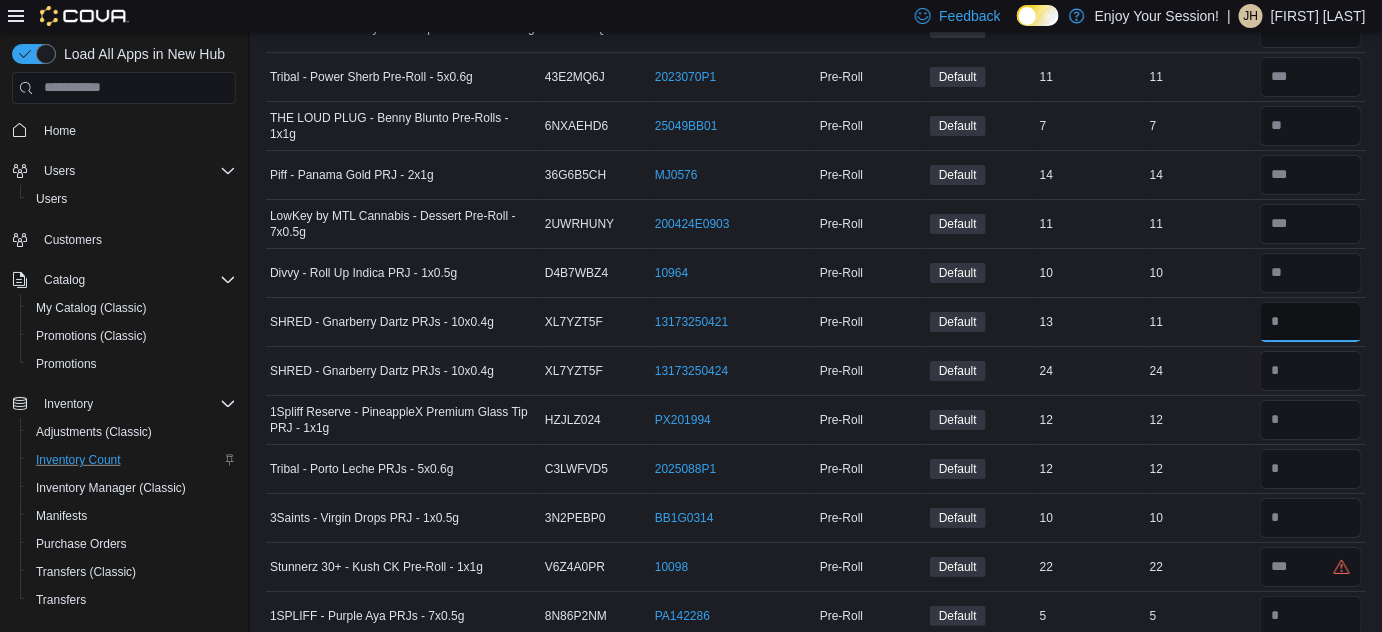 type on "**" 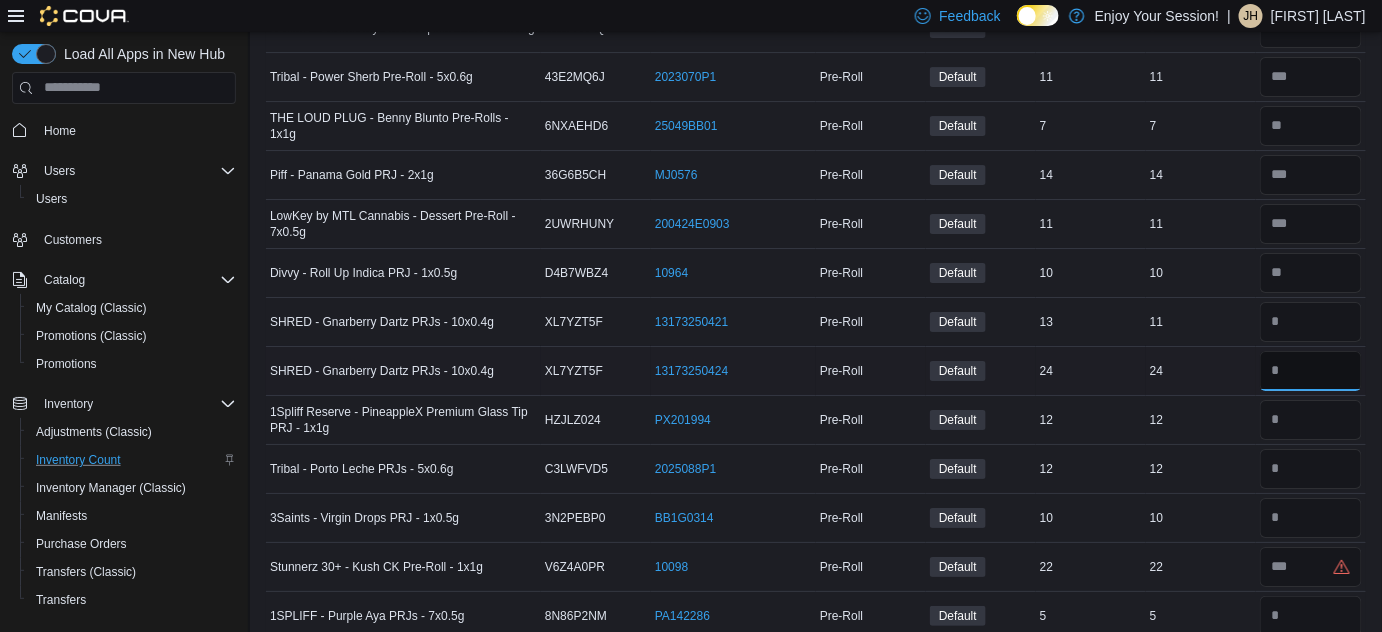 click at bounding box center (1311, 371) 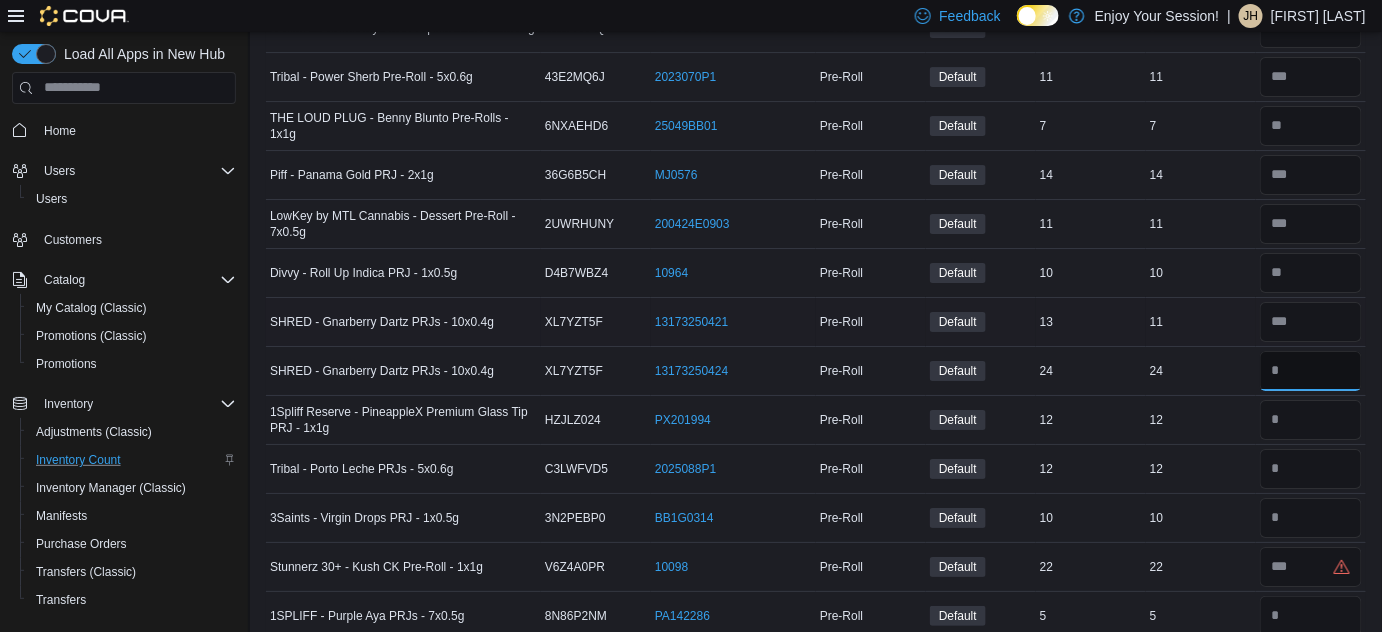 type on "**" 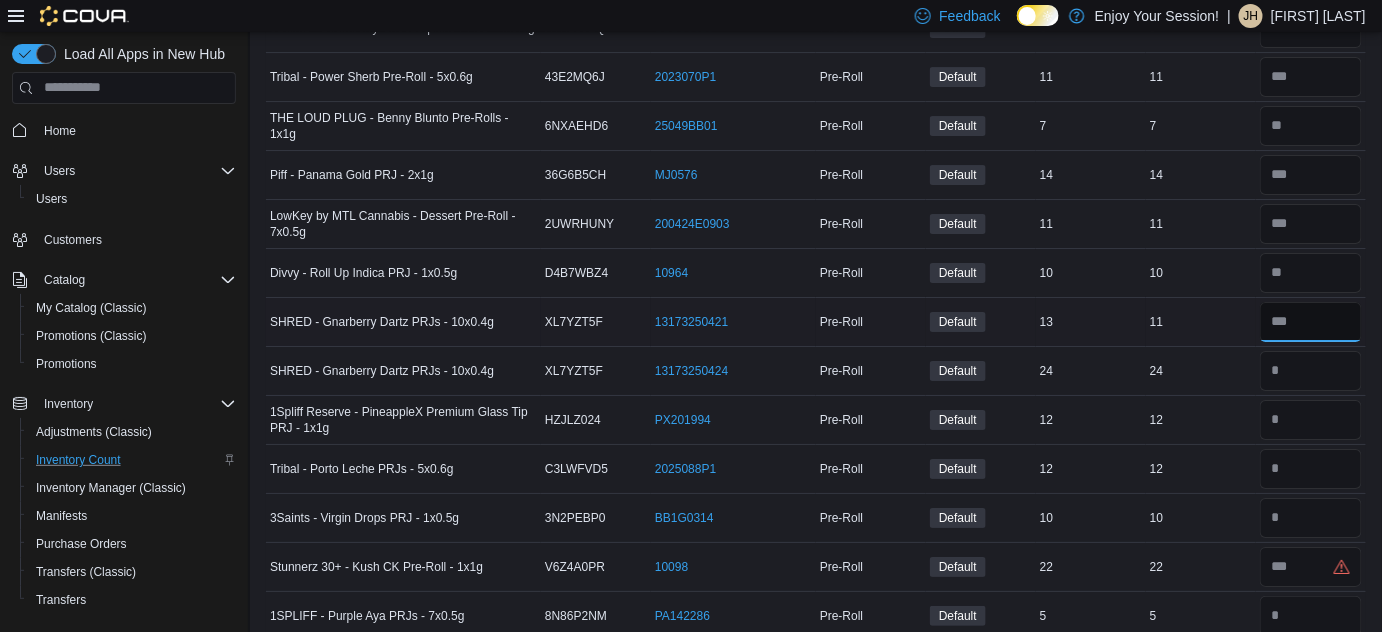 click at bounding box center [1311, 322] 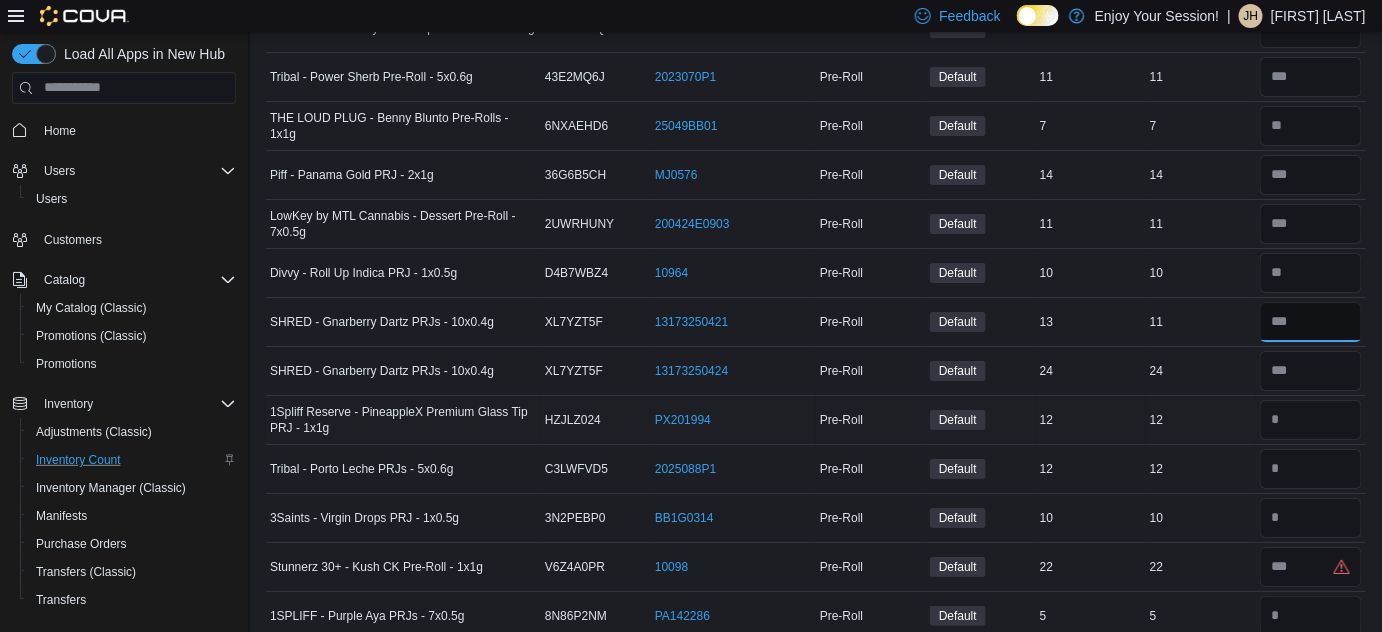 type on "*" 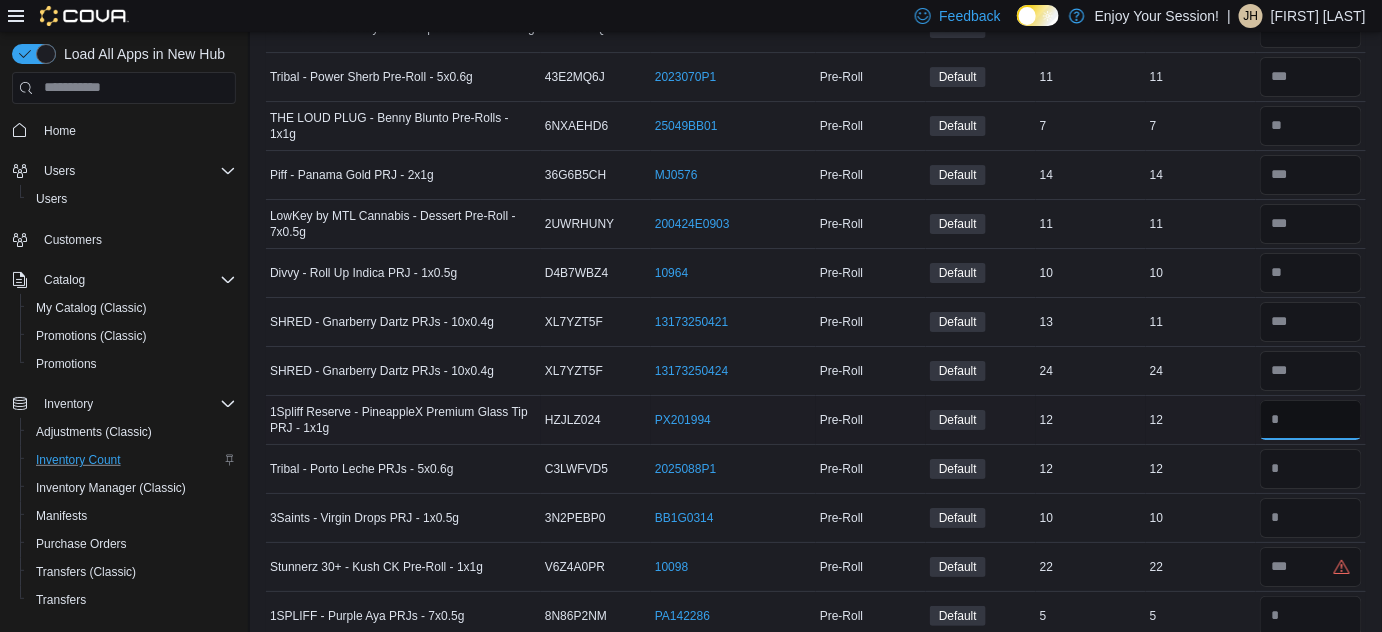 type 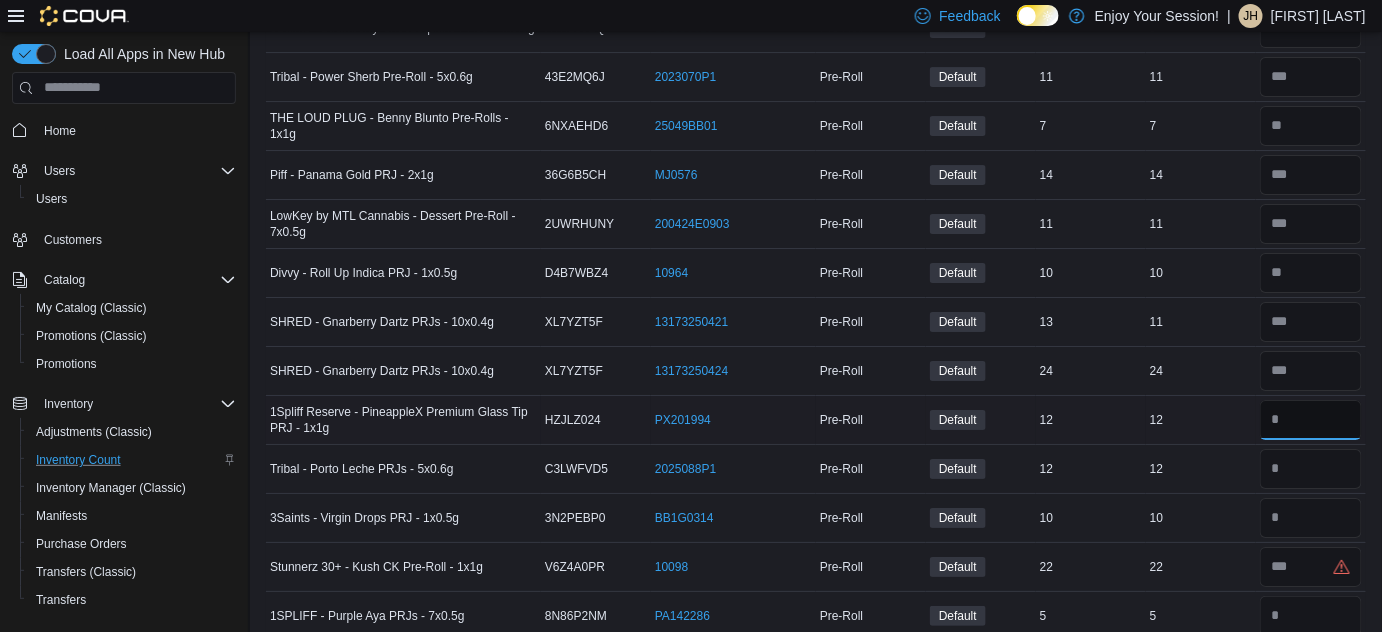 click at bounding box center (1311, 420) 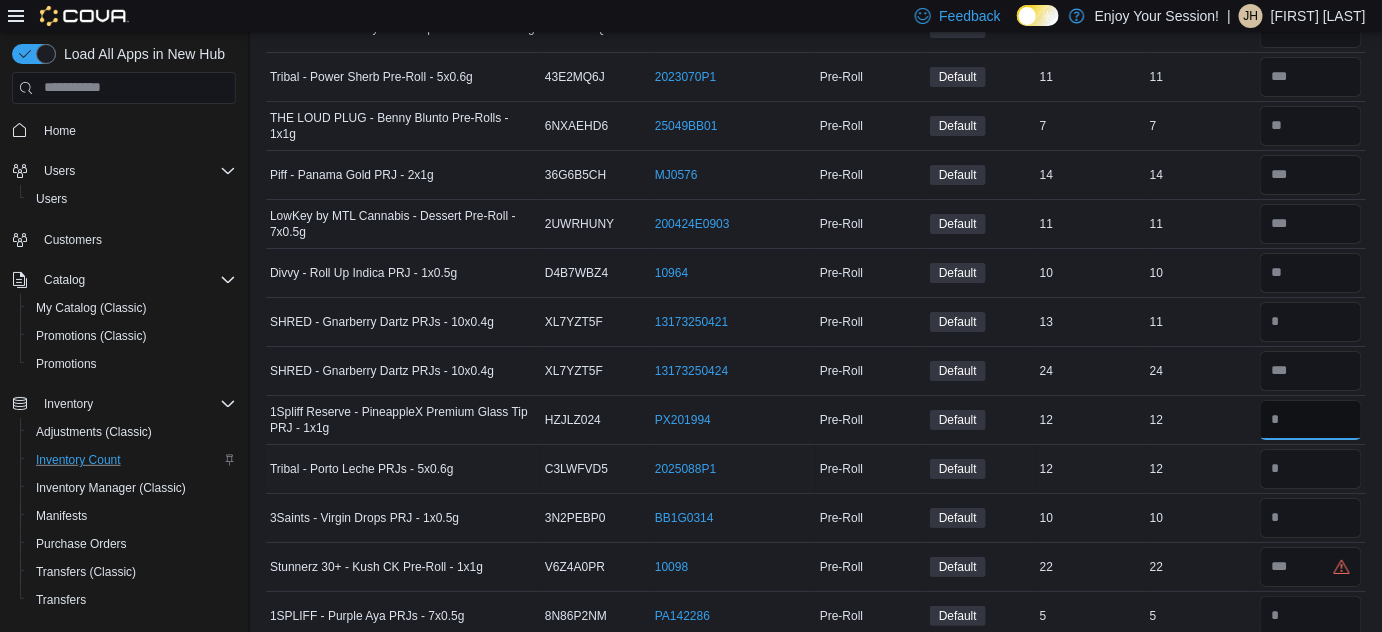 type on "**" 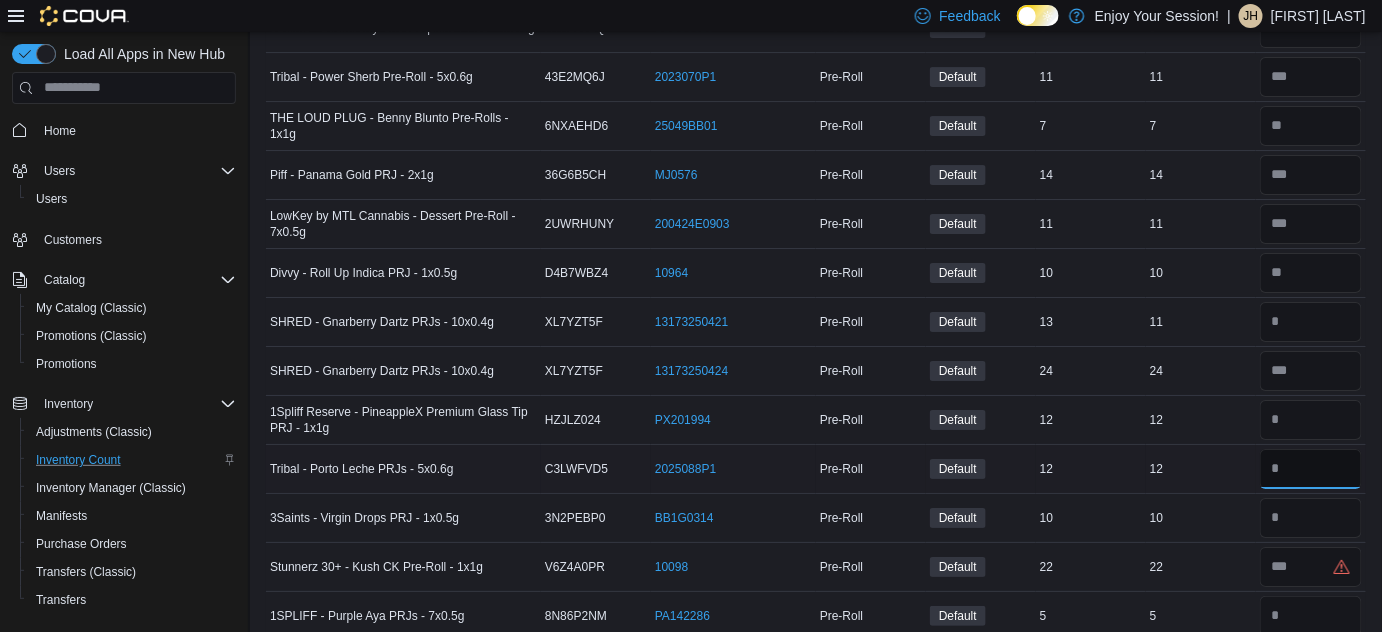 click at bounding box center [1311, 469] 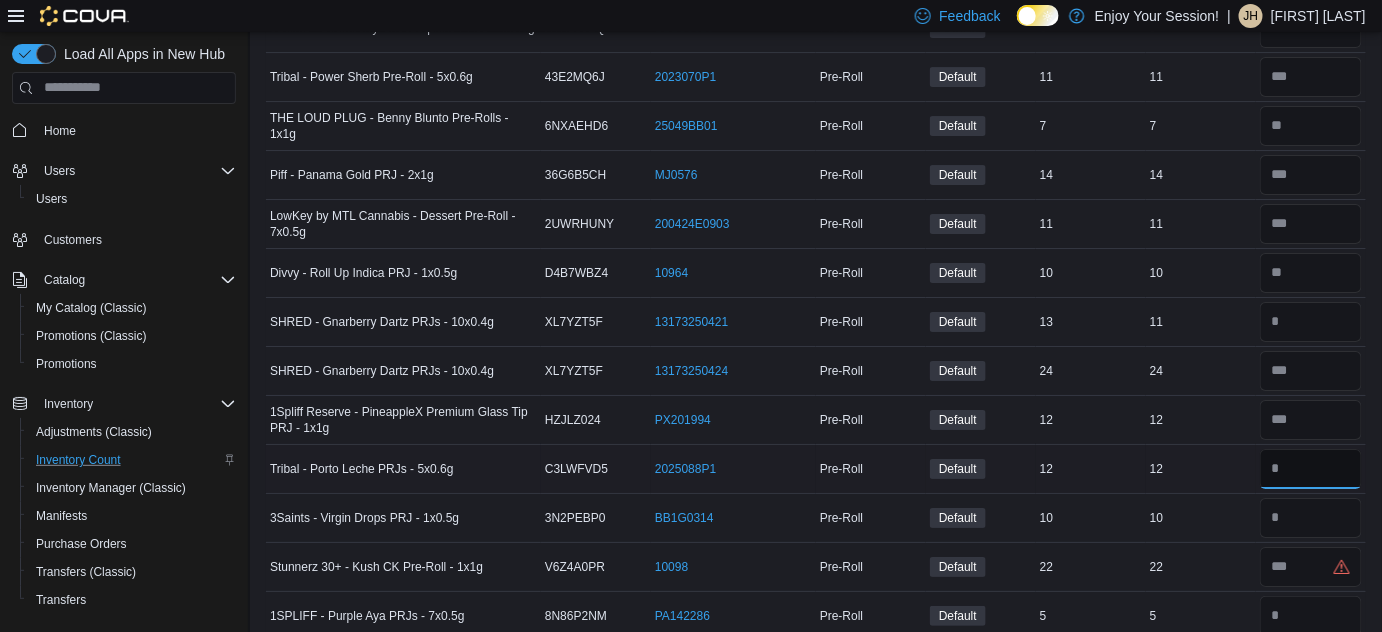 type on "**" 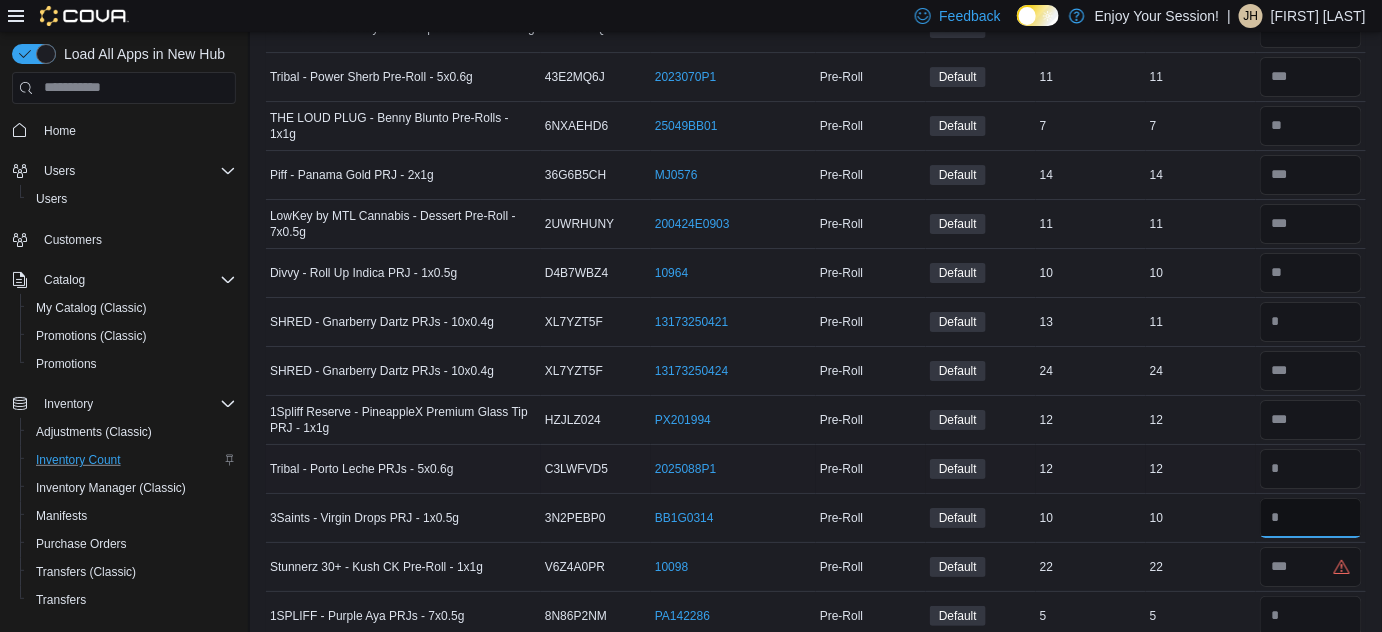 type 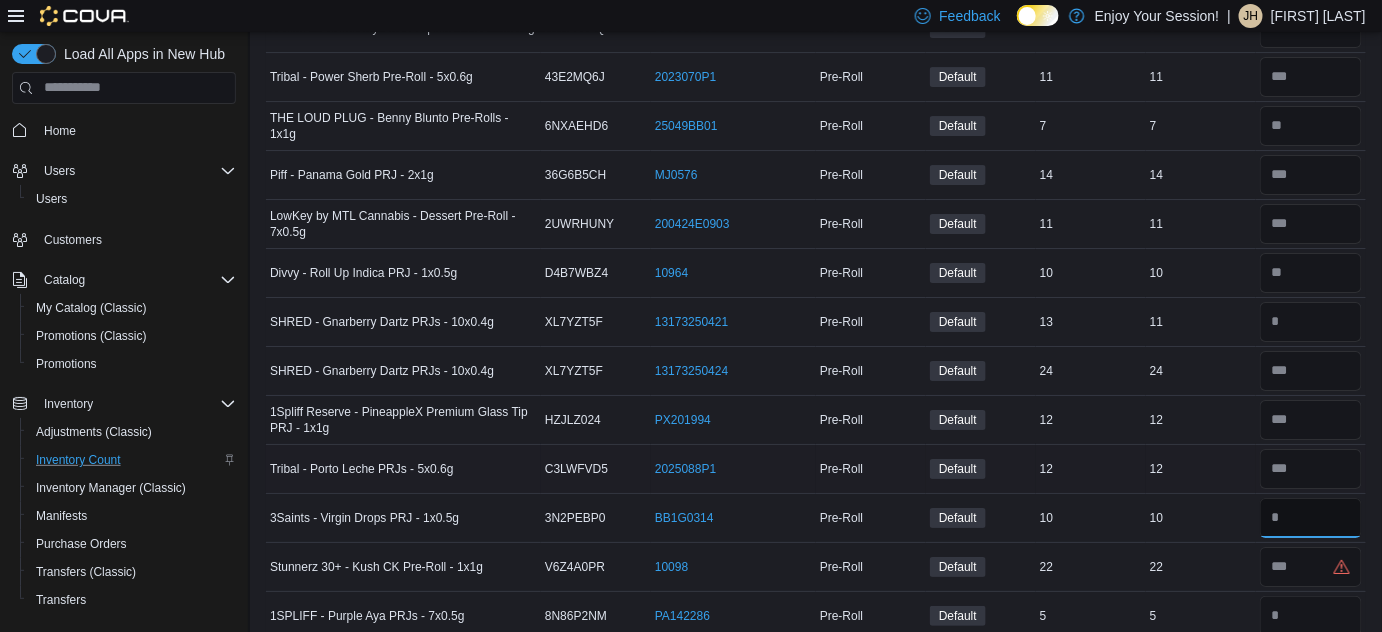 type on "**" 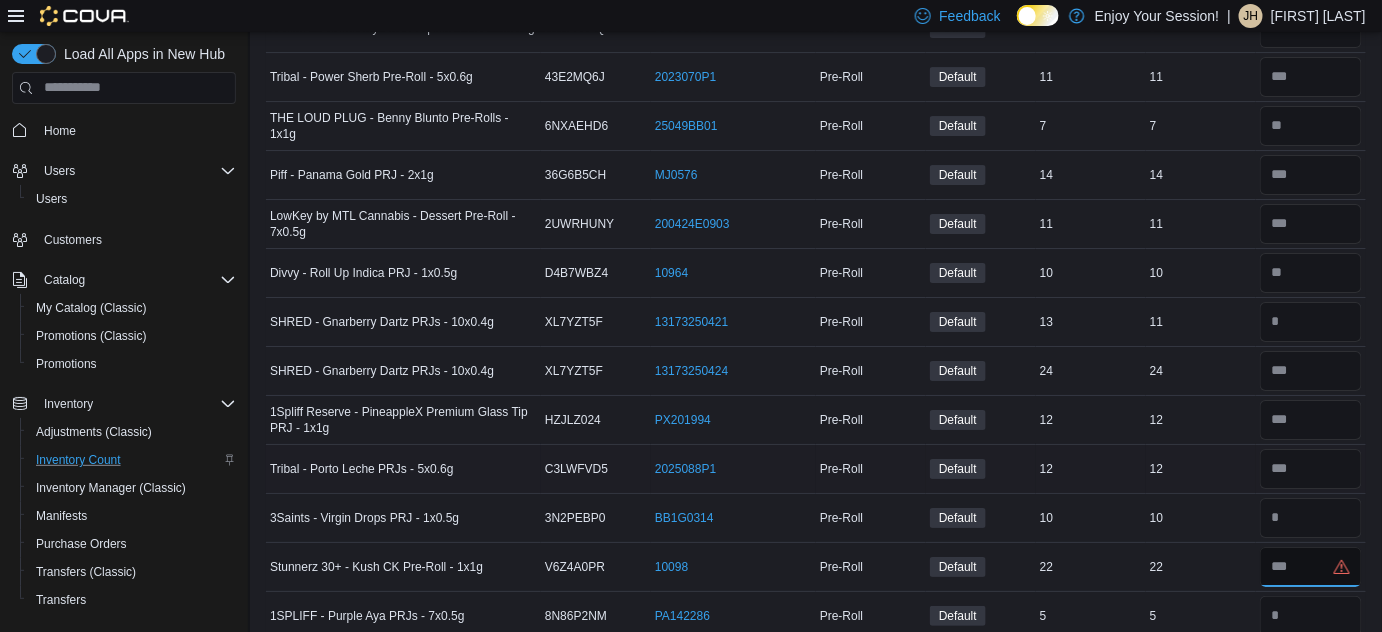 type 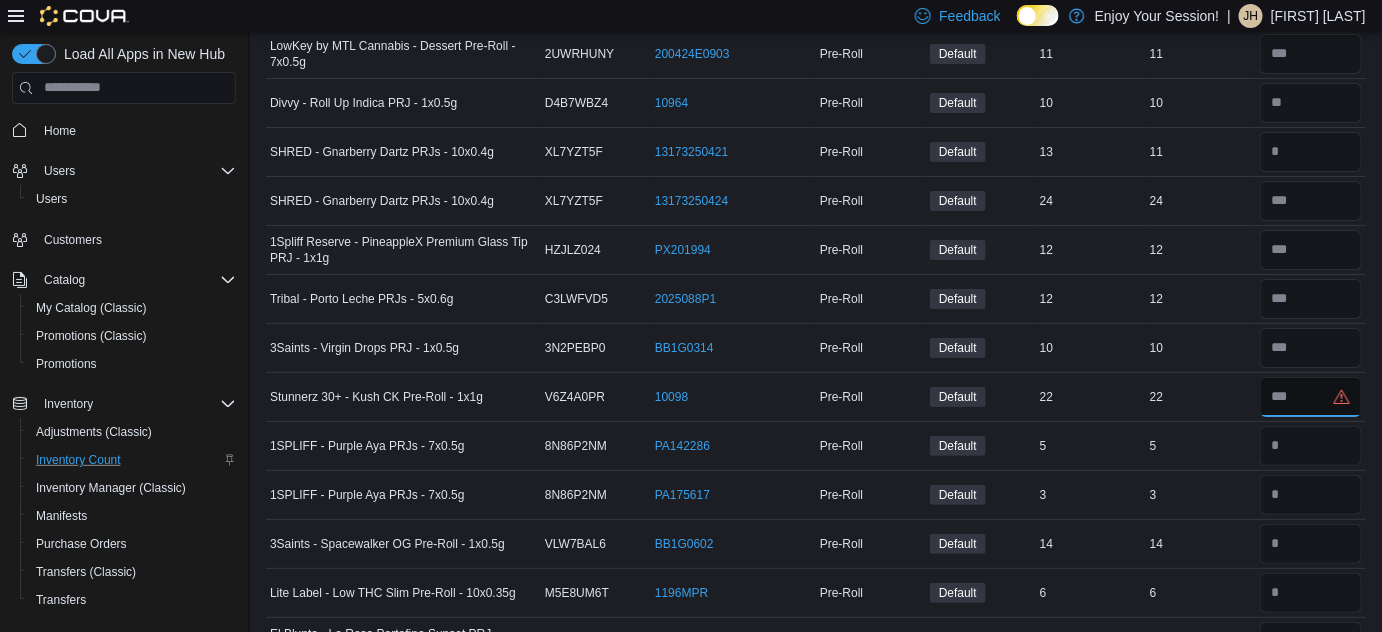 scroll, scrollTop: 5046, scrollLeft: 0, axis: vertical 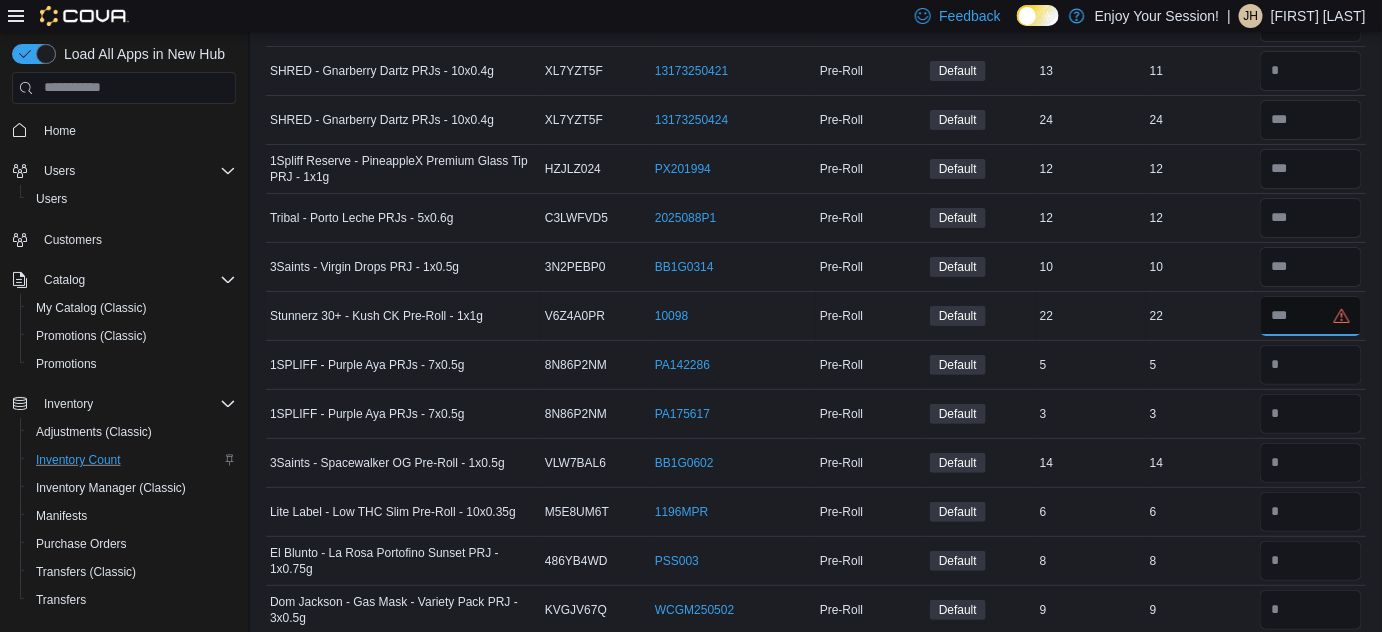 type on "*" 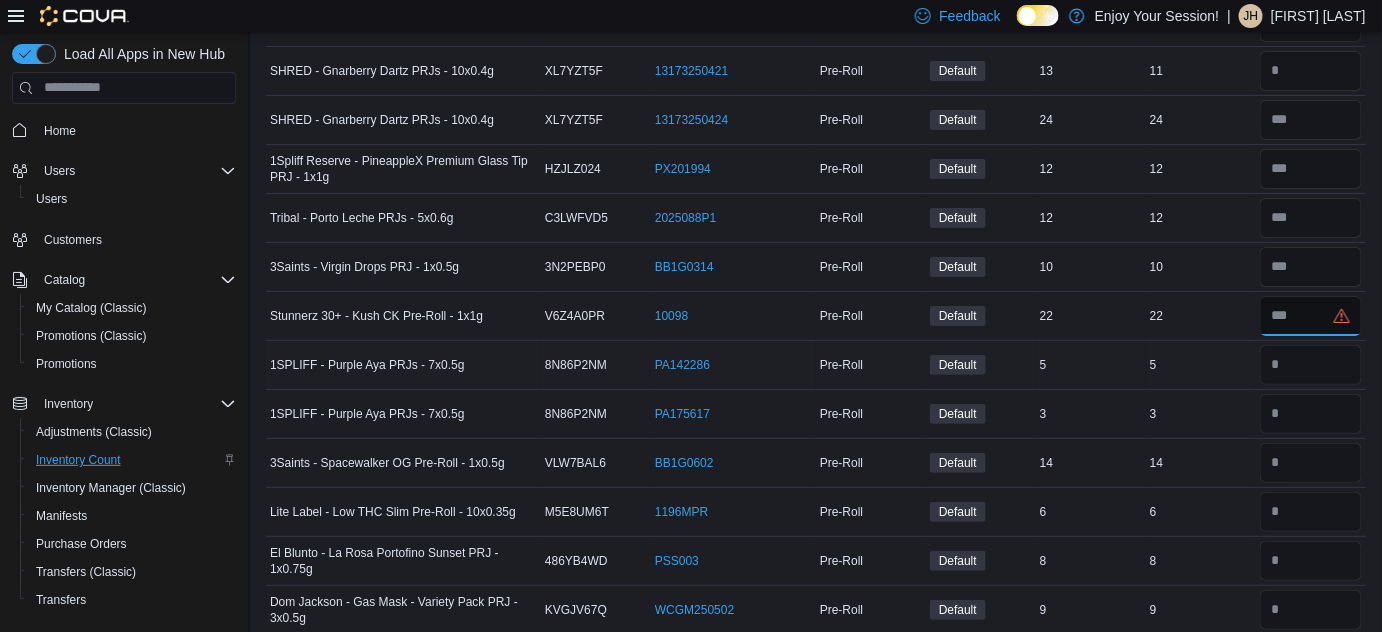 type on "**" 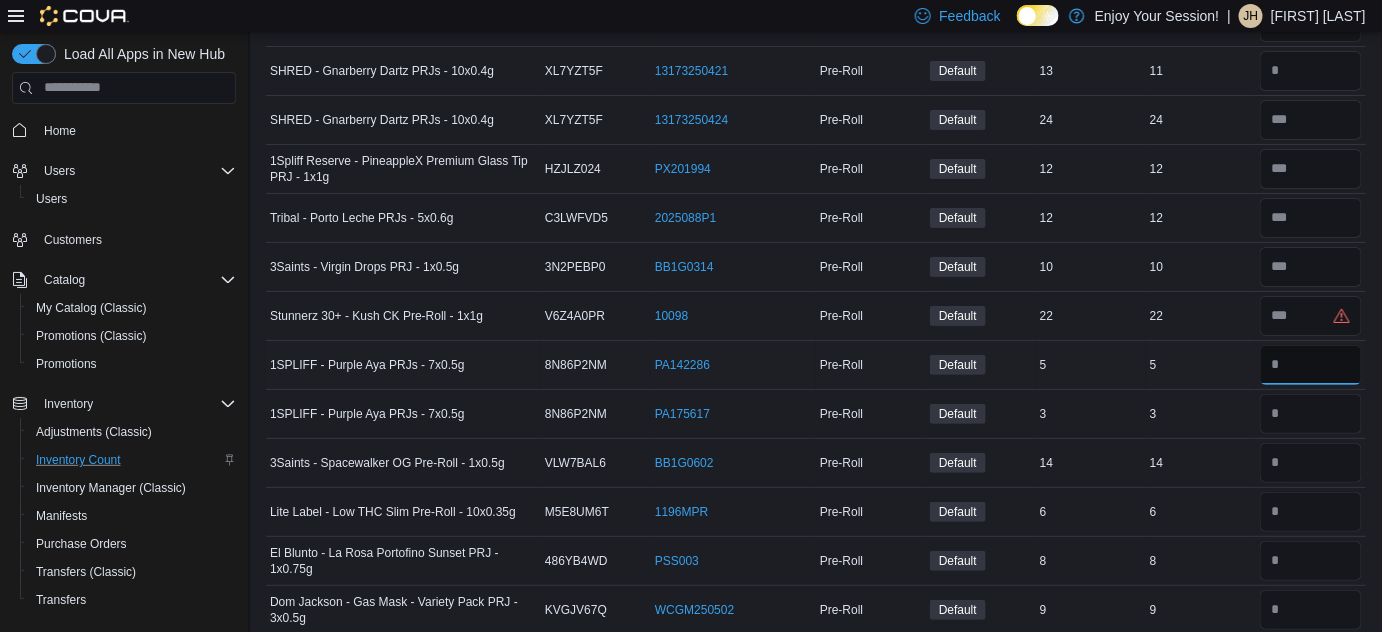 click at bounding box center [1311, 365] 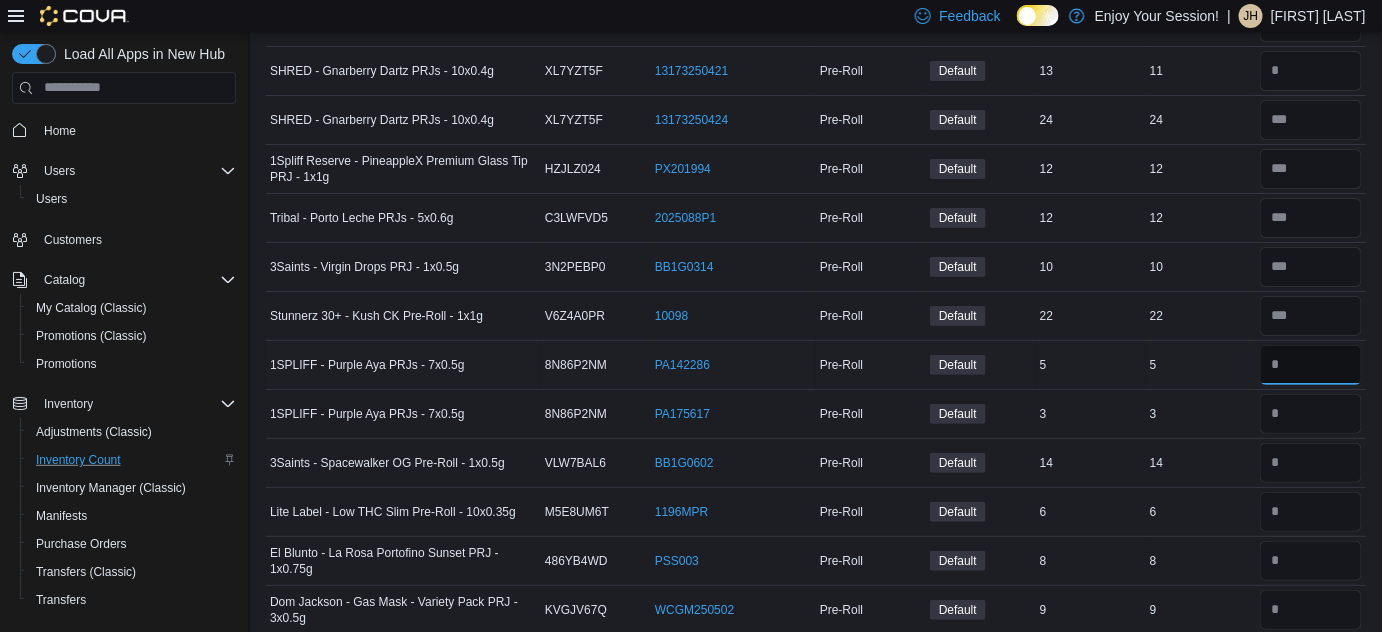 type on "*" 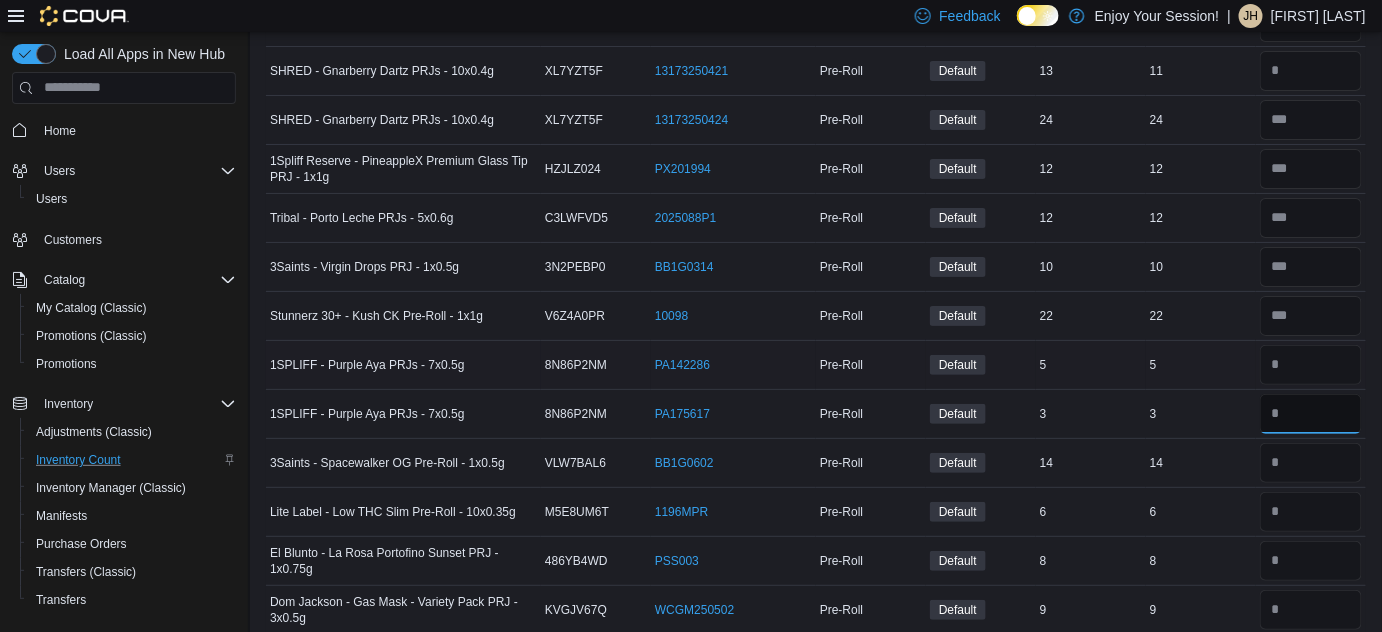 type 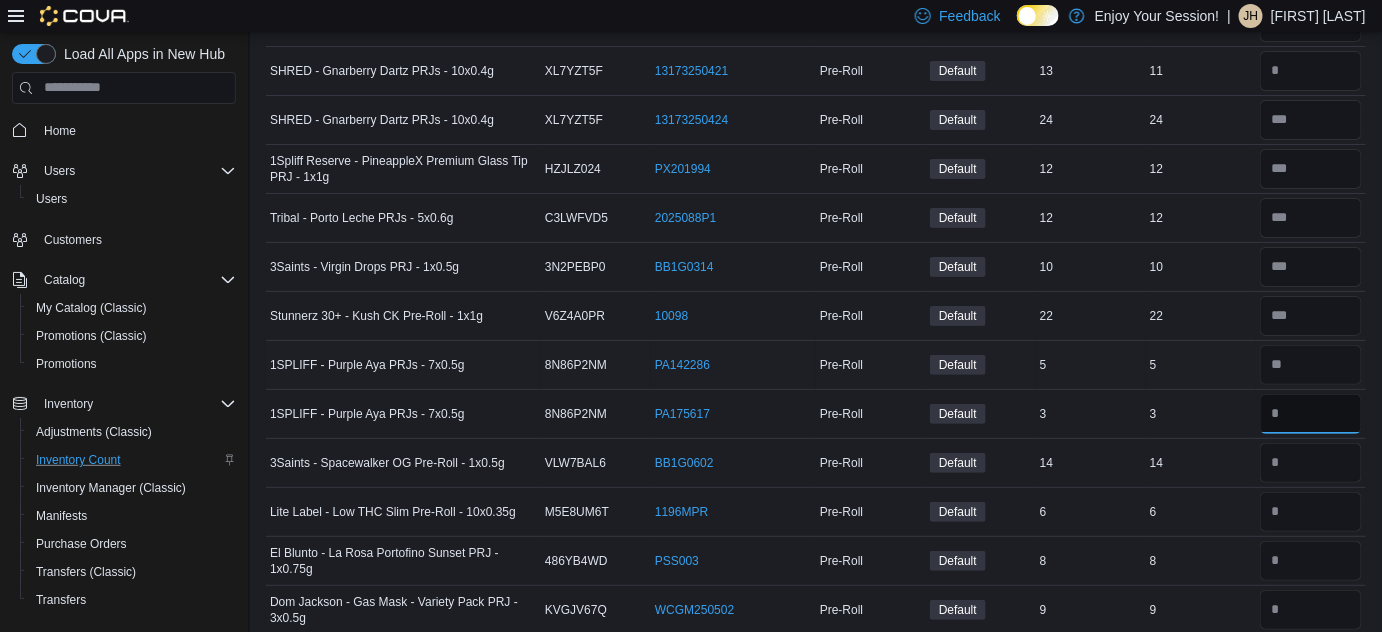 type on "*" 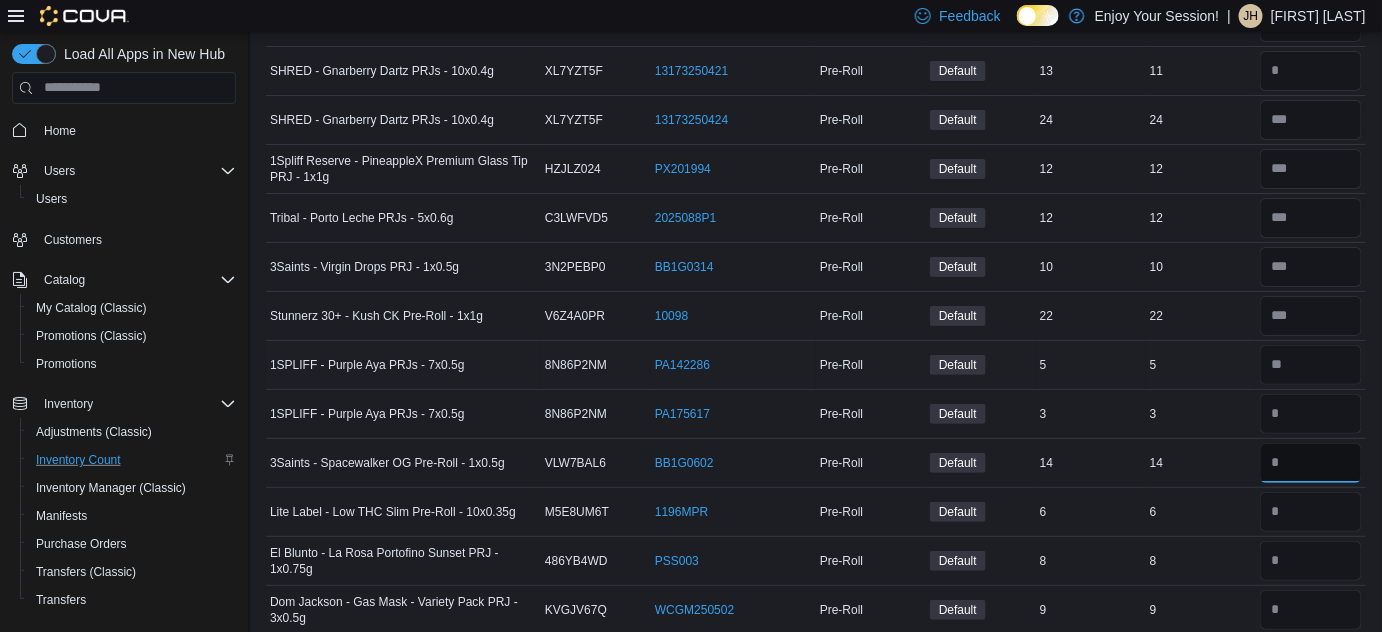 type 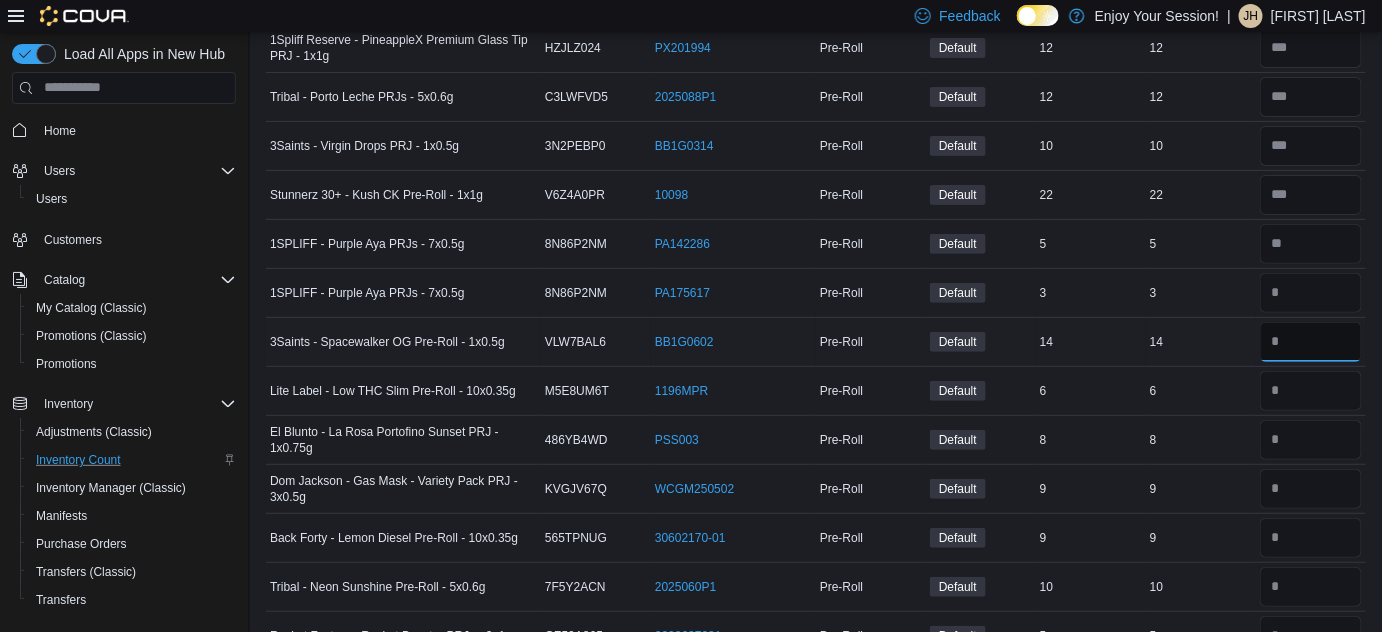 scroll, scrollTop: 5166, scrollLeft: 0, axis: vertical 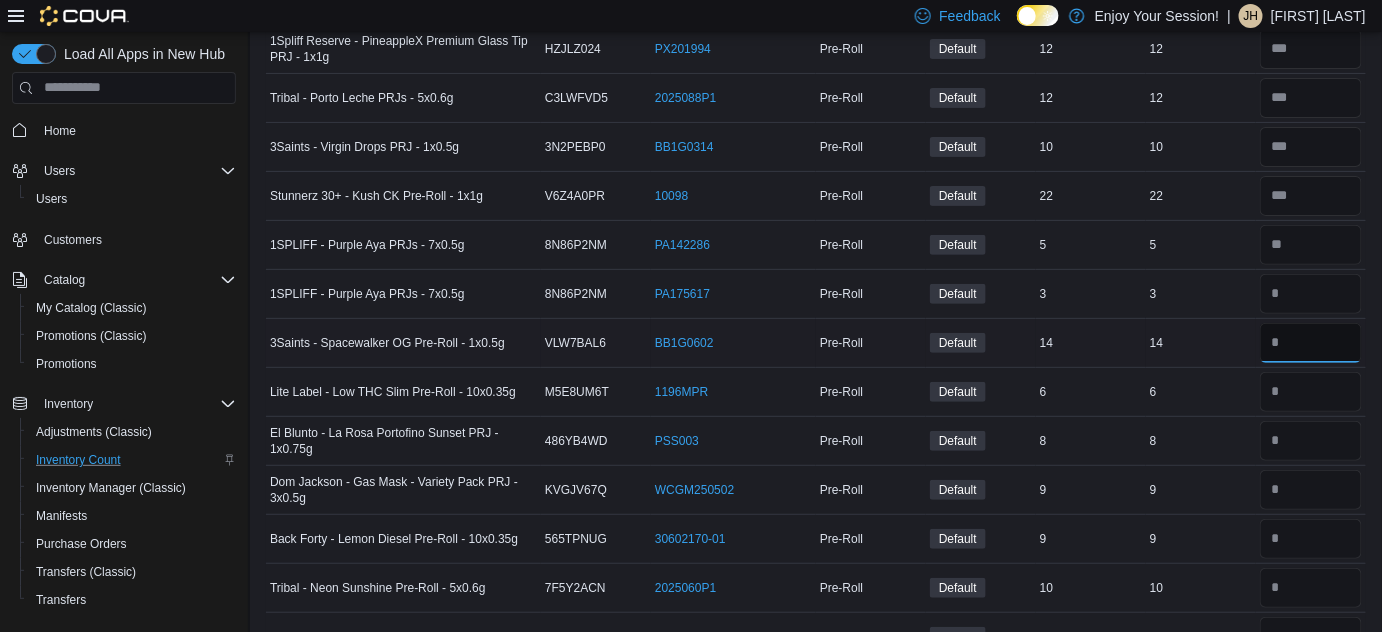 type on "**" 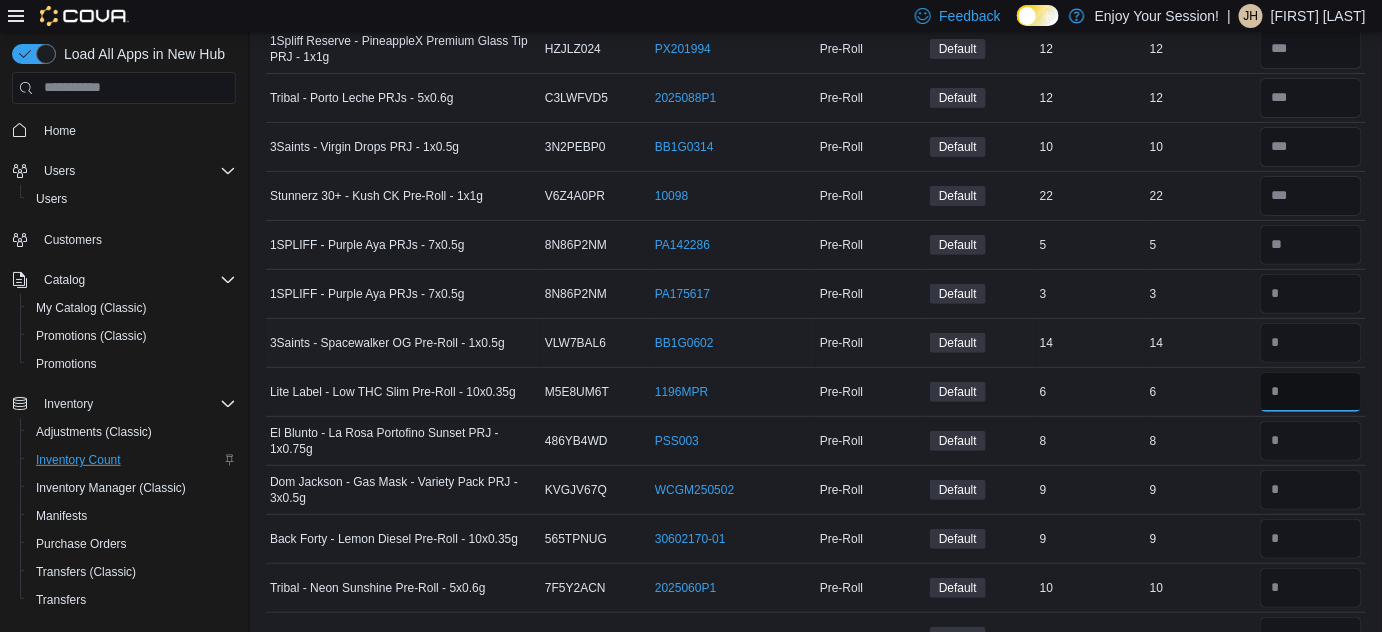 type 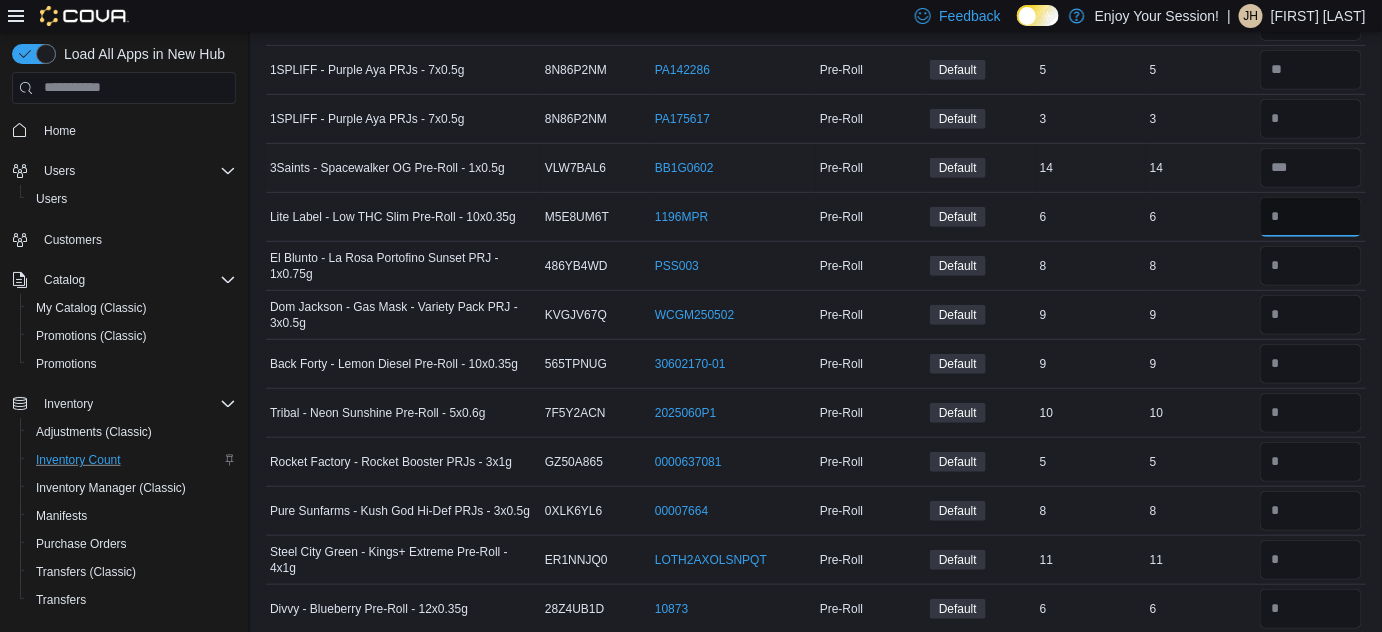 scroll, scrollTop: 5322, scrollLeft: 0, axis: vertical 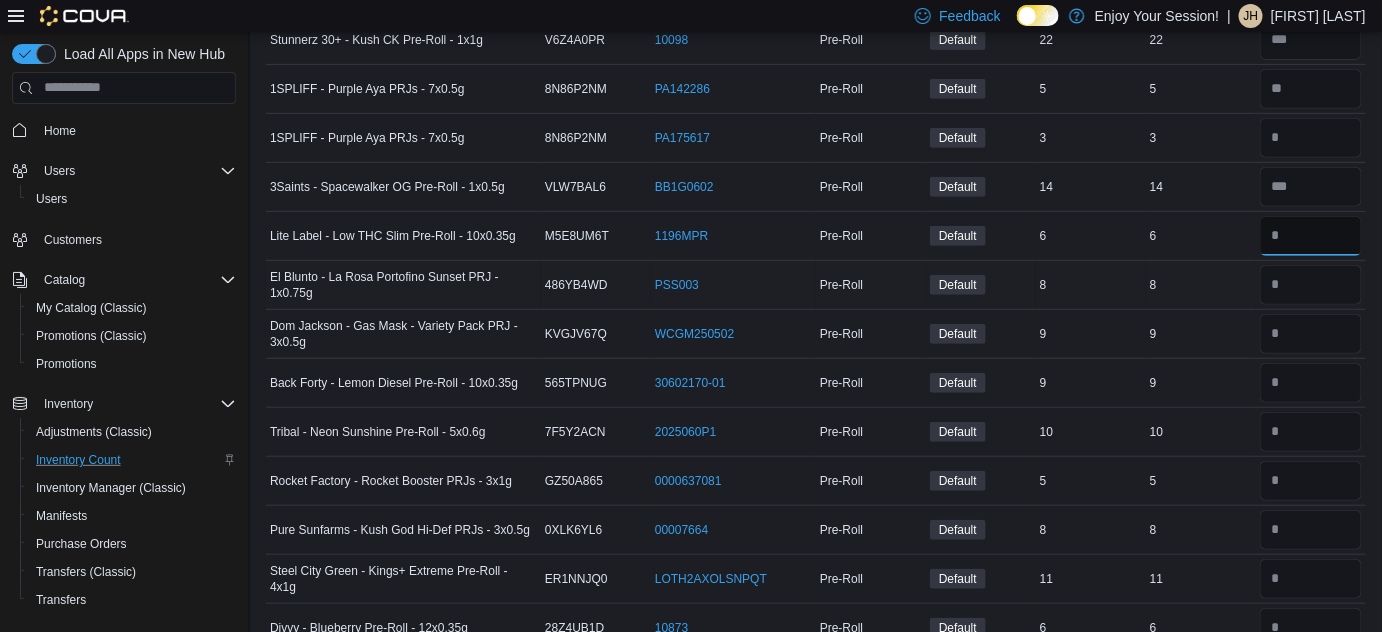 type on "*" 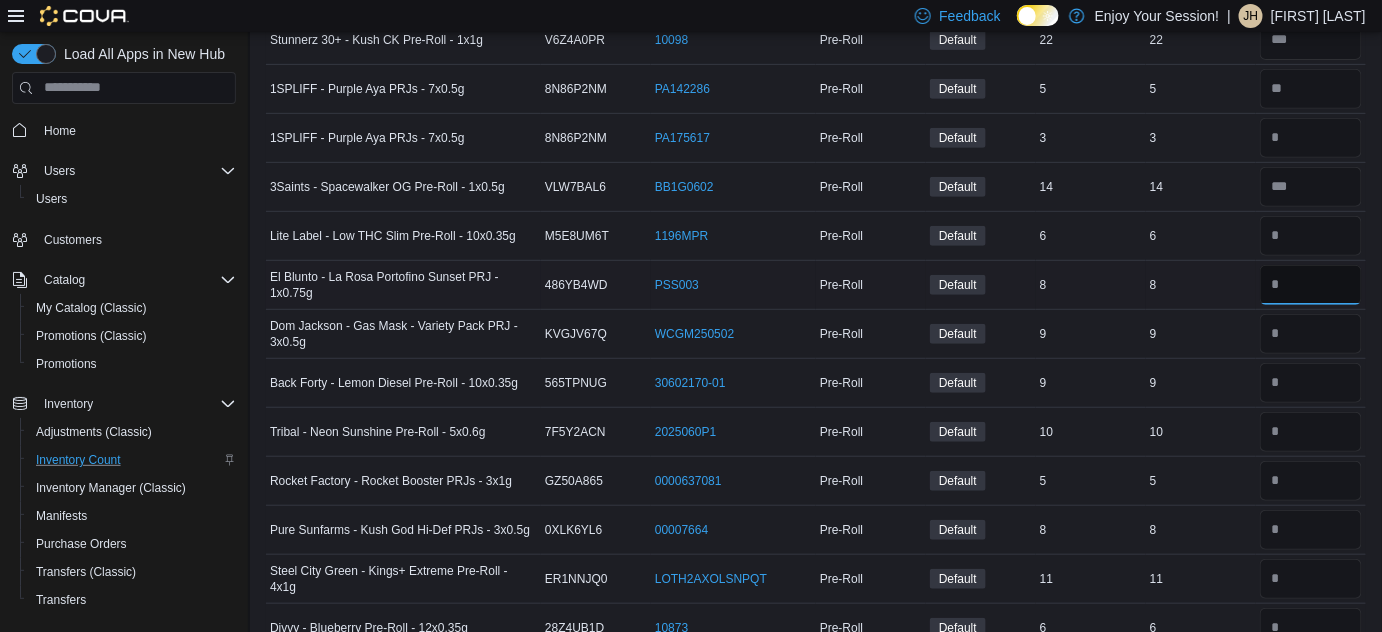 type 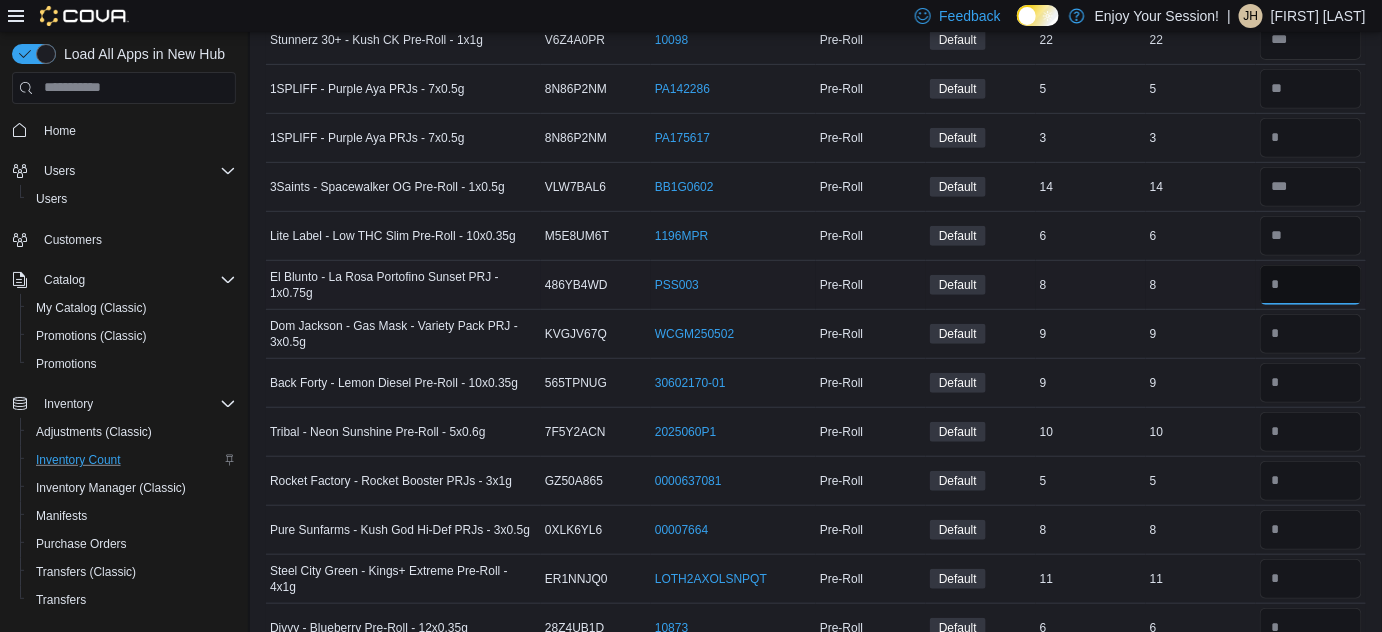 type on "*" 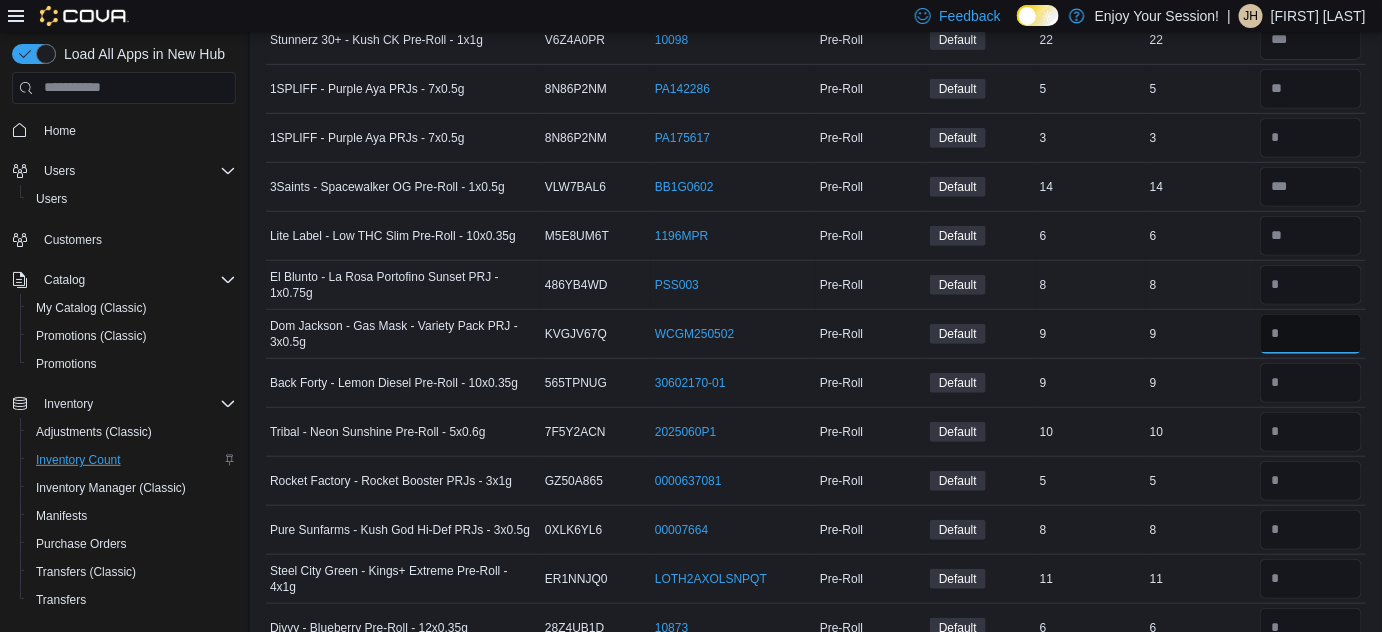 type 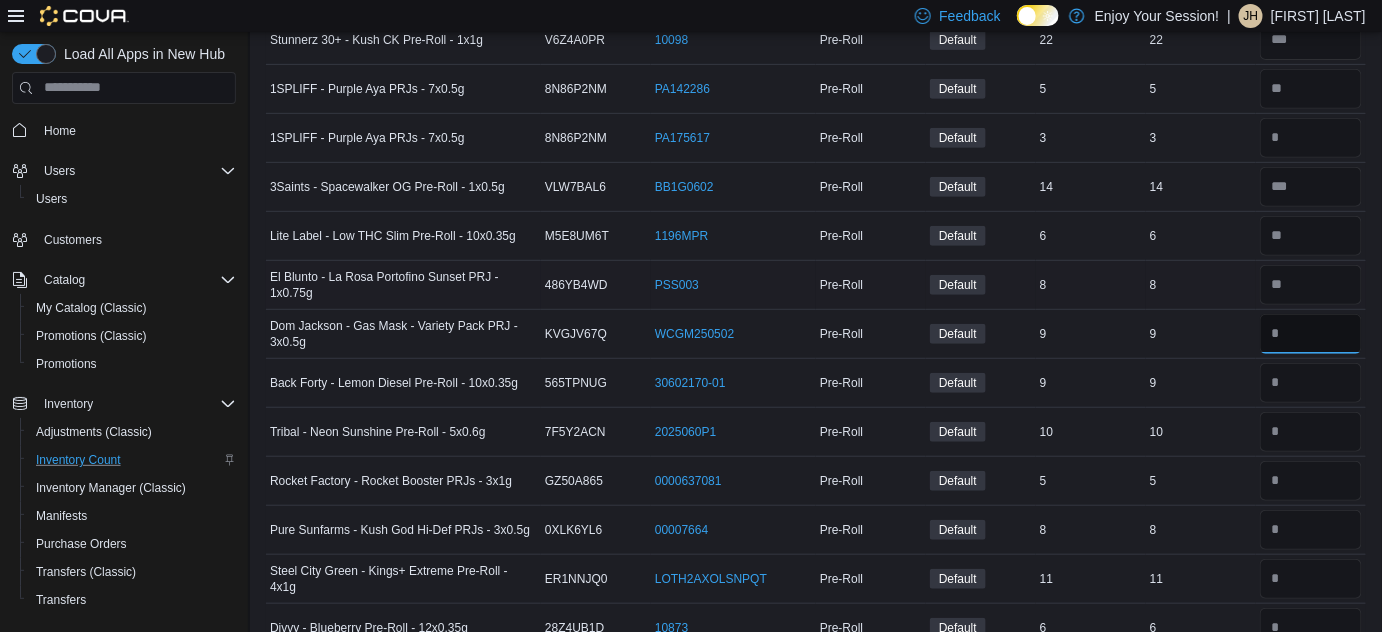 type on "*" 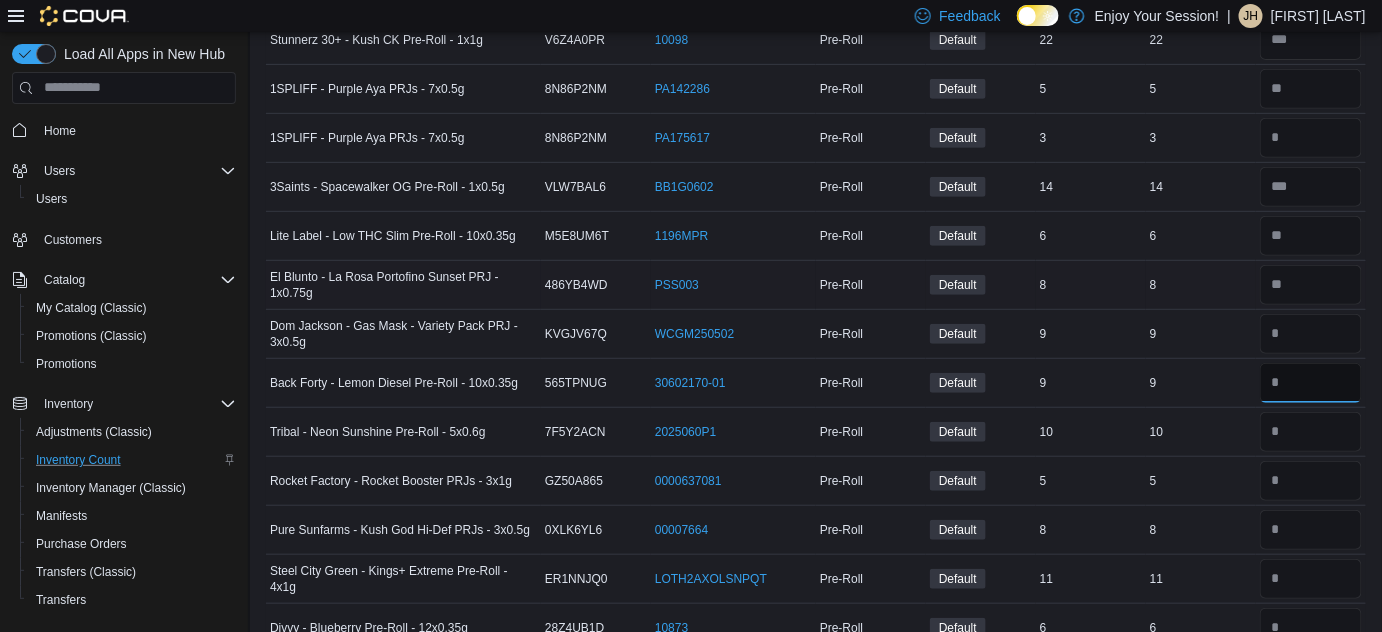 type 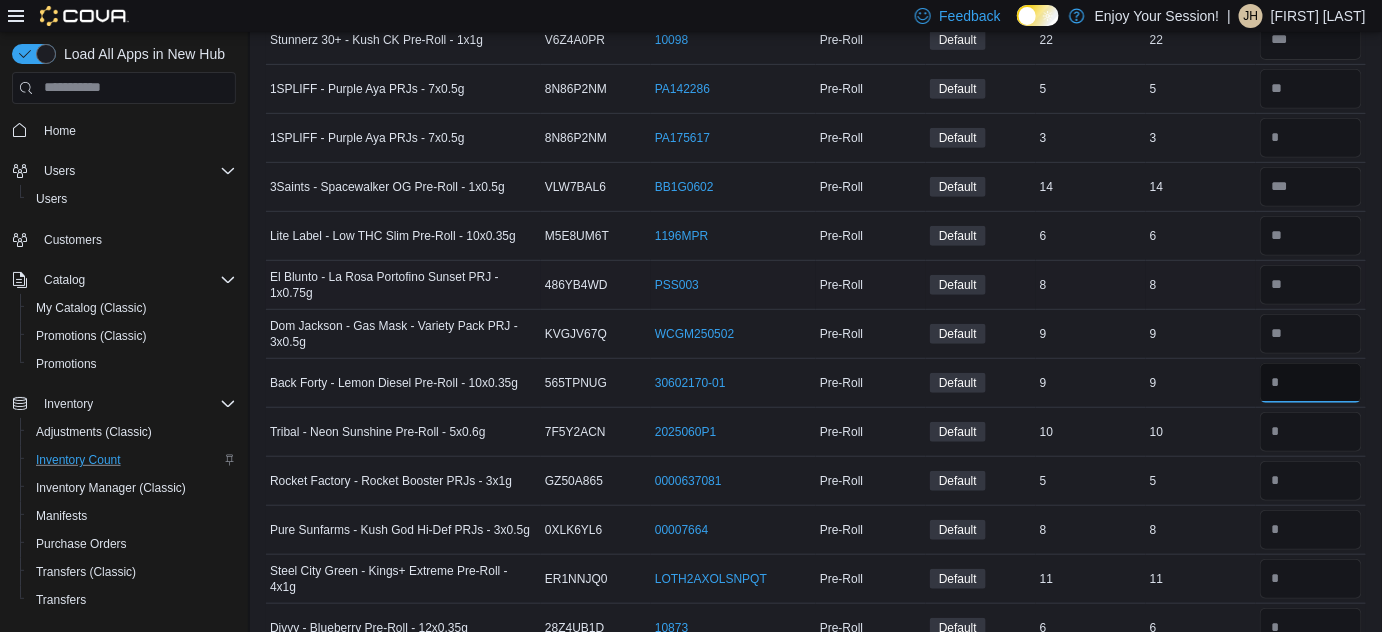 type on "*" 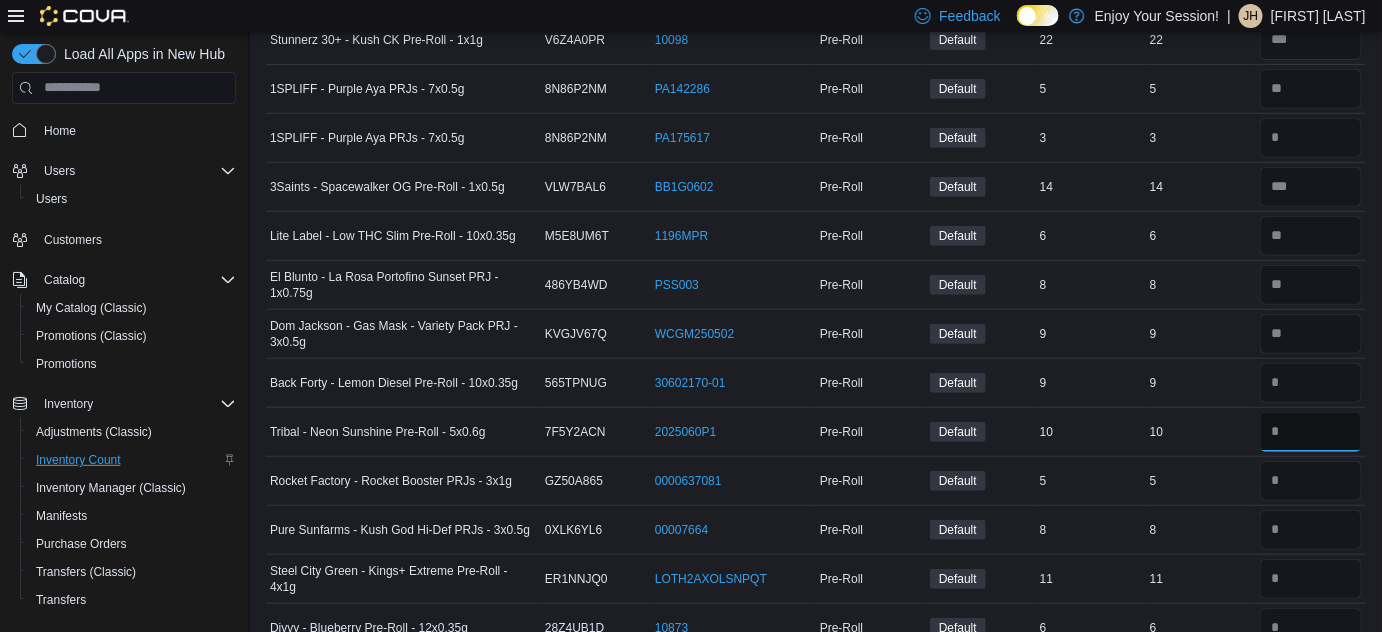 type 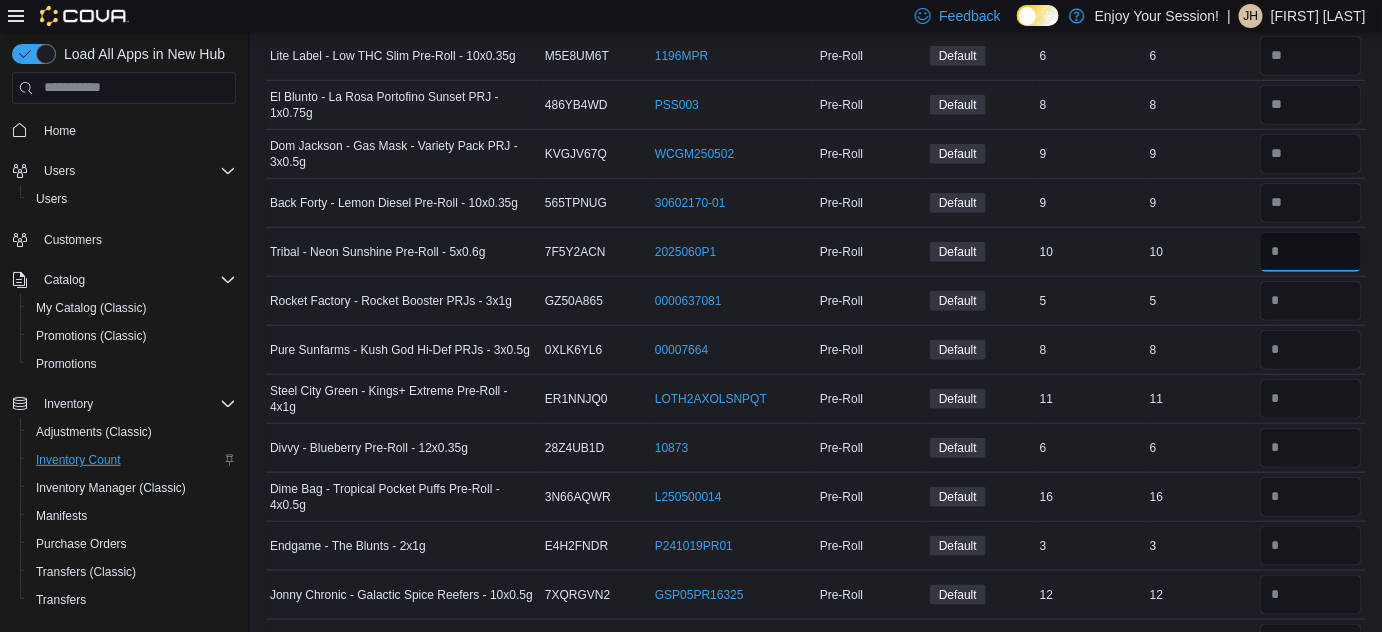 scroll, scrollTop: 5520, scrollLeft: 0, axis: vertical 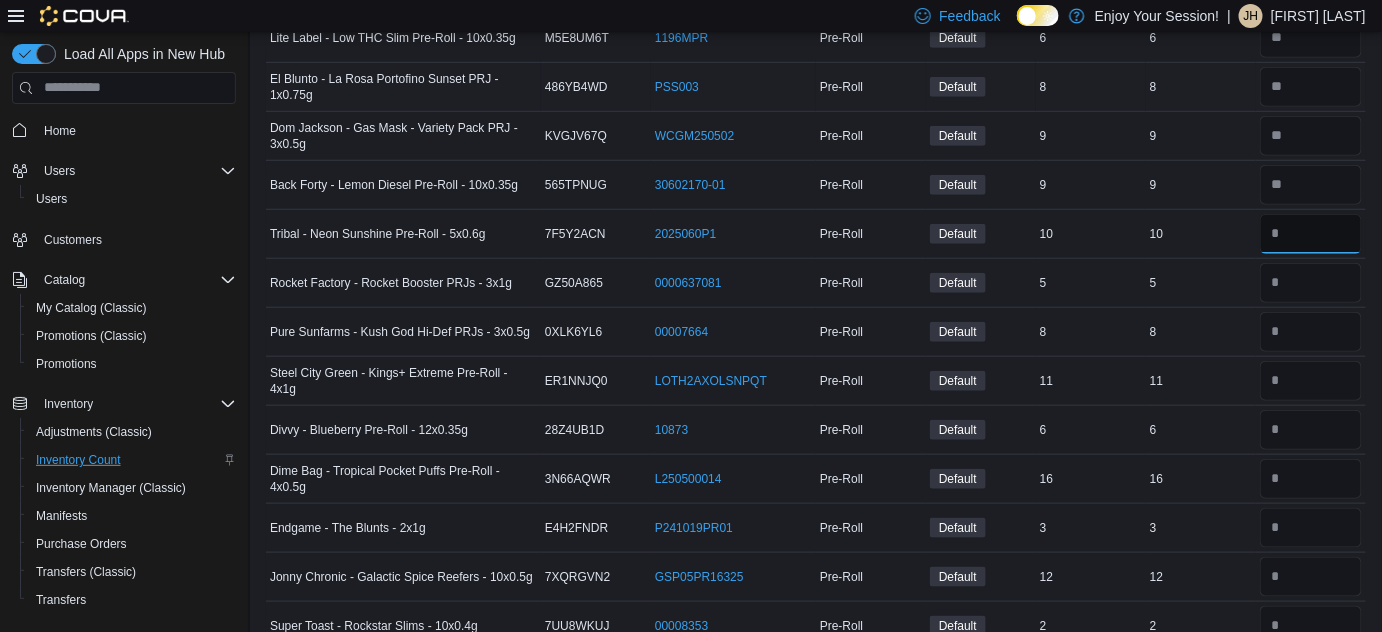 type on "**" 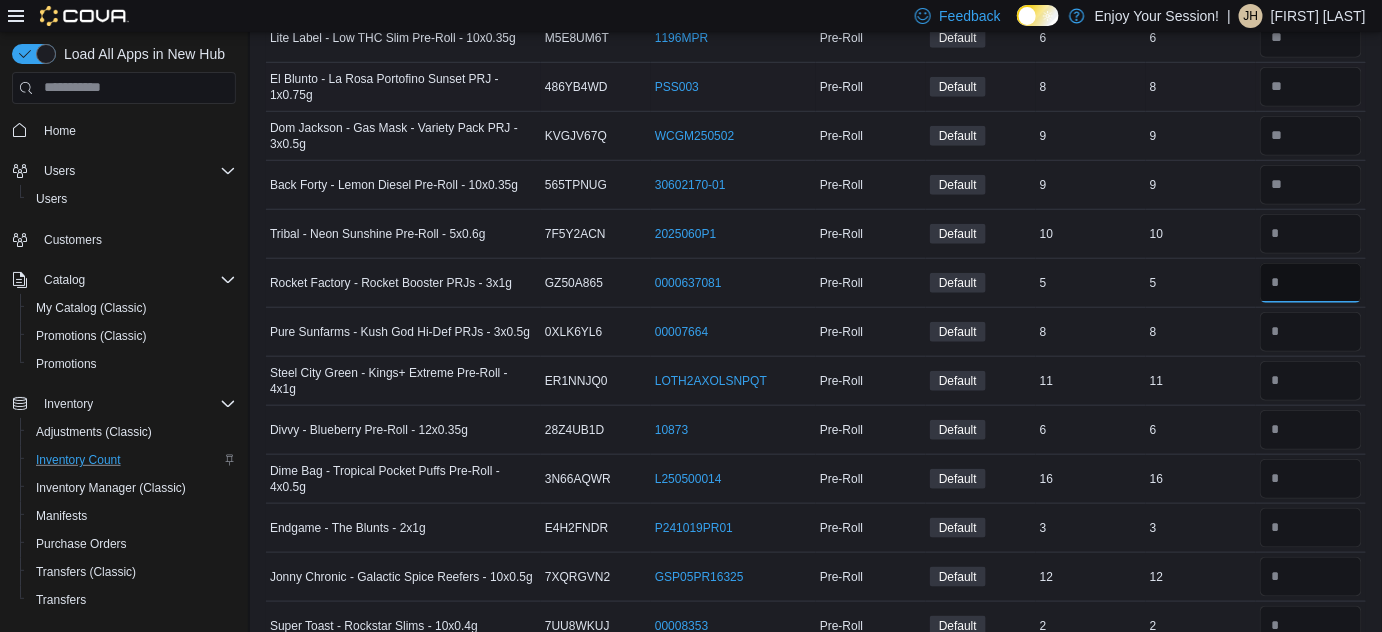 type 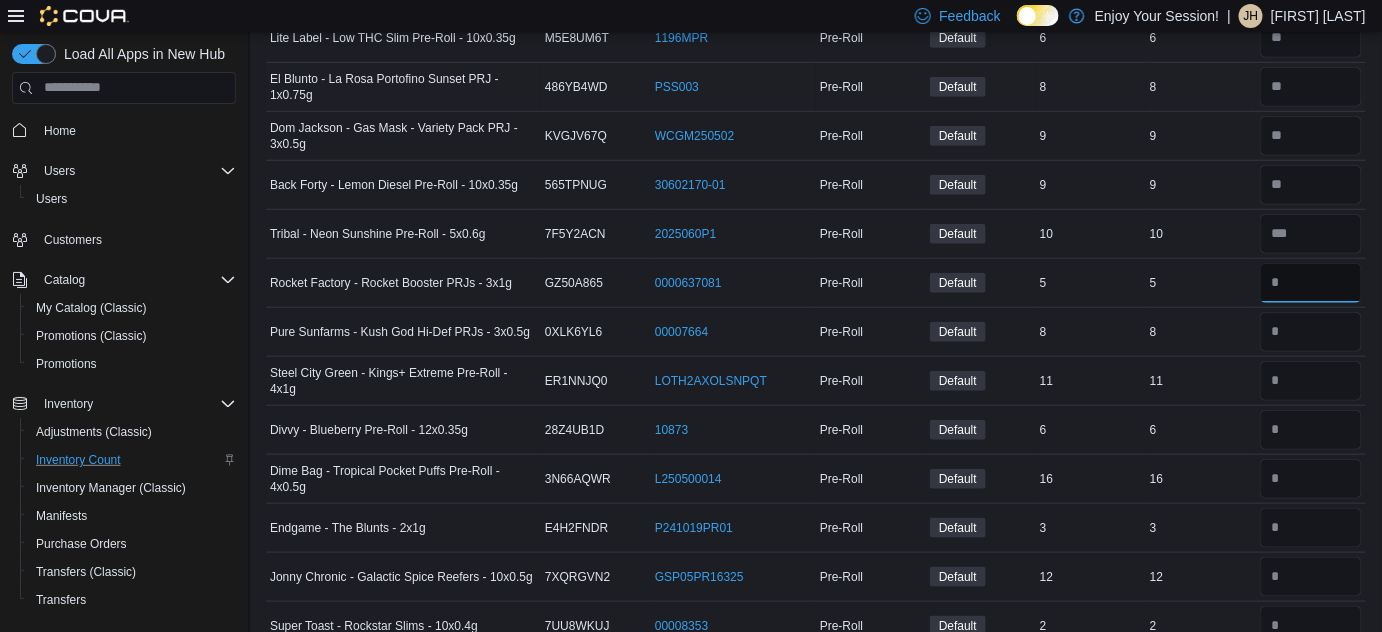 type on "*" 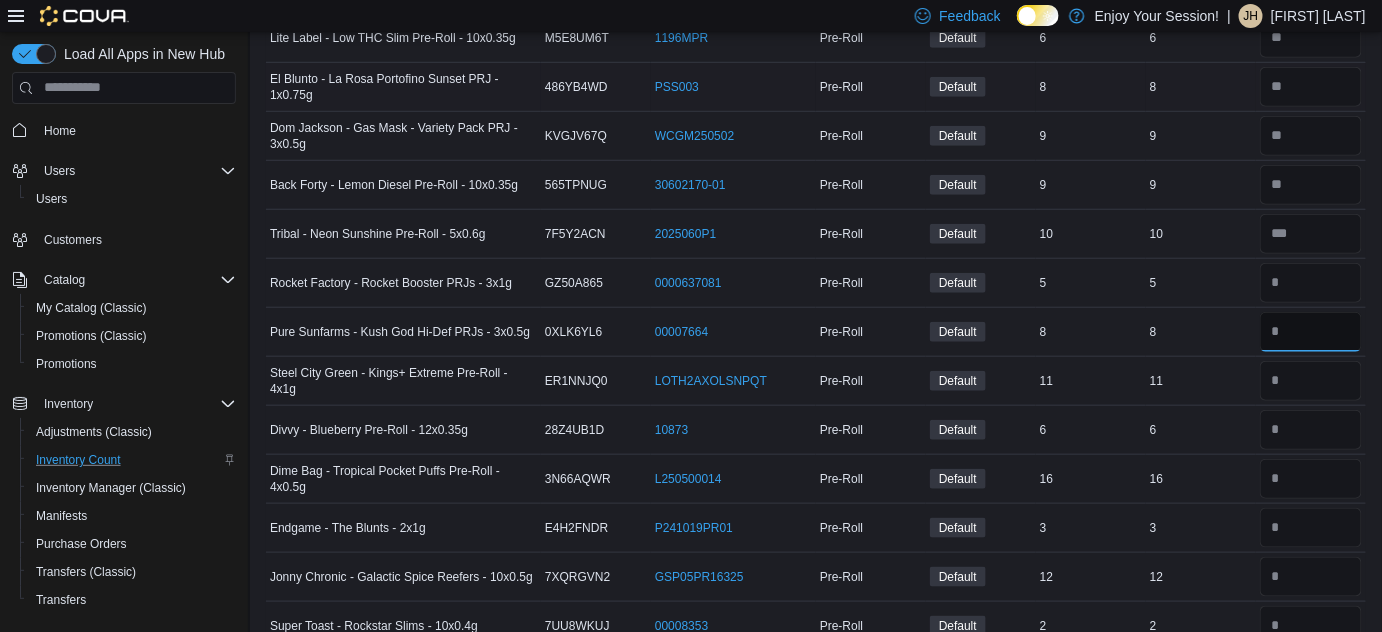 type 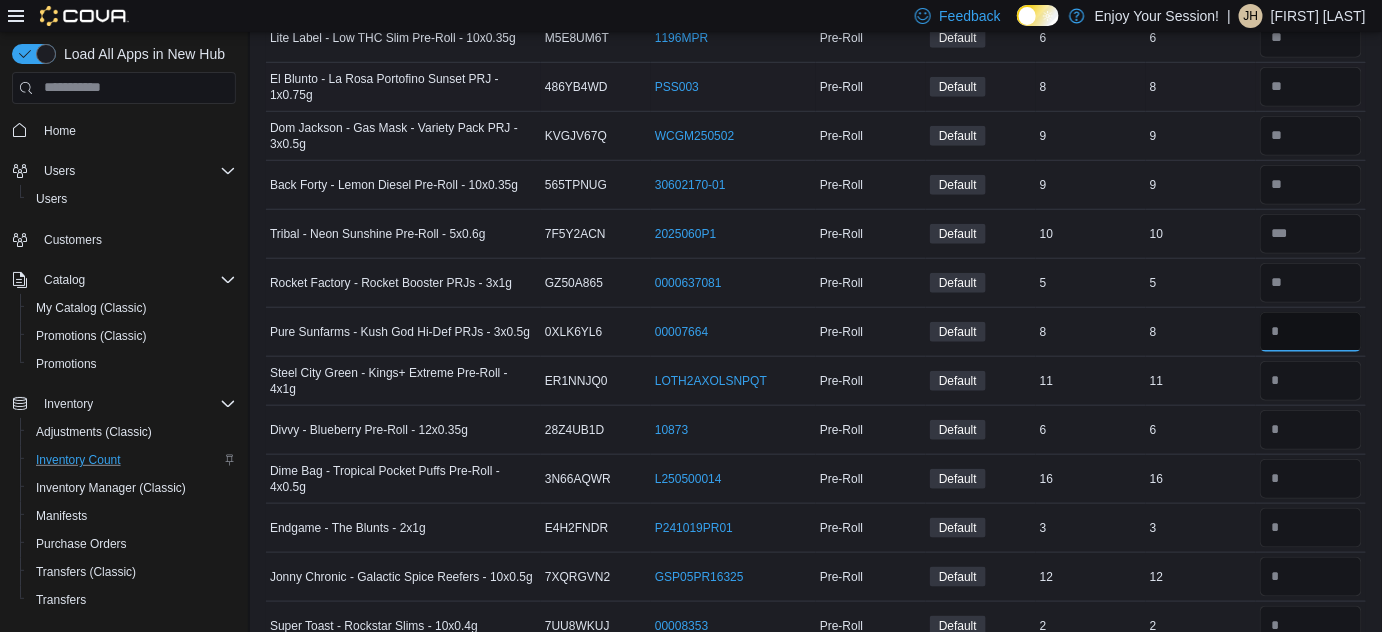 type on "*" 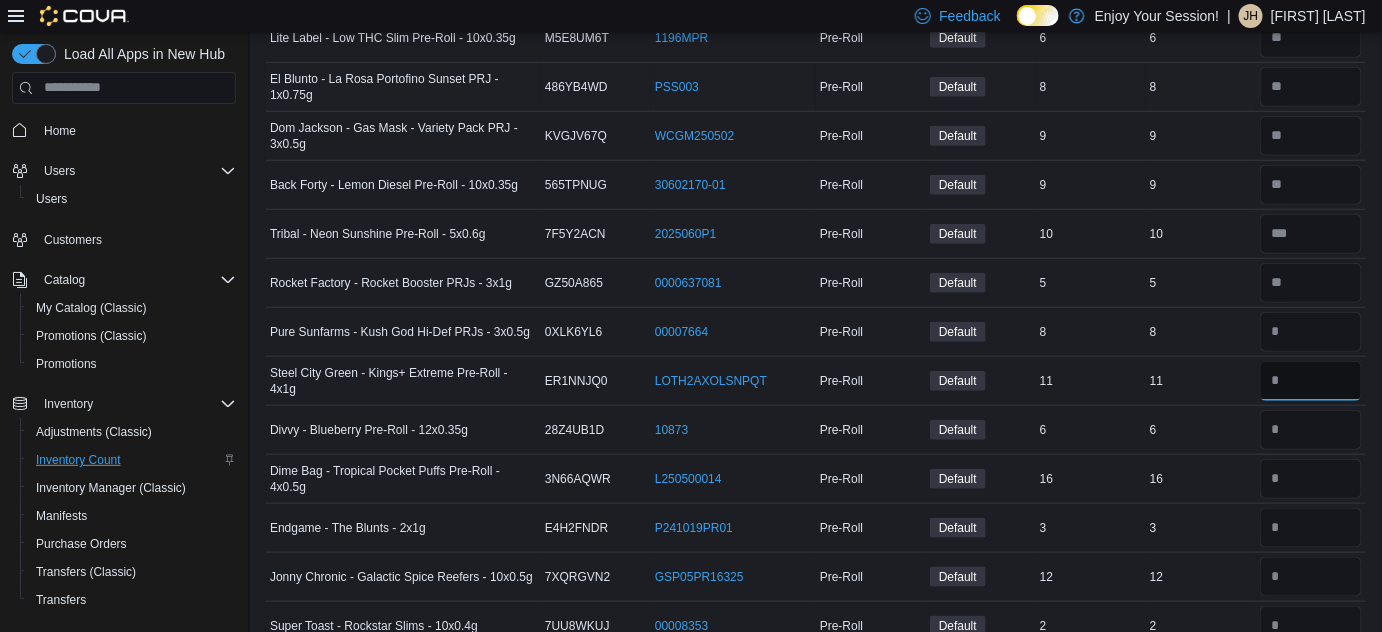 type 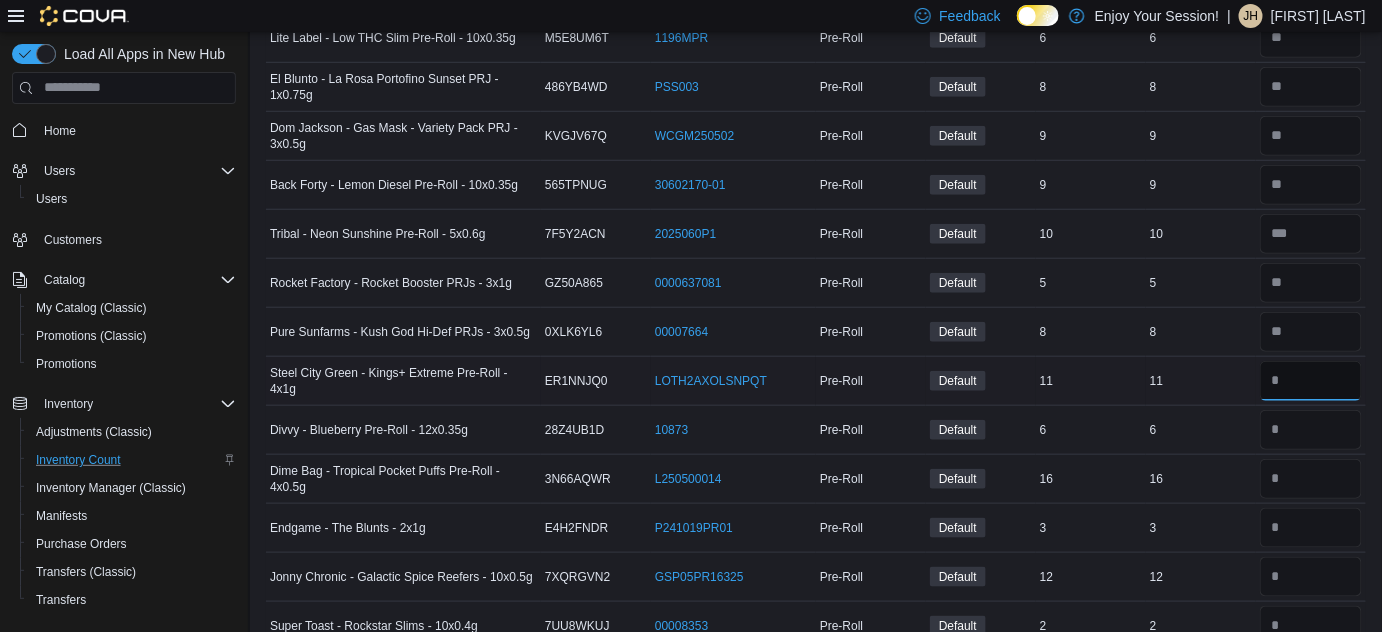 type on "**" 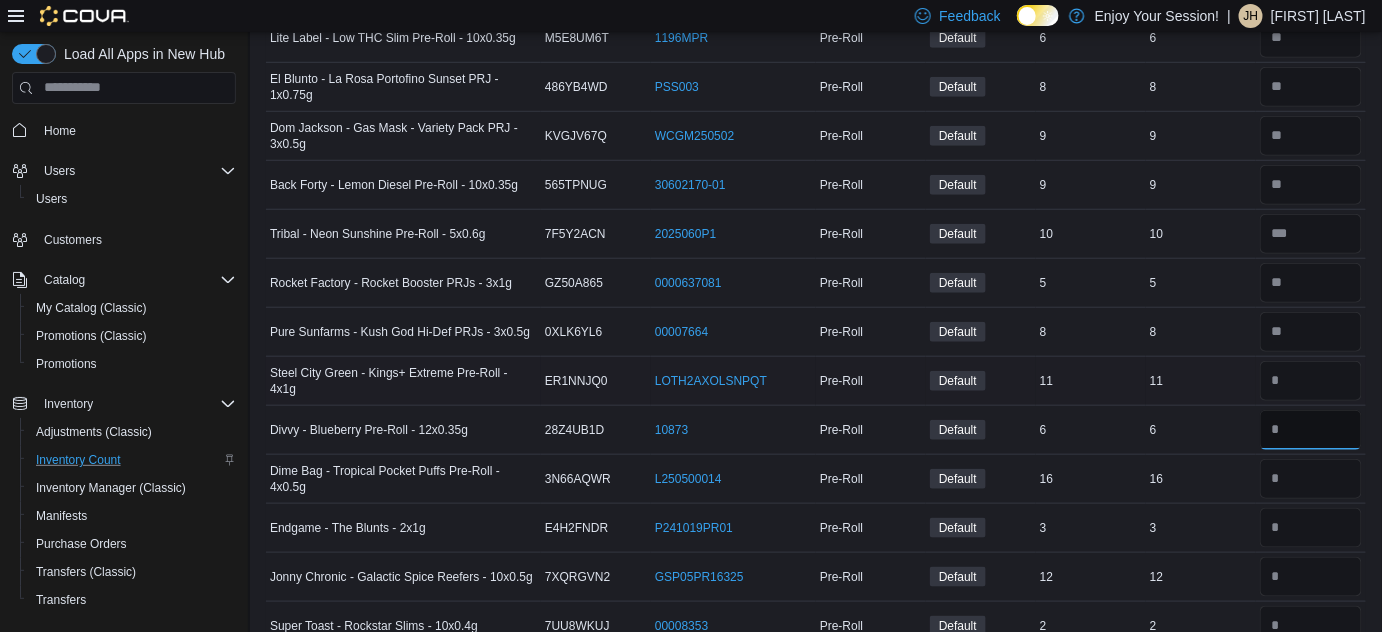 type 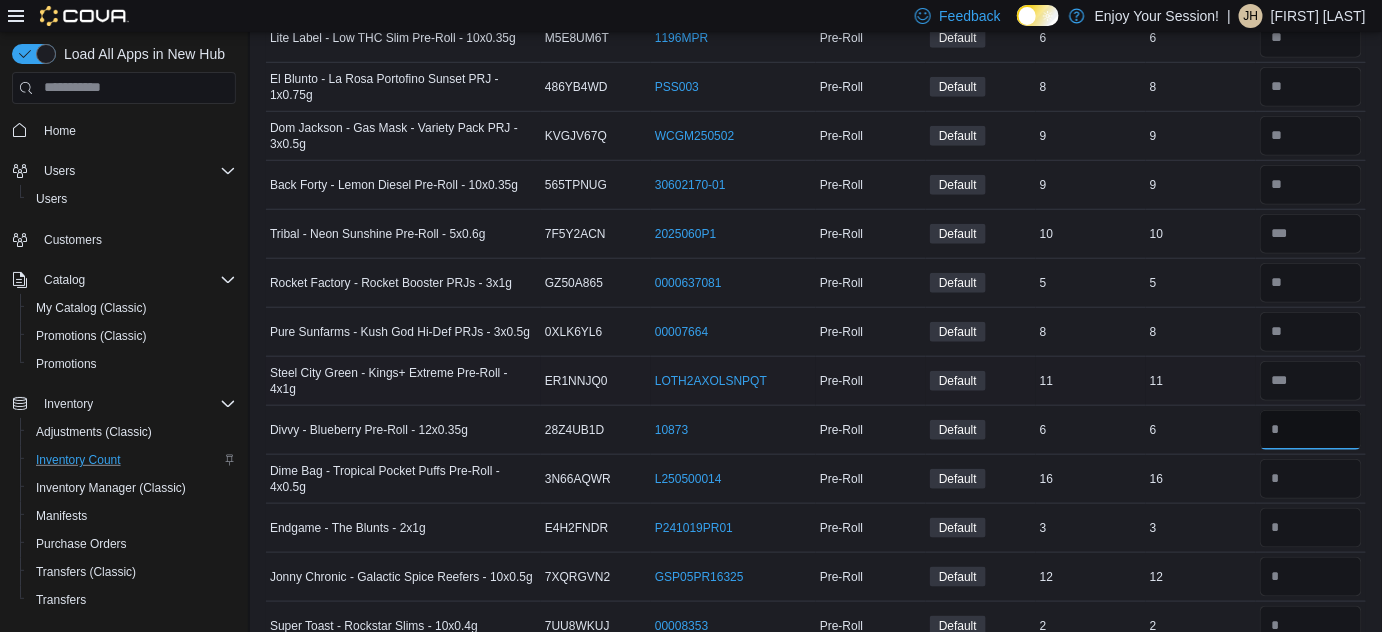 type on "*" 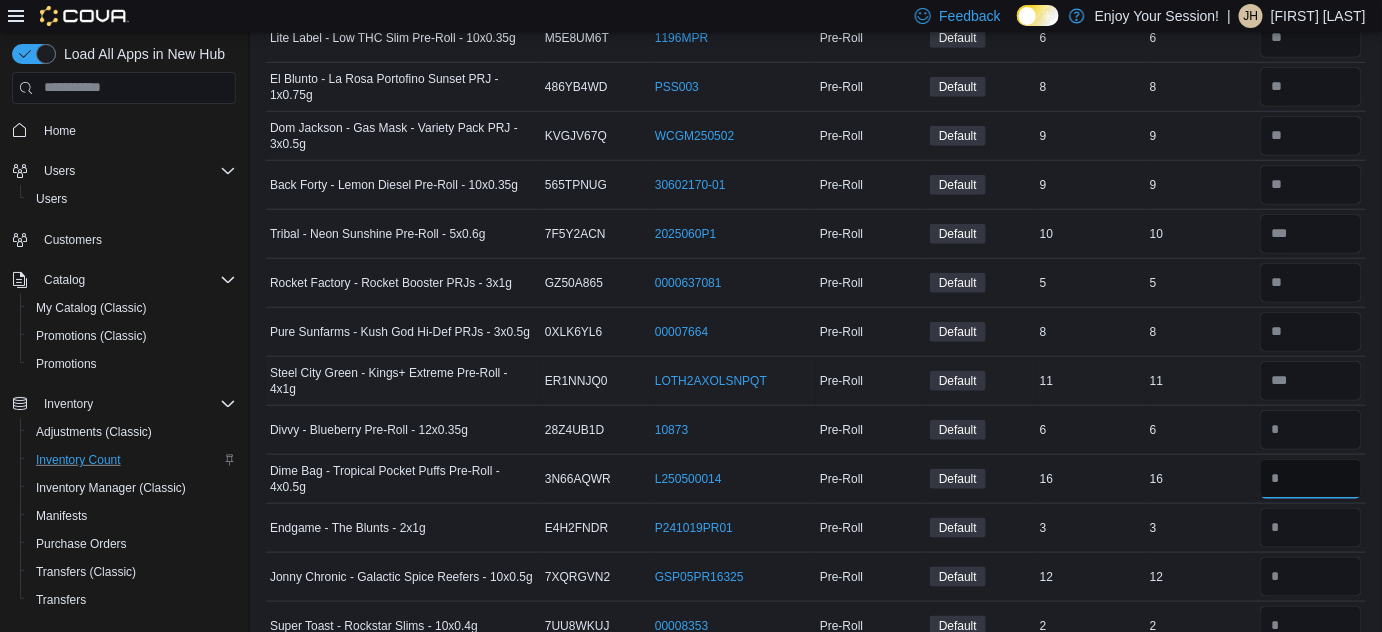 type 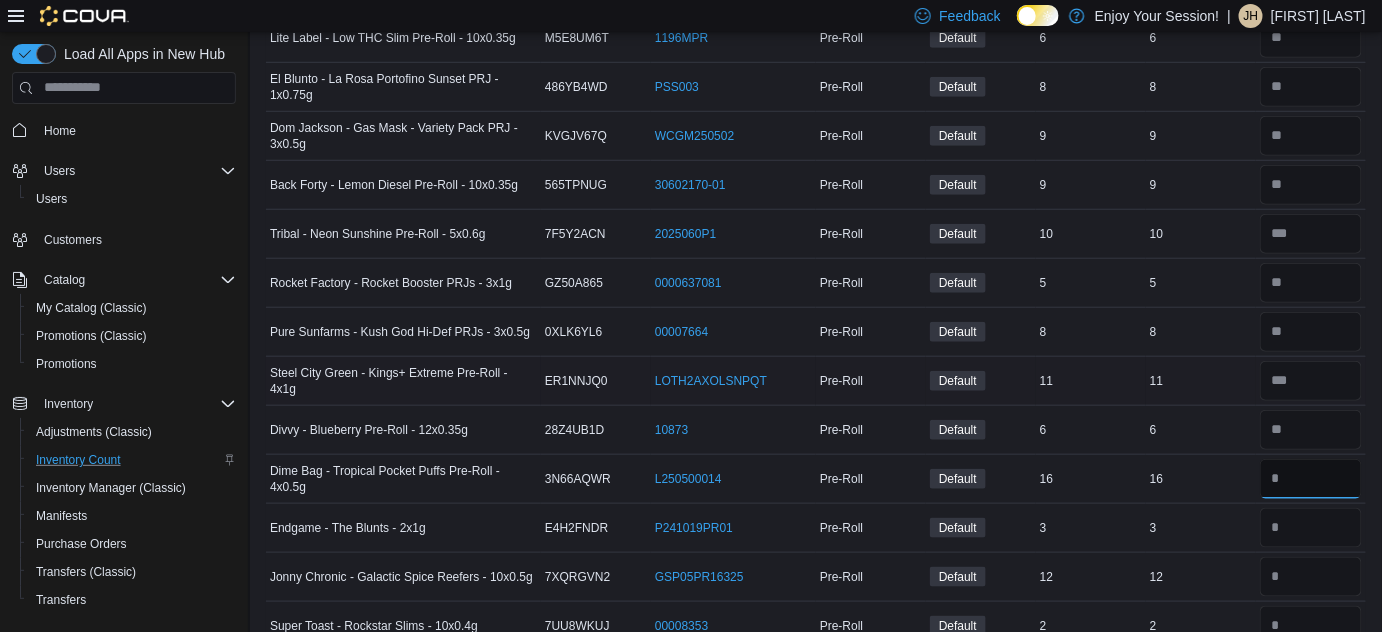 type on "**" 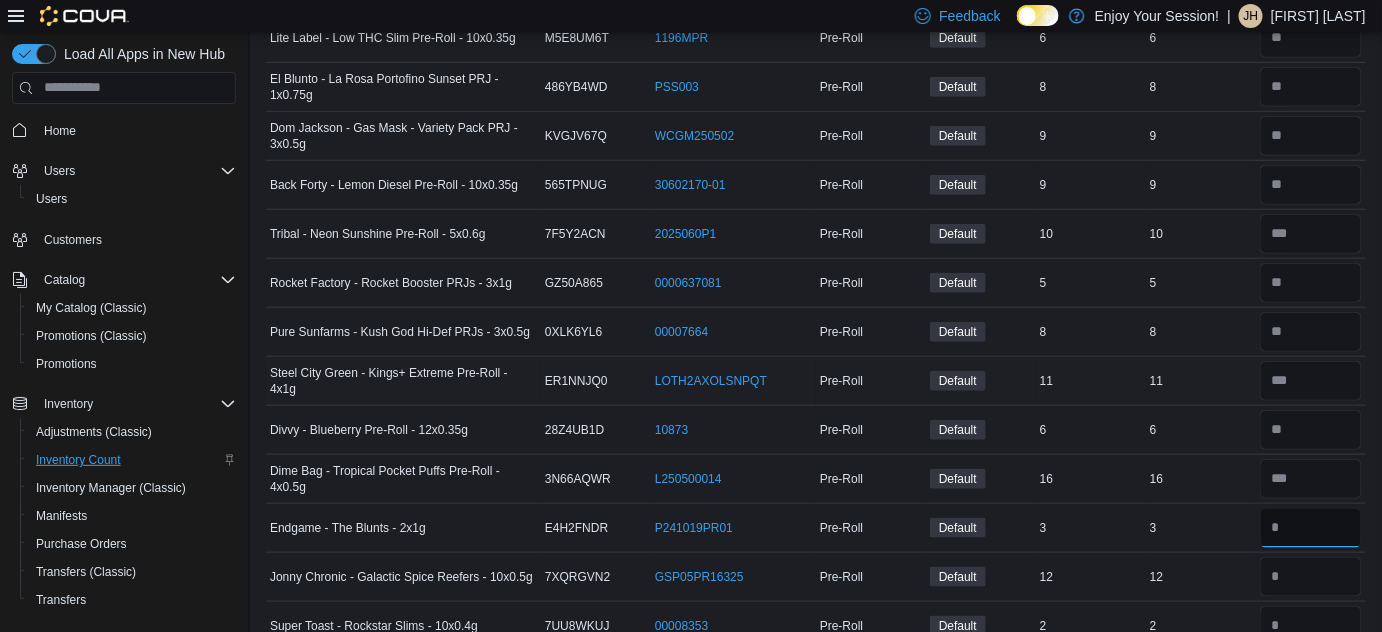 type 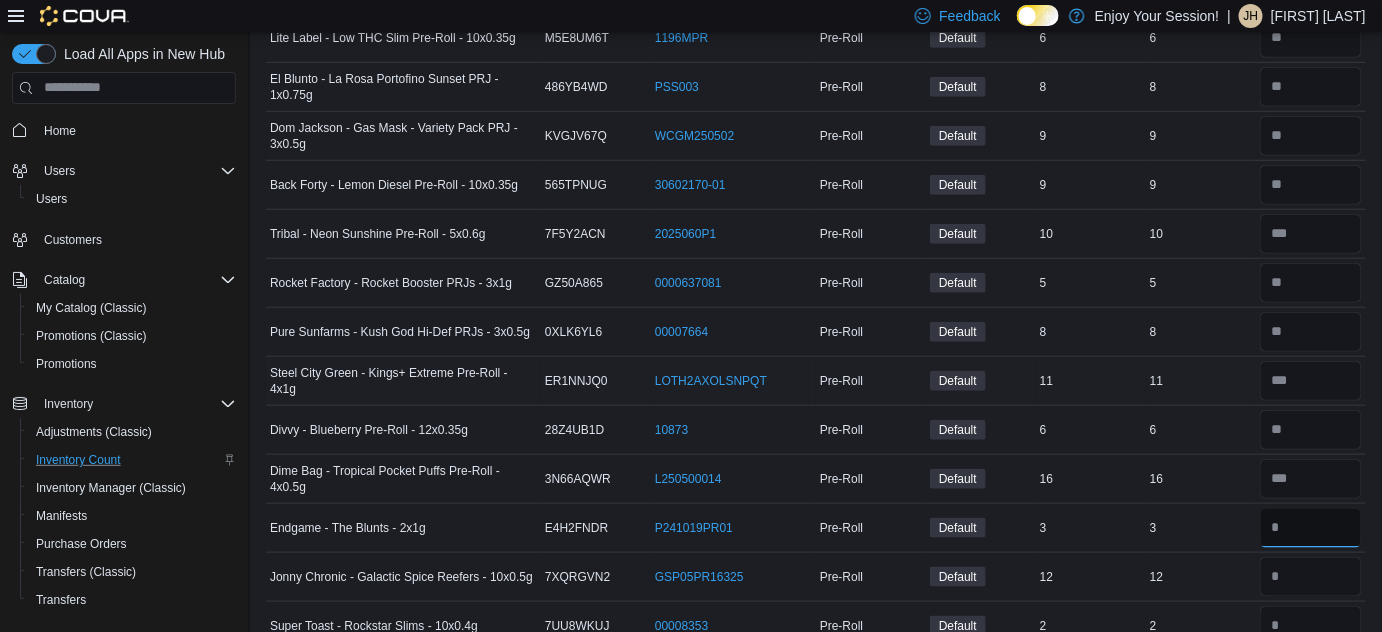 type on "*" 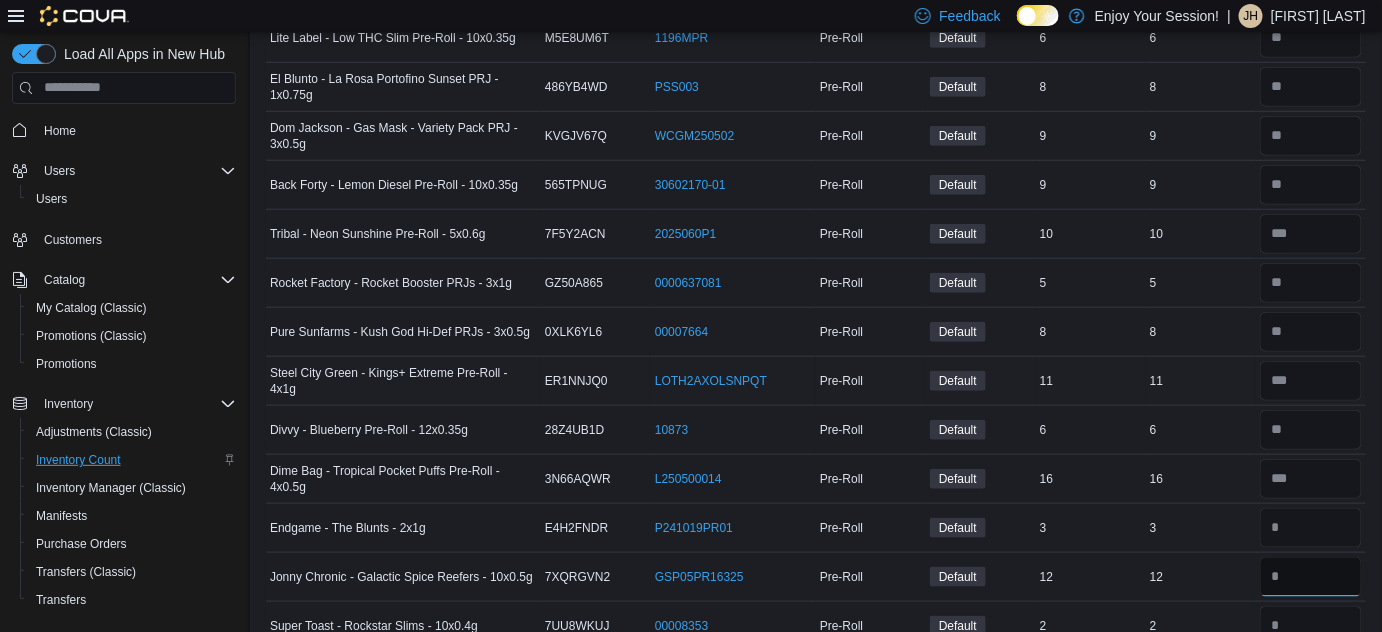 type 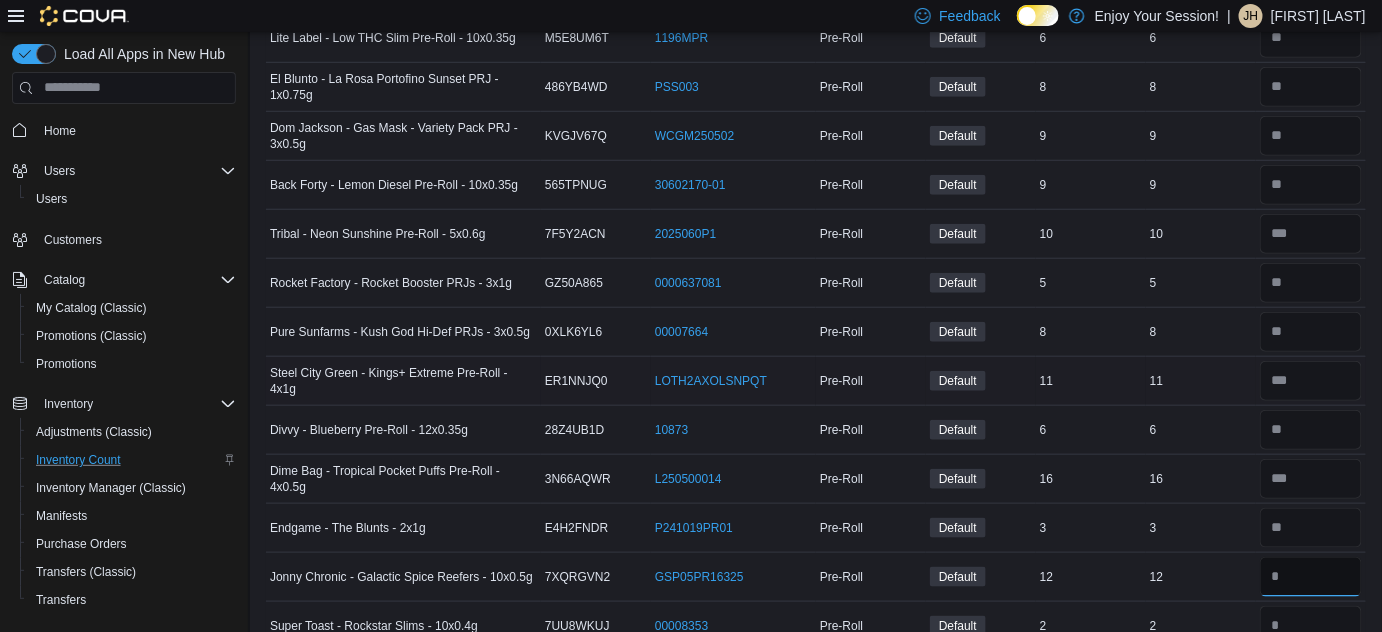 type on "**" 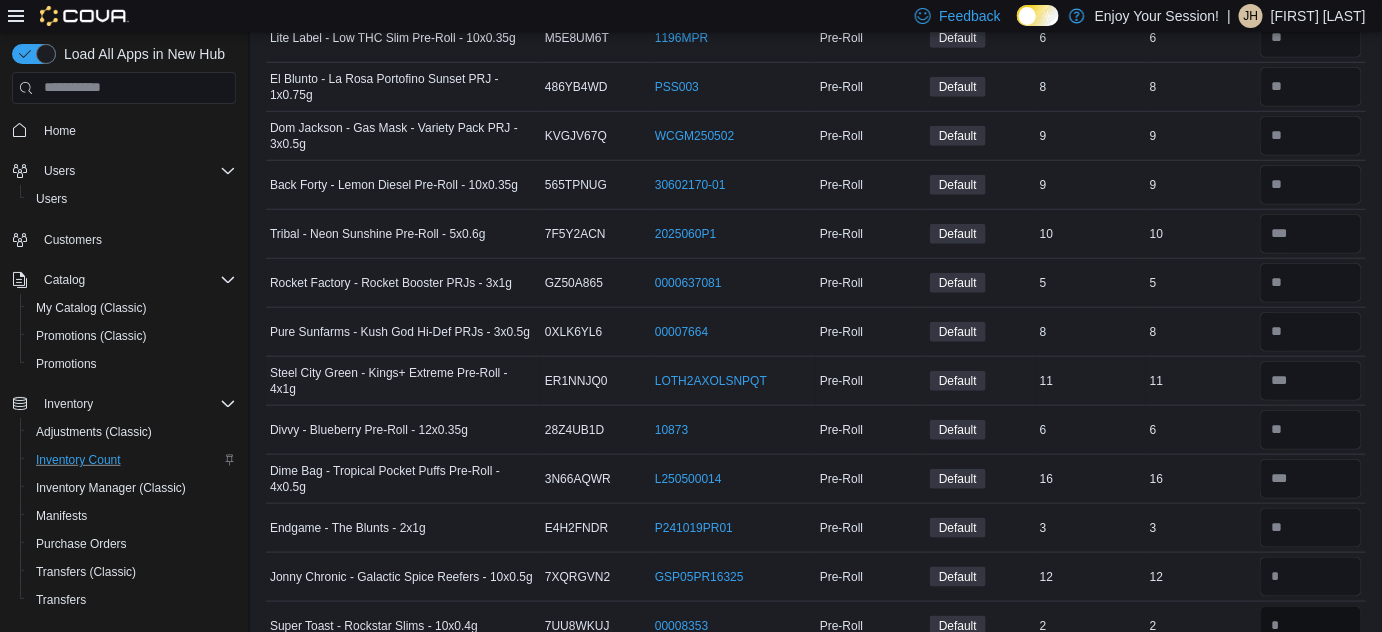 type 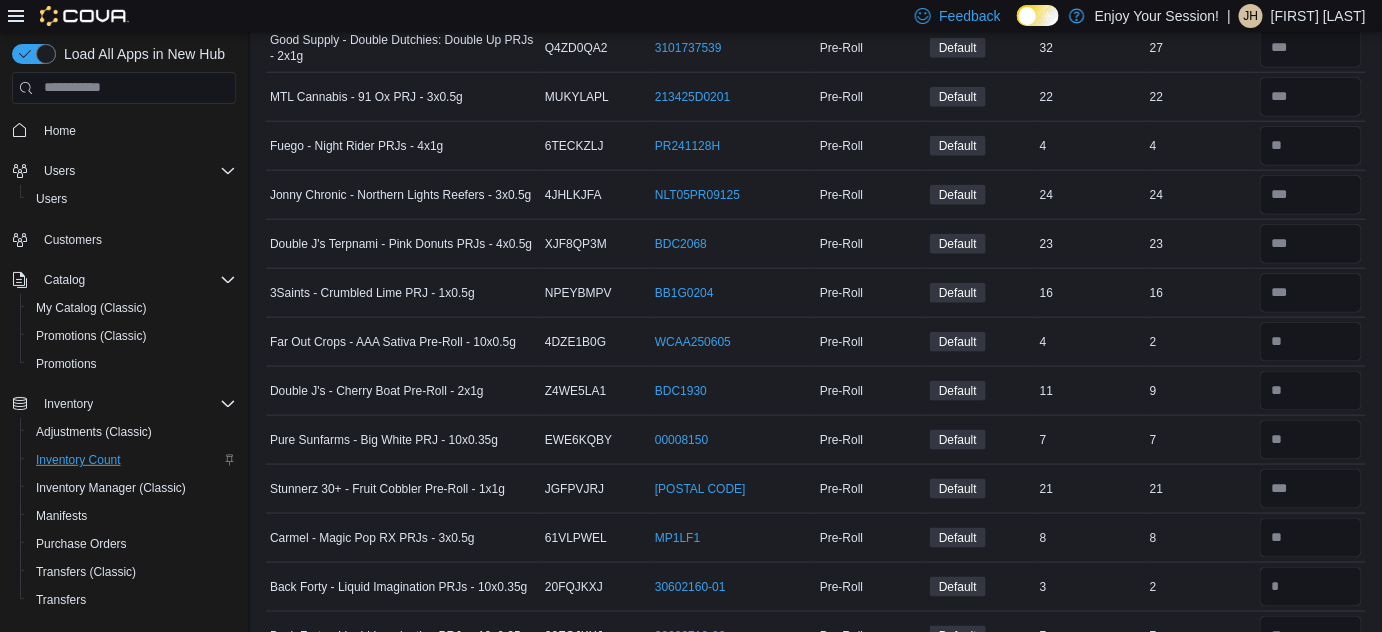 scroll, scrollTop: 0, scrollLeft: 0, axis: both 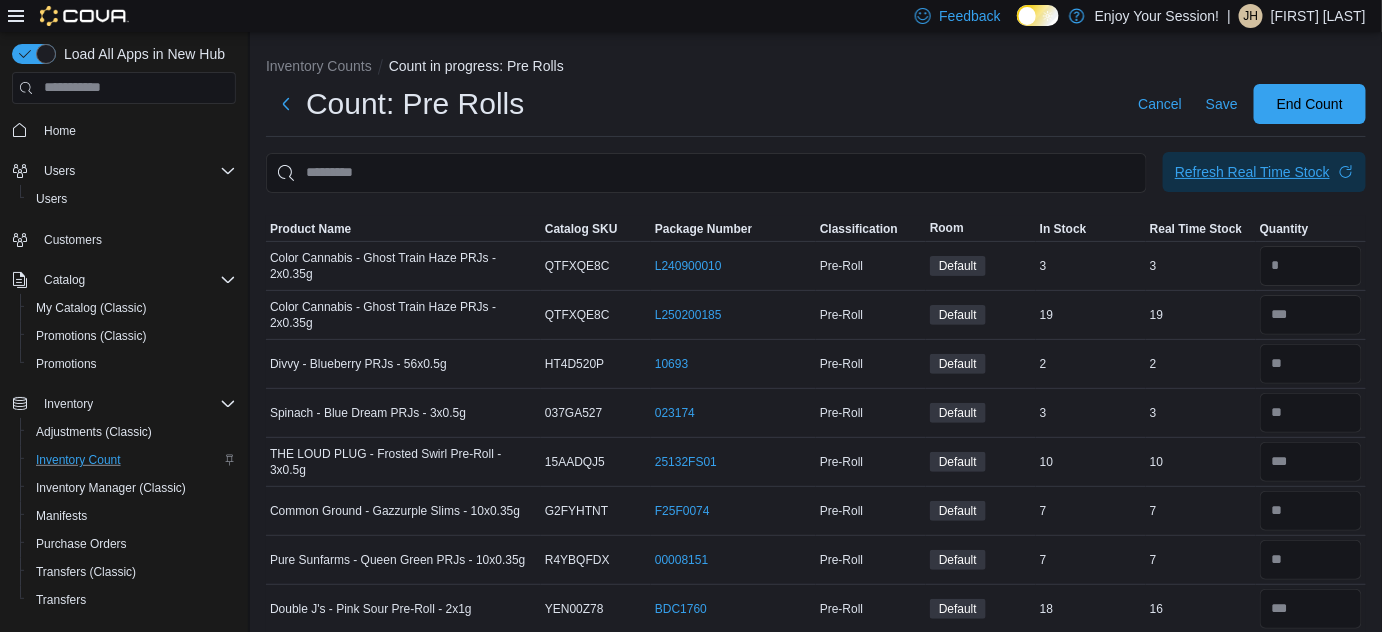 type on "*" 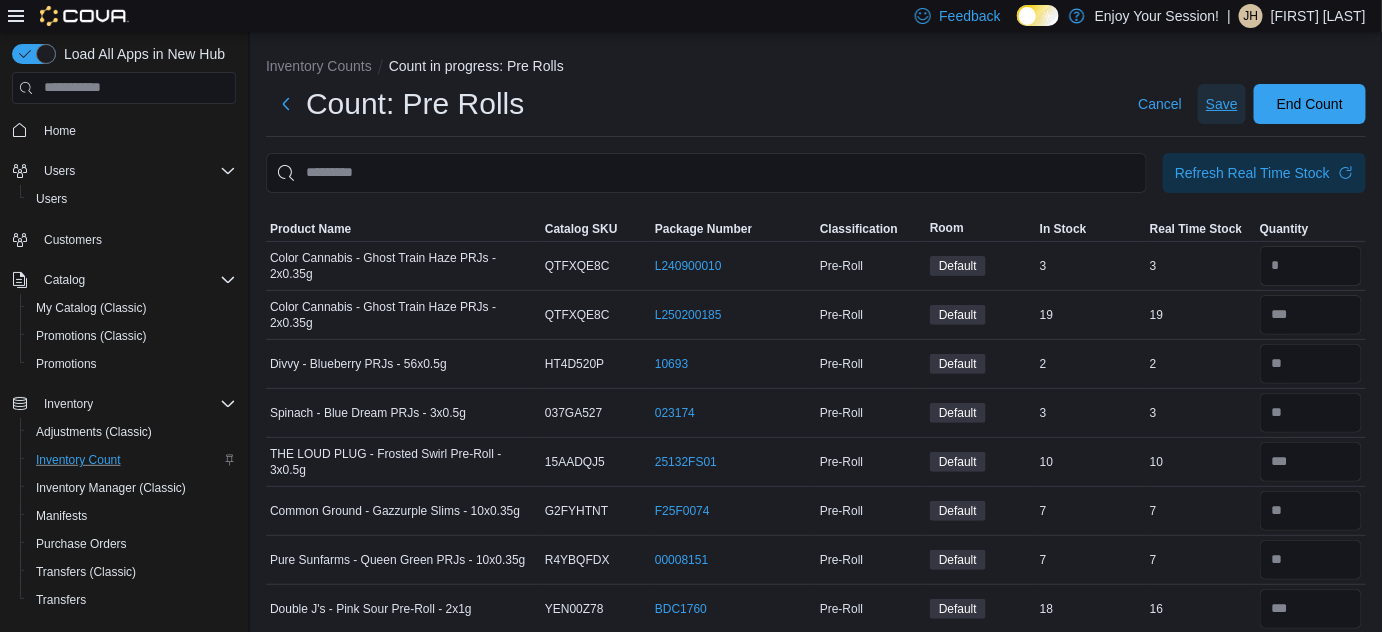 click on "Save" at bounding box center (1222, 104) 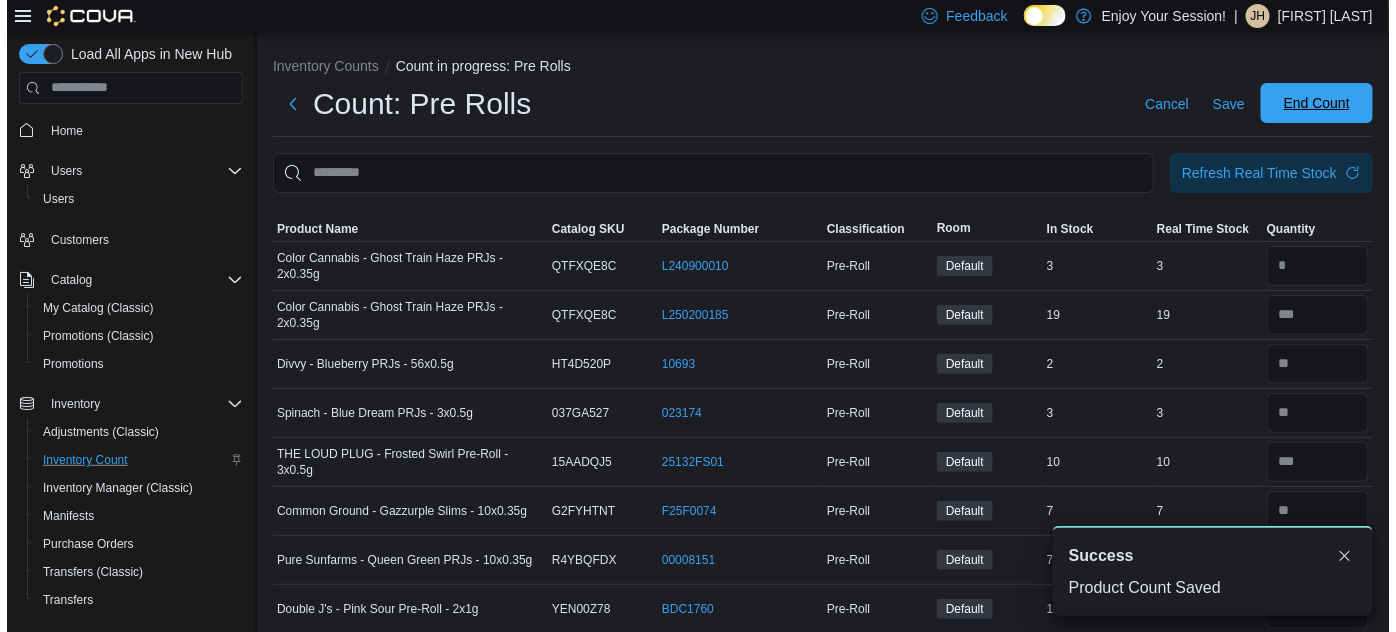 scroll, scrollTop: 0, scrollLeft: 0, axis: both 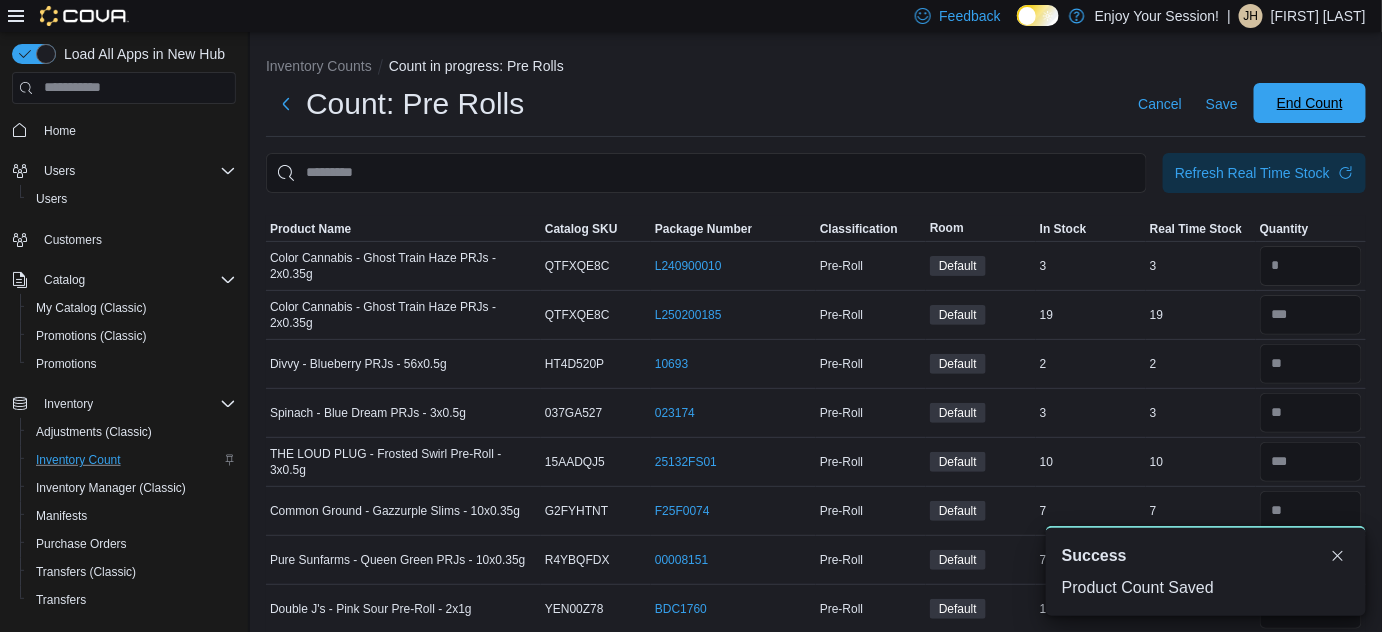 click on "End Count" at bounding box center [1310, 103] 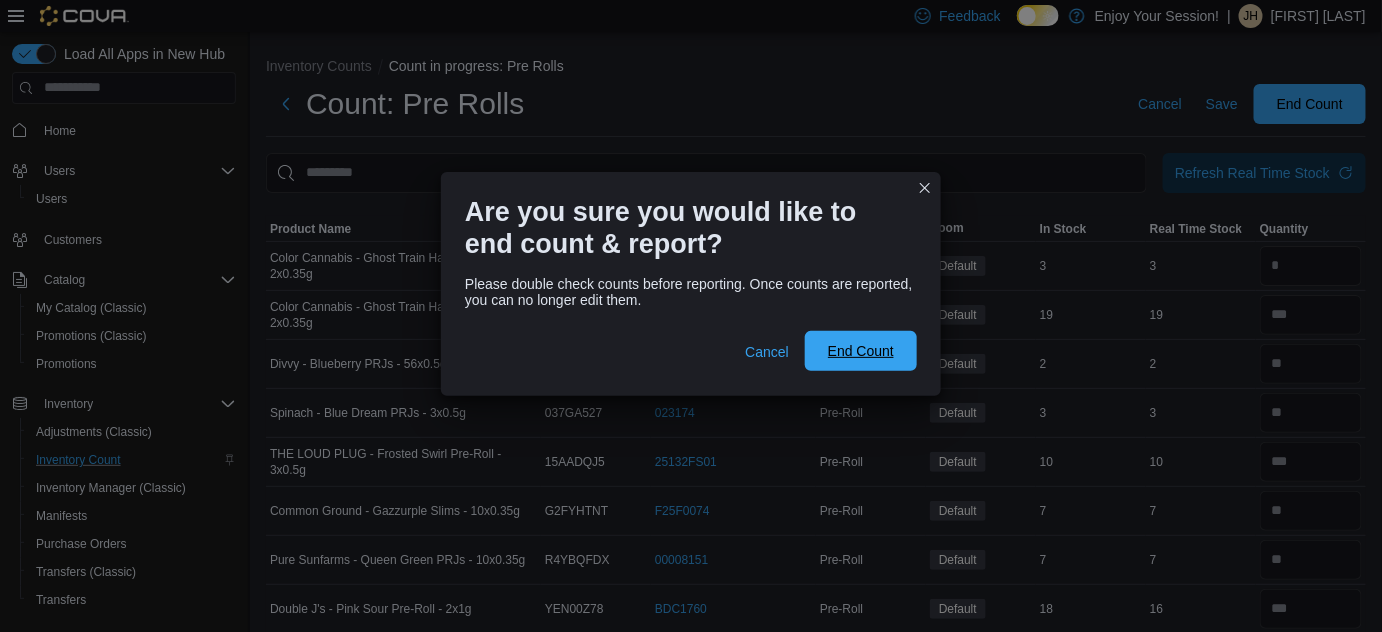 click on "End Count" at bounding box center [861, 351] 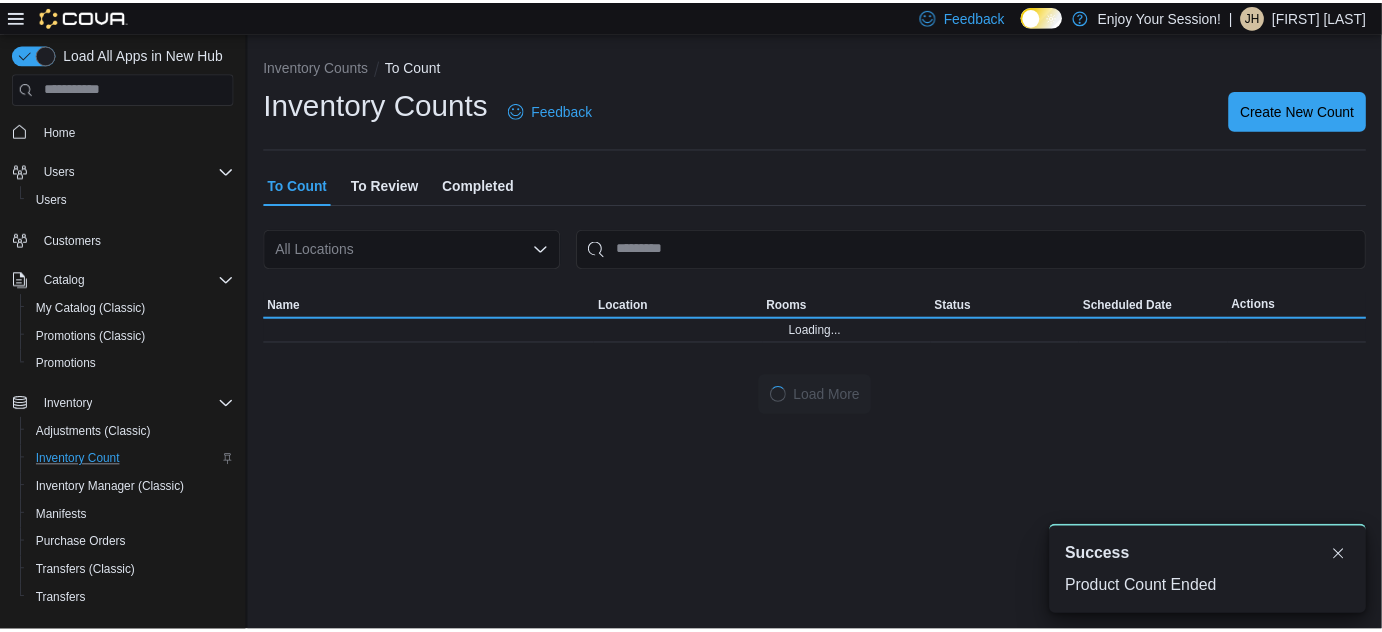 scroll, scrollTop: 0, scrollLeft: 0, axis: both 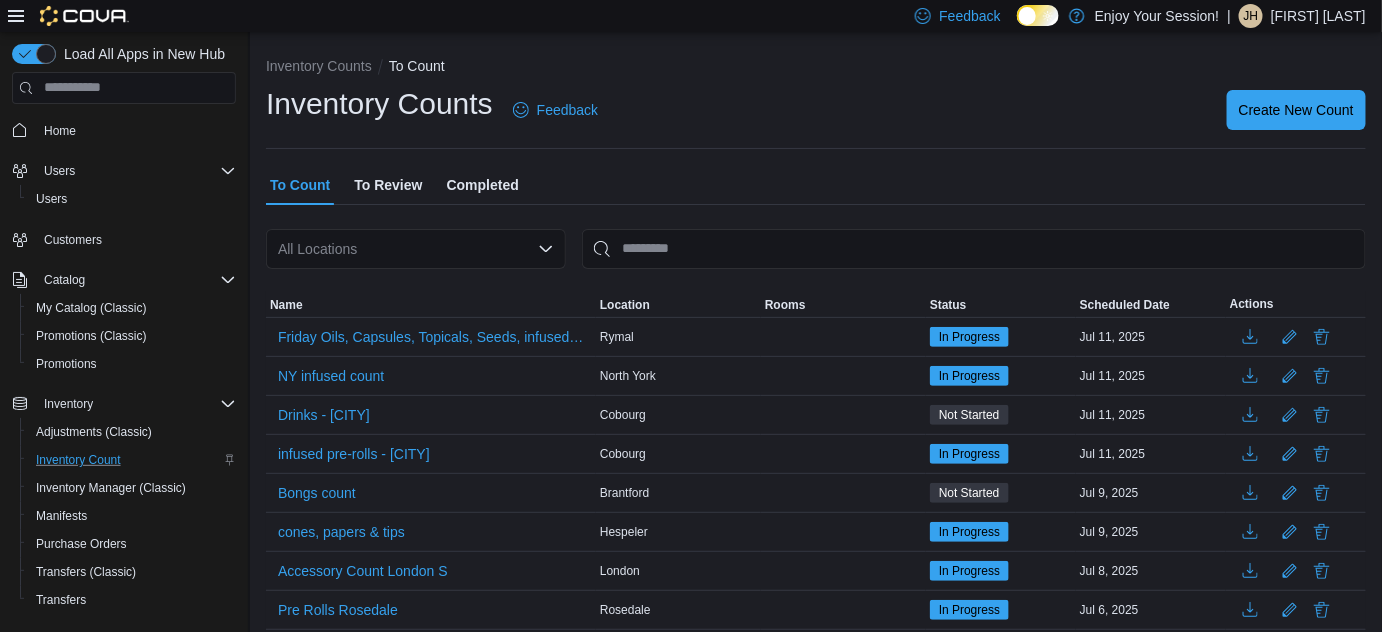 click on "To Review" at bounding box center [388, 185] 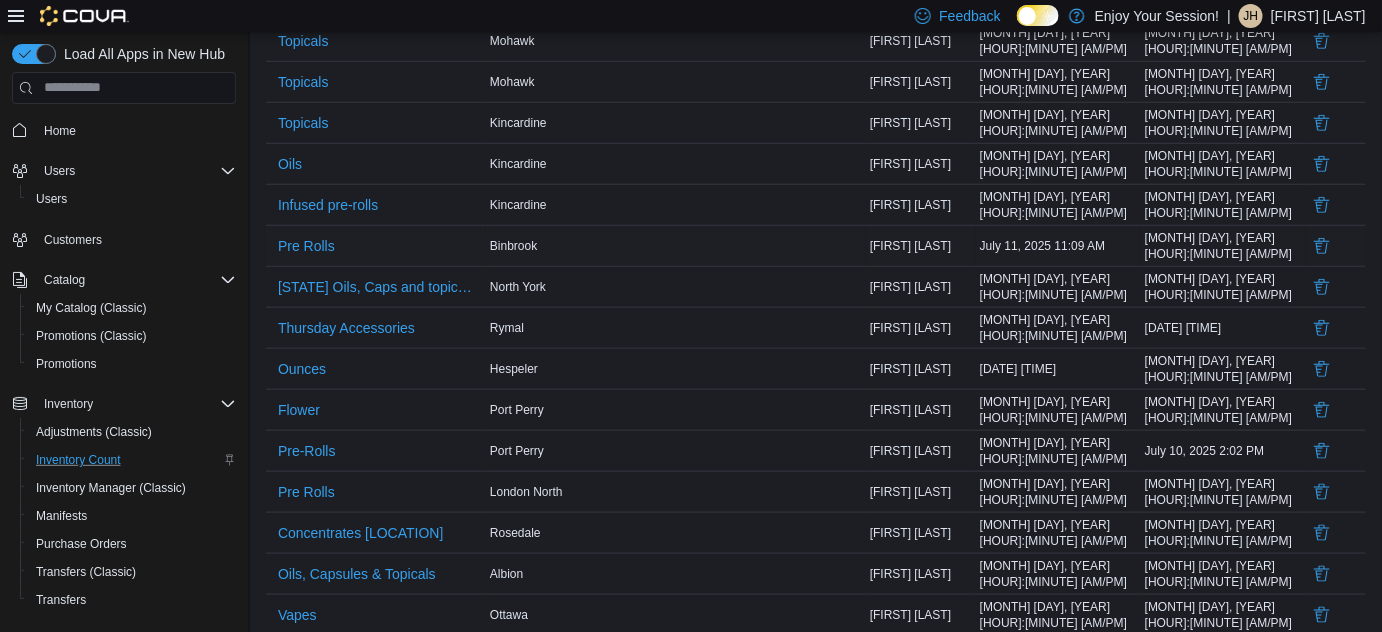 scroll, scrollTop: 545, scrollLeft: 0, axis: vertical 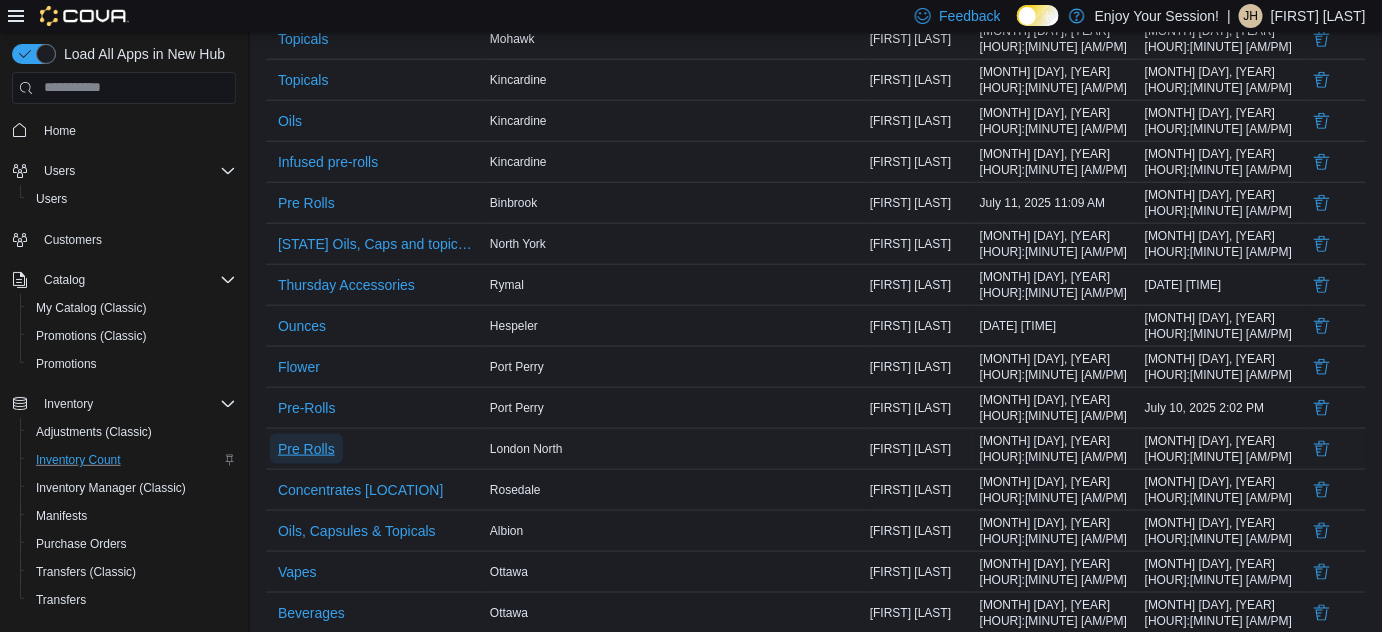 click on "Pre Rolls" at bounding box center [306, 449] 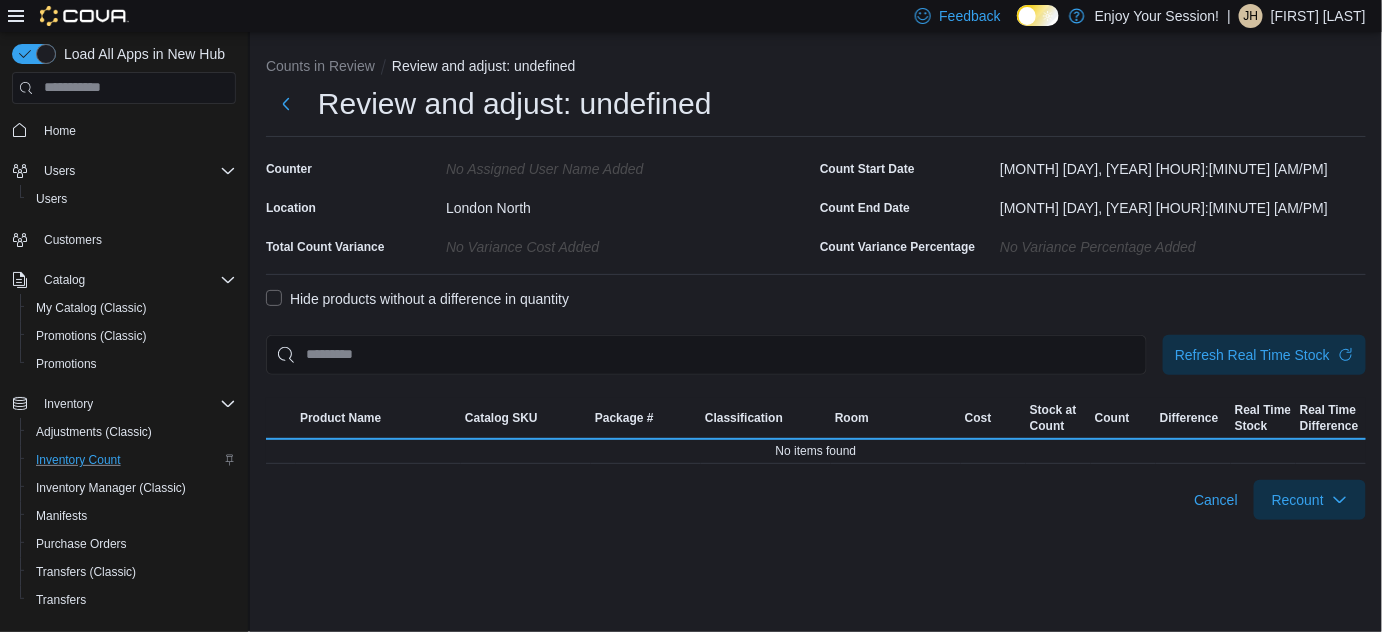 scroll, scrollTop: 0, scrollLeft: 0, axis: both 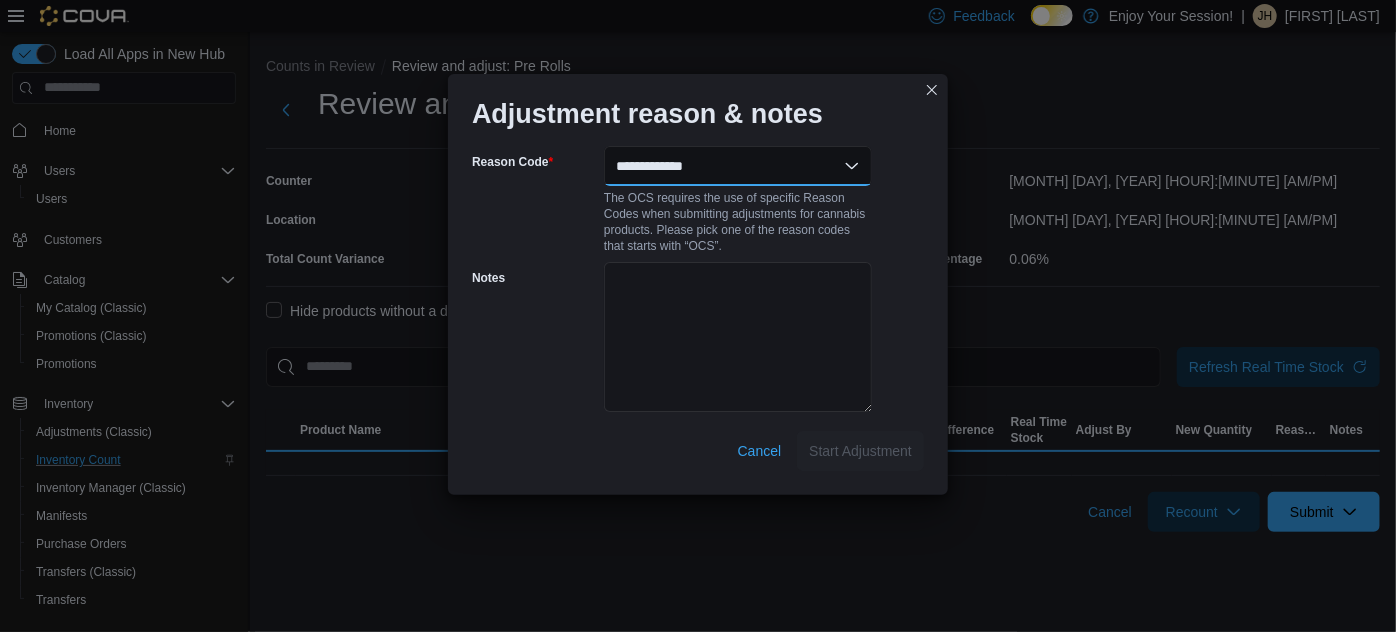 click on "**********" at bounding box center [738, 166] 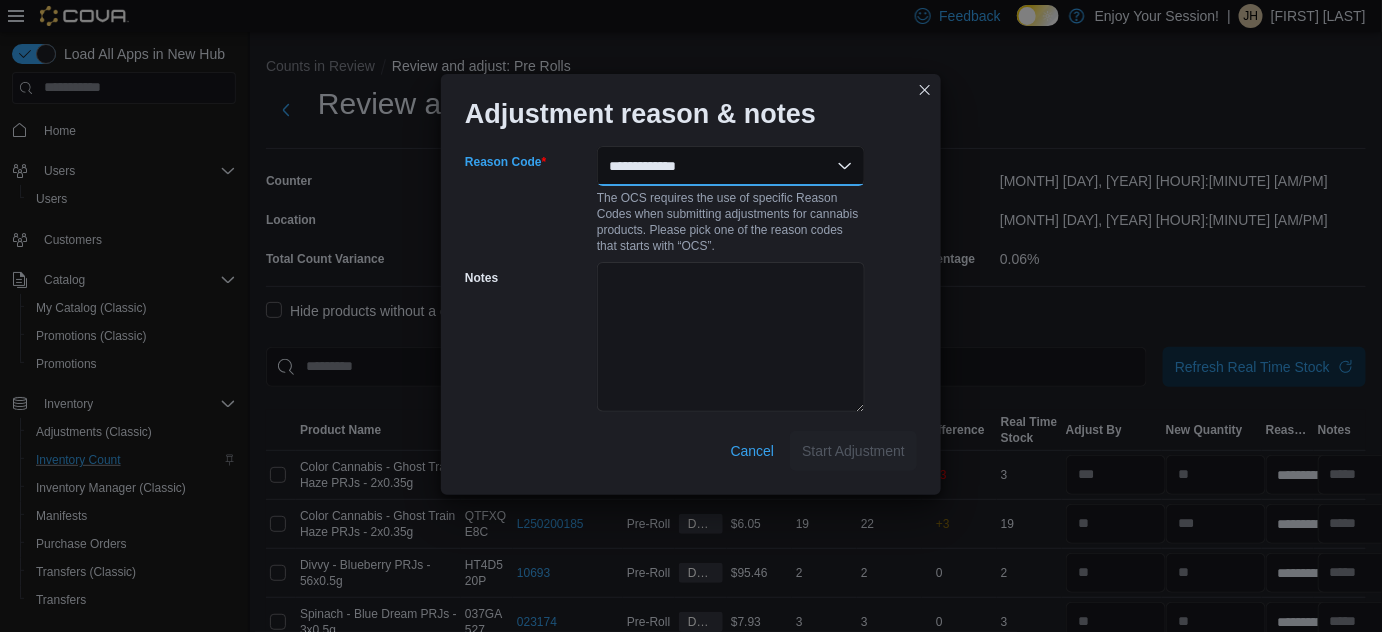 select on "**********" 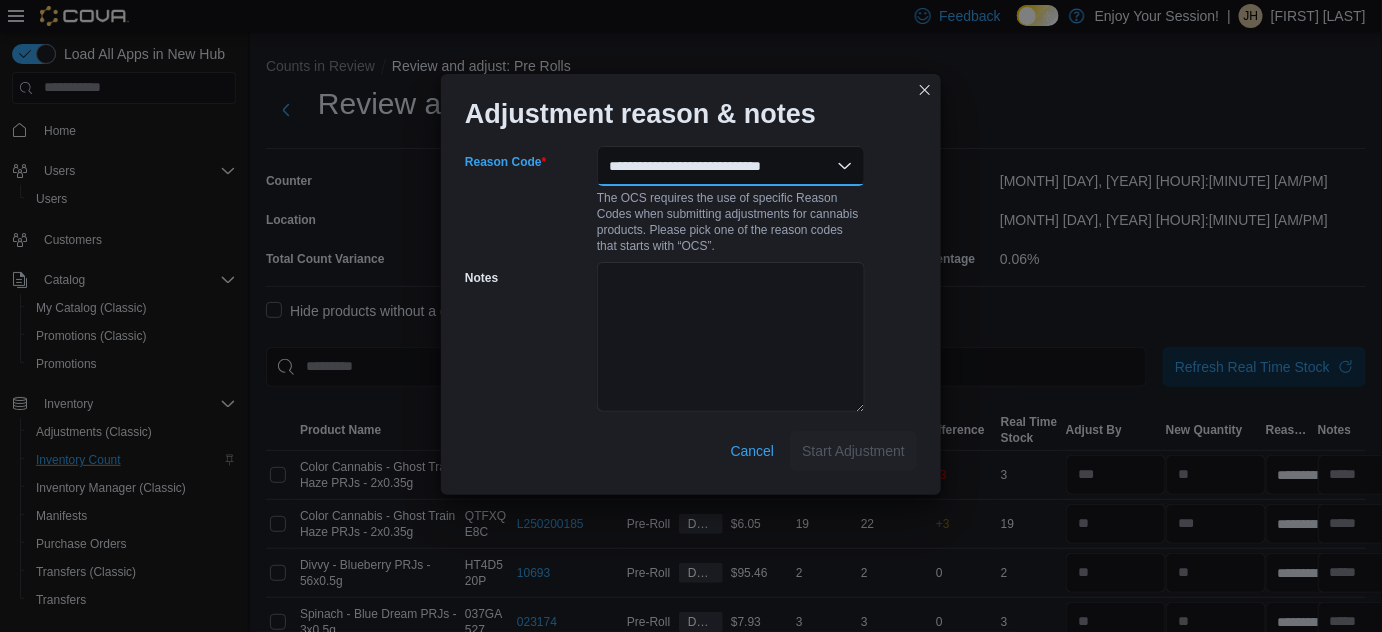 click on "**********" at bounding box center (731, 166) 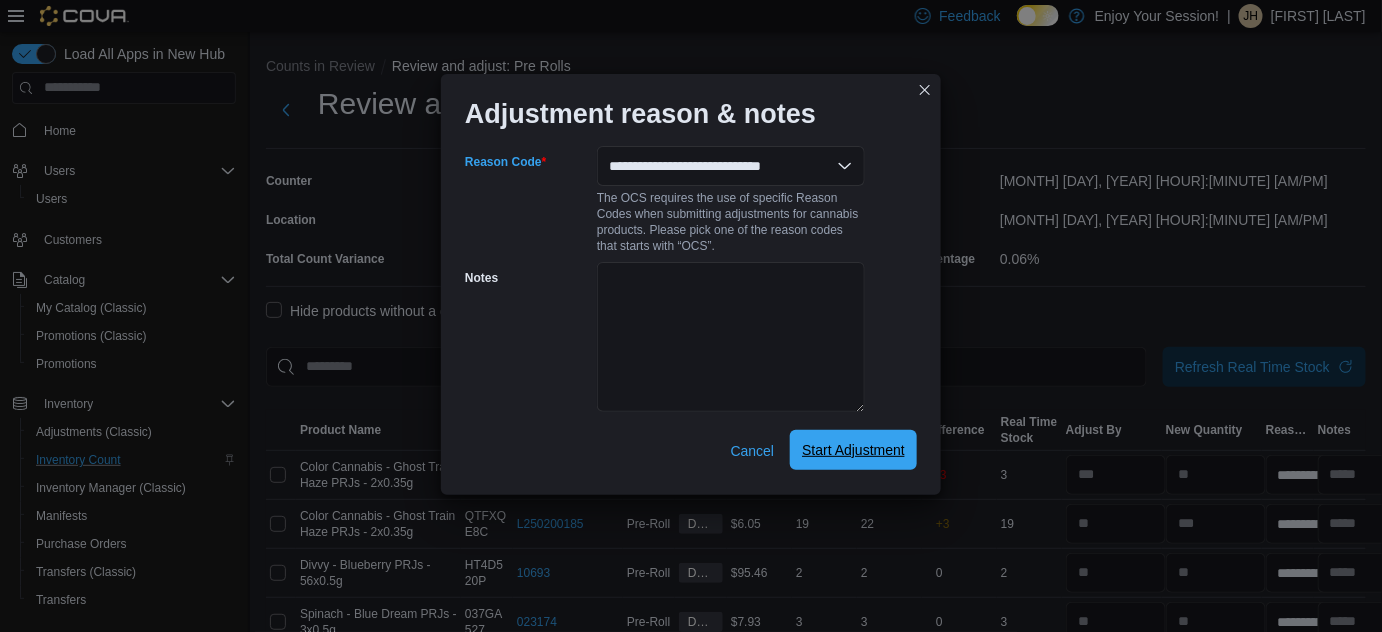 click on "Start Adjustment" at bounding box center [853, 450] 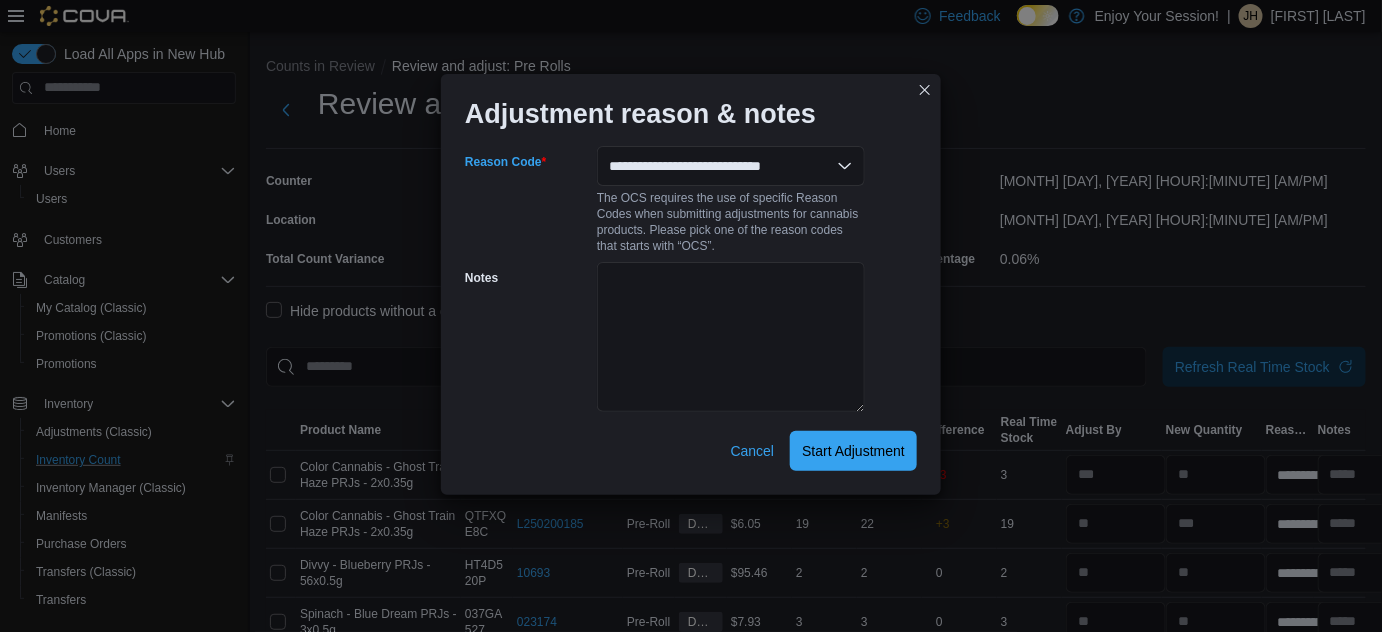 select on "**********" 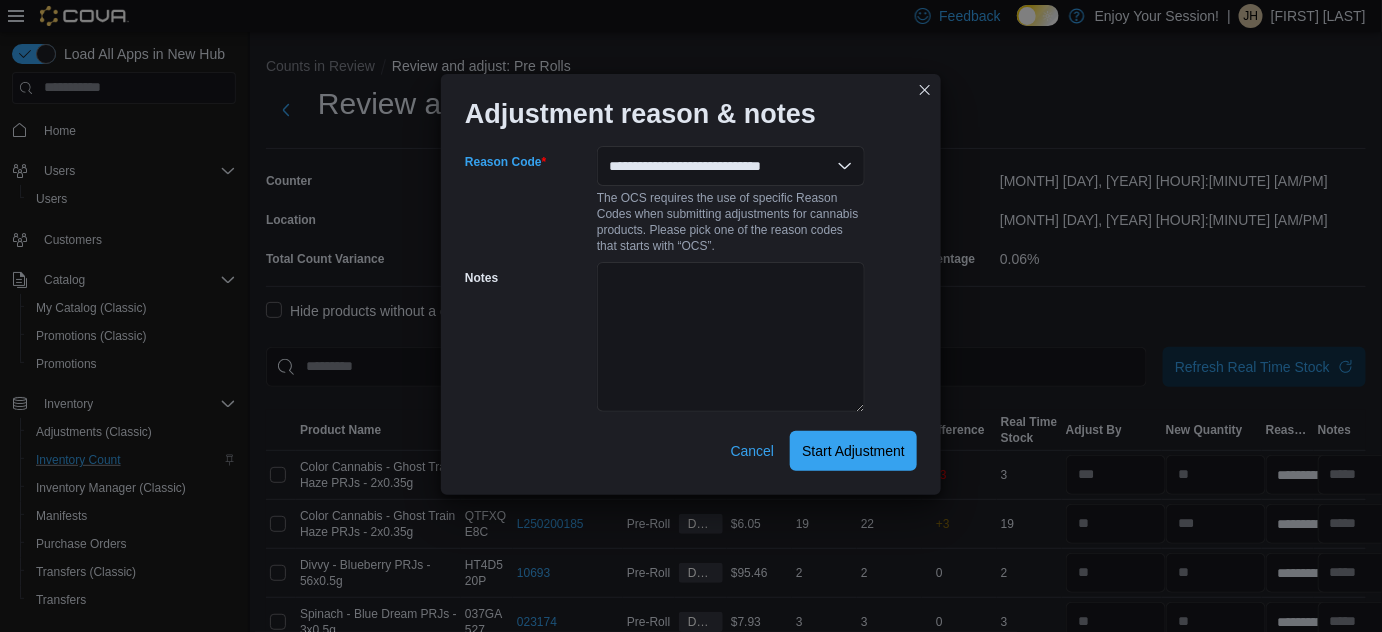 select on "**********" 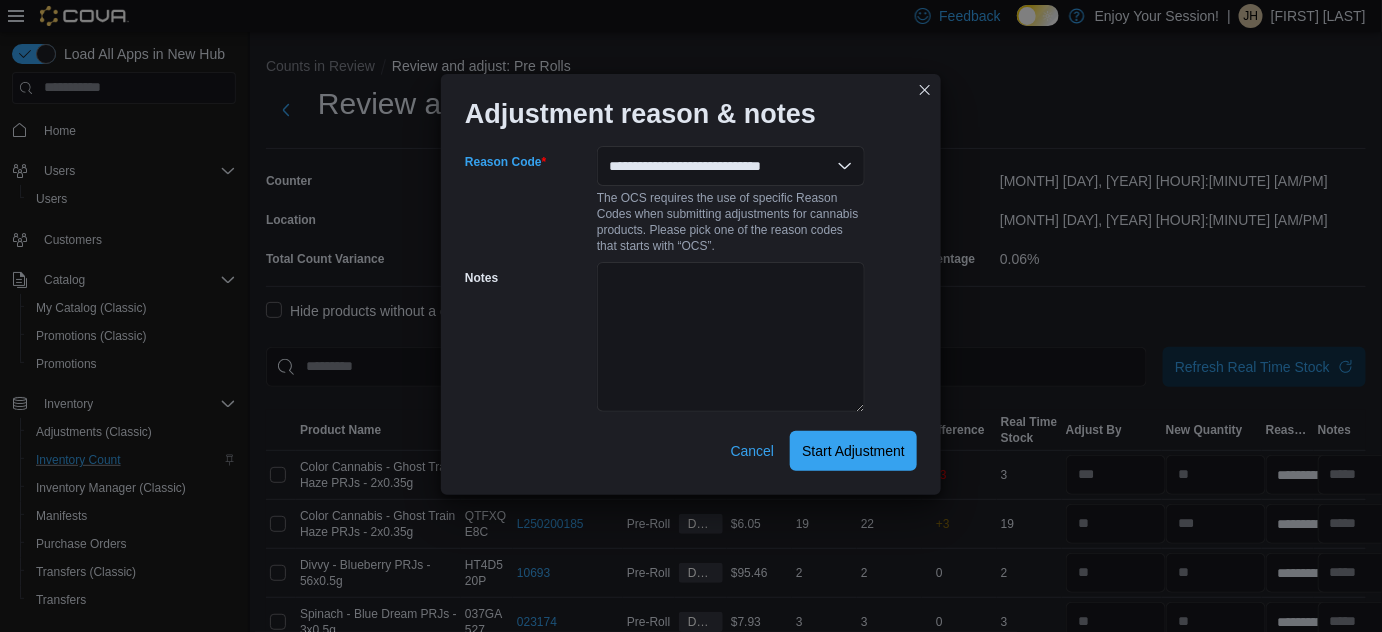 select on "**********" 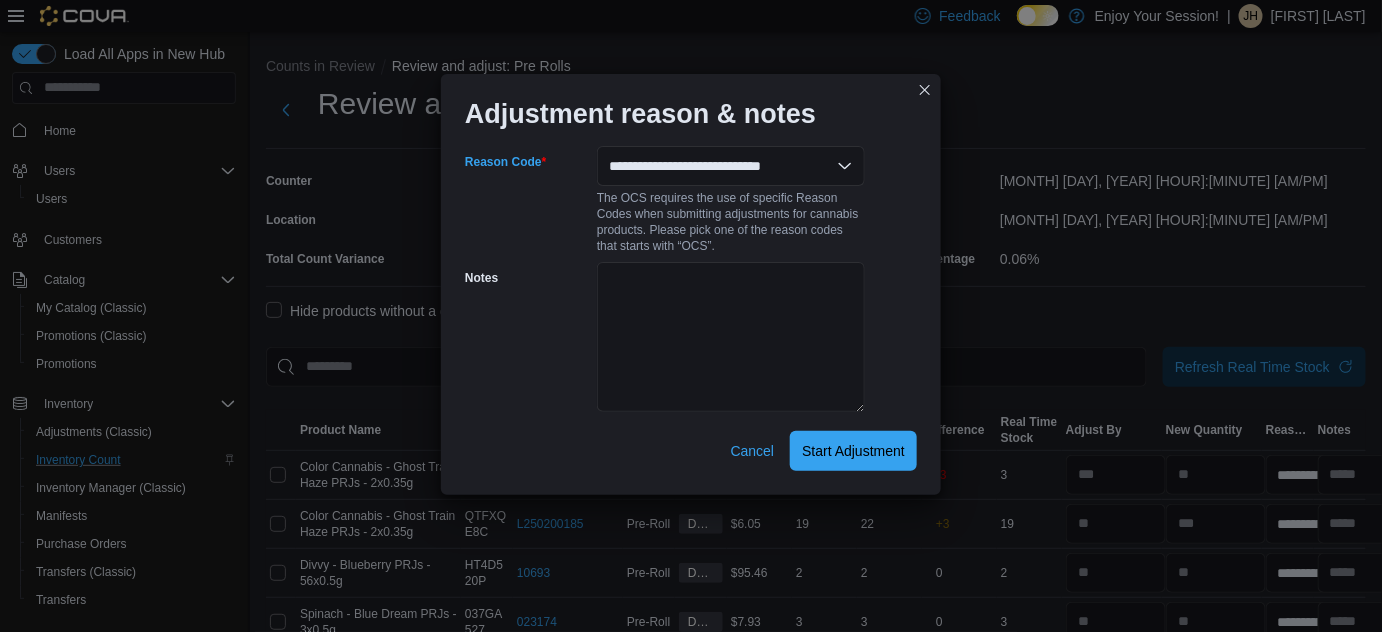 select on "**********" 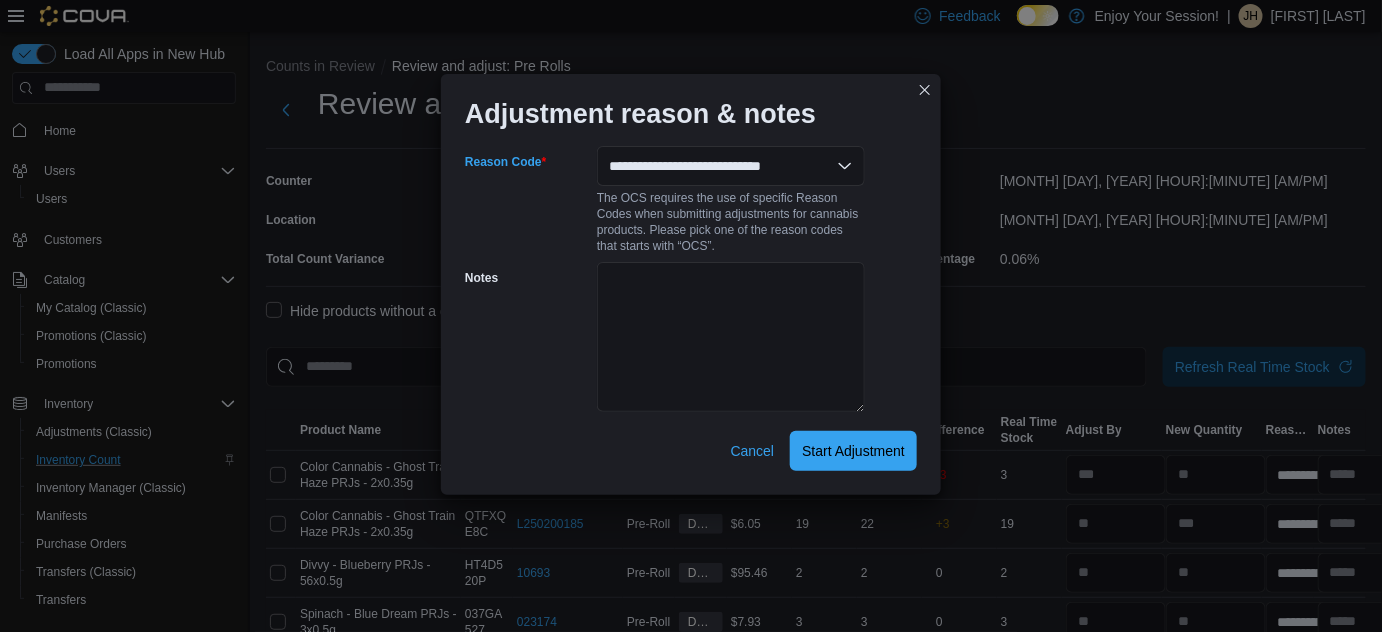 select on "**********" 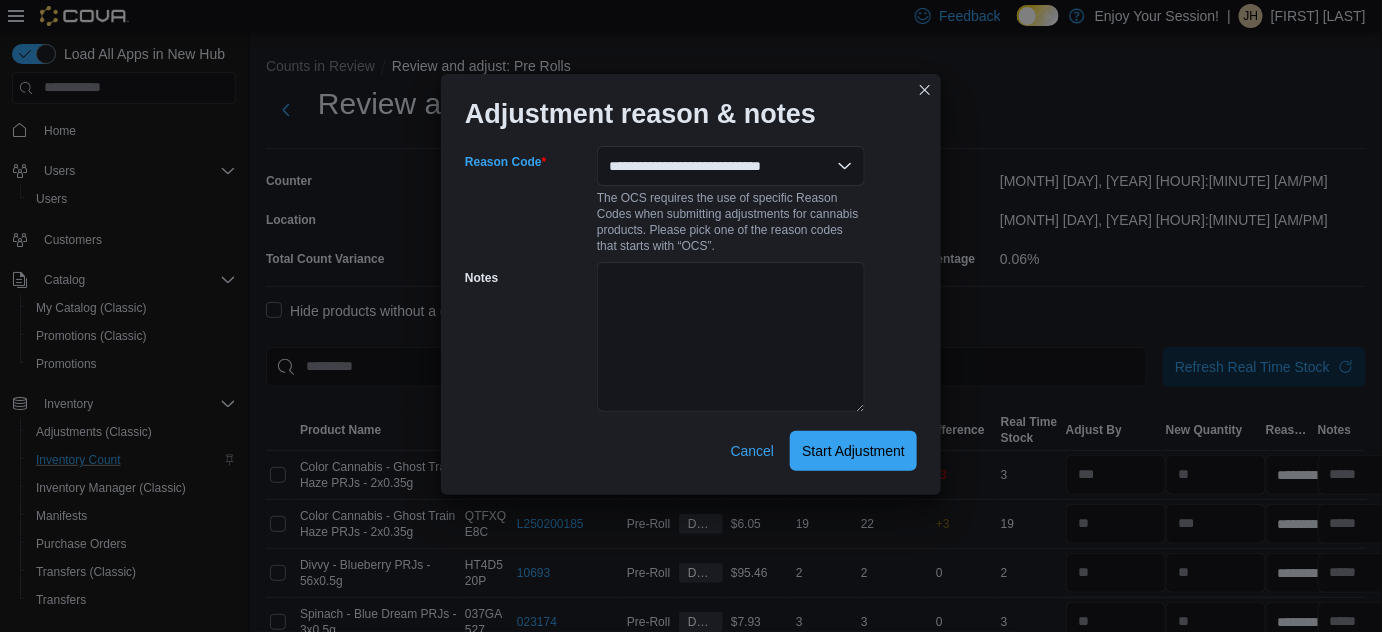 select on "**********" 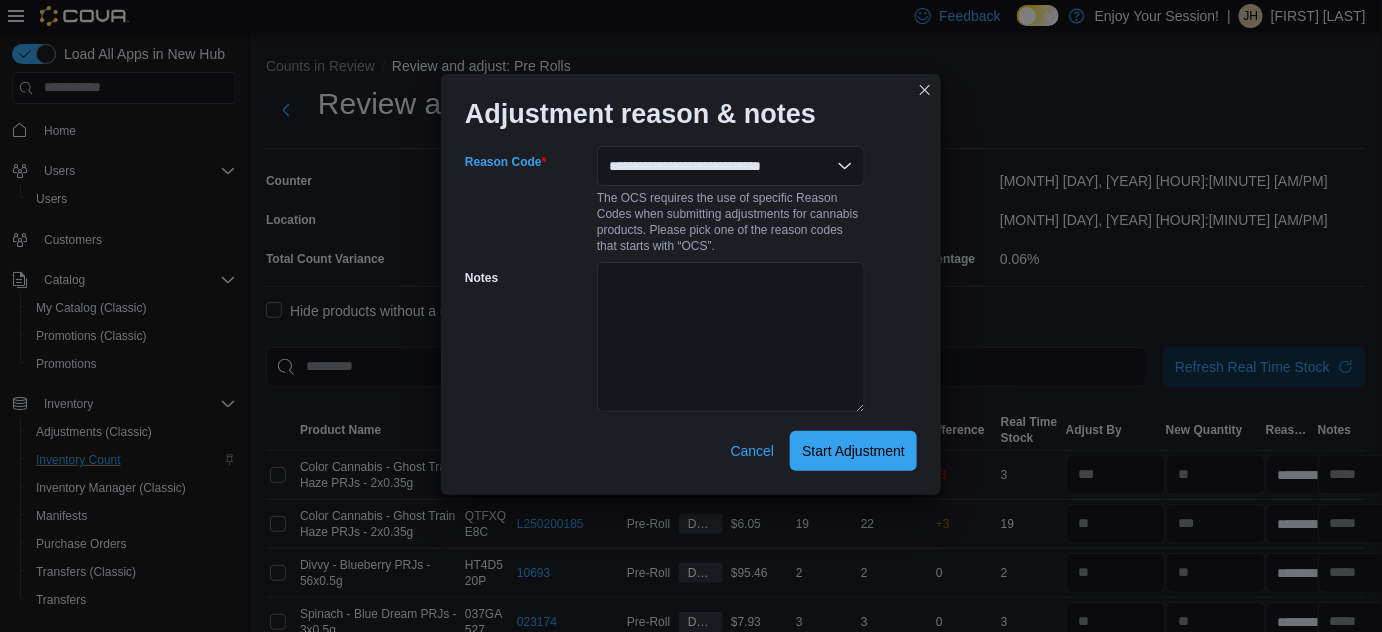 select on "**********" 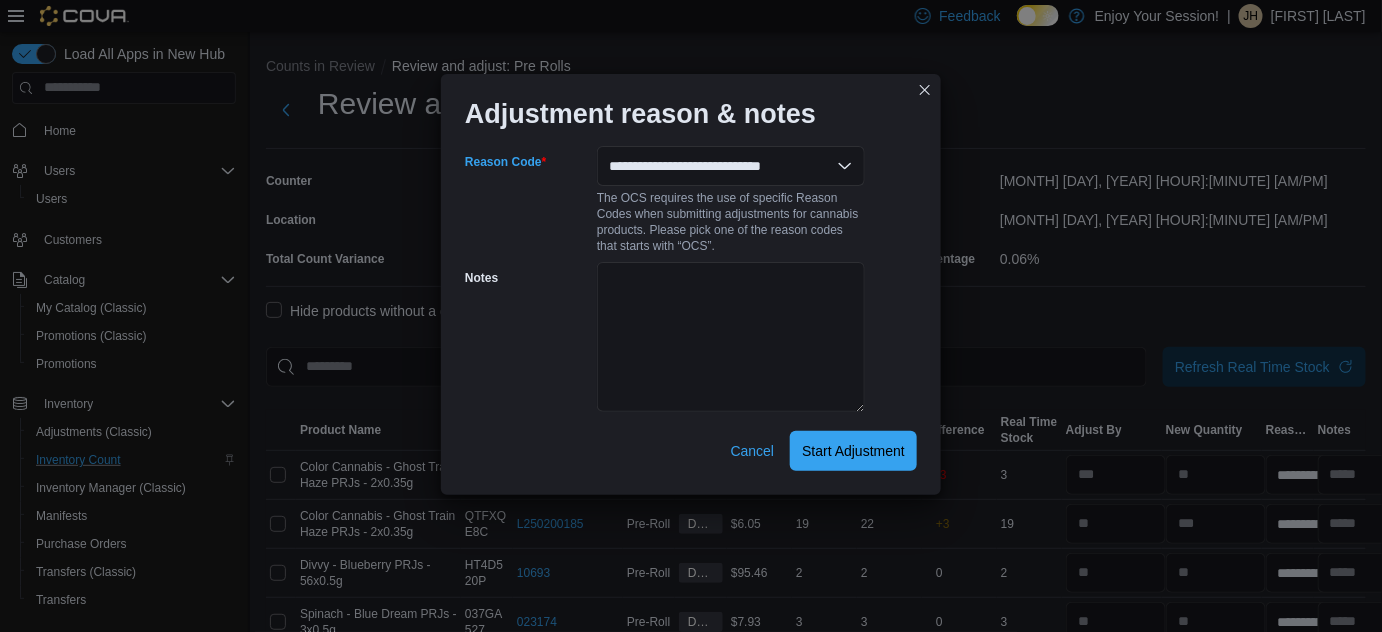 select on "**********" 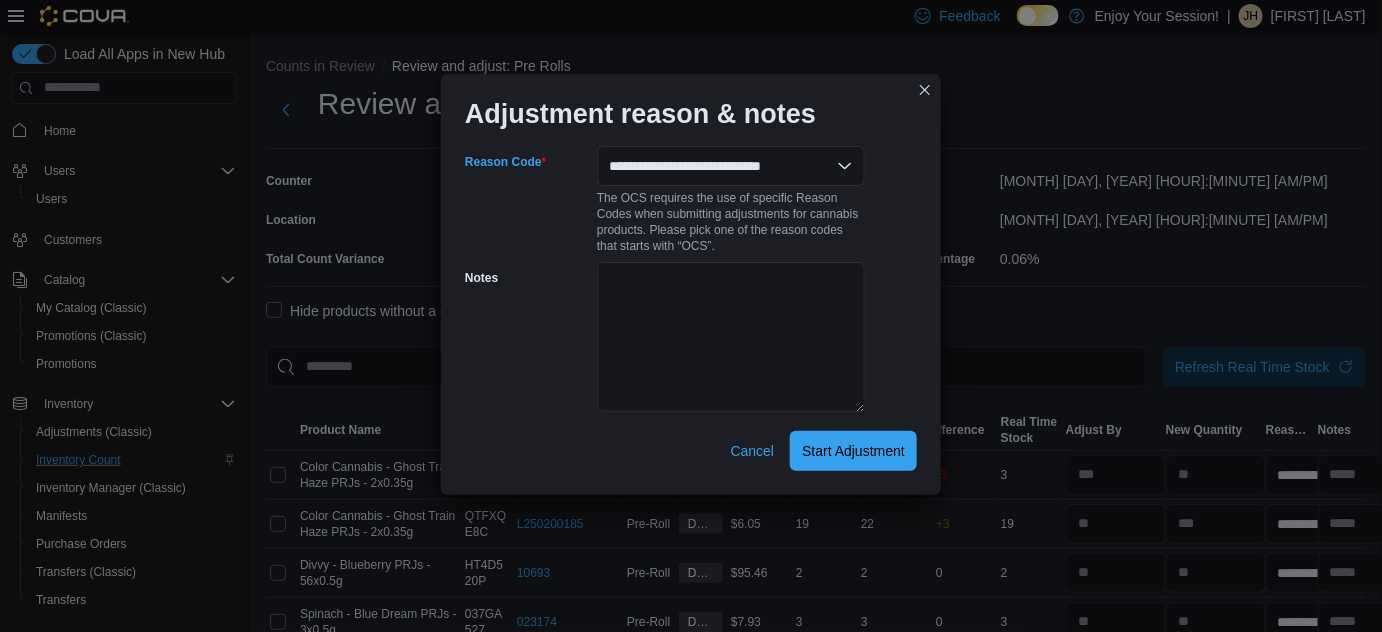 select on "**********" 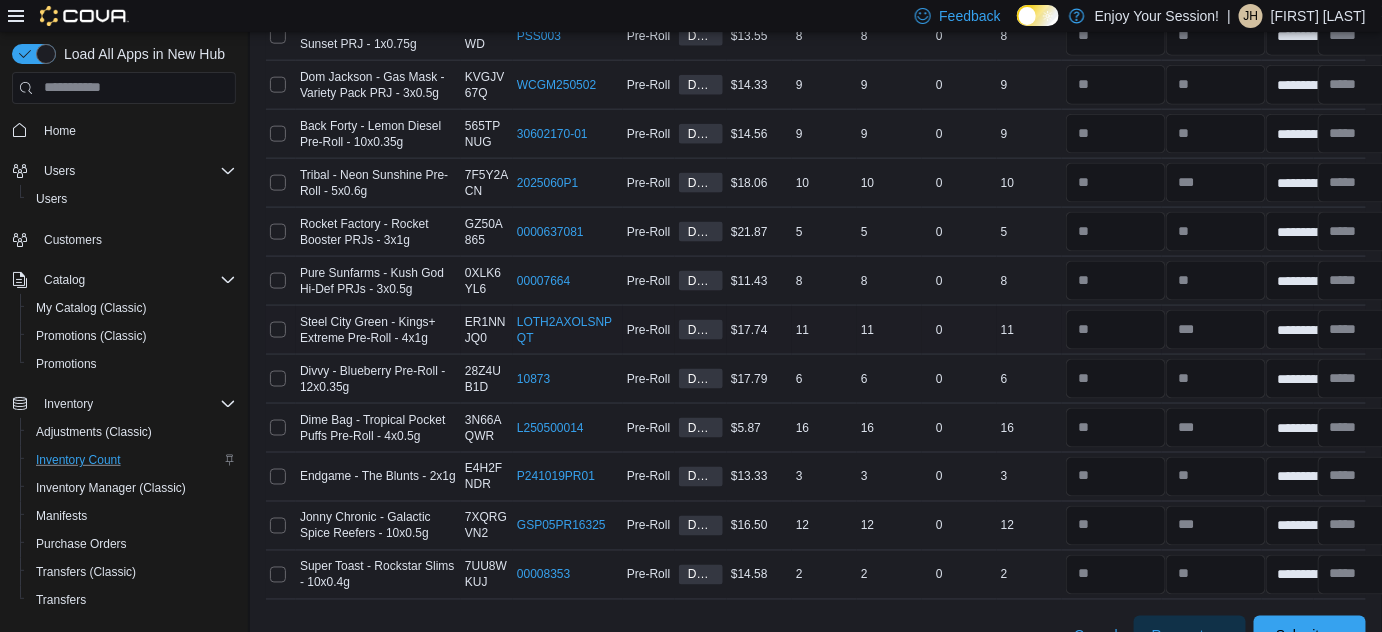 scroll, scrollTop: 5882, scrollLeft: 0, axis: vertical 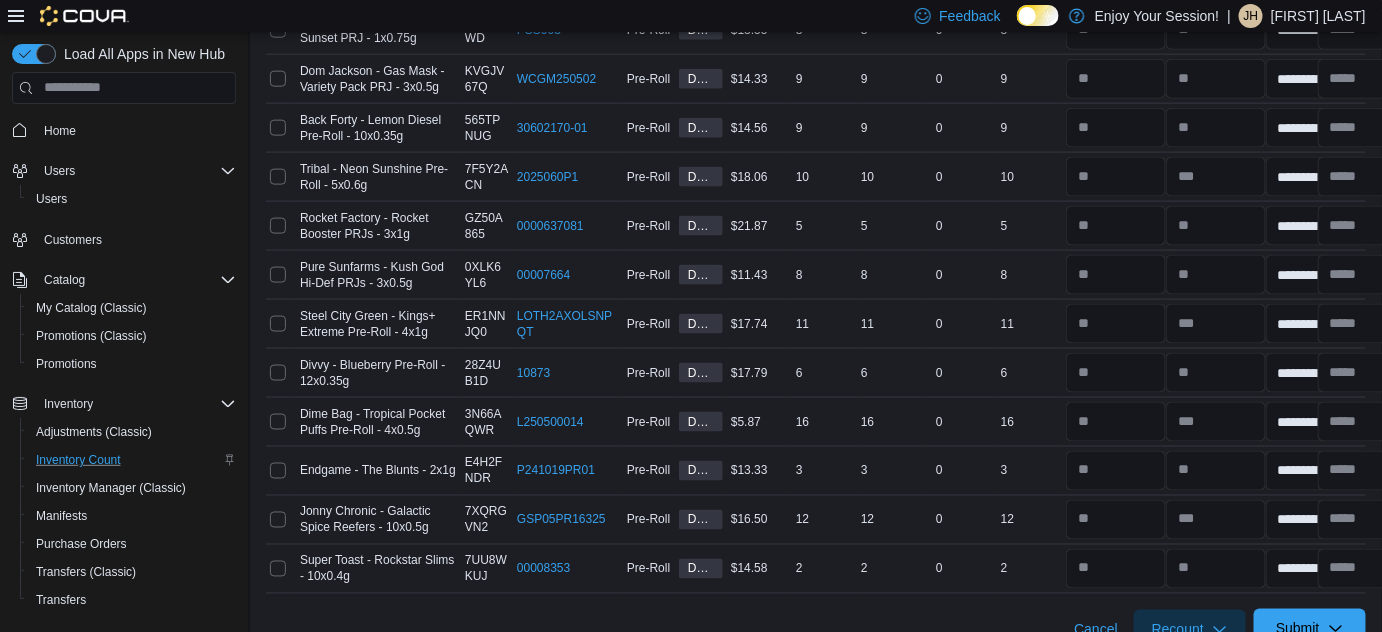 click on "Submit" at bounding box center [1298, 629] 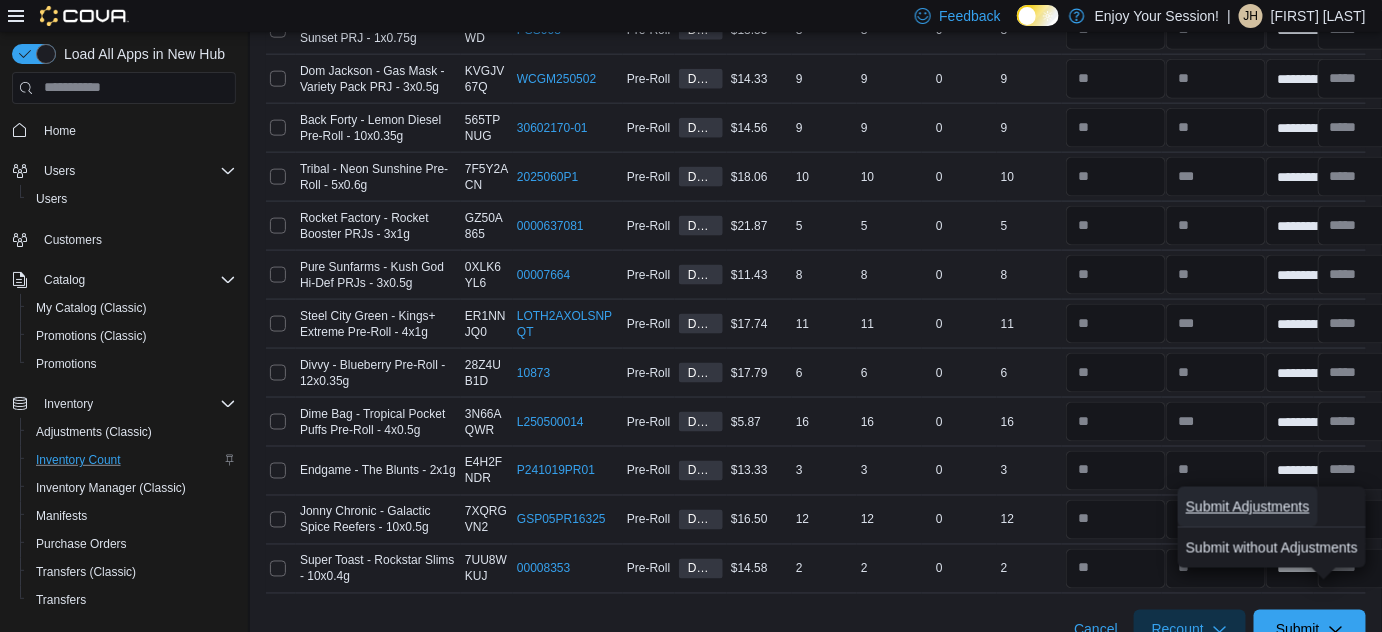 click on "Submit Adjustments" at bounding box center [1248, 507] 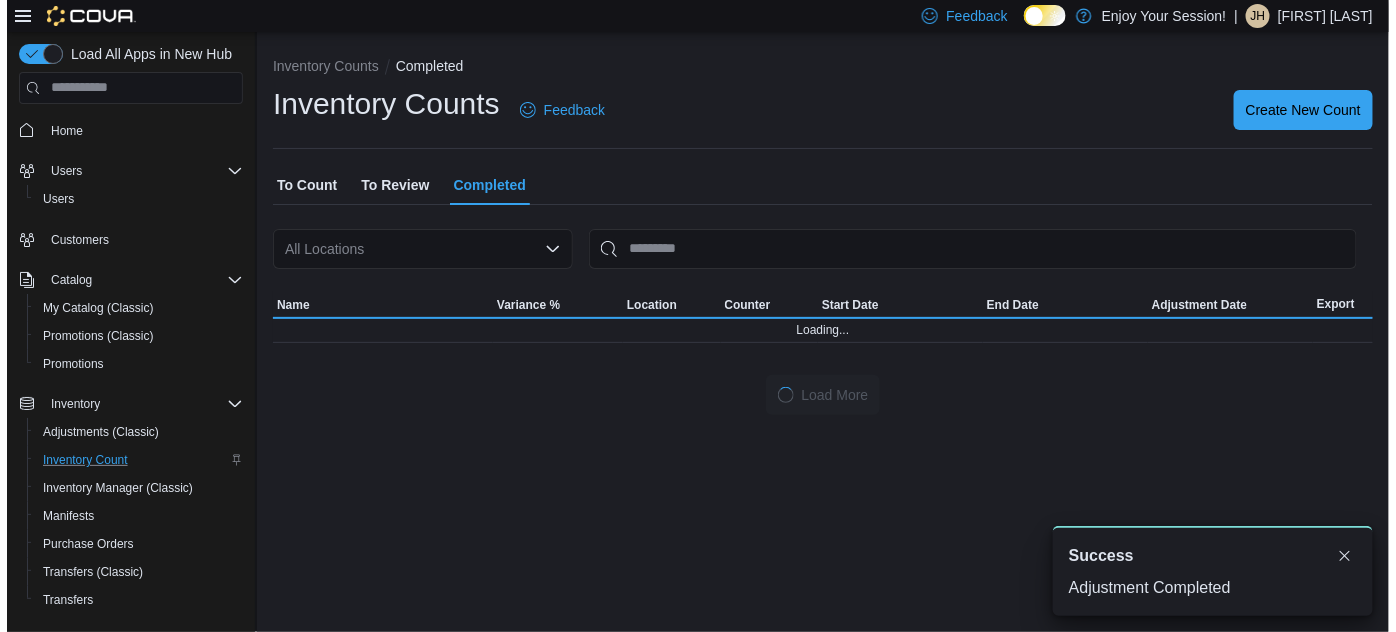 scroll, scrollTop: 0, scrollLeft: 0, axis: both 